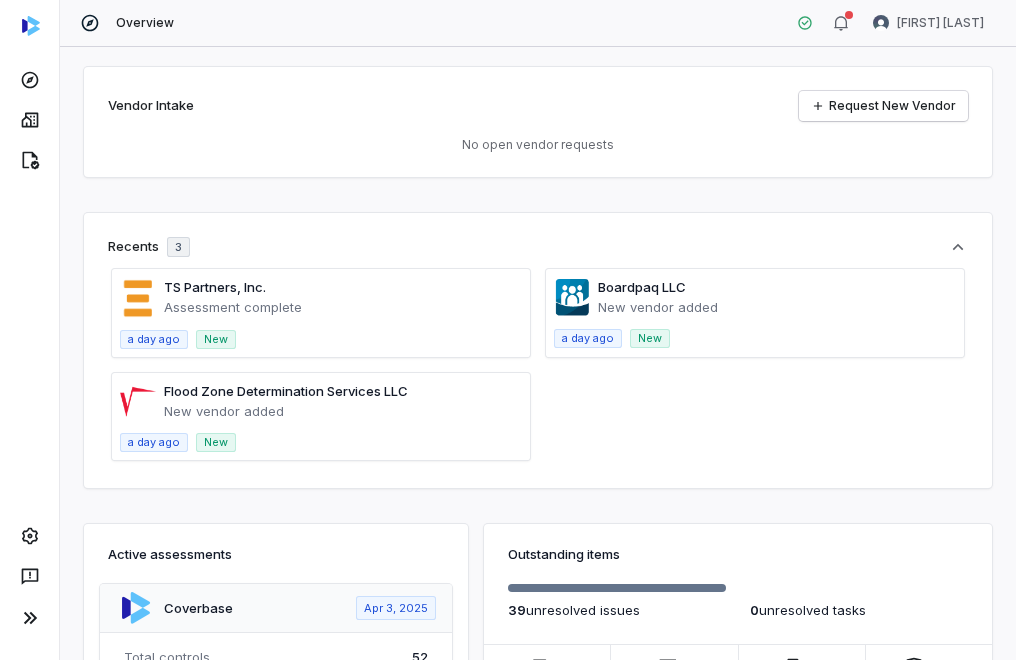 scroll, scrollTop: 0, scrollLeft: 0, axis: both 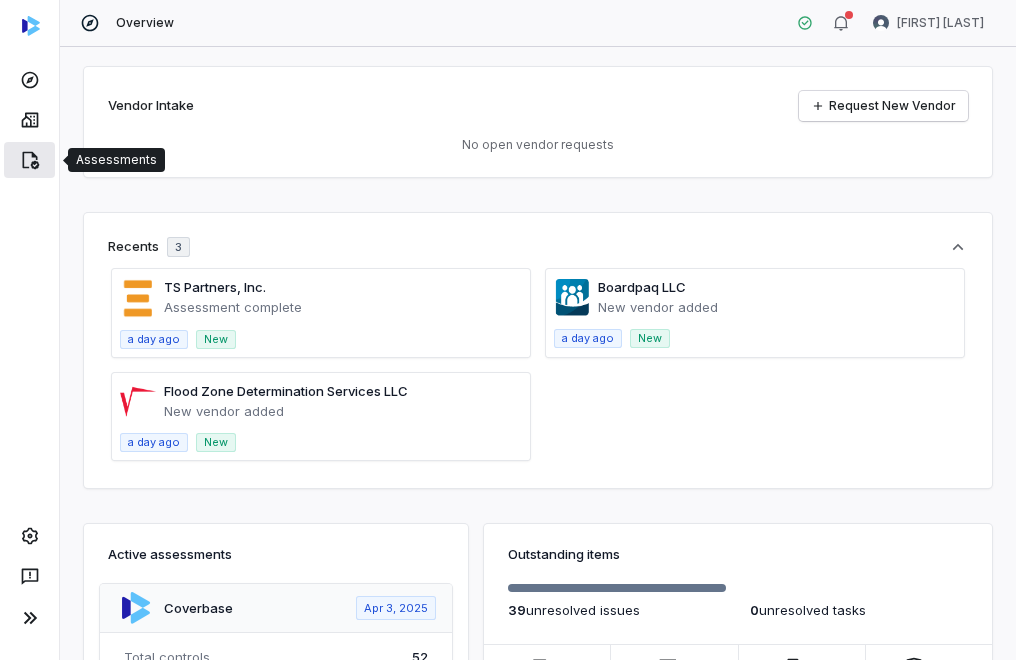 click 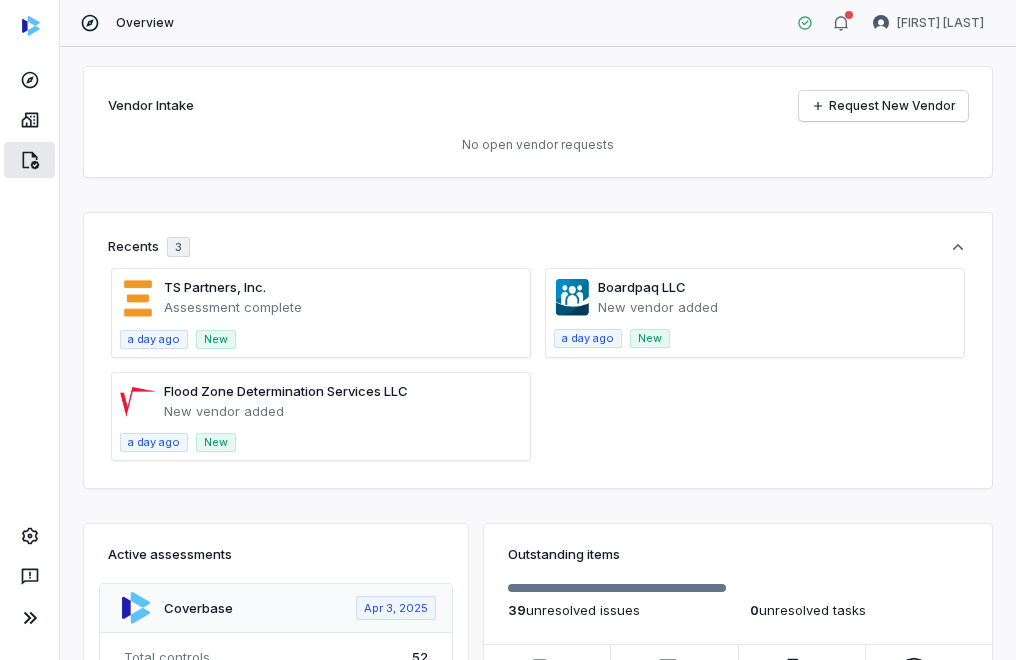 click 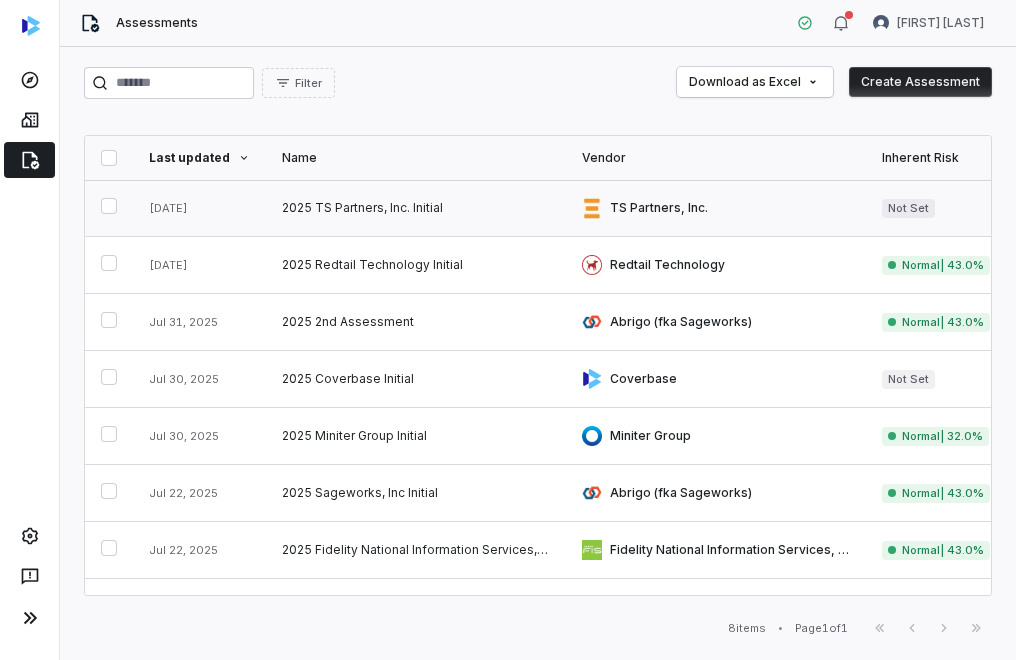 click at bounding box center (716, 208) 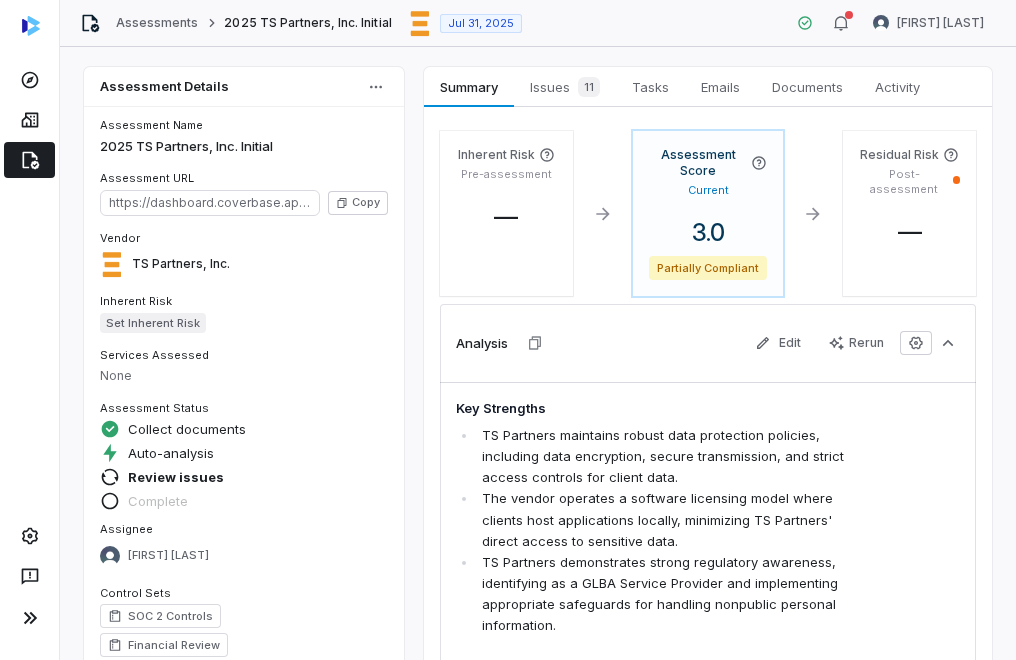 click on "Inherent Risk Pre-assessment — Assessment Score Current 3.0 Partially Compliant Residual Risk Post-assessment — Analysis Edit Rerun Key Strengths
TS Partners maintains robust data protection policies, including data encryption, secure transmission, and strict access controls for client data.
The vendor operates a software licensing model where clients host applications locally, minimizing TS Partners' direct access to sensitive data.
TS Partners demonstrates strong regulatory awareness, identifying as a GLBA Service Provider and implementing appropriate safeguards for handling nonpublic personal information.
Key Weaknesses
Lack of SOC 2 compliance or equivalent security certification
Absence of transparent uptime/status page for incident reporting
Insufficient privacy notices and opt-out mechanisms for handling nonpublic personal information
Recommended Actions
Request the vendor's SOC 2 Type 2 report or an explanation for its absence.
Key Documents 1 Detailed process" at bounding box center (708, 853) 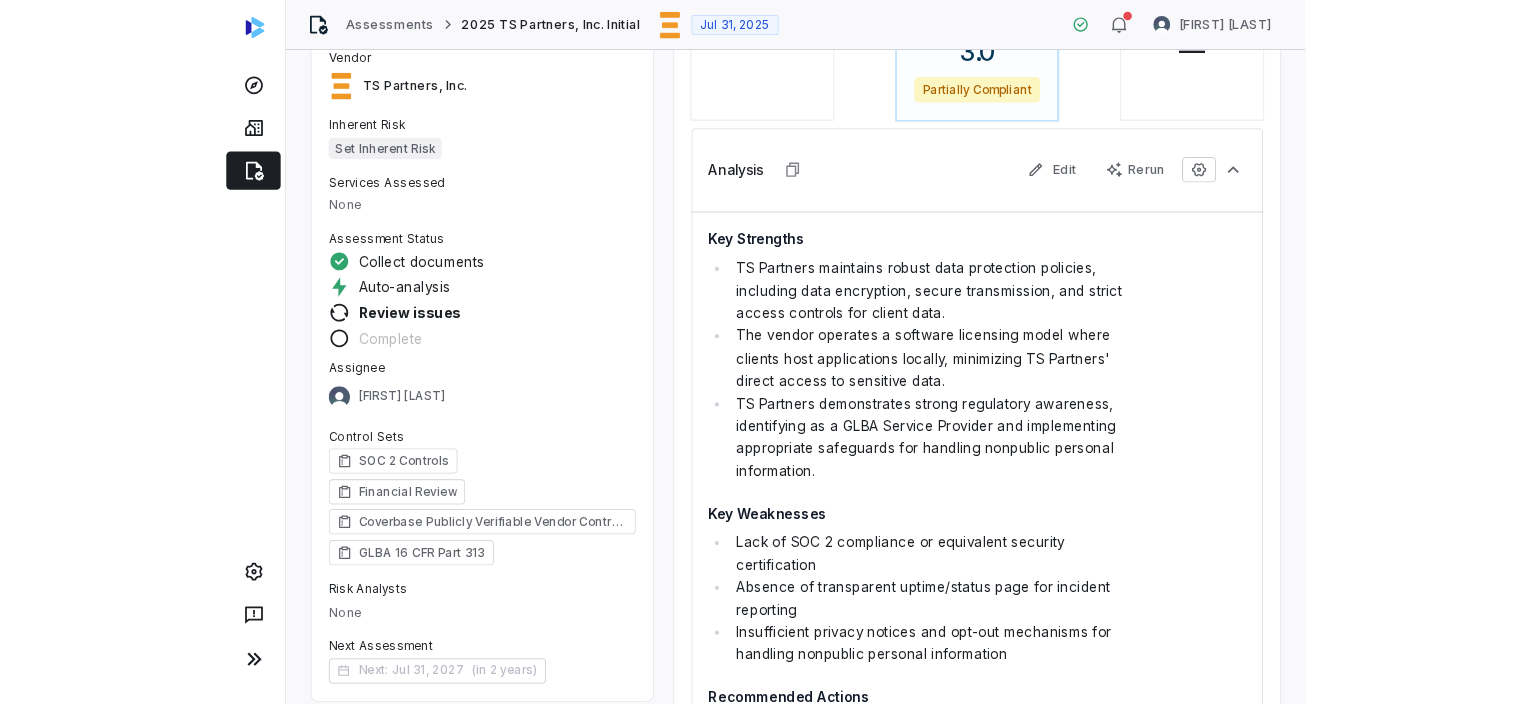 scroll, scrollTop: 300, scrollLeft: 0, axis: vertical 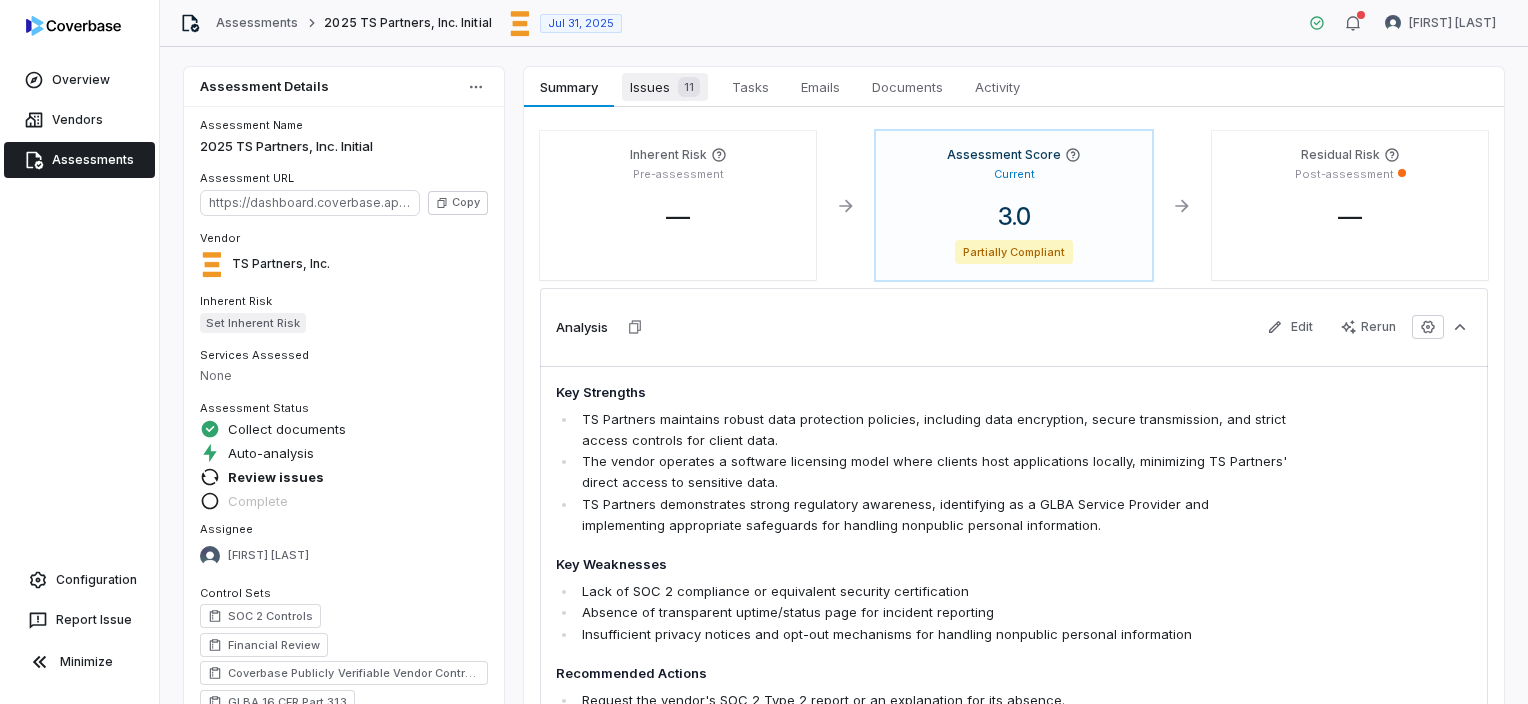 click on "Issues 11" at bounding box center [665, 87] 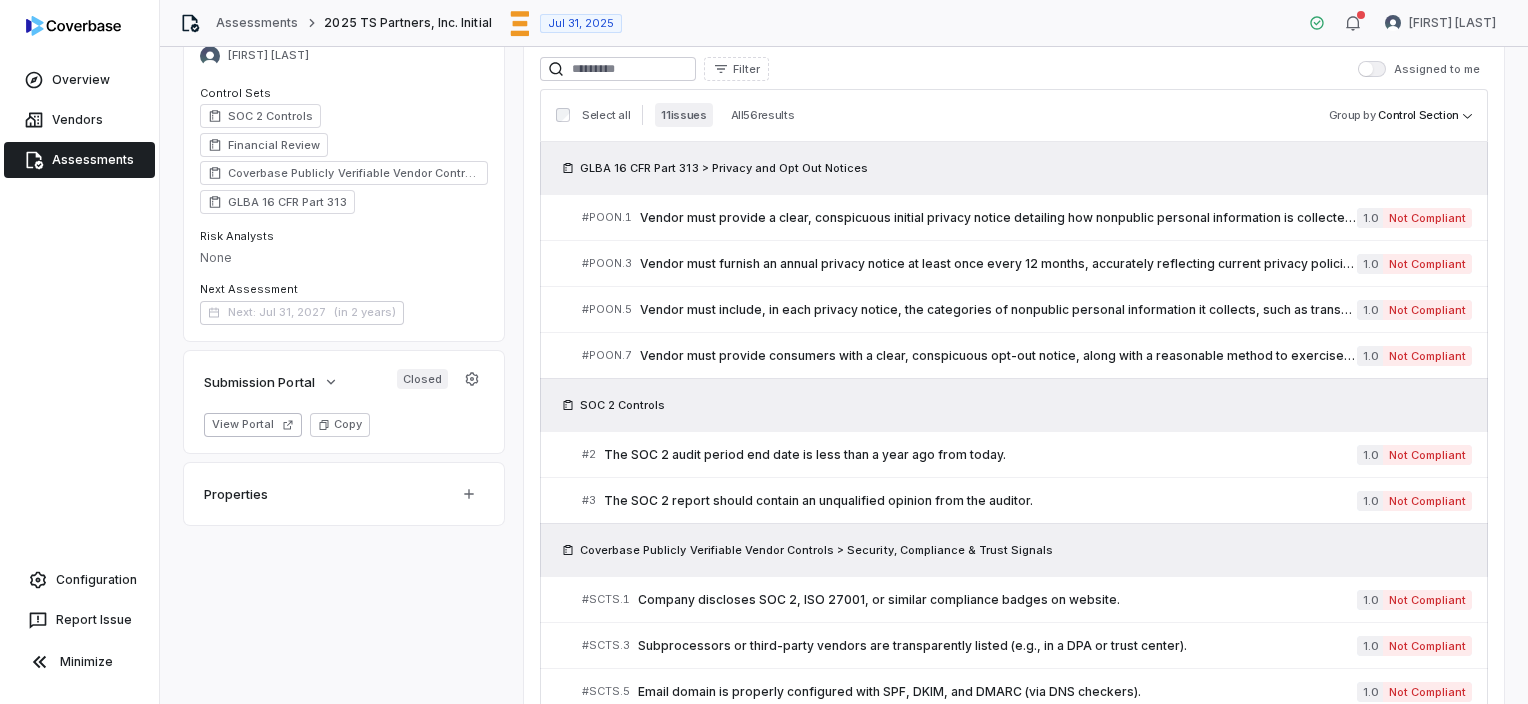 scroll, scrollTop: 0, scrollLeft: 0, axis: both 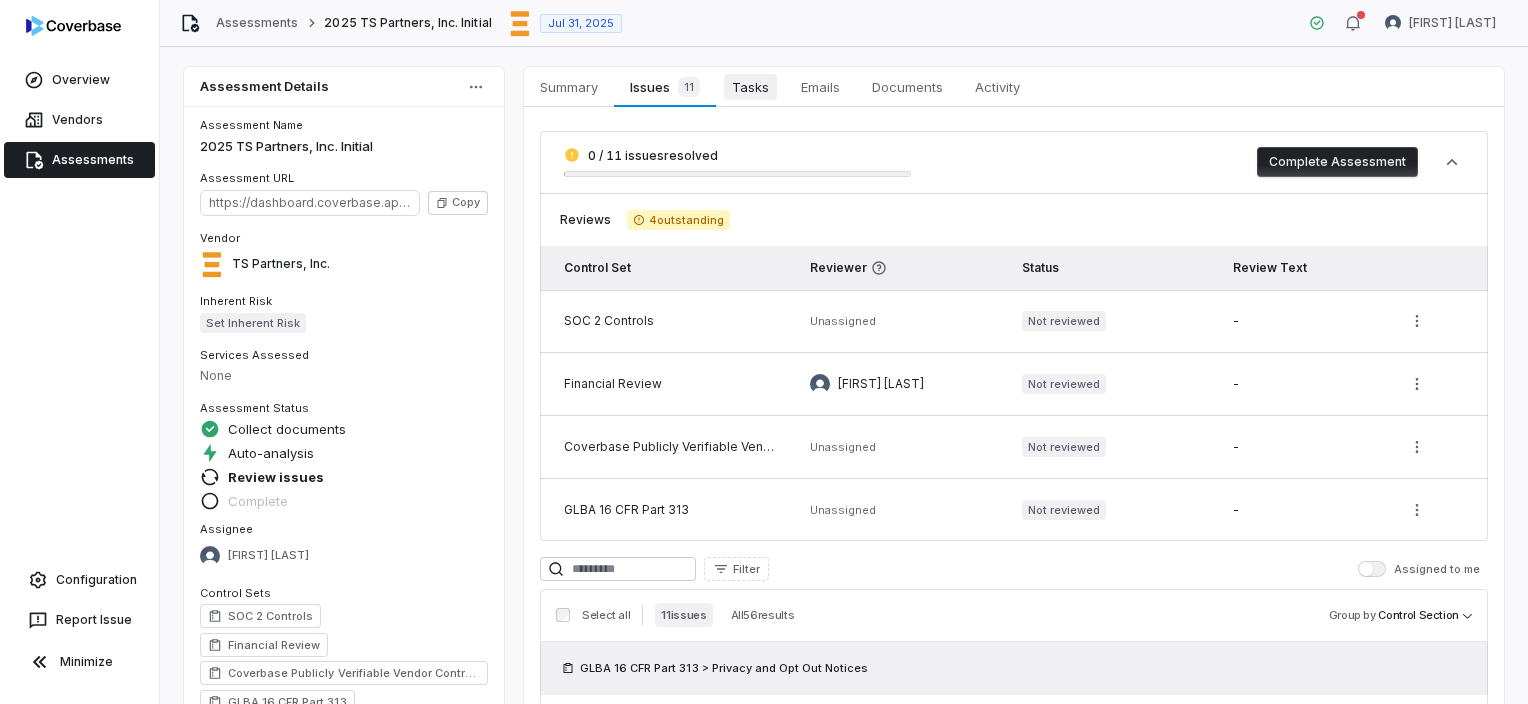 click on "Tasks" at bounding box center [750, 87] 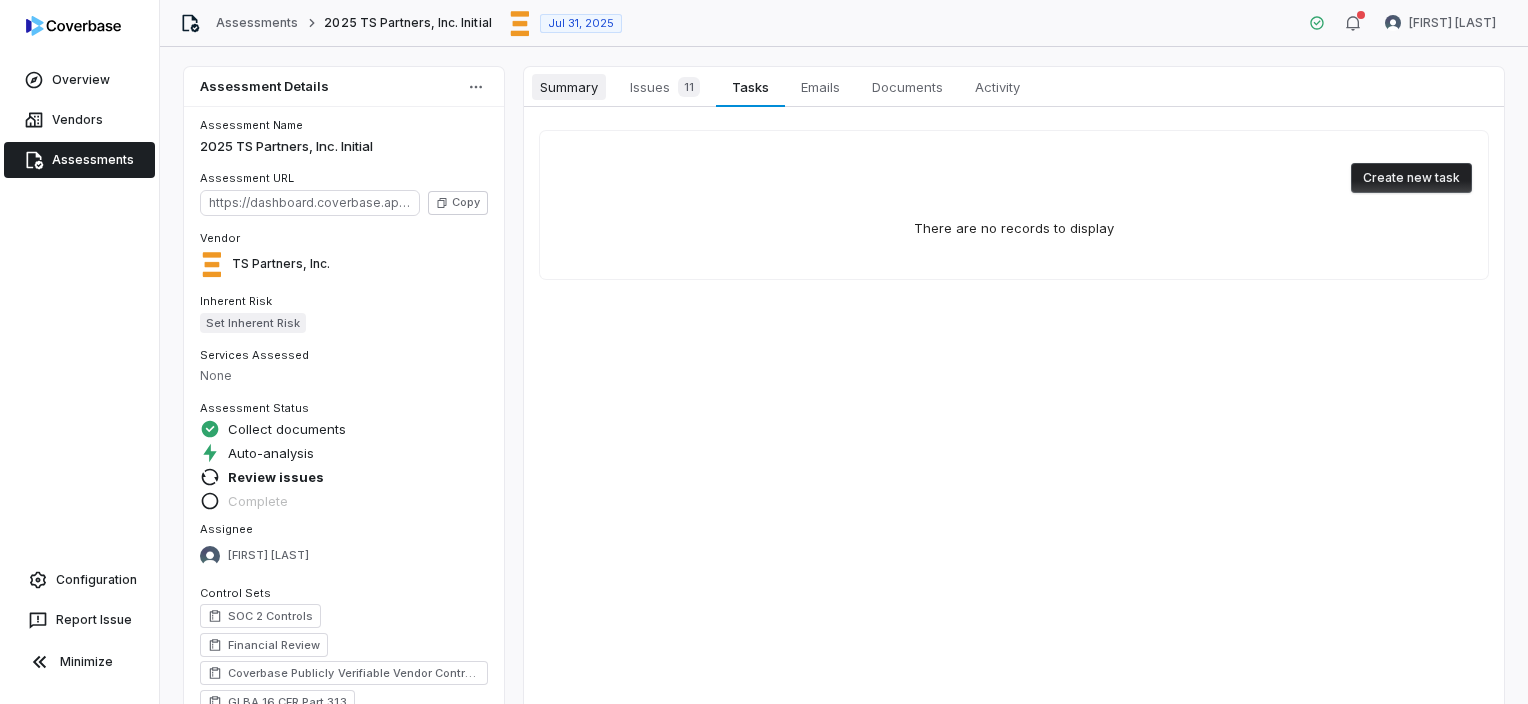 click on "Summary" at bounding box center (569, 87) 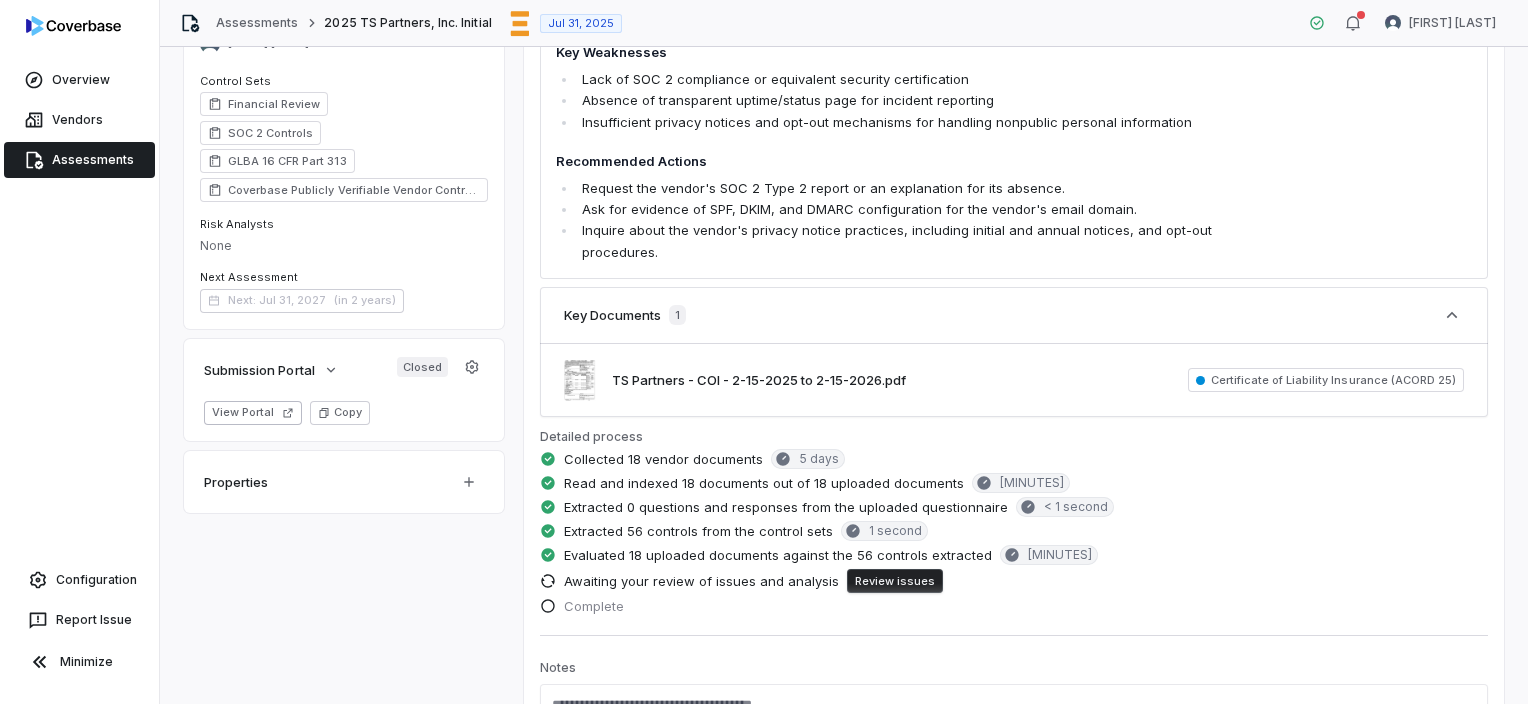 scroll, scrollTop: 600, scrollLeft: 0, axis: vertical 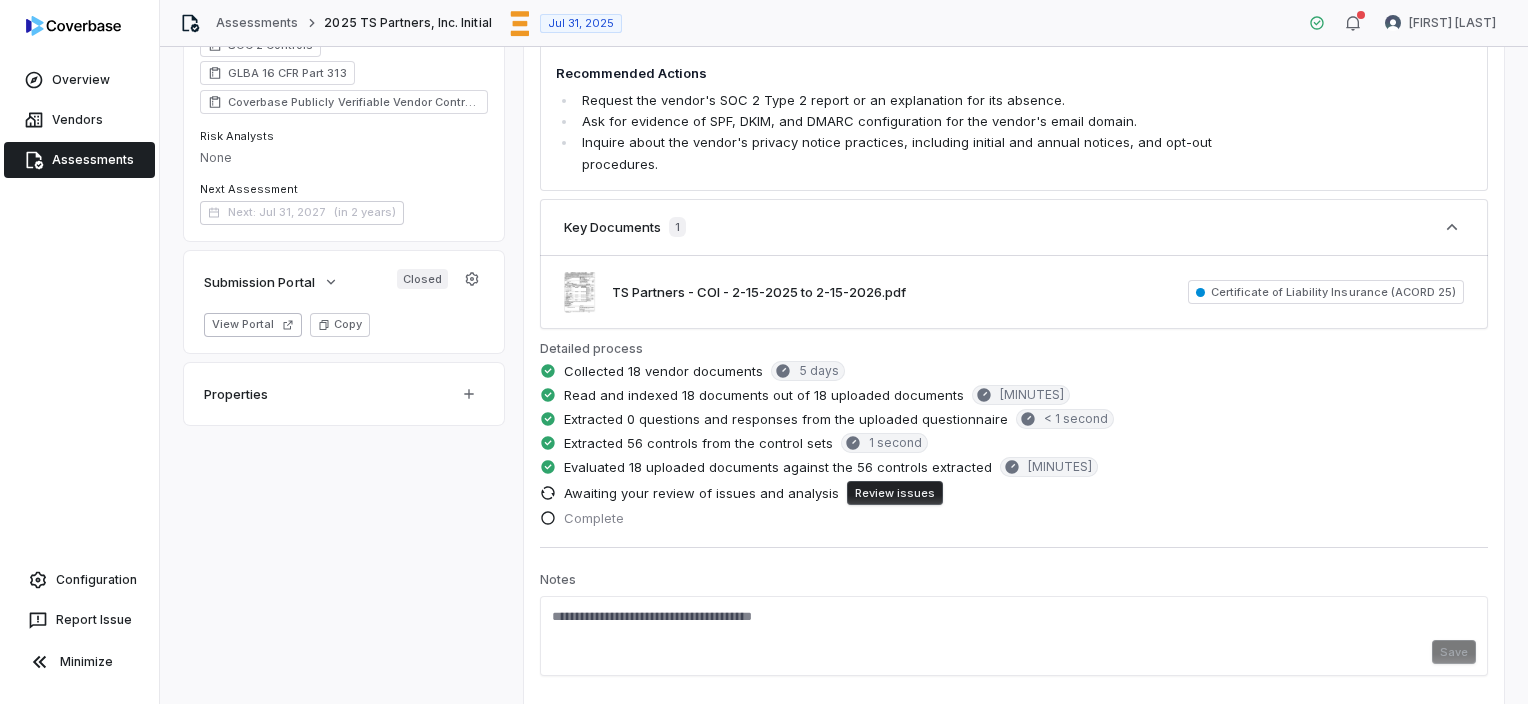 click on "Review issues" at bounding box center [895, 493] 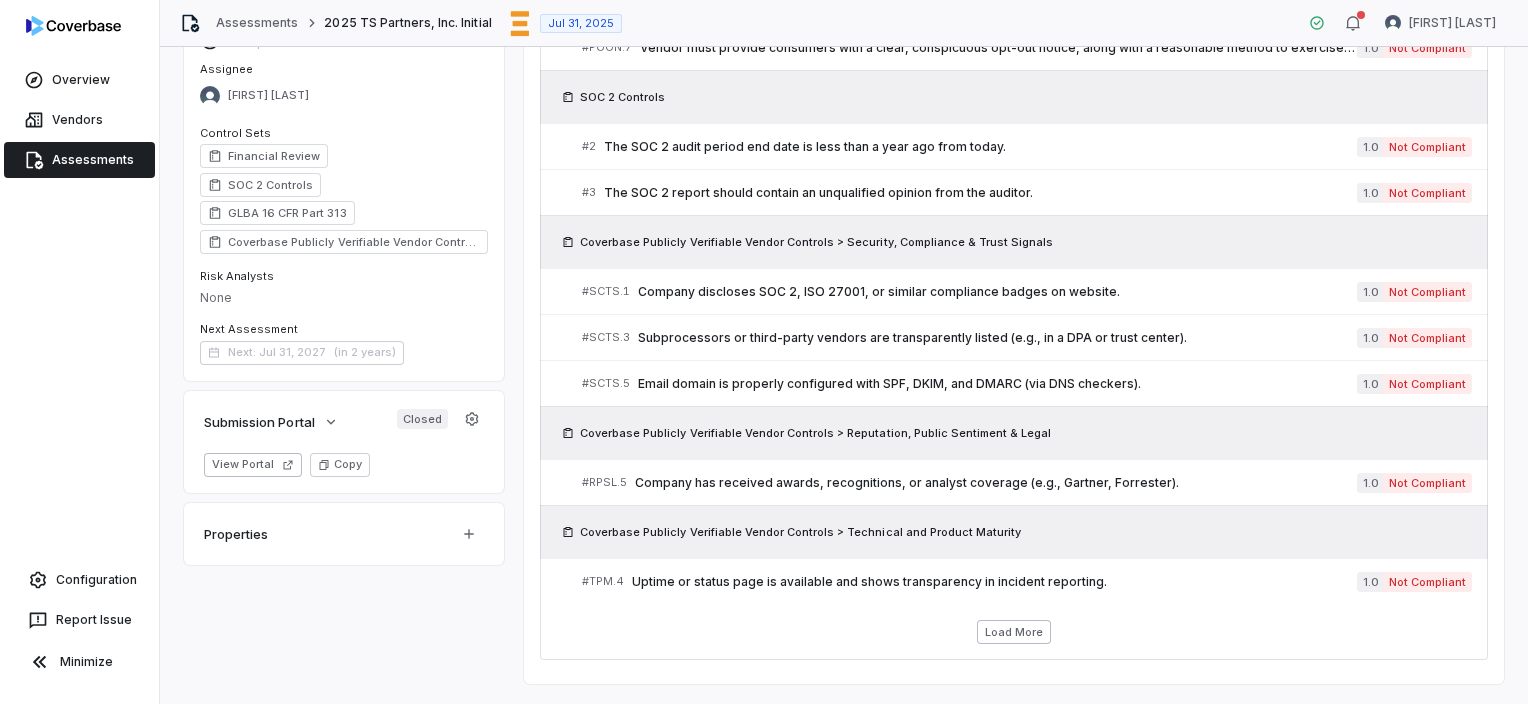 scroll, scrollTop: 600, scrollLeft: 0, axis: vertical 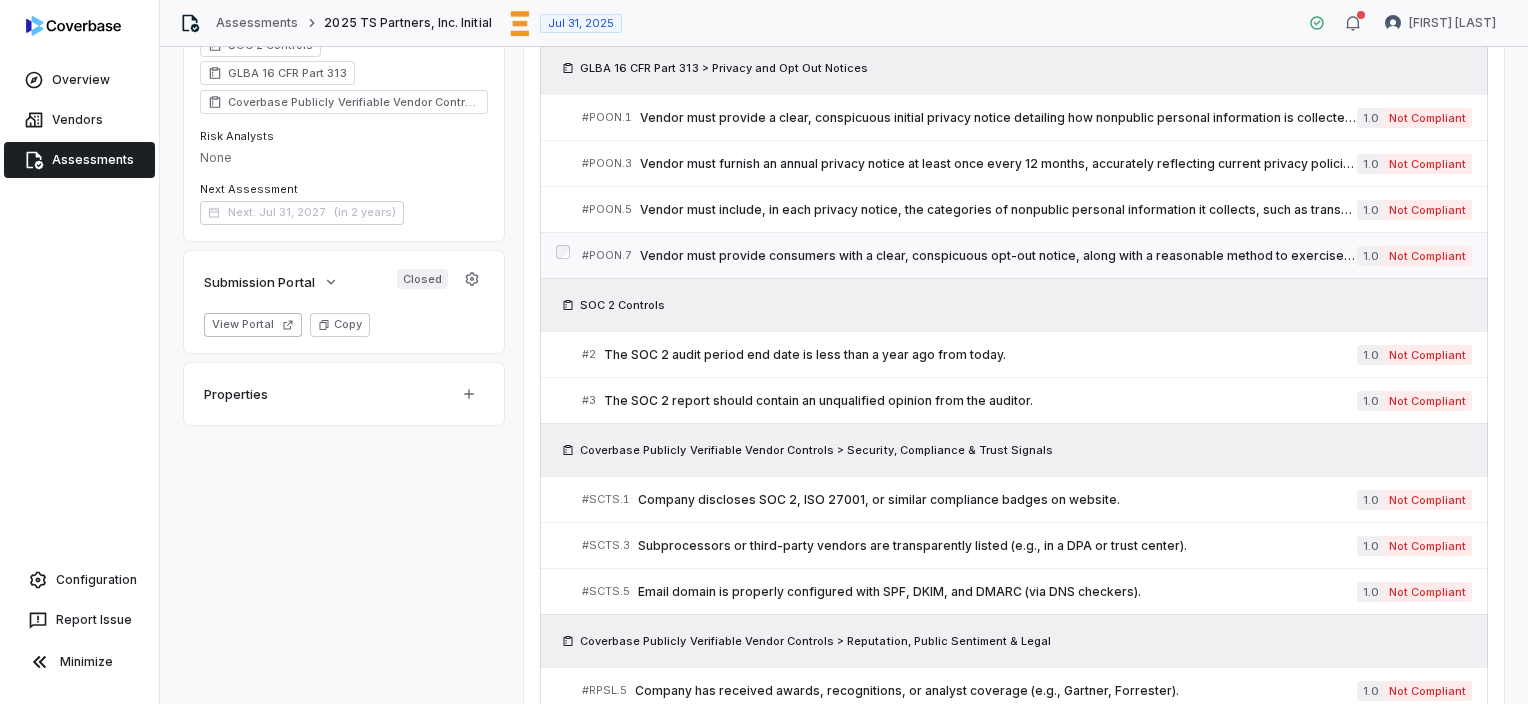 click on "Not Compliant" at bounding box center (1427, 256) 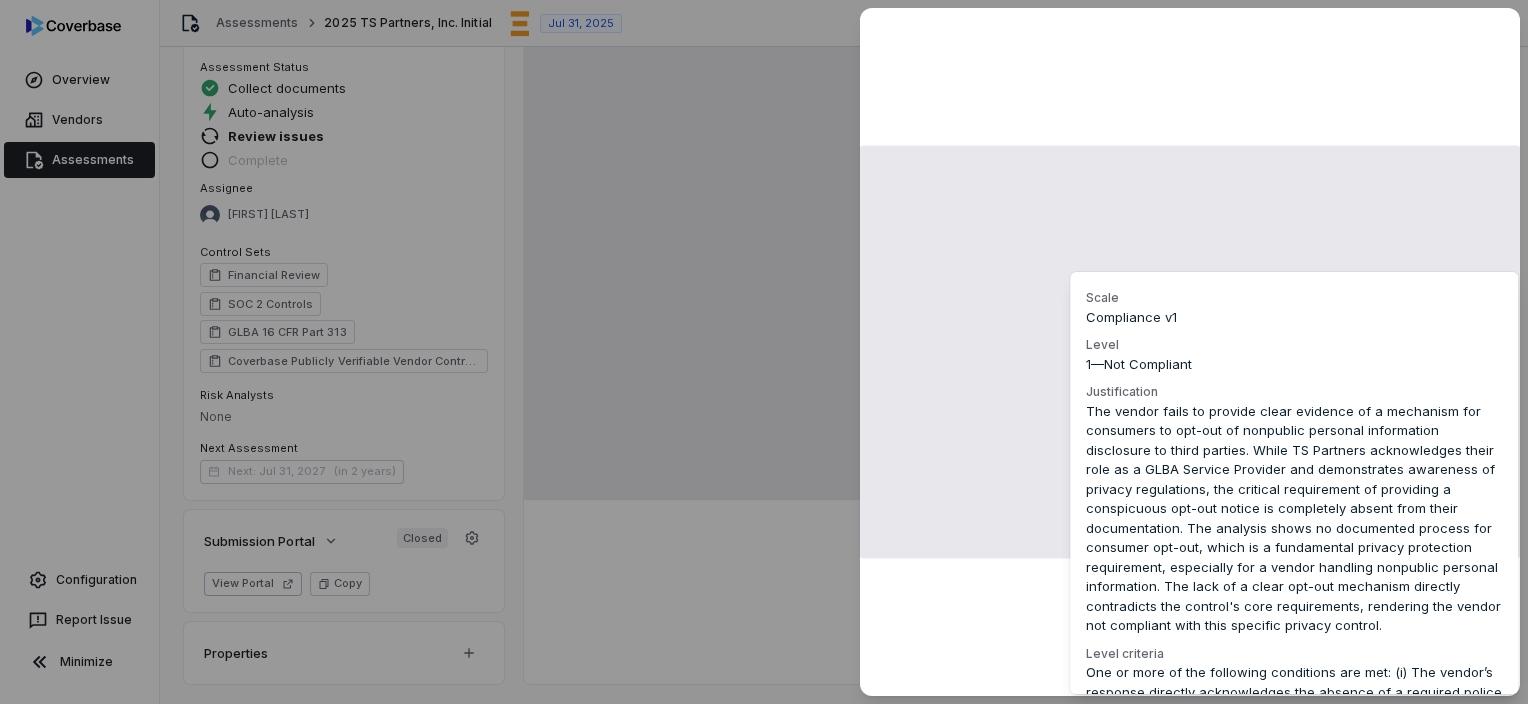 scroll, scrollTop: 600, scrollLeft: 0, axis: vertical 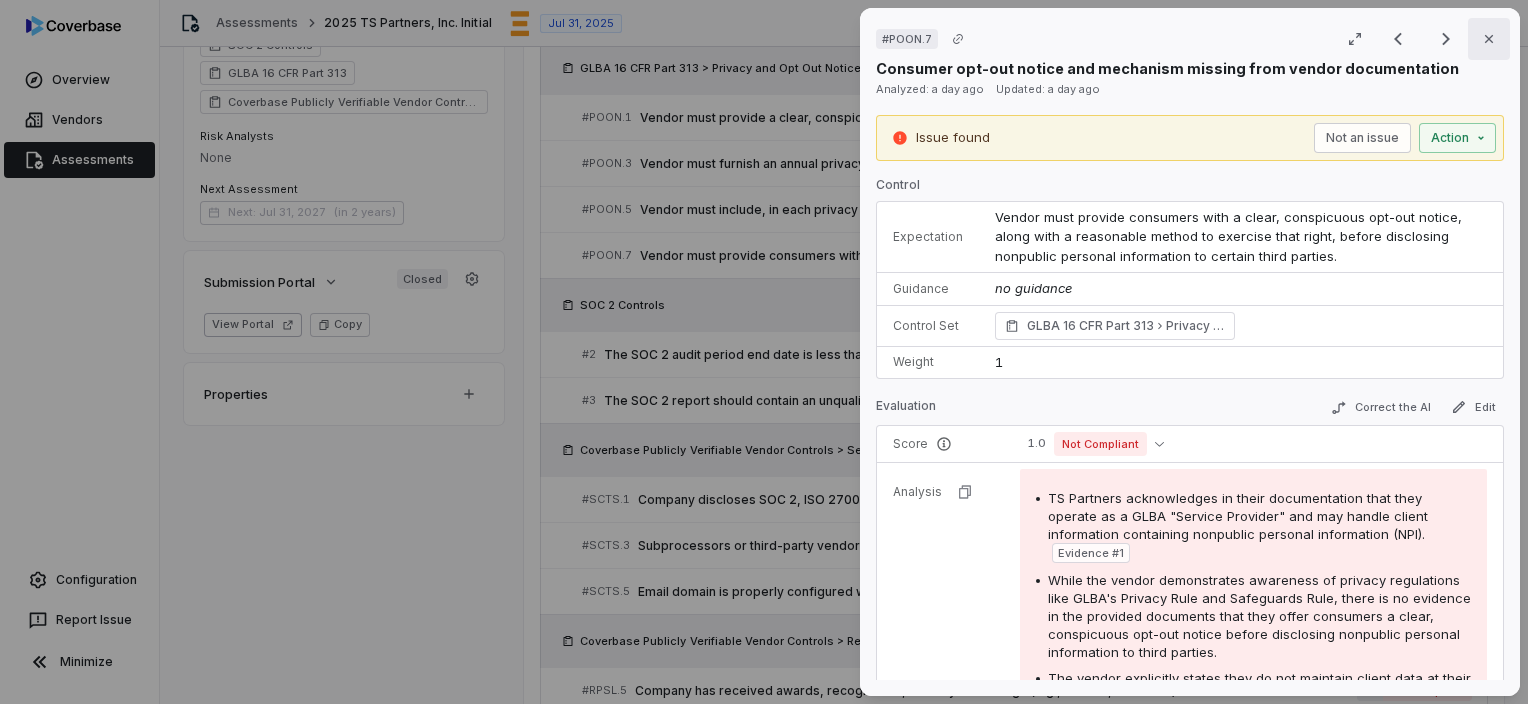 click 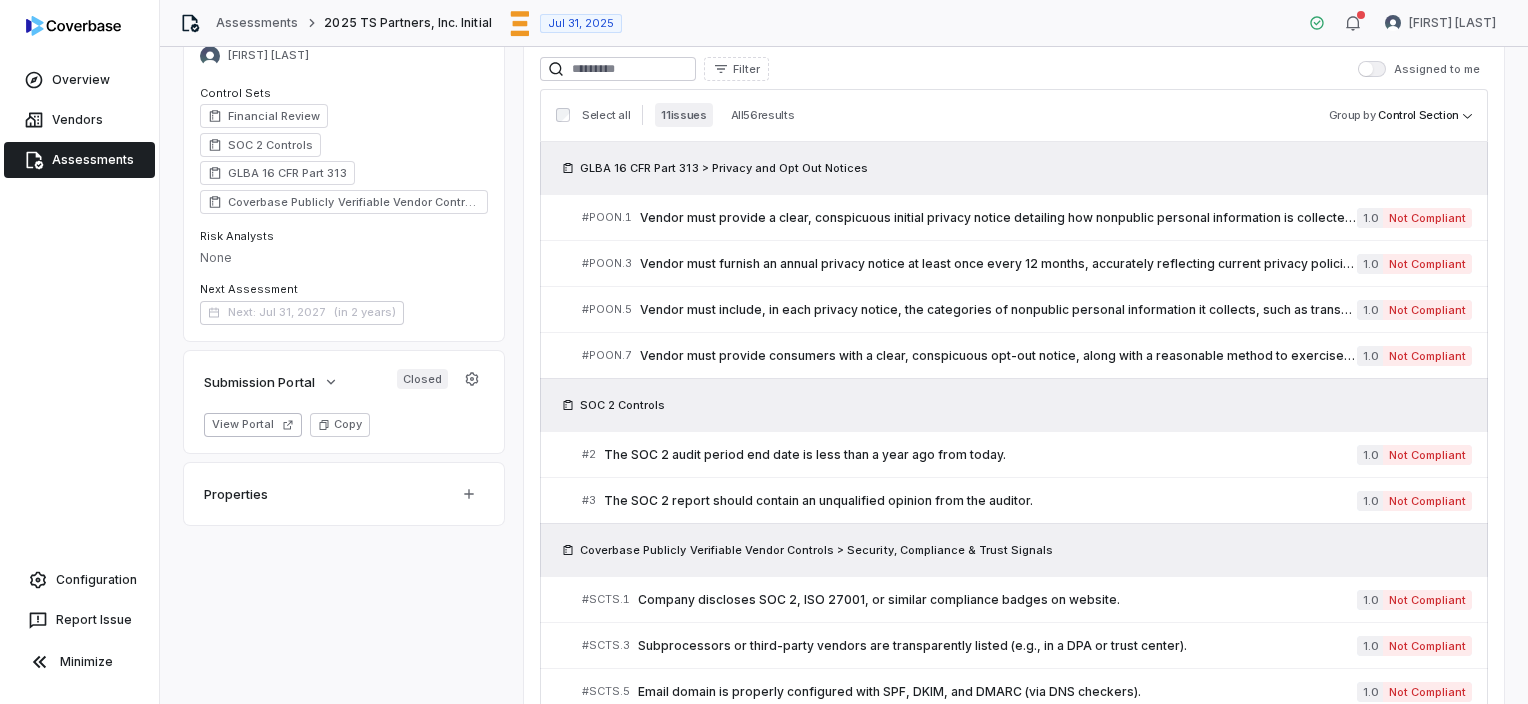 scroll, scrollTop: 447, scrollLeft: 0, axis: vertical 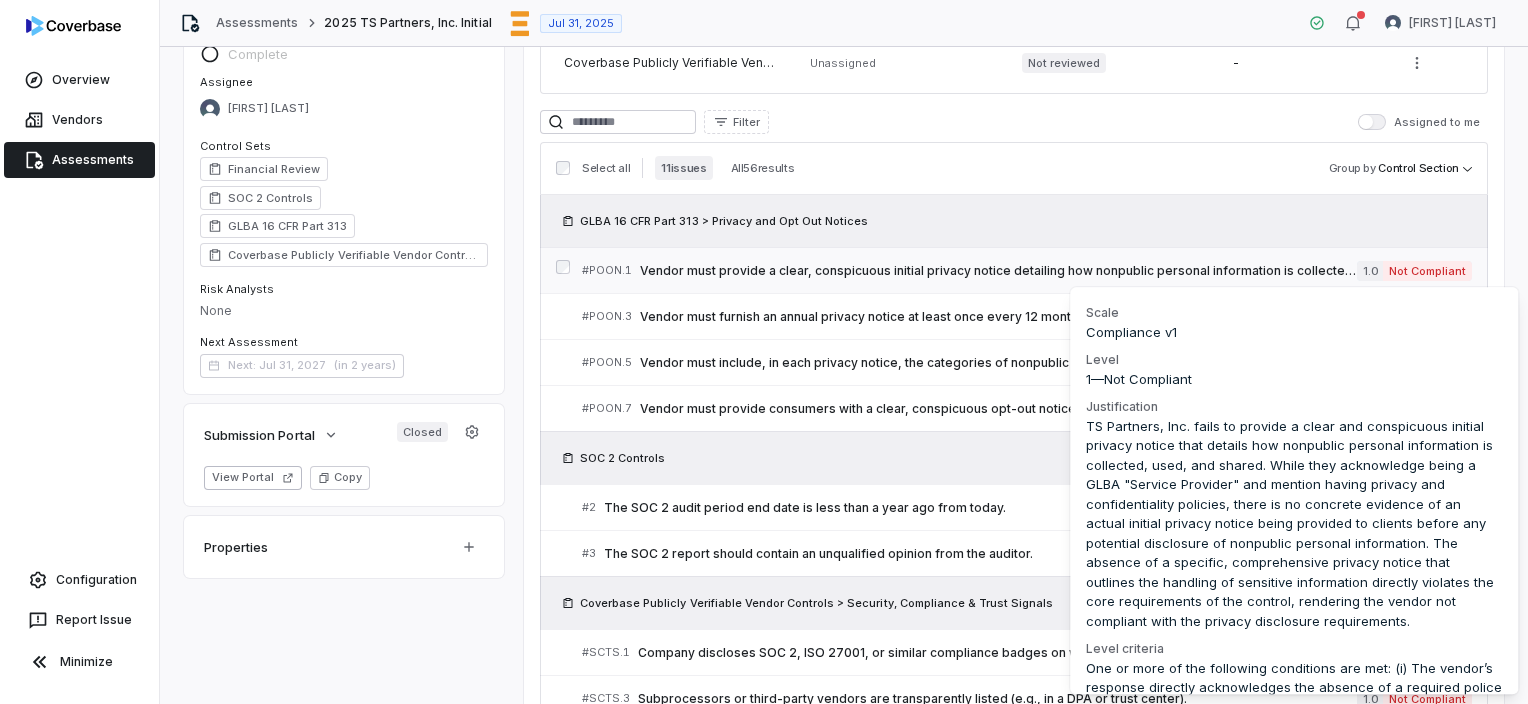 click on "Not Compliant" at bounding box center (1427, 271) 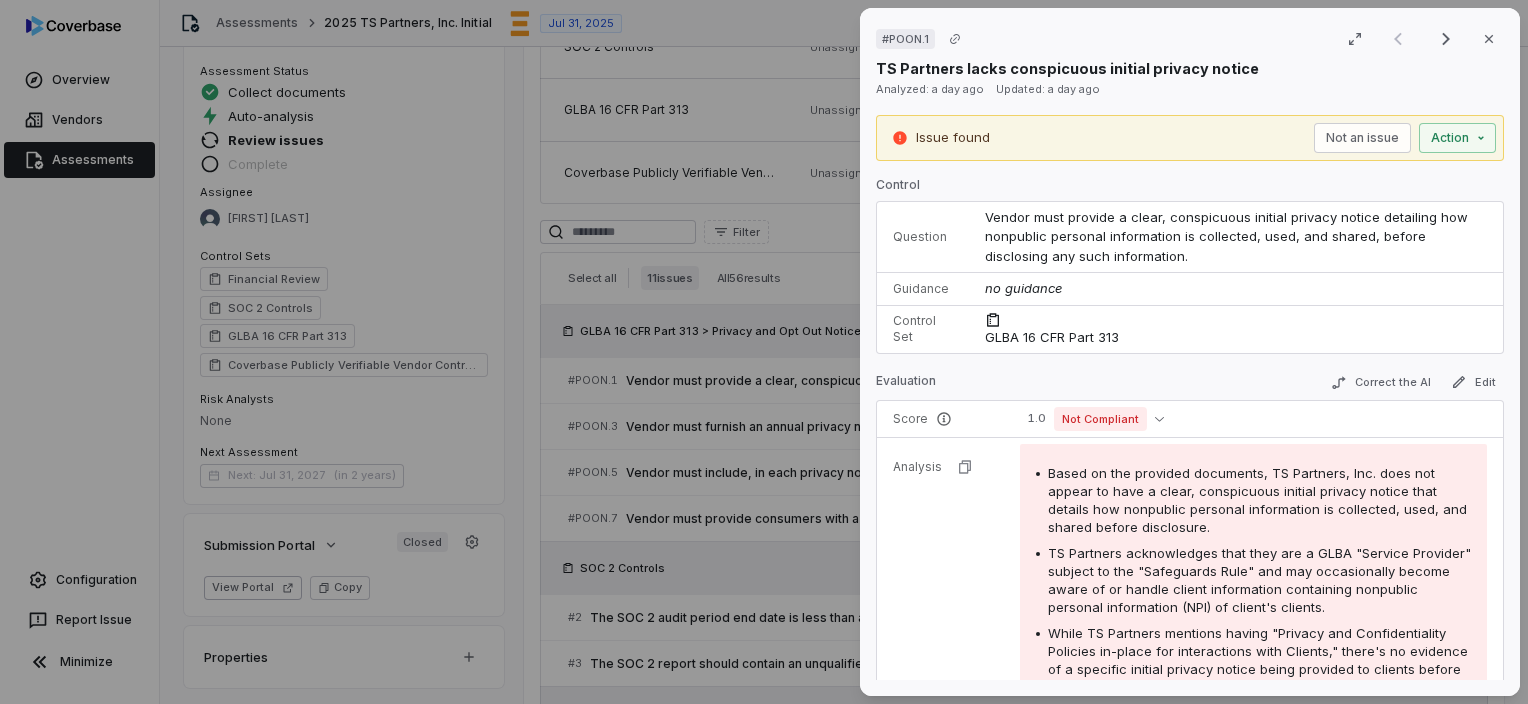 scroll, scrollTop: 447, scrollLeft: 0, axis: vertical 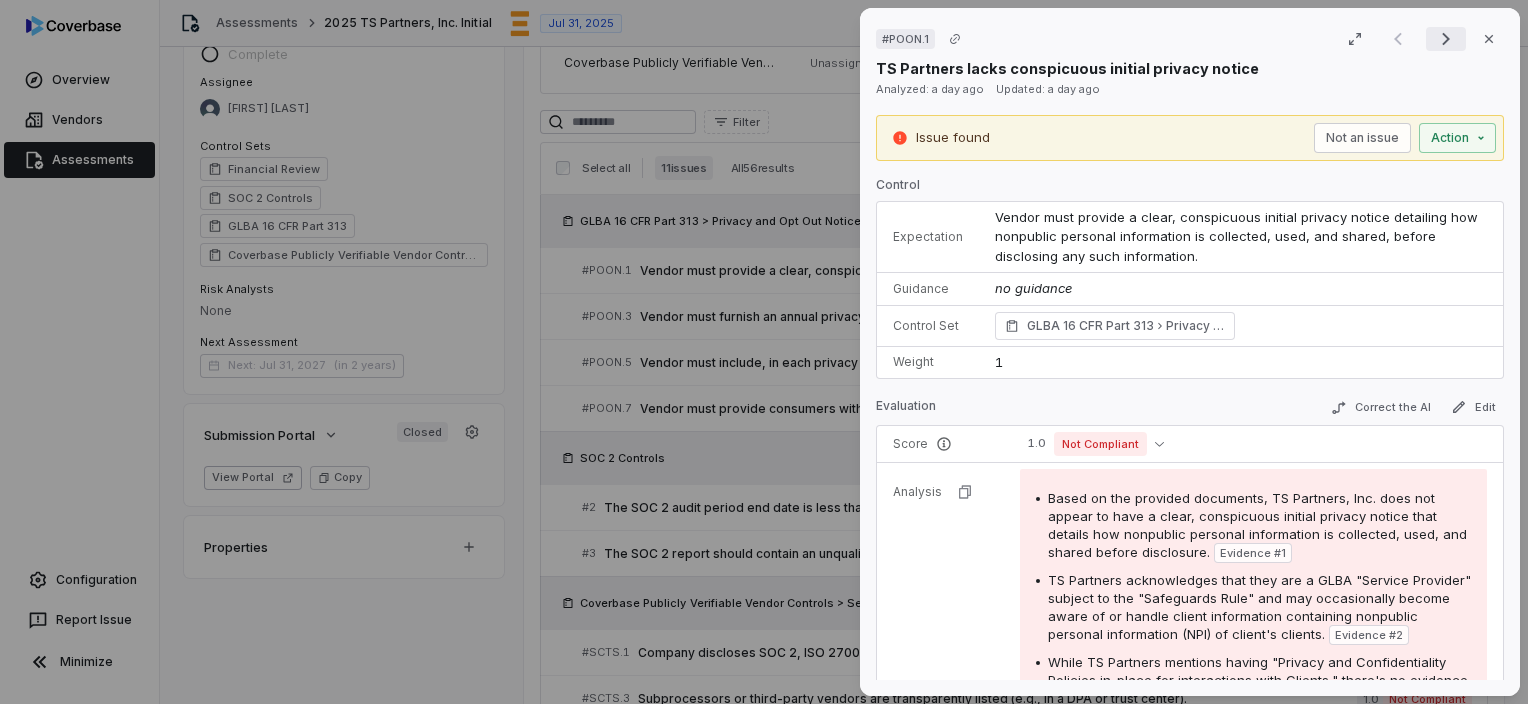 click 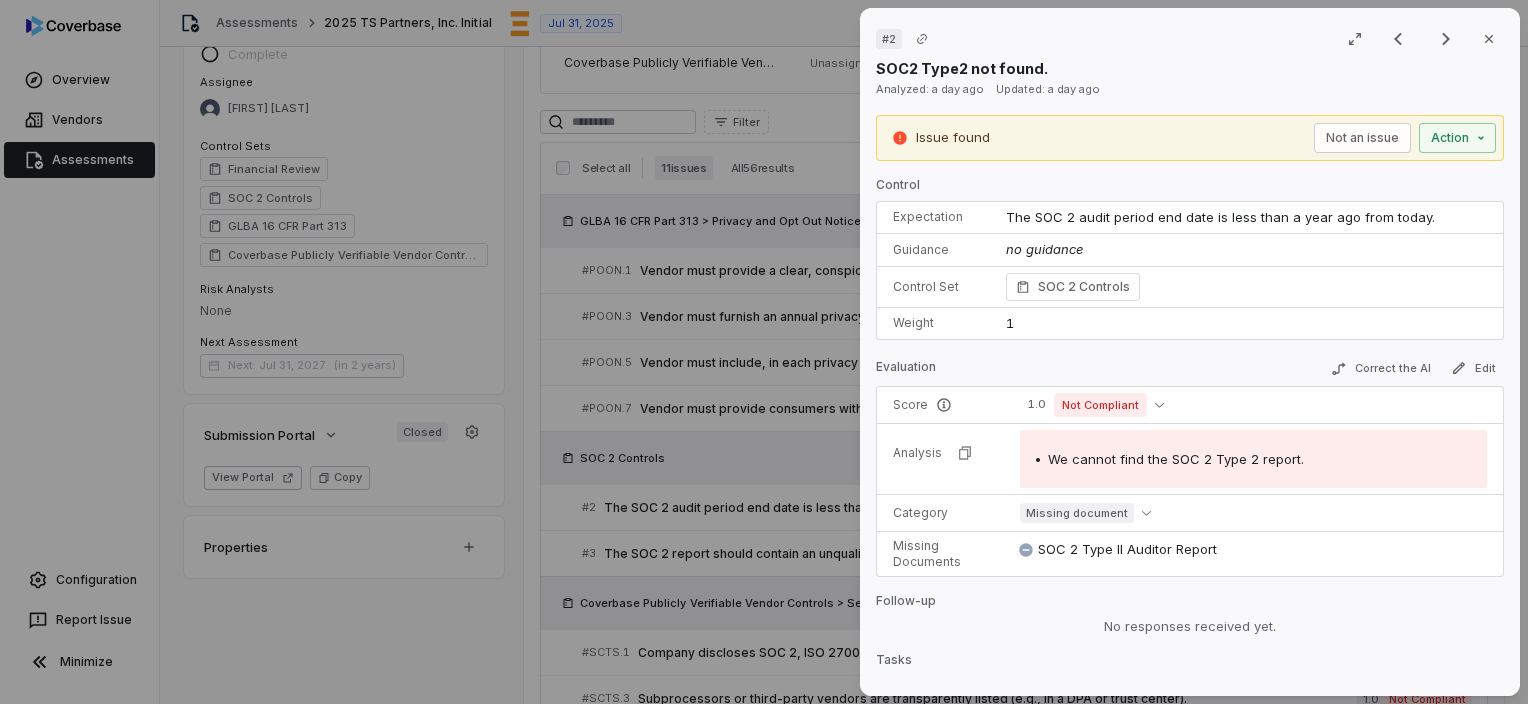 click on "# 2 Result 2 of 11 Close SOC2 Type2 not found. Analyzed: [TIME_AGO] Updated: [TIME_AGO] Issue found Not an issue Action Control Expectation The SOC 2 audit period end date is less than a year ago from today. Guidance no guidance Control Set SOC 2 Controls Weight 1 Evaluation Correct the AI Edit   Score 1.0 Not Compliant Analysis We cannot find the SOC 2 Type 2 report. Category Missing document Missing Documents SOC 2 Type II Auditor Report Follow-up No responses received yet. Tasks No  tasks  linked to this control. Emails No  emails  linked to this control. Activity No activity yet. Notes   Save" at bounding box center (764, 352) 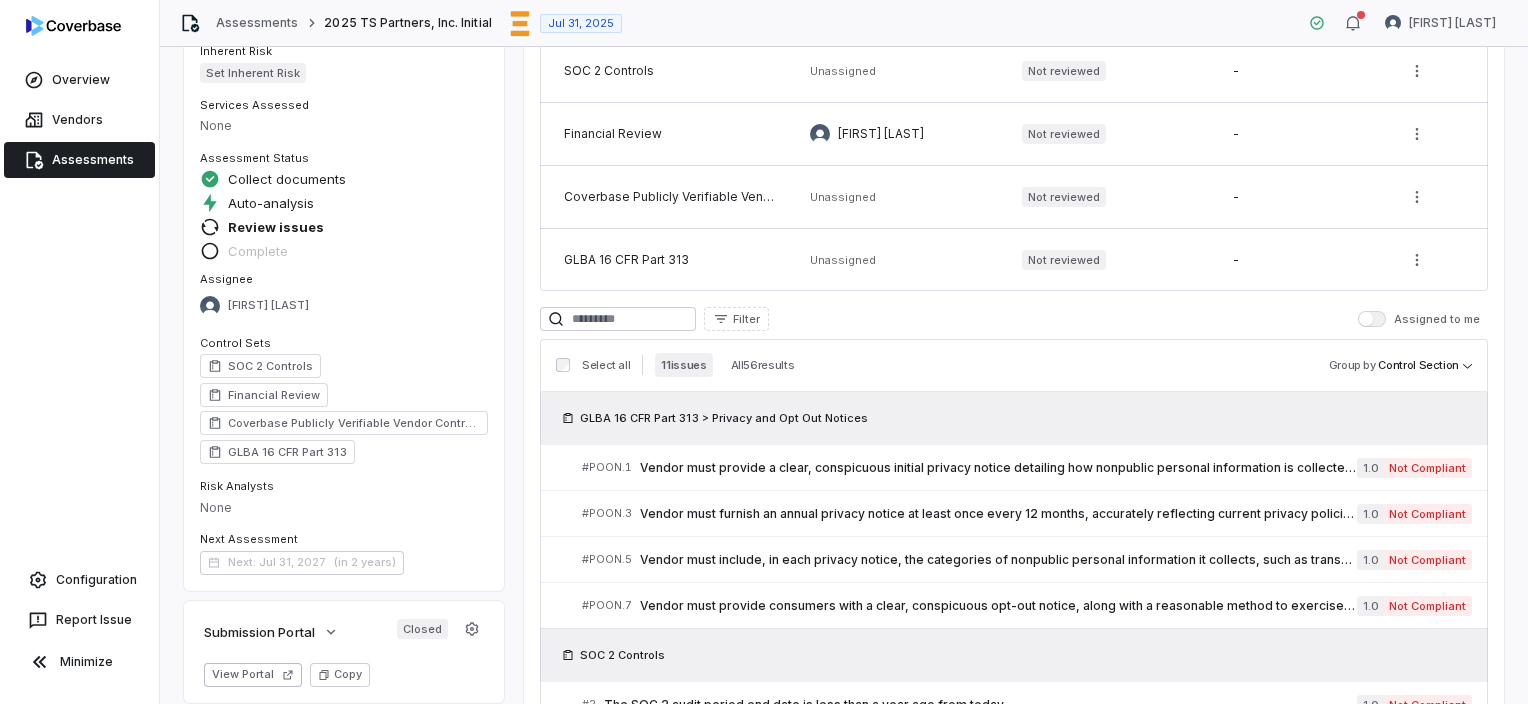 scroll, scrollTop: 100, scrollLeft: 0, axis: vertical 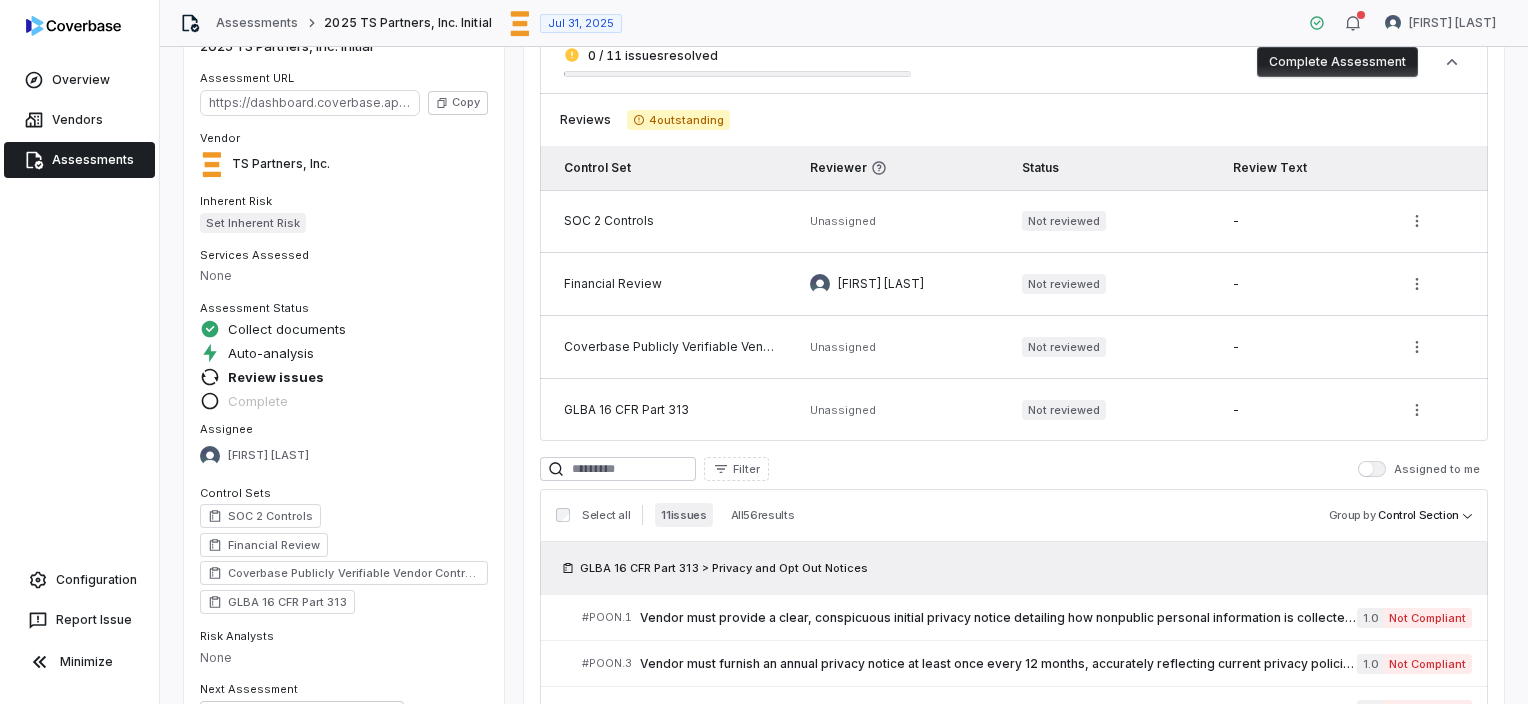 click on "Reviews" at bounding box center [585, 120] 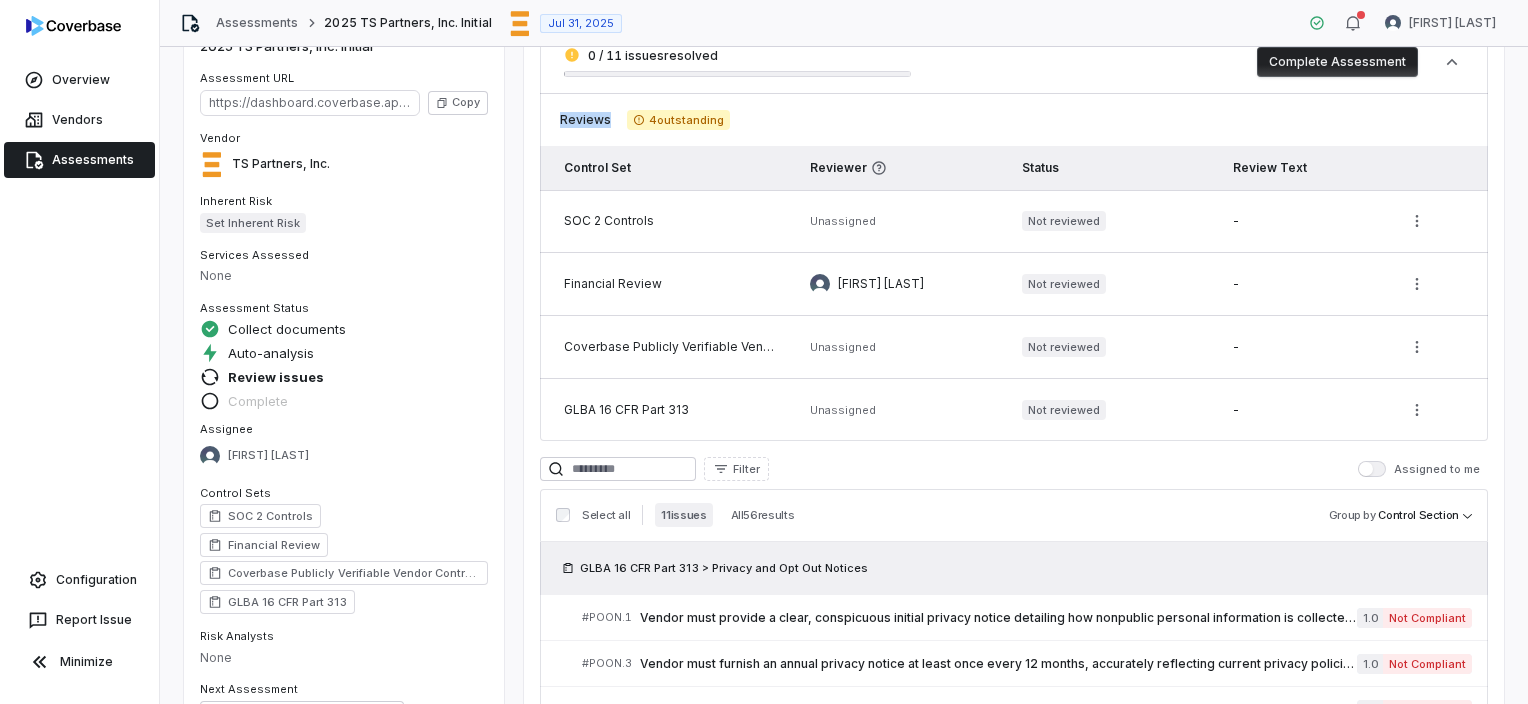 click on "Reviews" at bounding box center (585, 120) 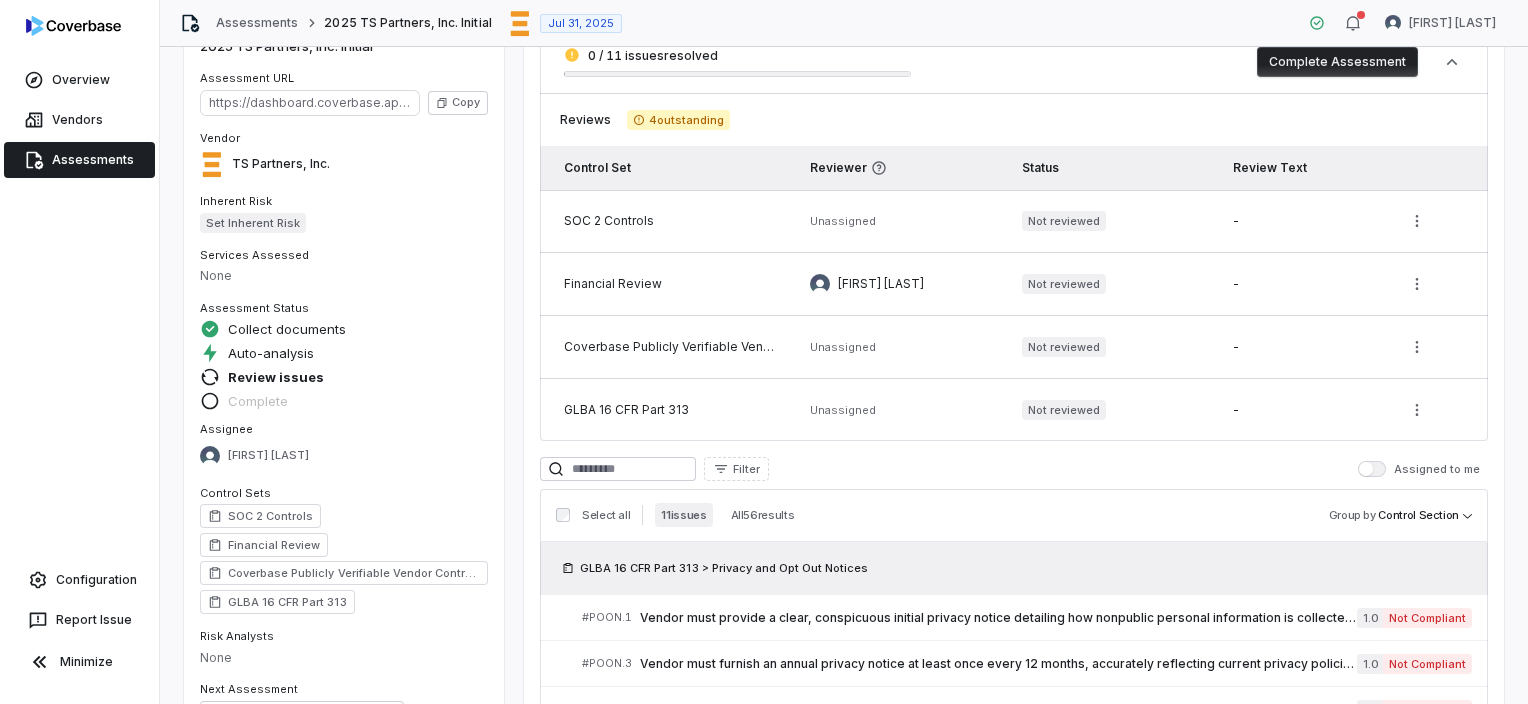 click on "0 / 11   issues  resolved Complete Assessment Reviews 4  outstanding Control Set Reviewer  Status Review Text SOC 2 Controls Unassigned Not reviewed - Financial Review Shannon LeBlanc Not reviewed - Coverbase Publicly Verifiable Vendor Controls Unassigned Not reviewed - GLBA 16 CFR Part 313 Unassigned Not reviewed - Filter Assigned to me Select all 11  issues All  56  results Group by   Control Section GLBA 16 CFR Part 313    > Privacy and Opt Out Notices # POON.1 Vendor must provide a clear, conspicuous initial privacy notice detailing how nonpublic personal information is collected, used, and shared, before disclosing any such information. 1.0 Not Compliant # POON.3 Vendor must furnish an annual privacy notice at least once every 12 months, accurately reflecting current privacy policies, data-sharing practices, and opt-out rights. 1.0 Not Compliant # POON.5 1.0 Not Compliant # POON.7 1.0 Not Compliant SOC 2 Controls   # 2 The SOC 2 audit period end date is less than a year ago from today. 1.0 Not Compliant" at bounding box center (1014, 671) 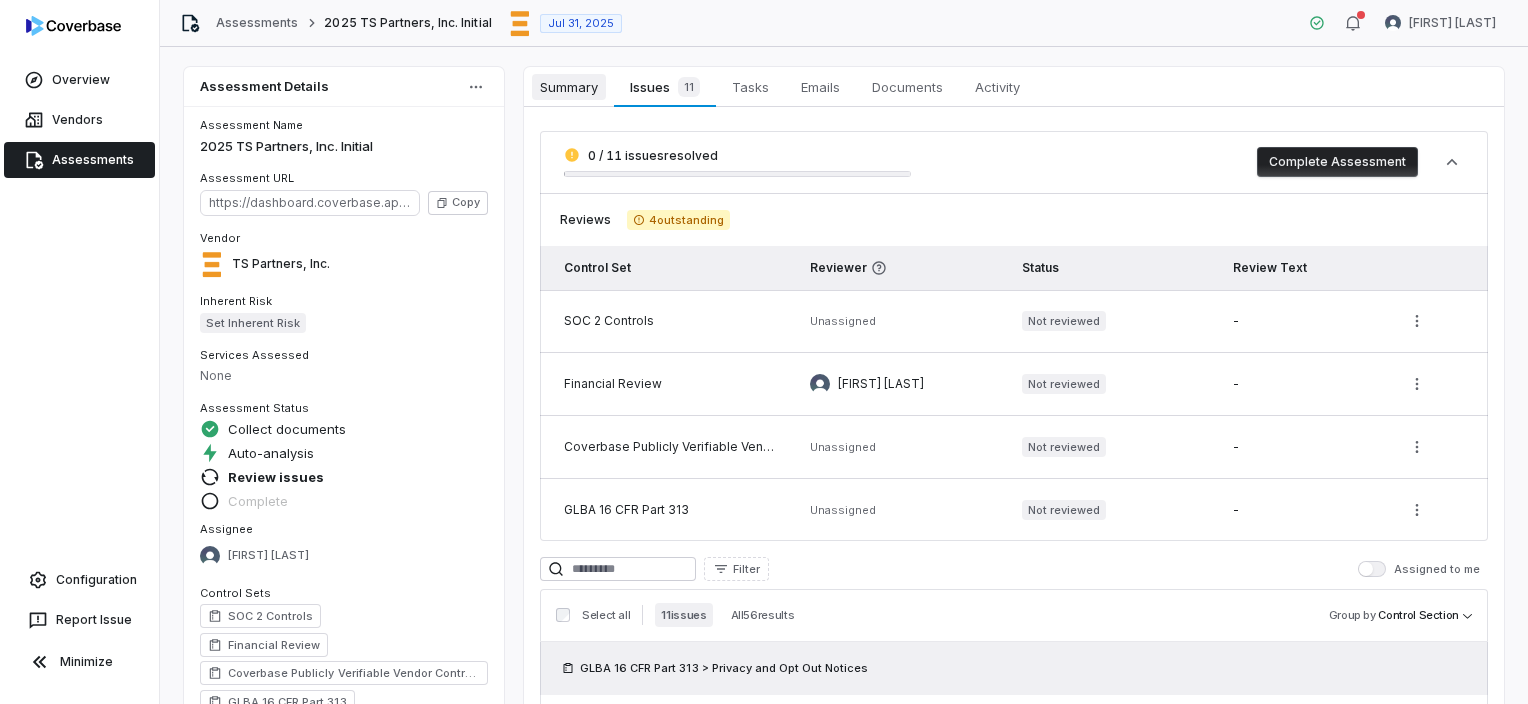 click on "Summary" at bounding box center [569, 87] 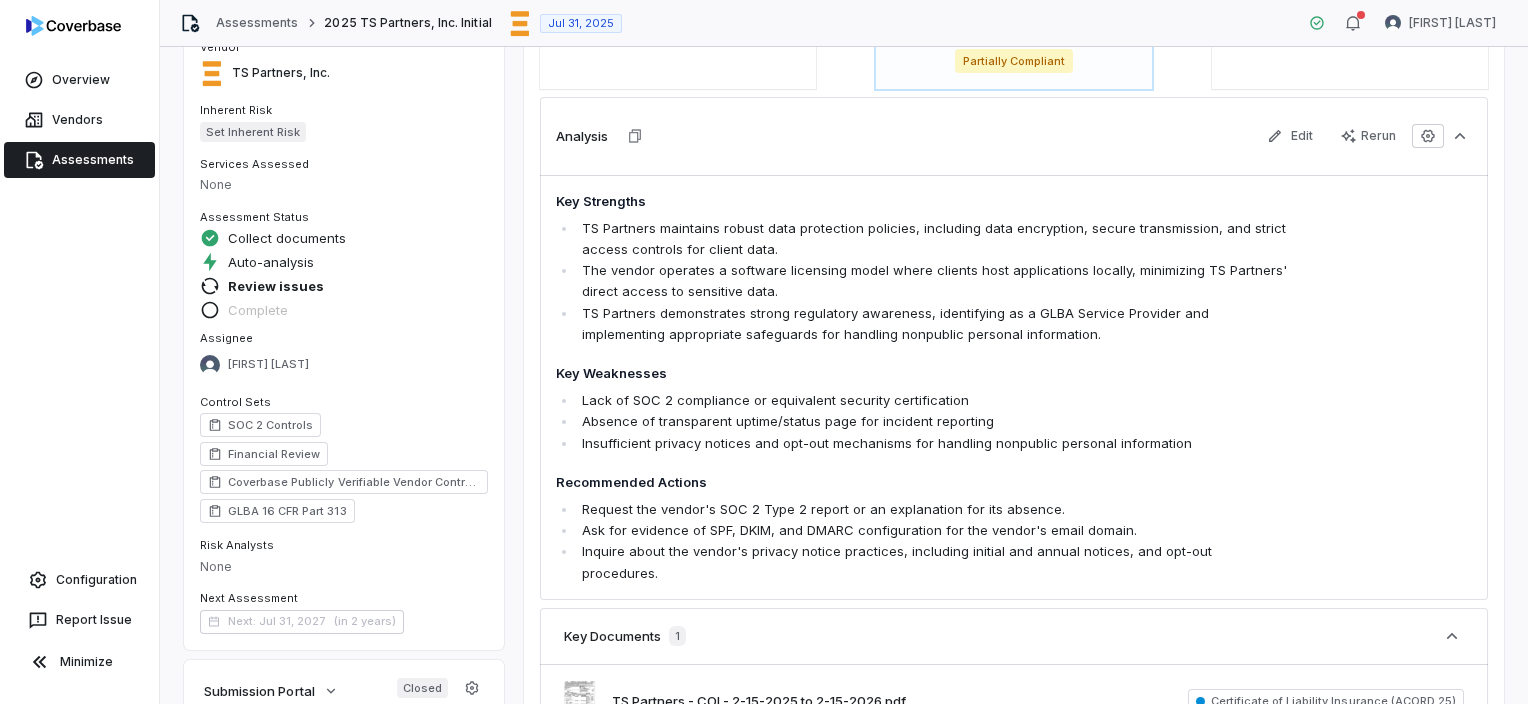 scroll, scrollTop: 300, scrollLeft: 0, axis: vertical 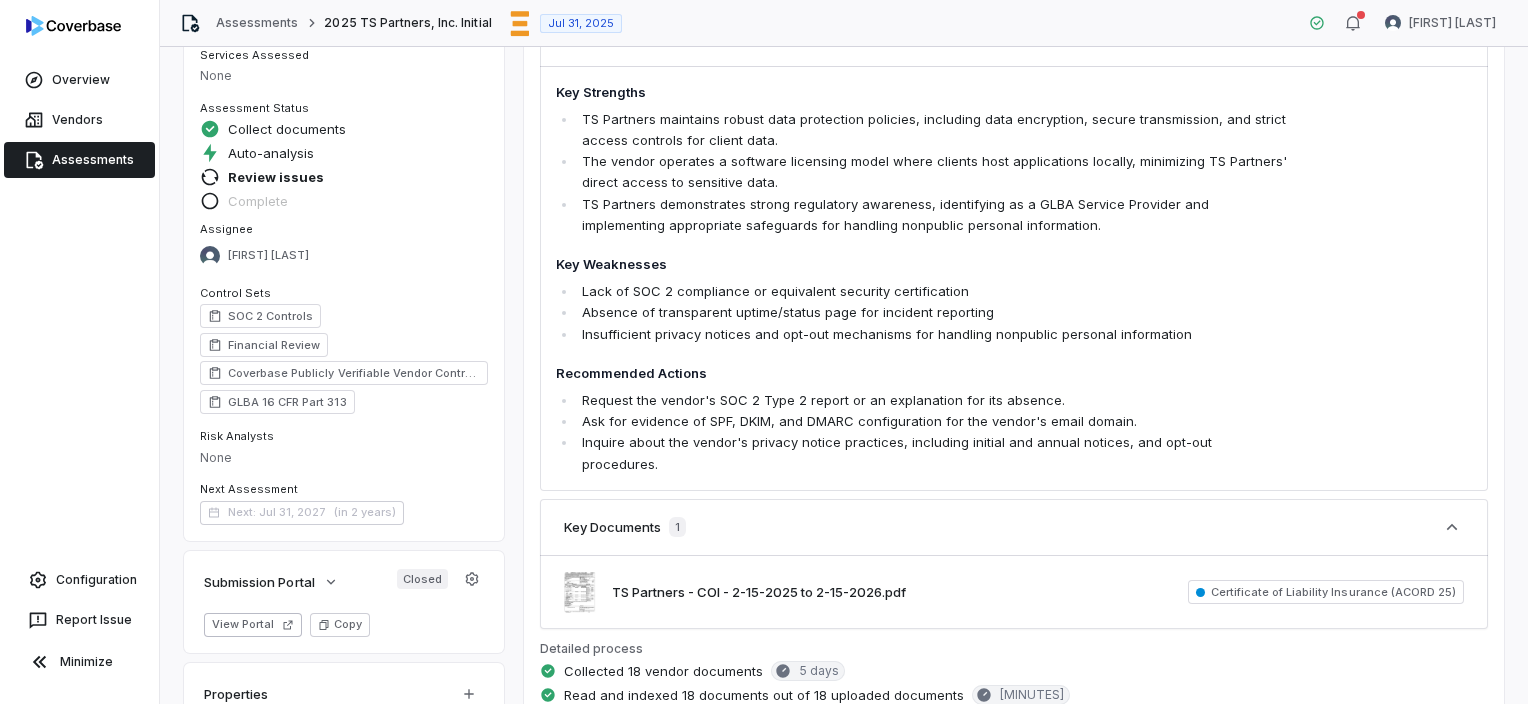 drag, startPoint x: 996, startPoint y: 231, endPoint x: 972, endPoint y: 229, distance: 24.083189 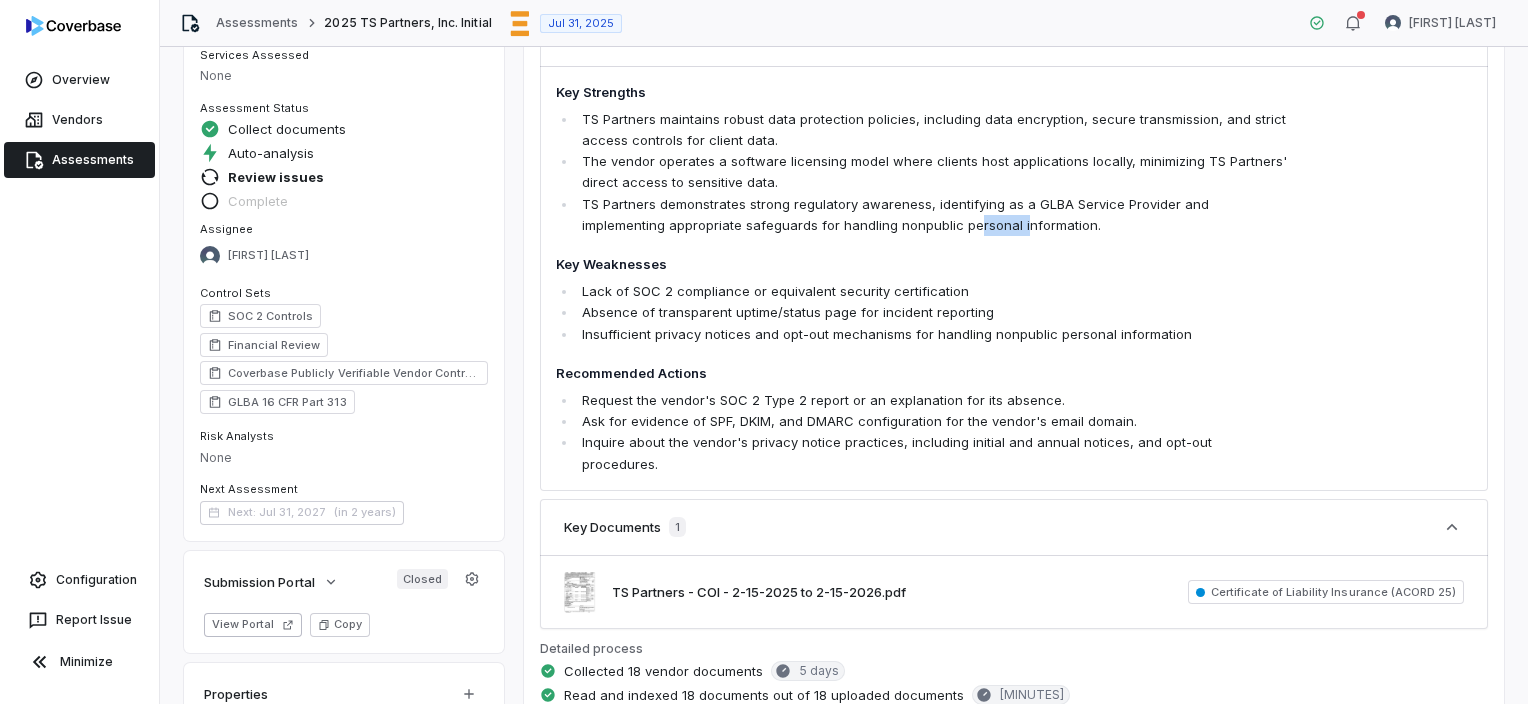 drag, startPoint x: 898, startPoint y: 228, endPoint x: 860, endPoint y: 221, distance: 38.63936 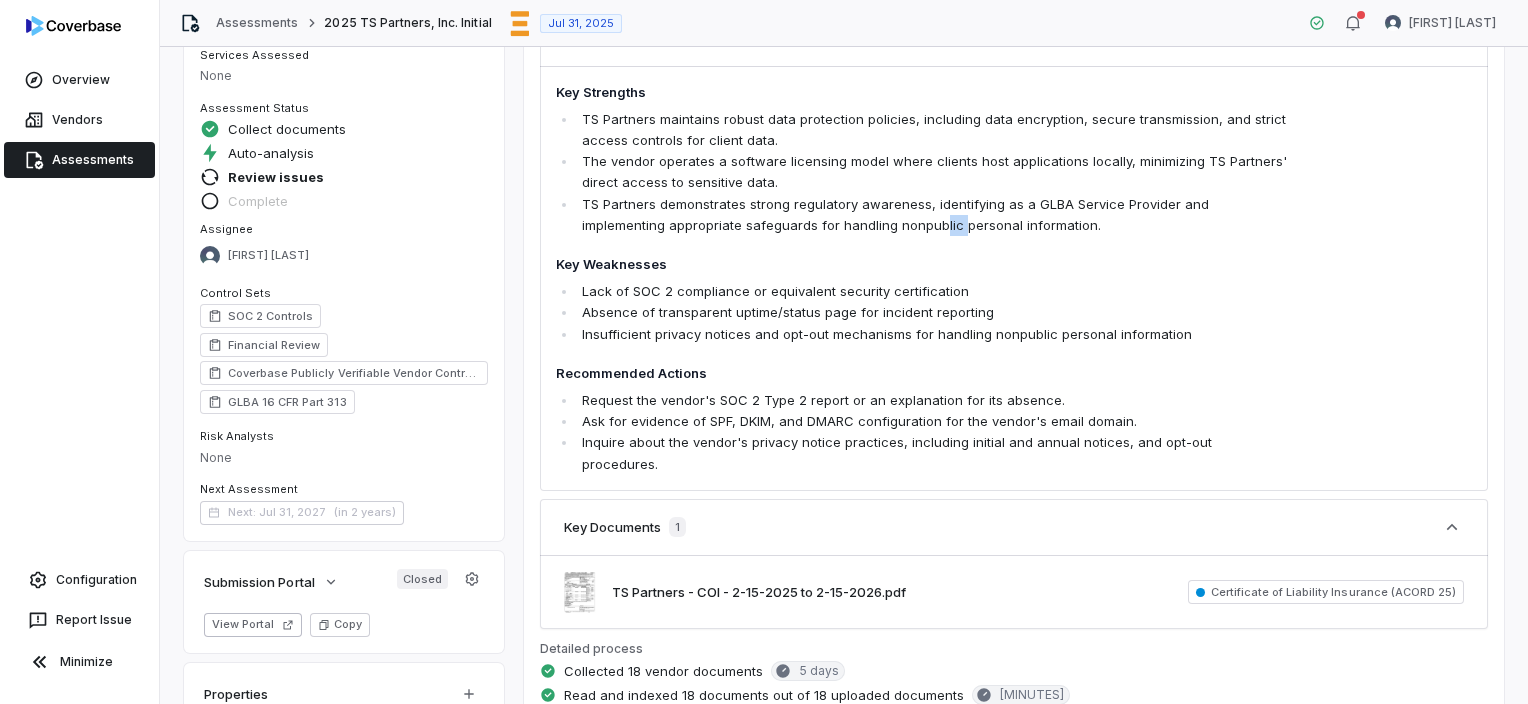 click on "TS Partners demonstrates strong regulatory awareness, identifying as a GLBA Service Provider and implementing appropriate safeguards for handling nonpublic personal information." at bounding box center (933, 215) 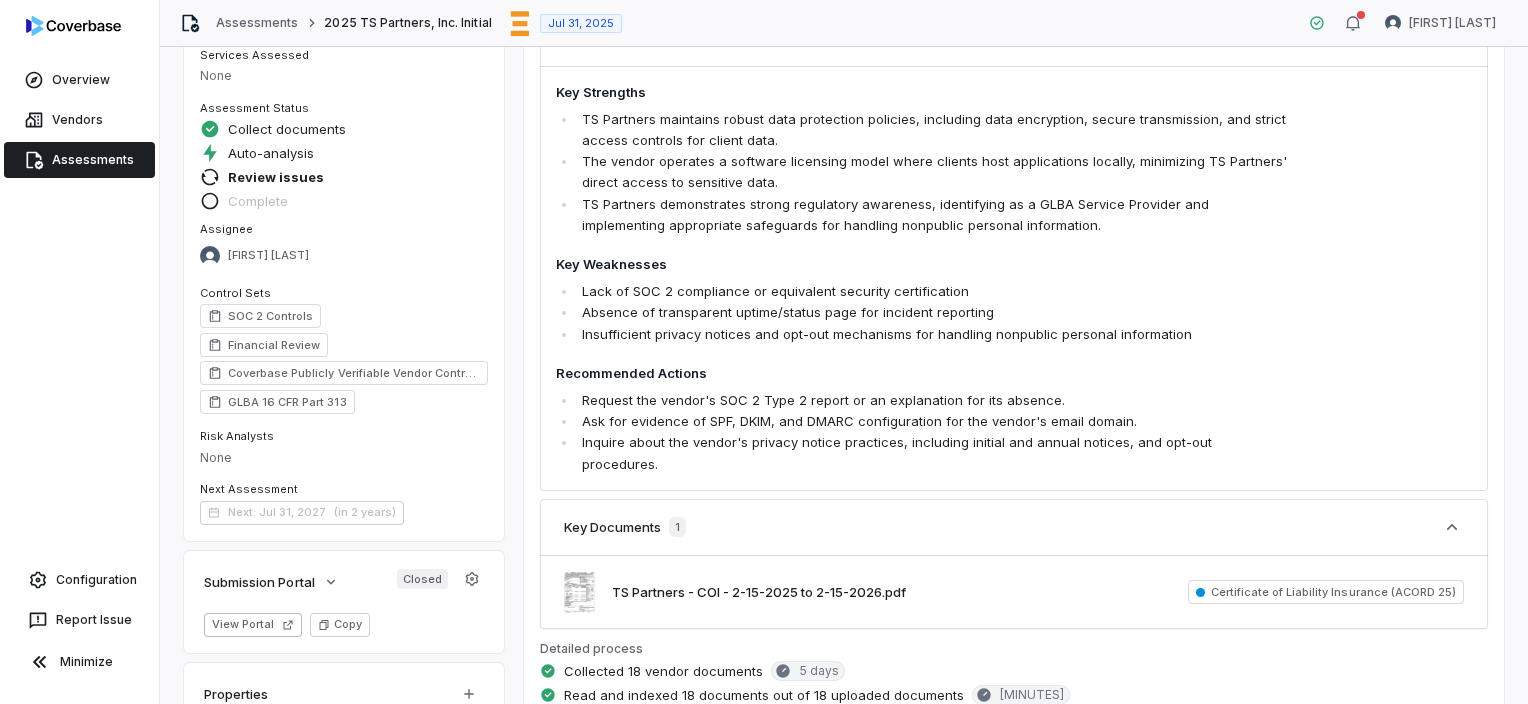 drag, startPoint x: 852, startPoint y: 220, endPoint x: 983, endPoint y: 257, distance: 136.12494 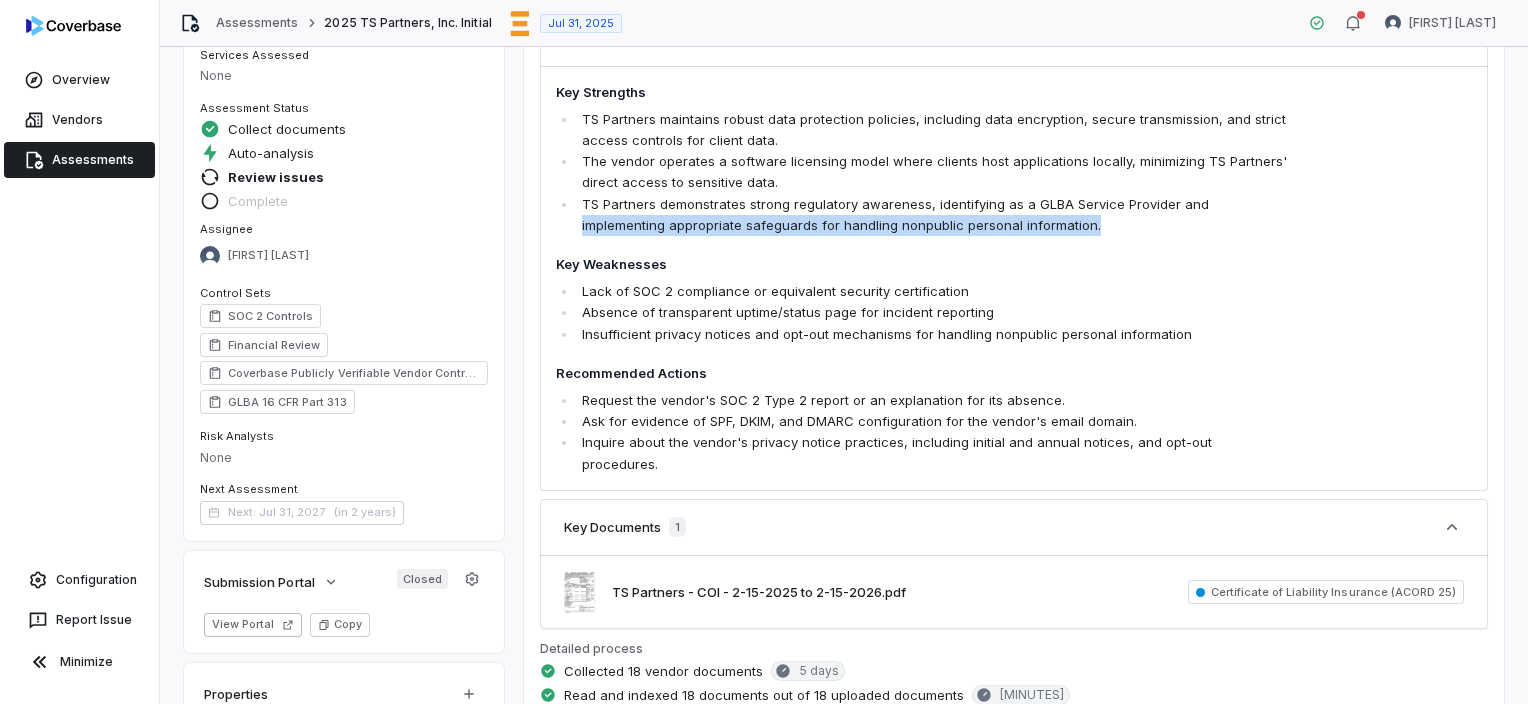 drag, startPoint x: 999, startPoint y: 224, endPoint x: 1195, endPoint y: 206, distance: 196.8248 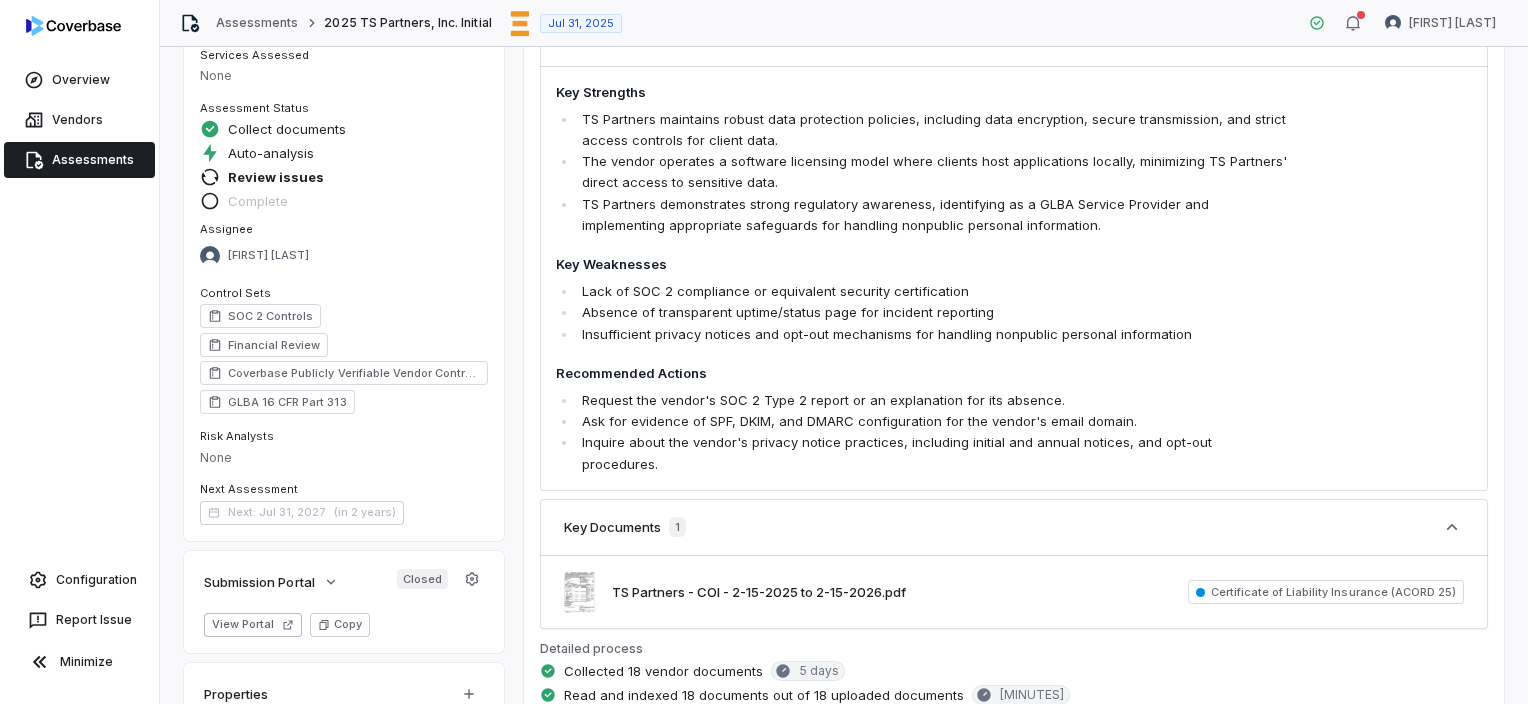 click on "TS Partners demonstrates strong regulatory awareness, identifying as a GLBA Service Provider and implementing appropriate safeguards for handling nonpublic personal information." at bounding box center (933, 215) 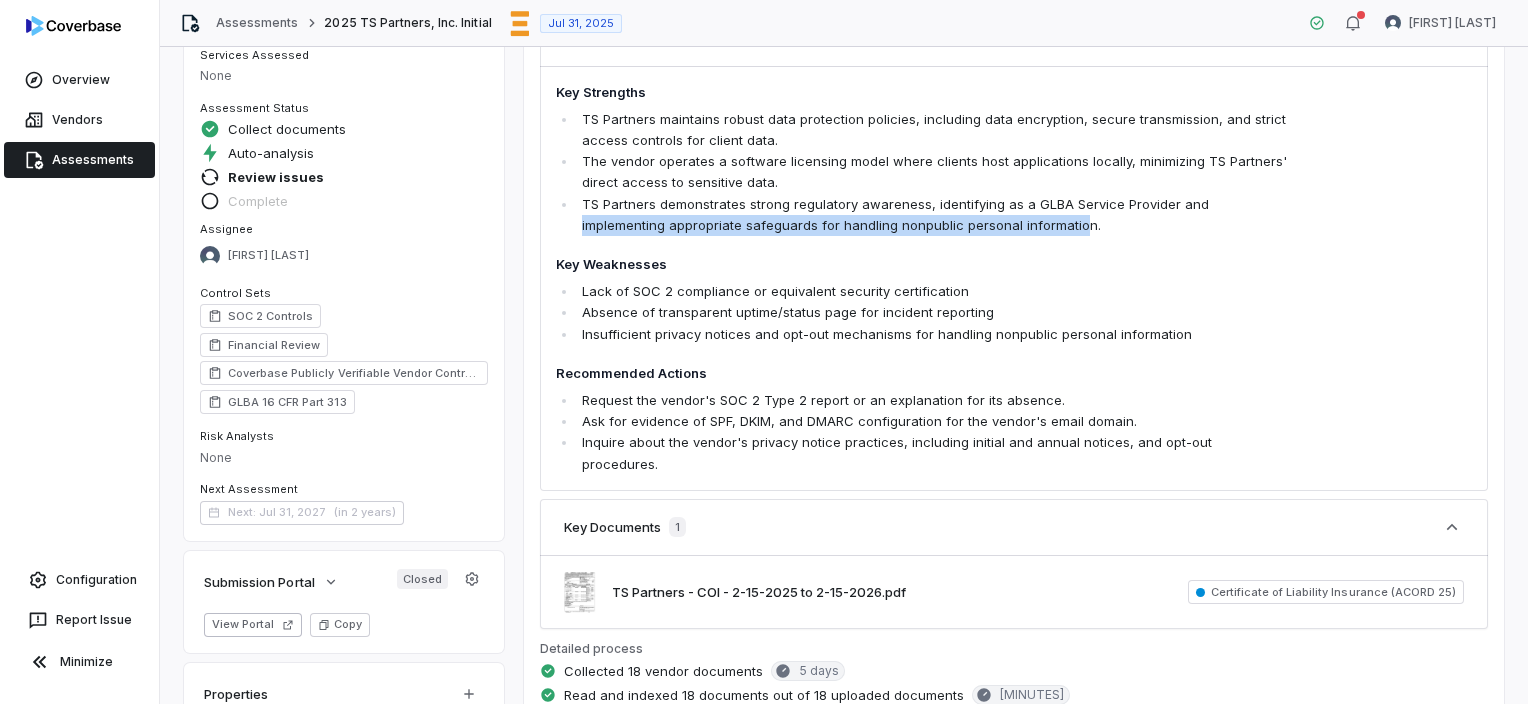 drag, startPoint x: 991, startPoint y: 223, endPoint x: 1195, endPoint y: 208, distance: 204.55072 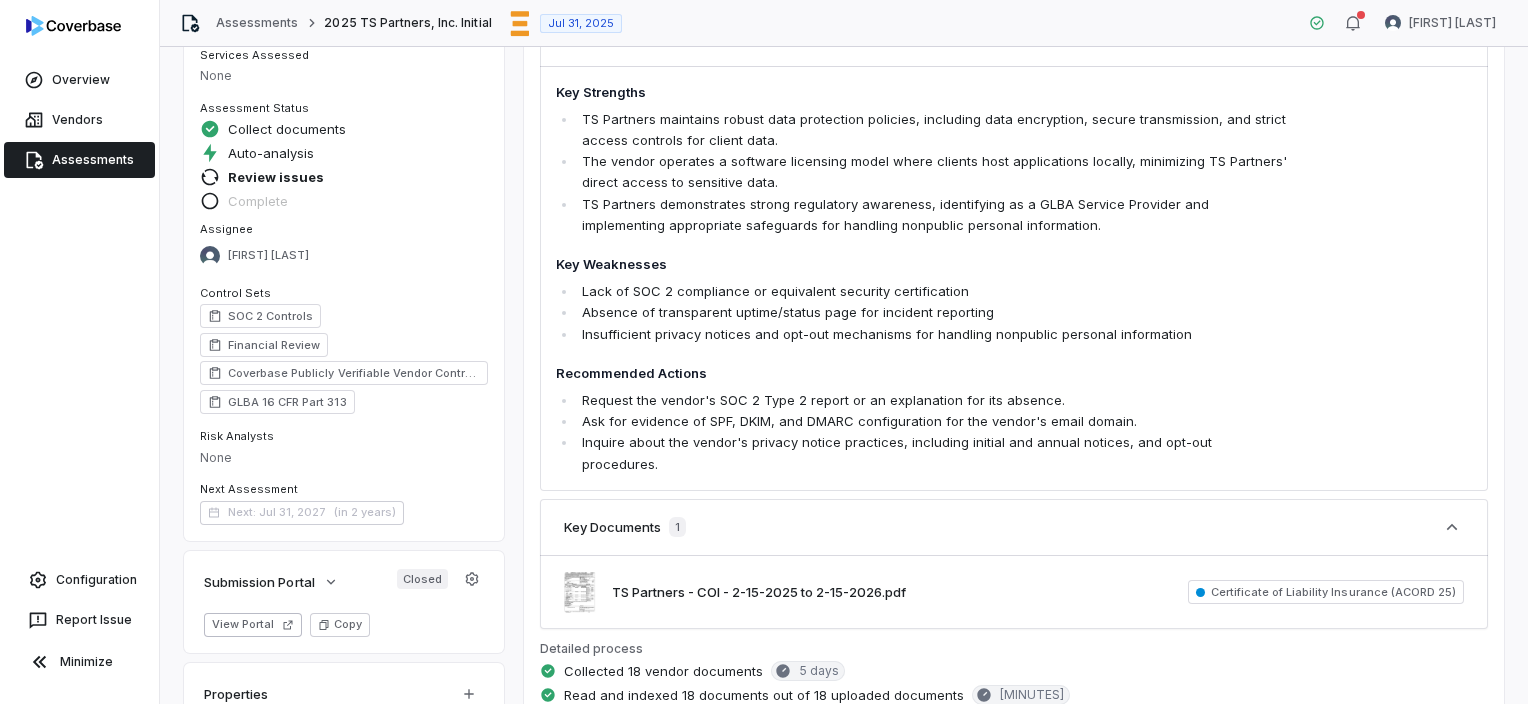 scroll, scrollTop: 0, scrollLeft: 0, axis: both 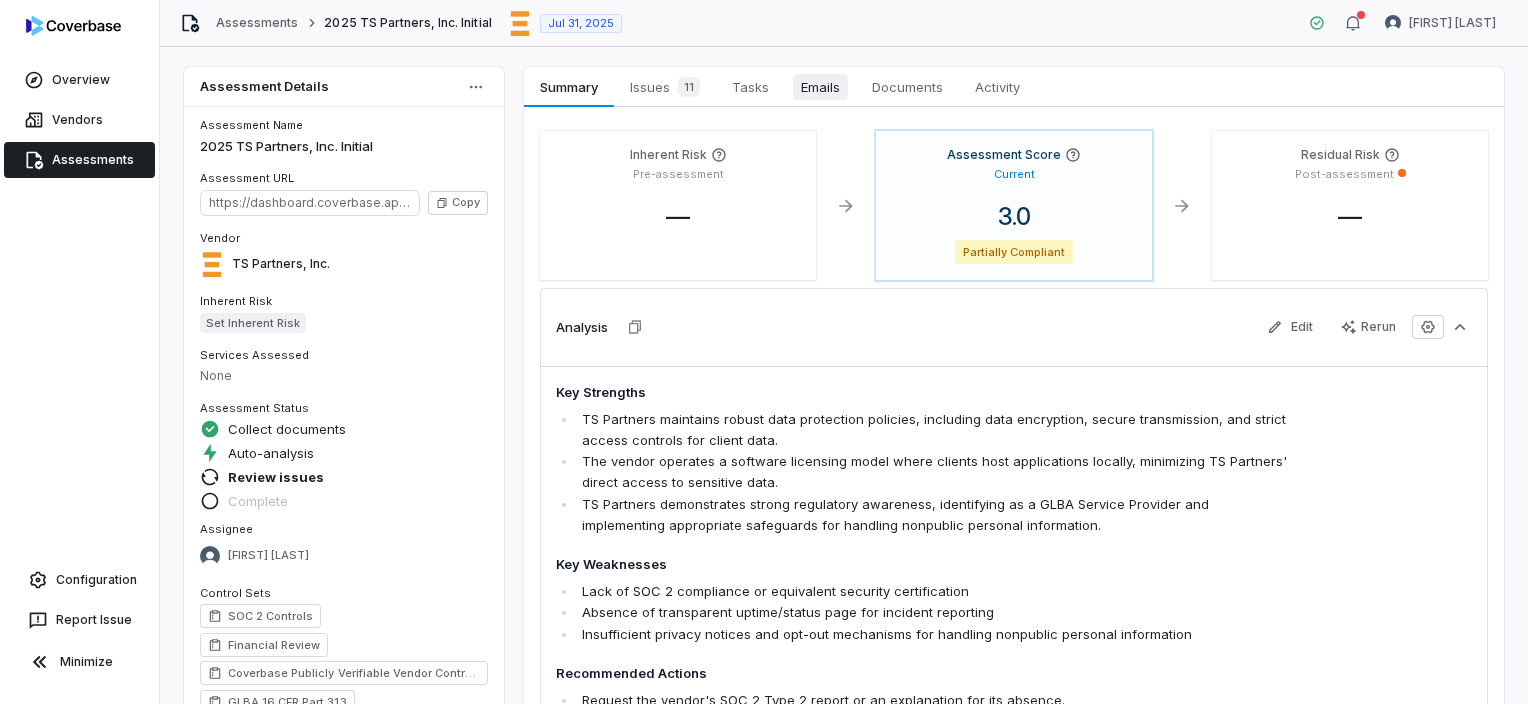 click on "Emails" at bounding box center [820, 87] 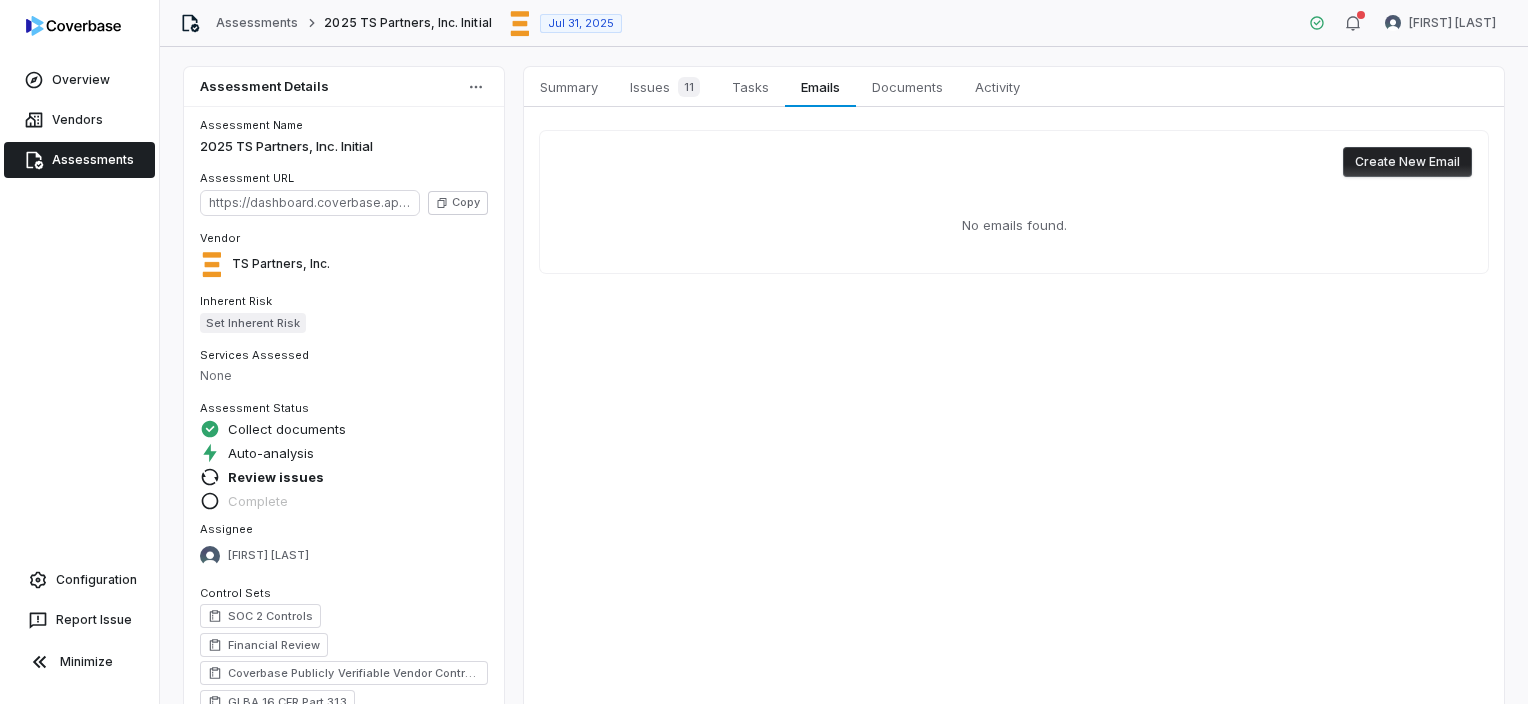 click on "Create New Email" at bounding box center (1407, 162) 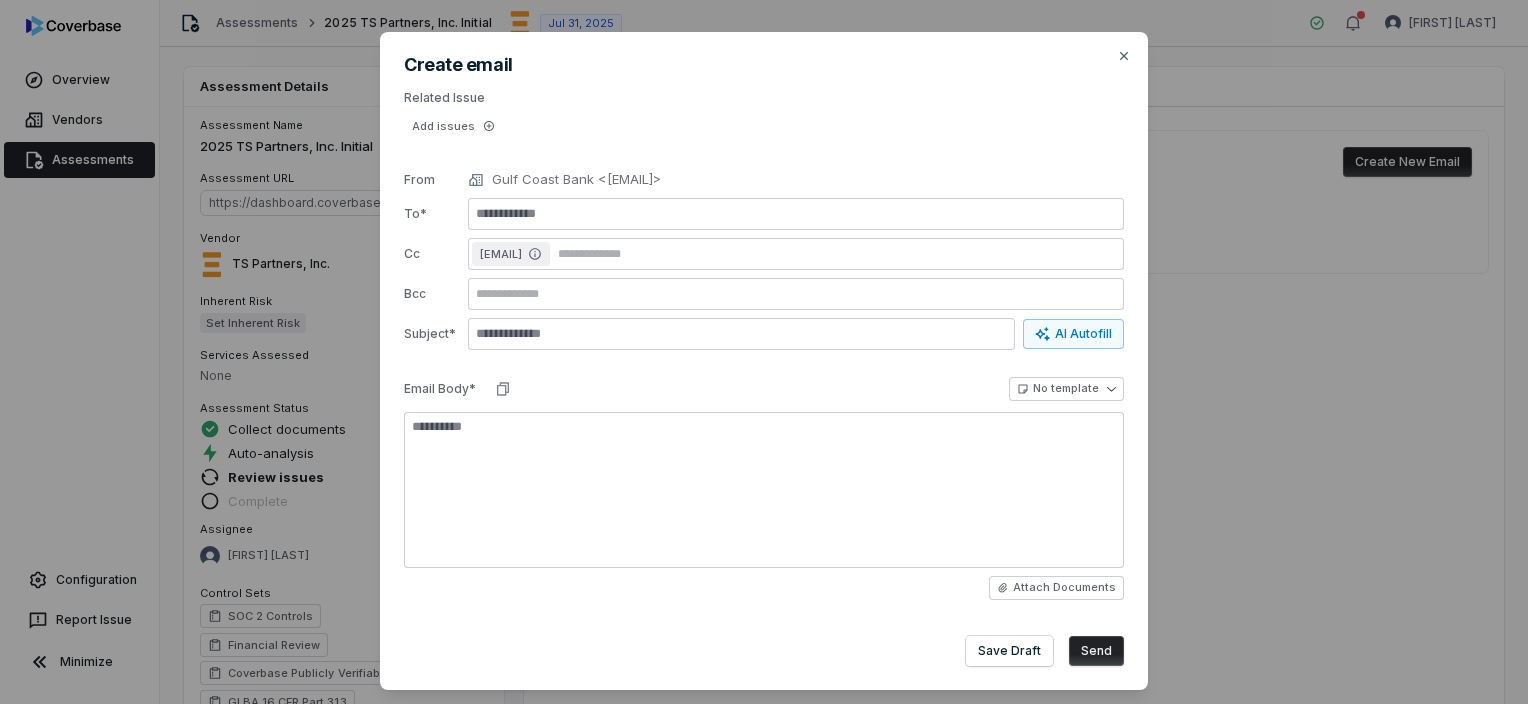 type on "*" 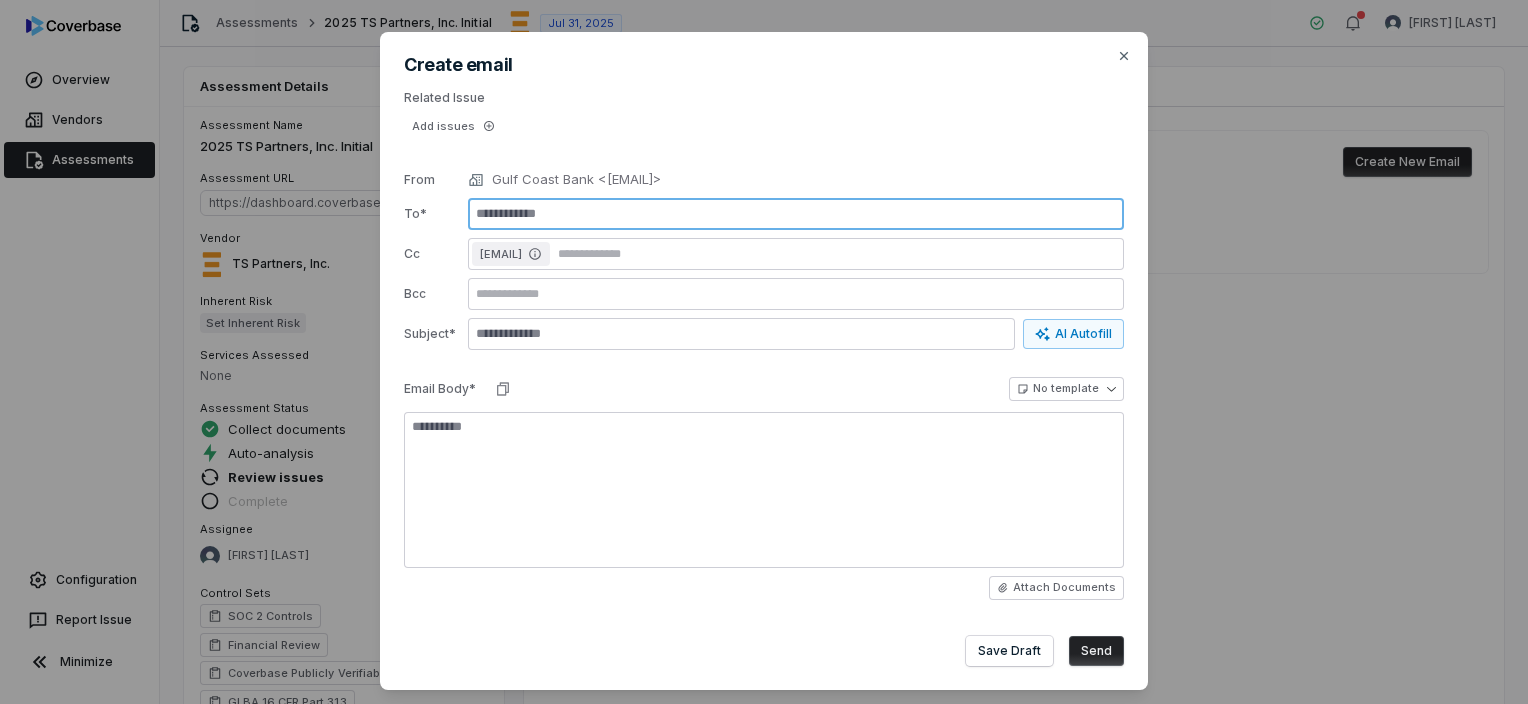 click at bounding box center [796, 214] 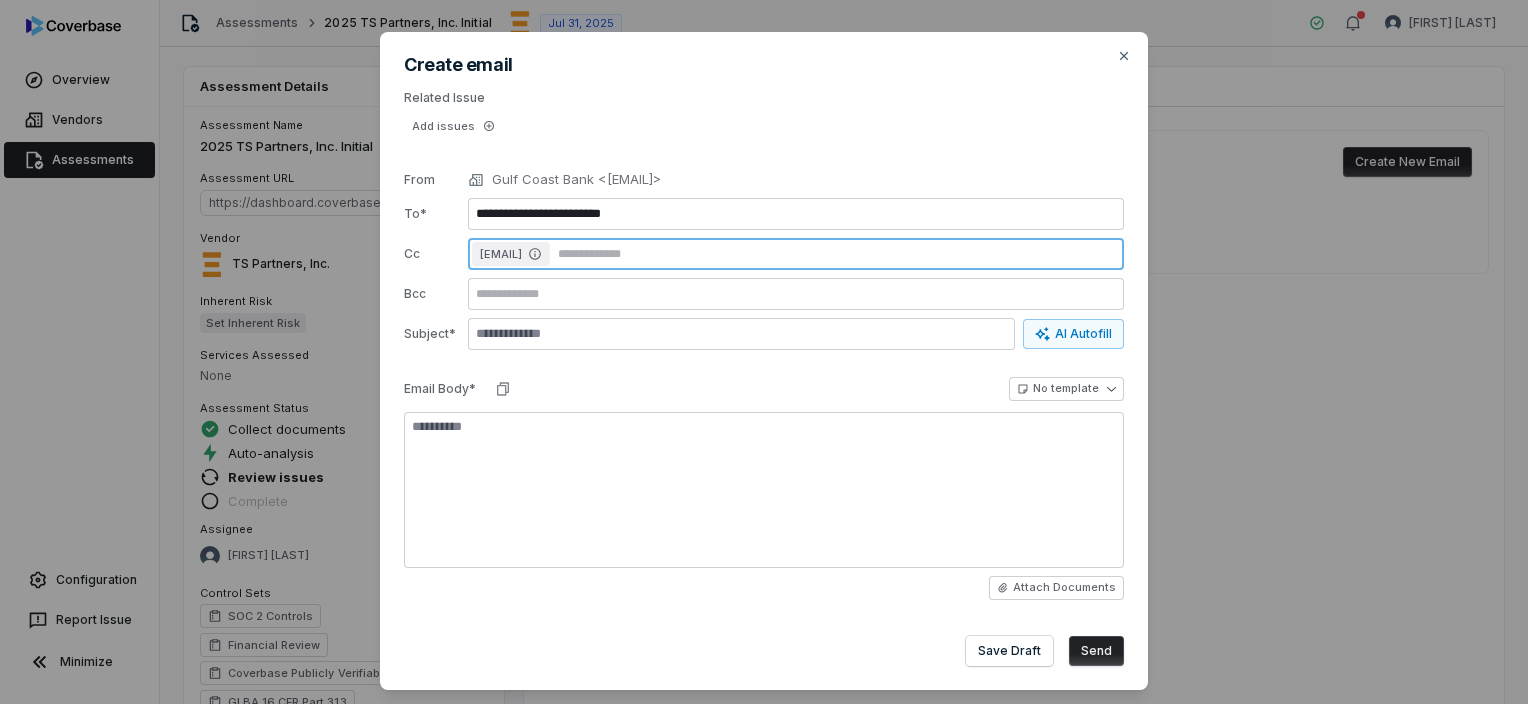 type on "**********" 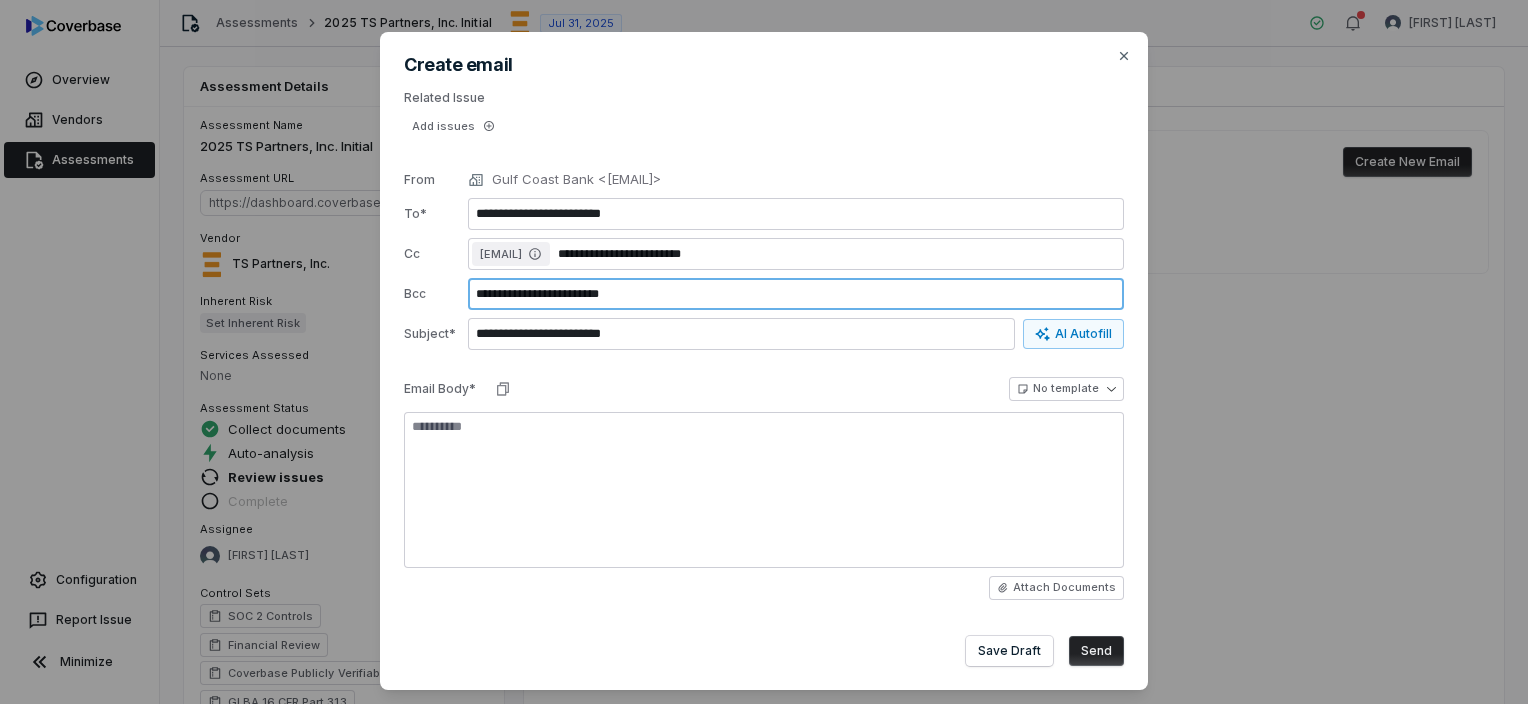 drag, startPoint x: 658, startPoint y: 296, endPoint x: 524, endPoint y: 288, distance: 134.23859 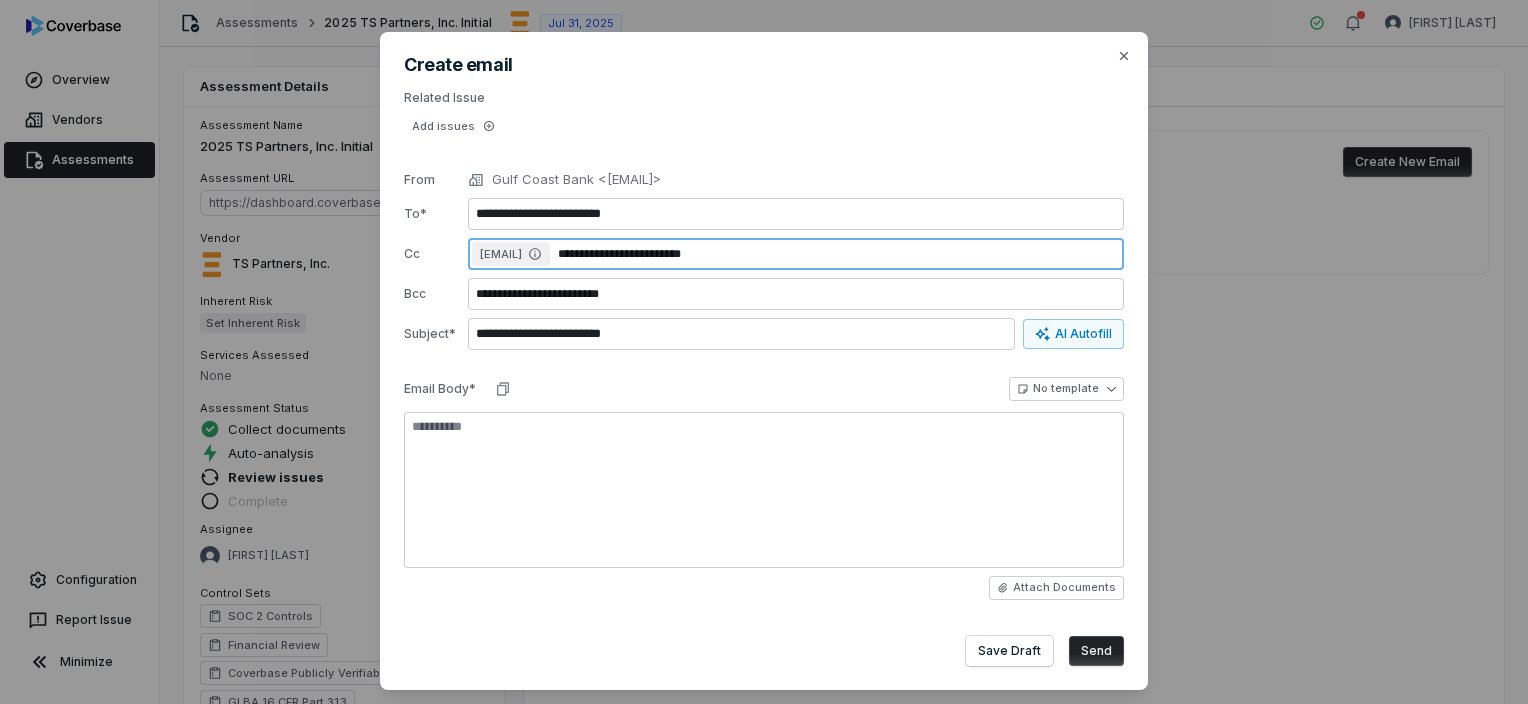 type 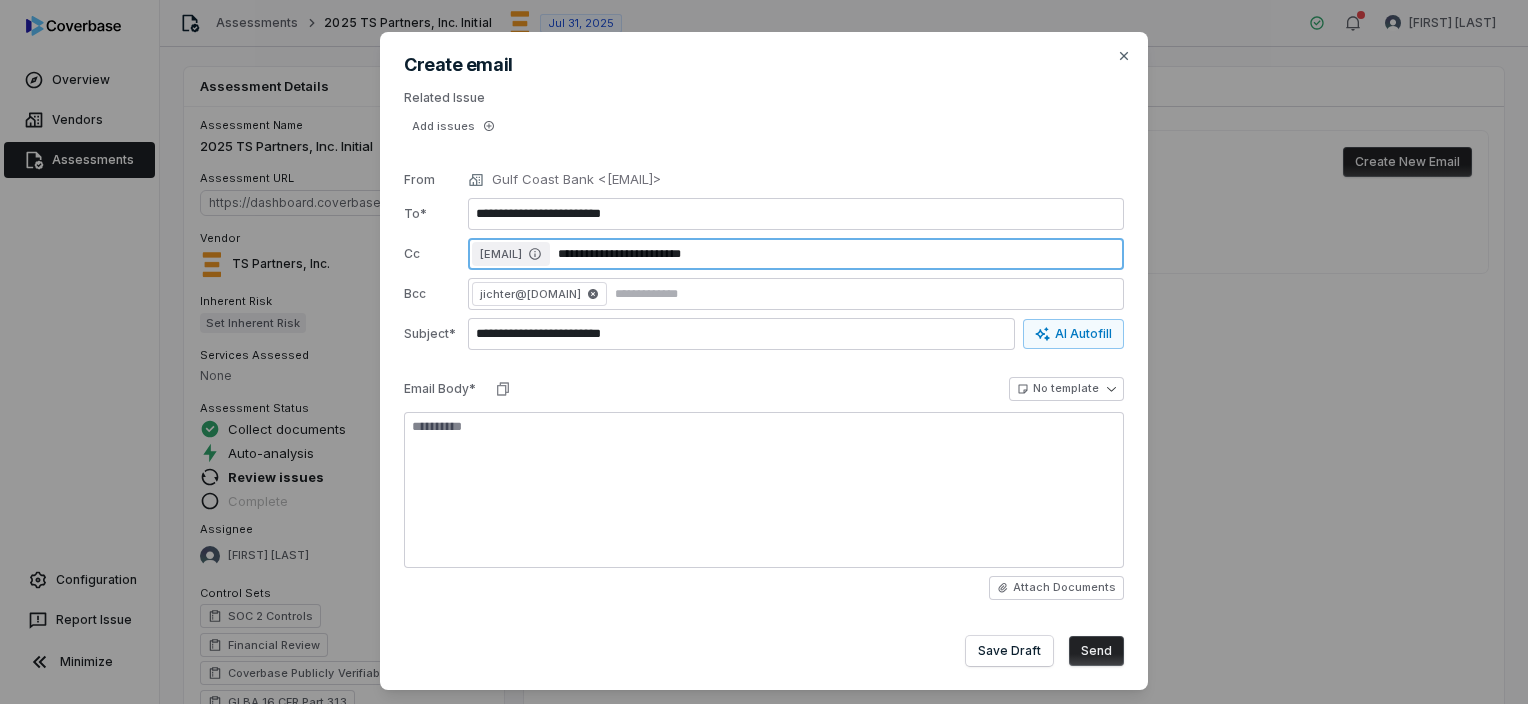 click on "**********" at bounding box center (837, 254) 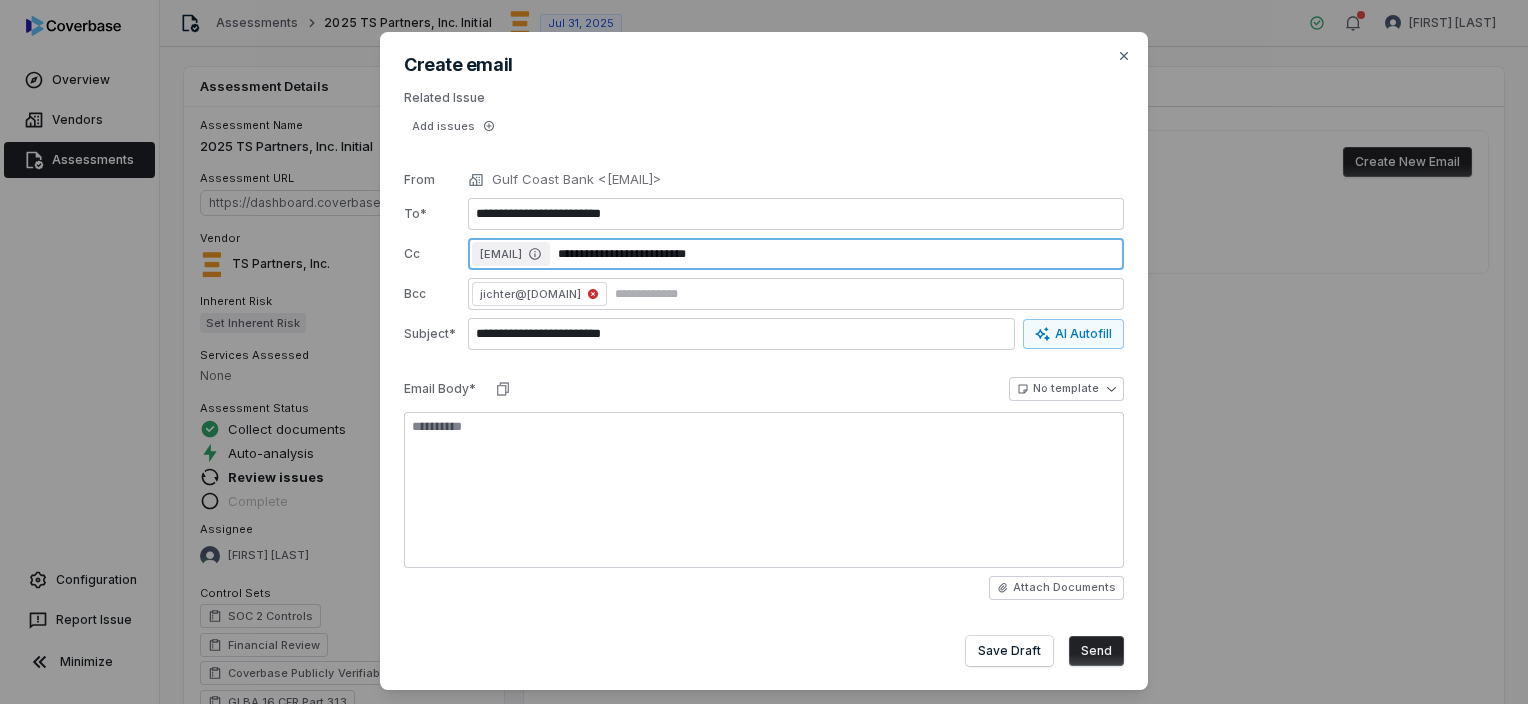 type on "**********" 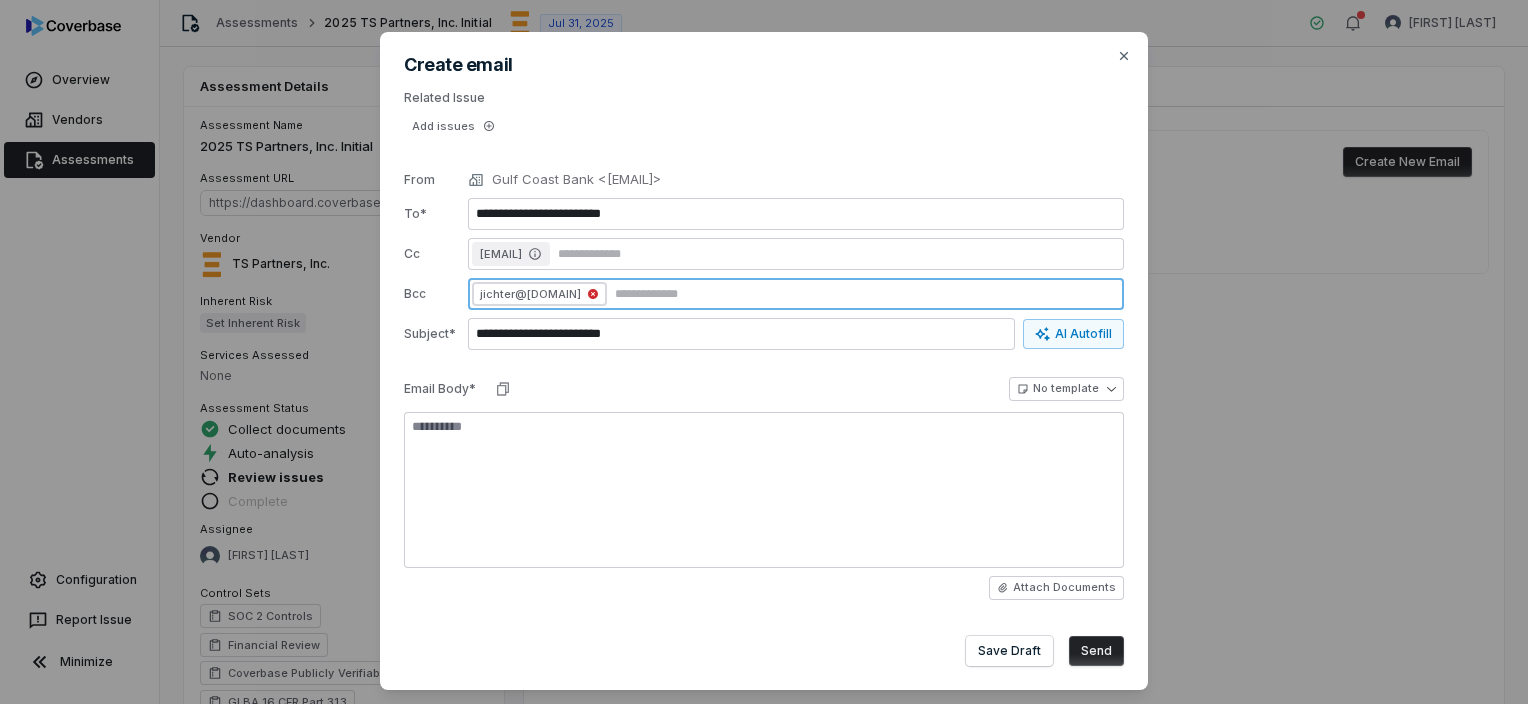 click 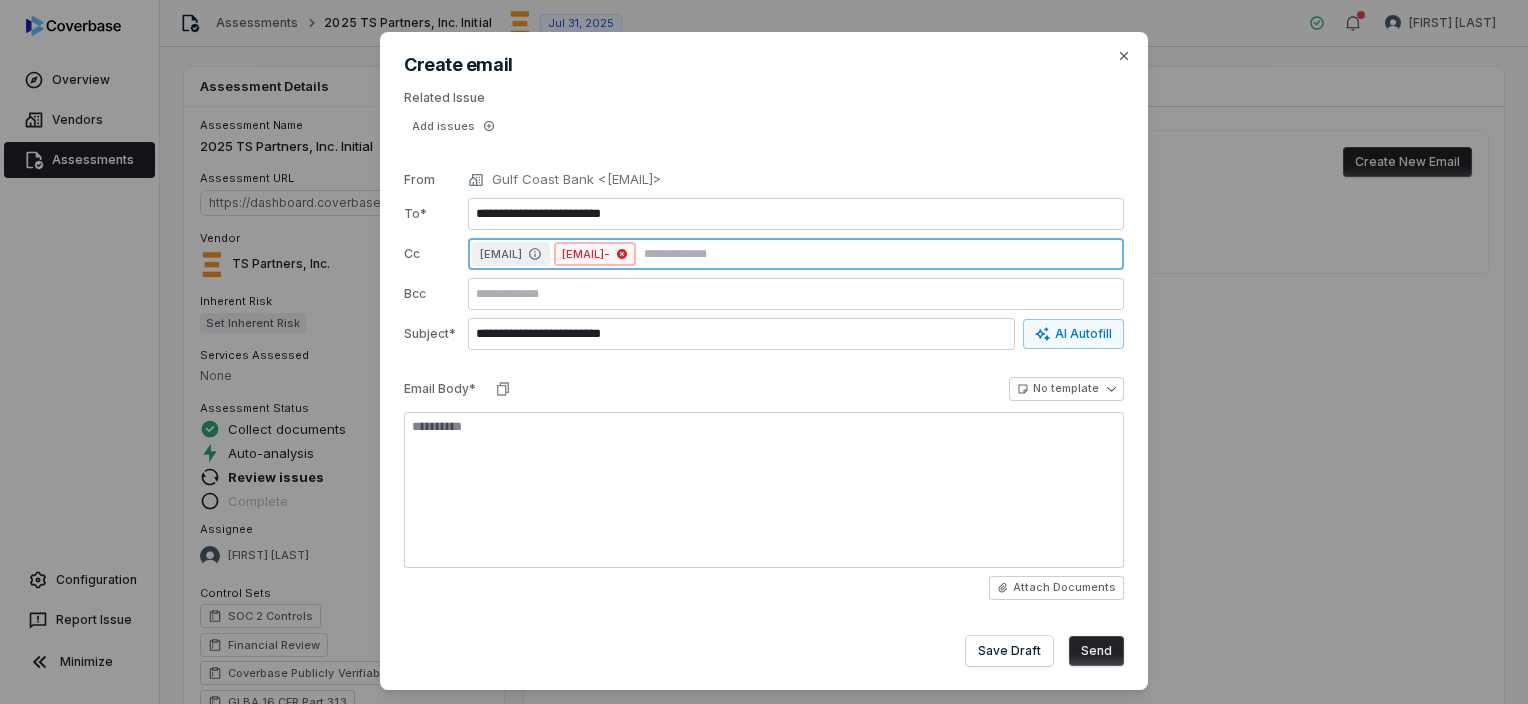 click 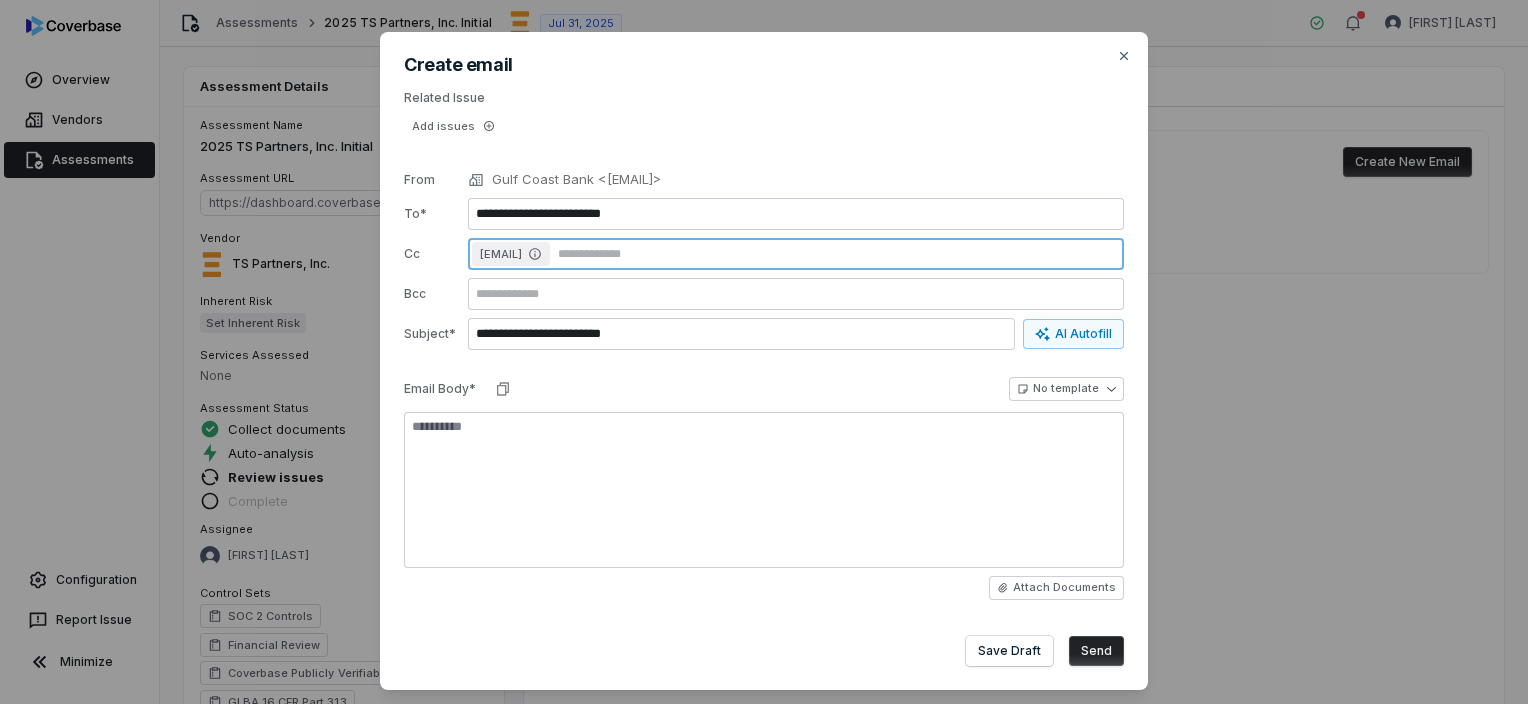 click at bounding box center [837, 254] 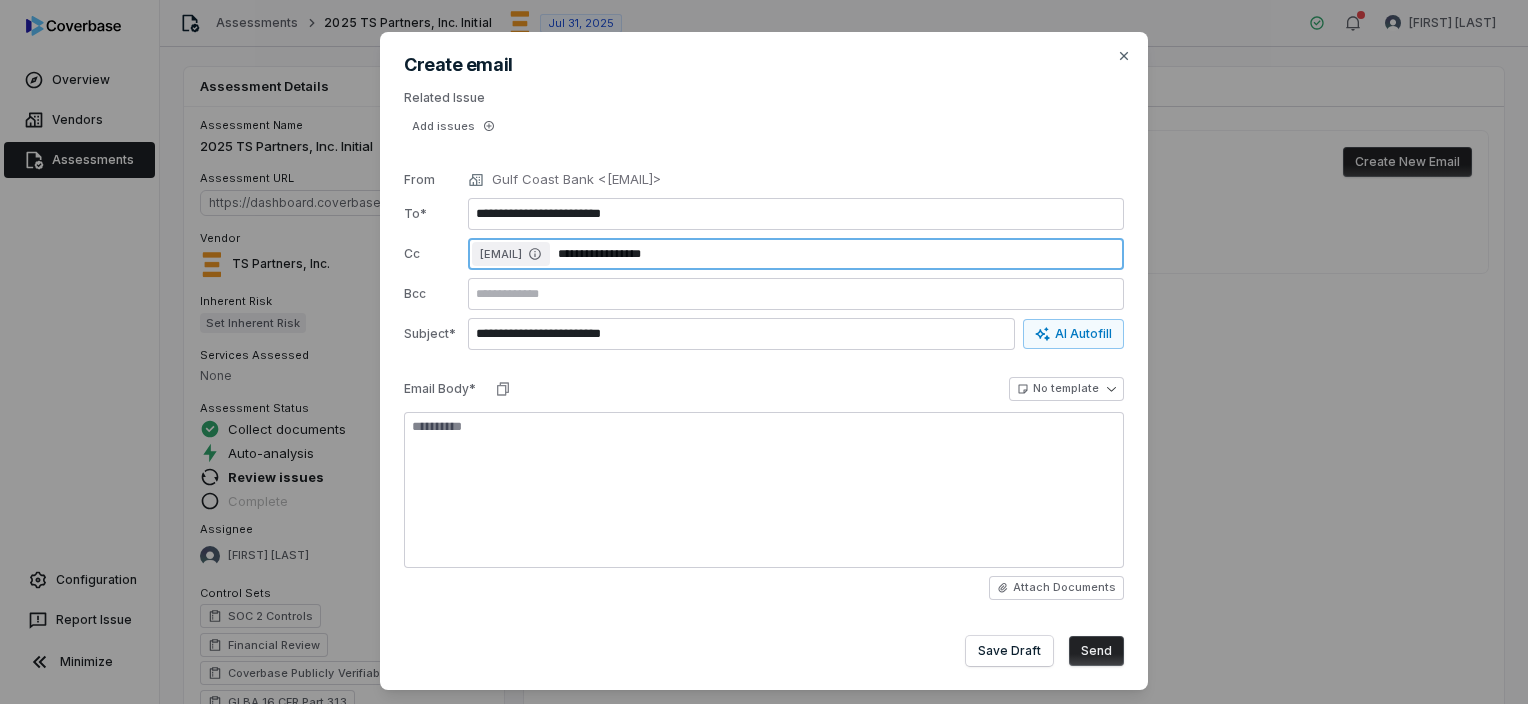 type on "**********" 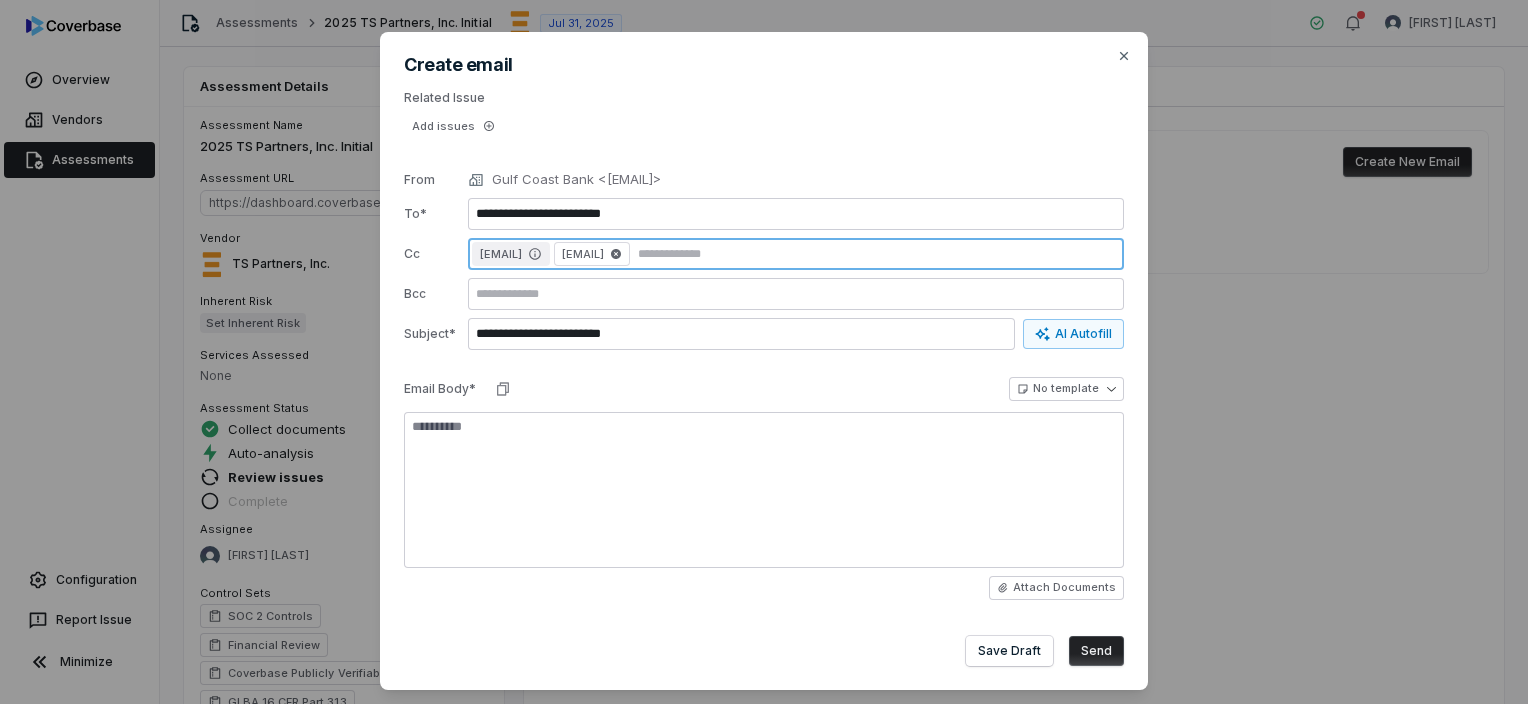 click at bounding box center [877, 254] 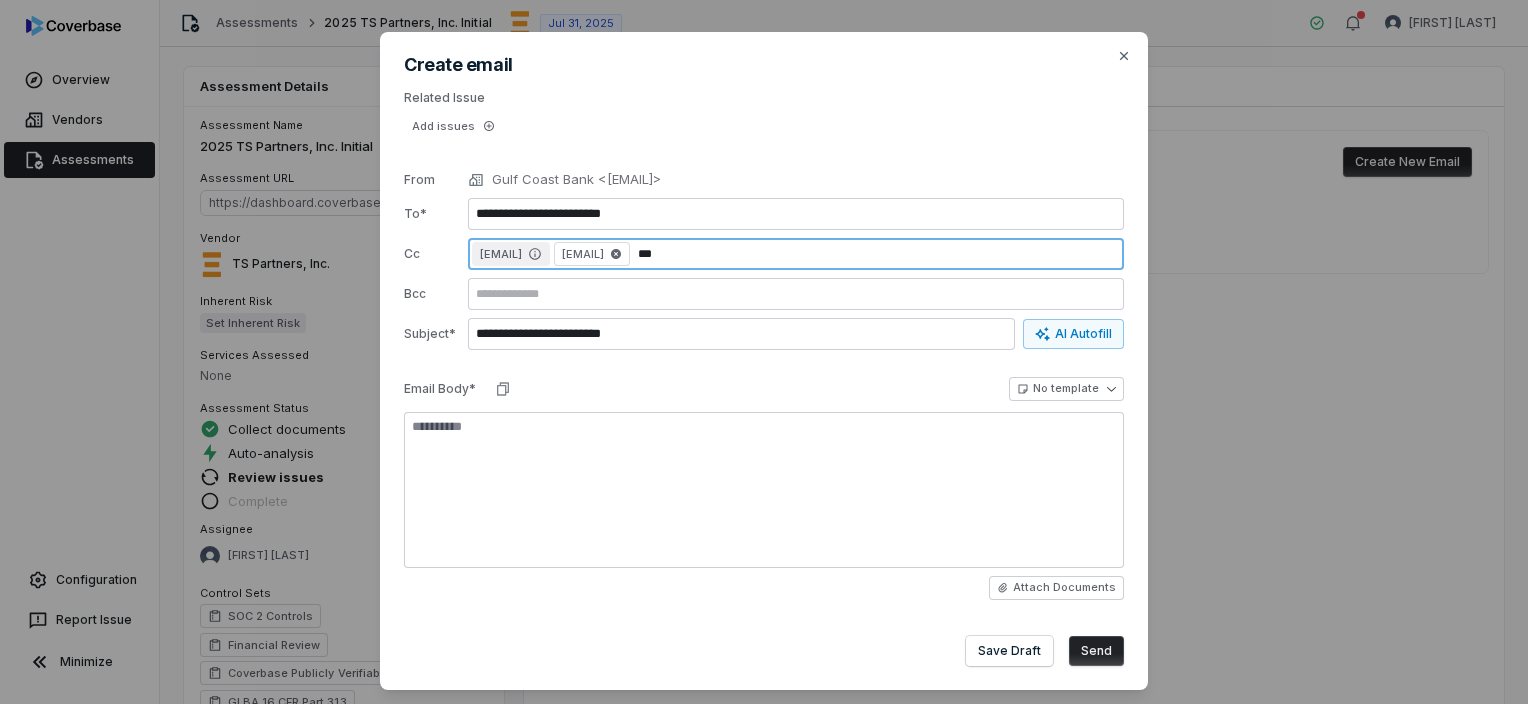 type on "****" 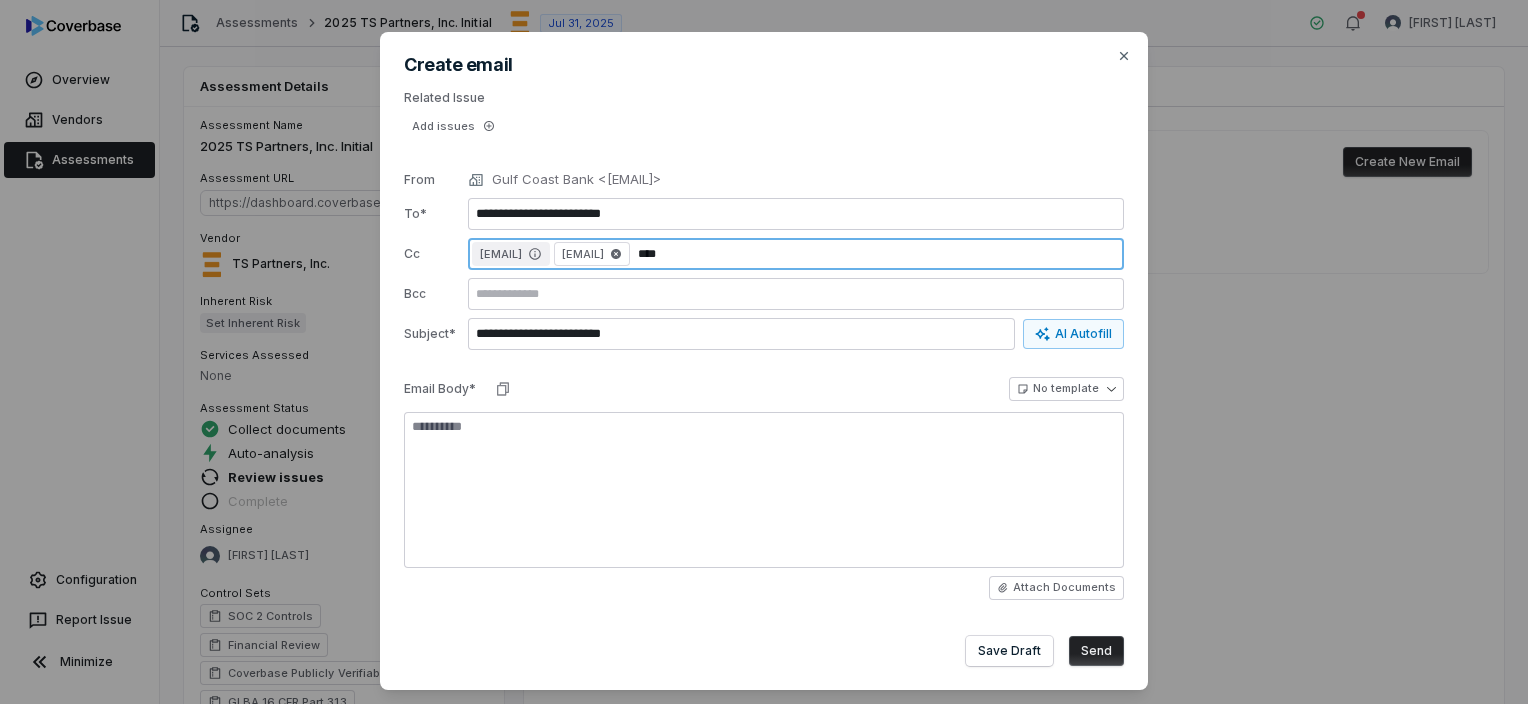 type on "*" 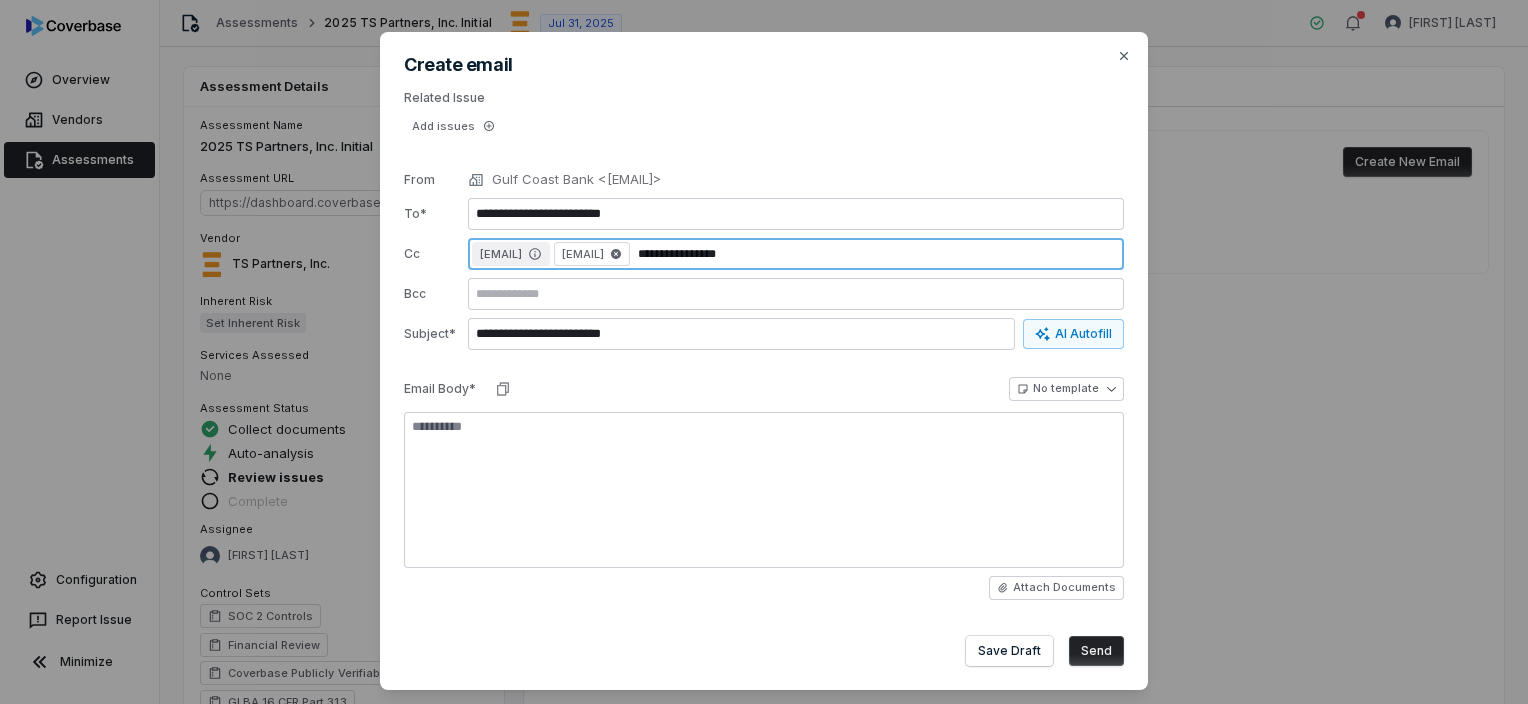 type on "**********" 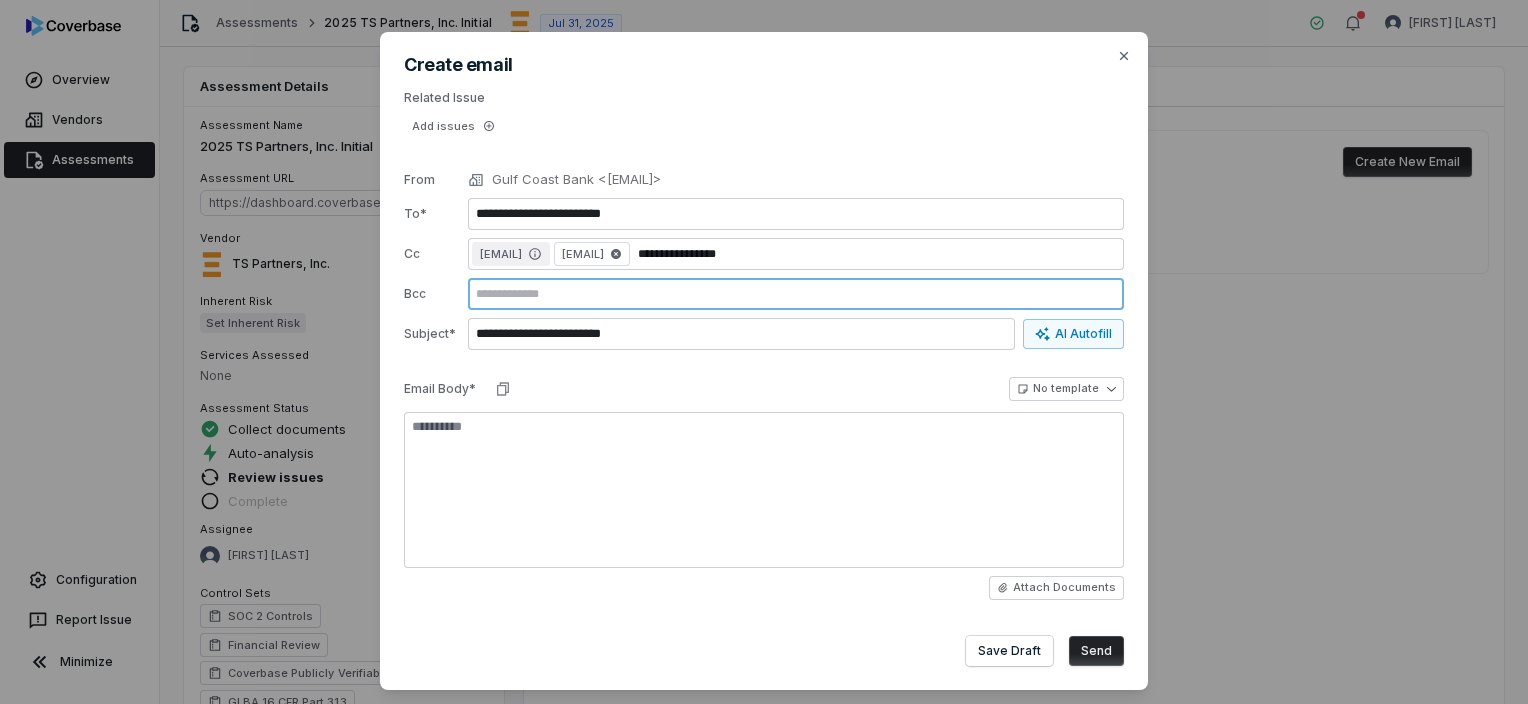 type 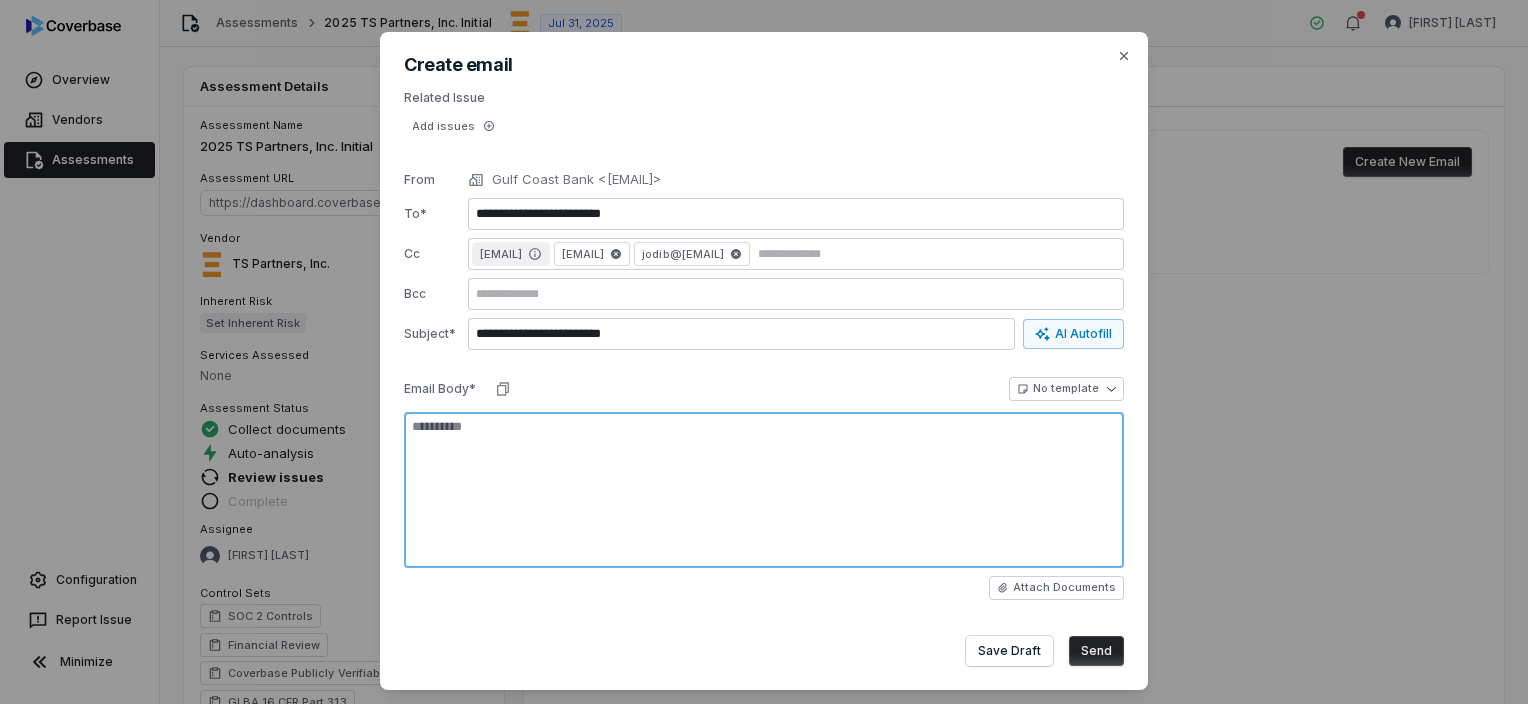 click at bounding box center (764, 490) 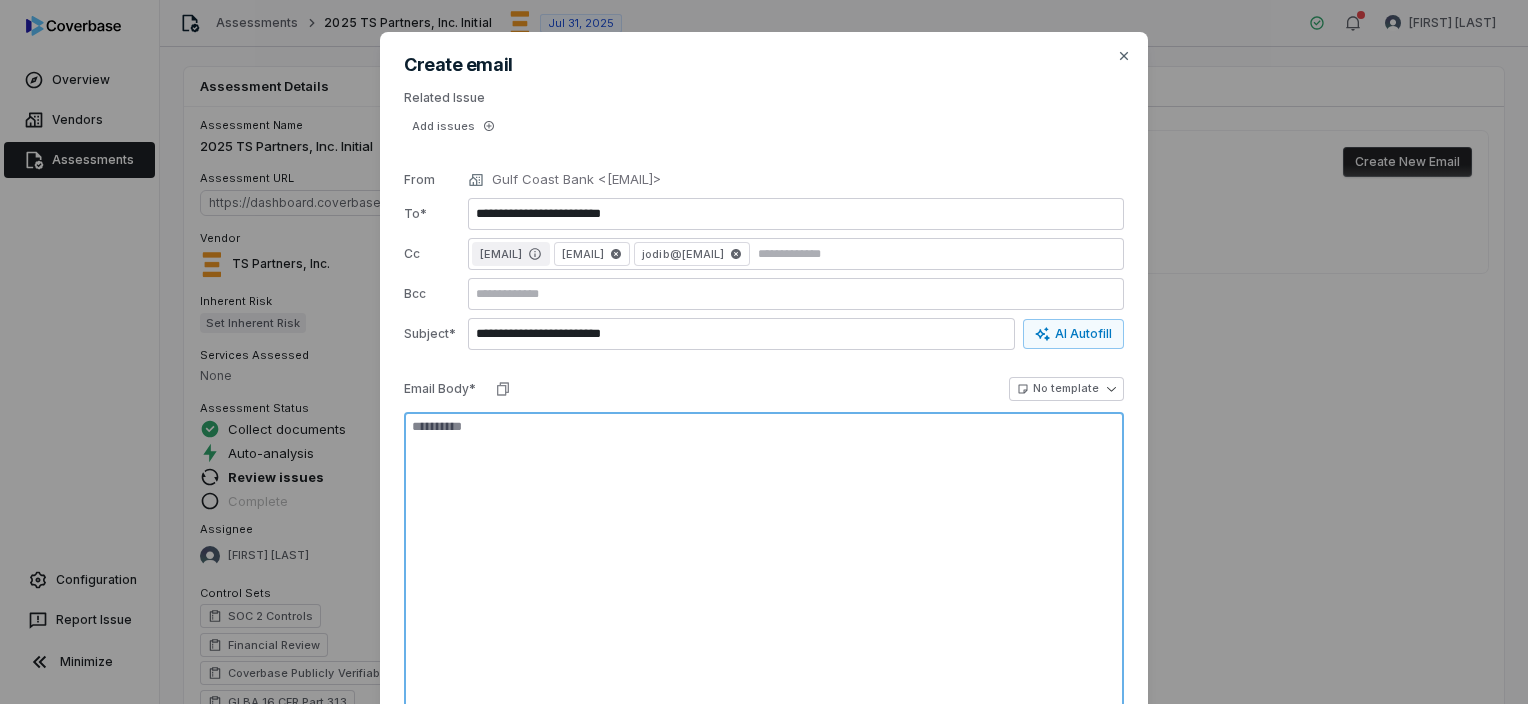 type on "**********" 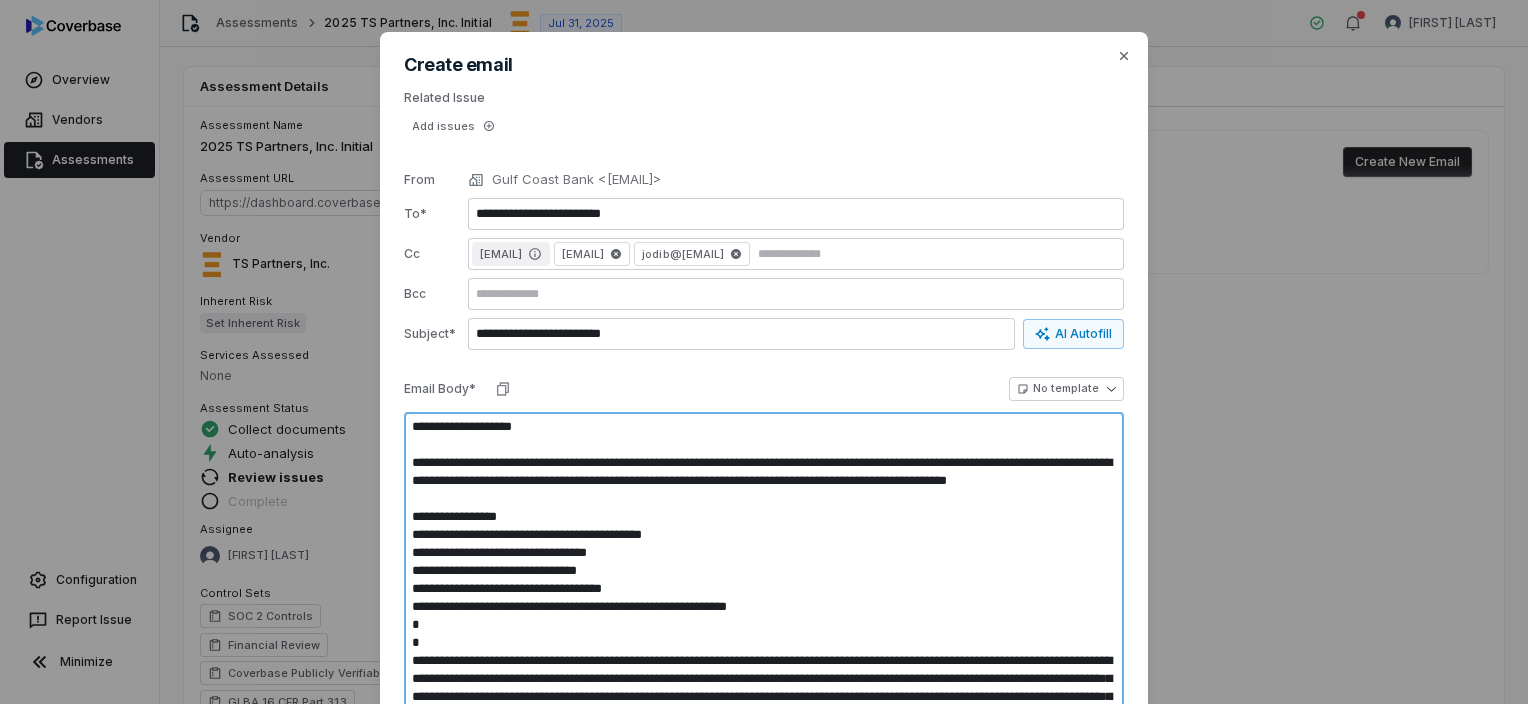 scroll, scrollTop: 65, scrollLeft: 0, axis: vertical 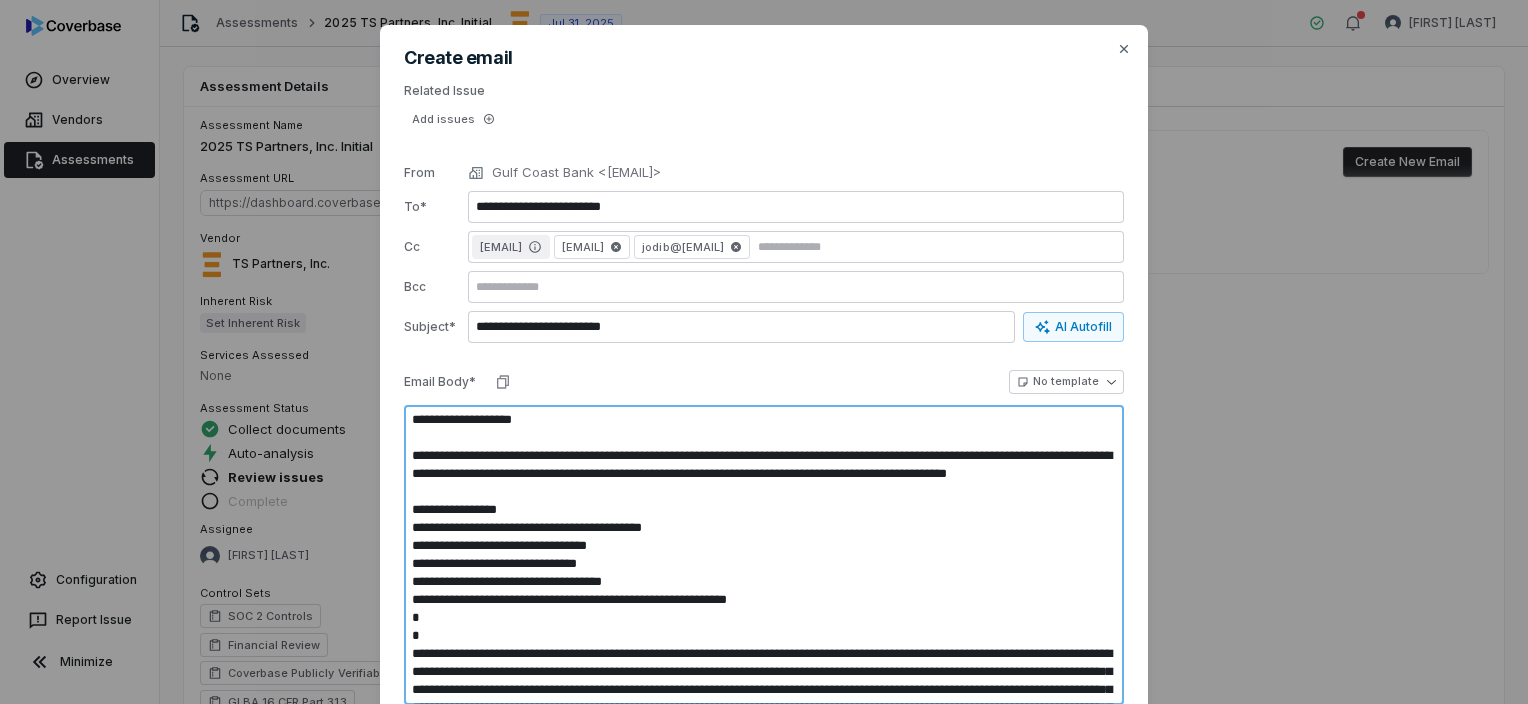type on "**********" 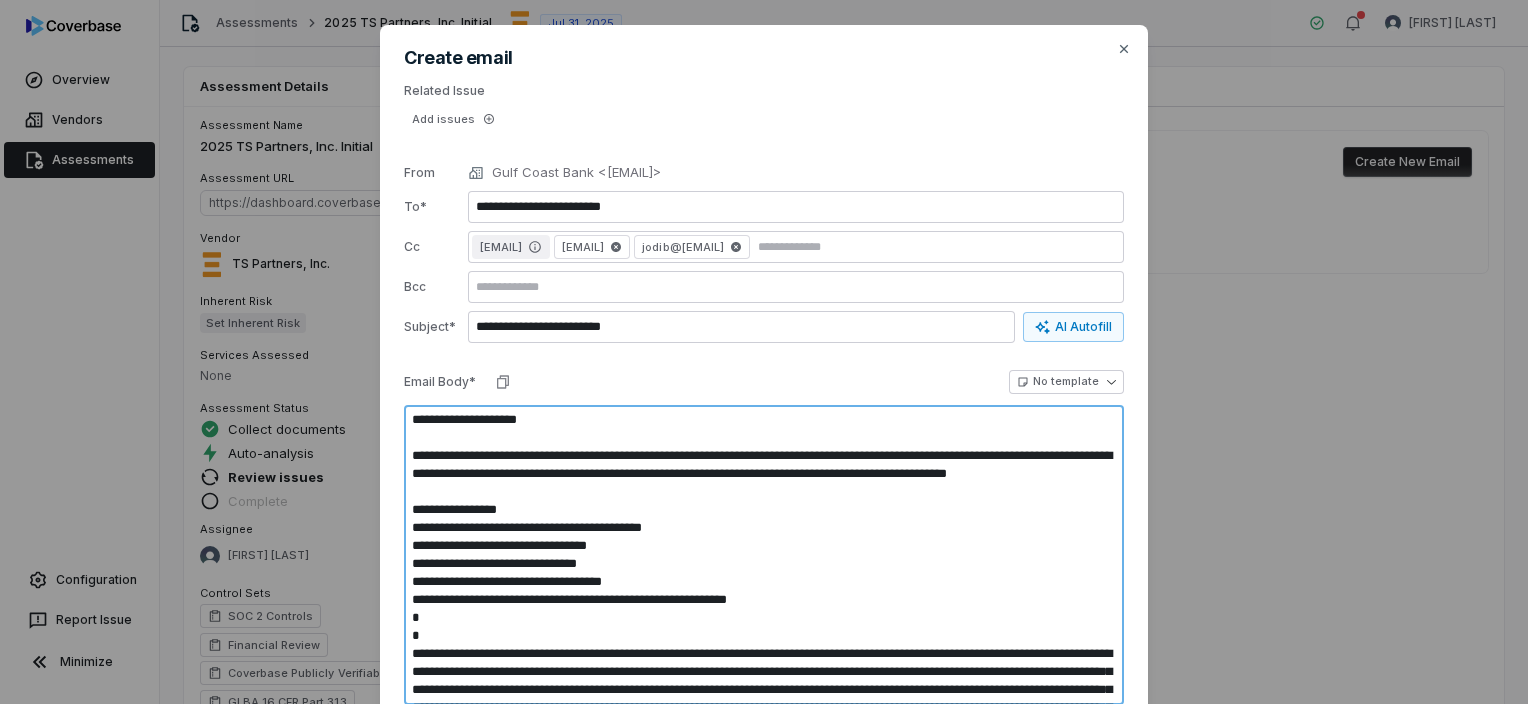 click at bounding box center (764, 555) 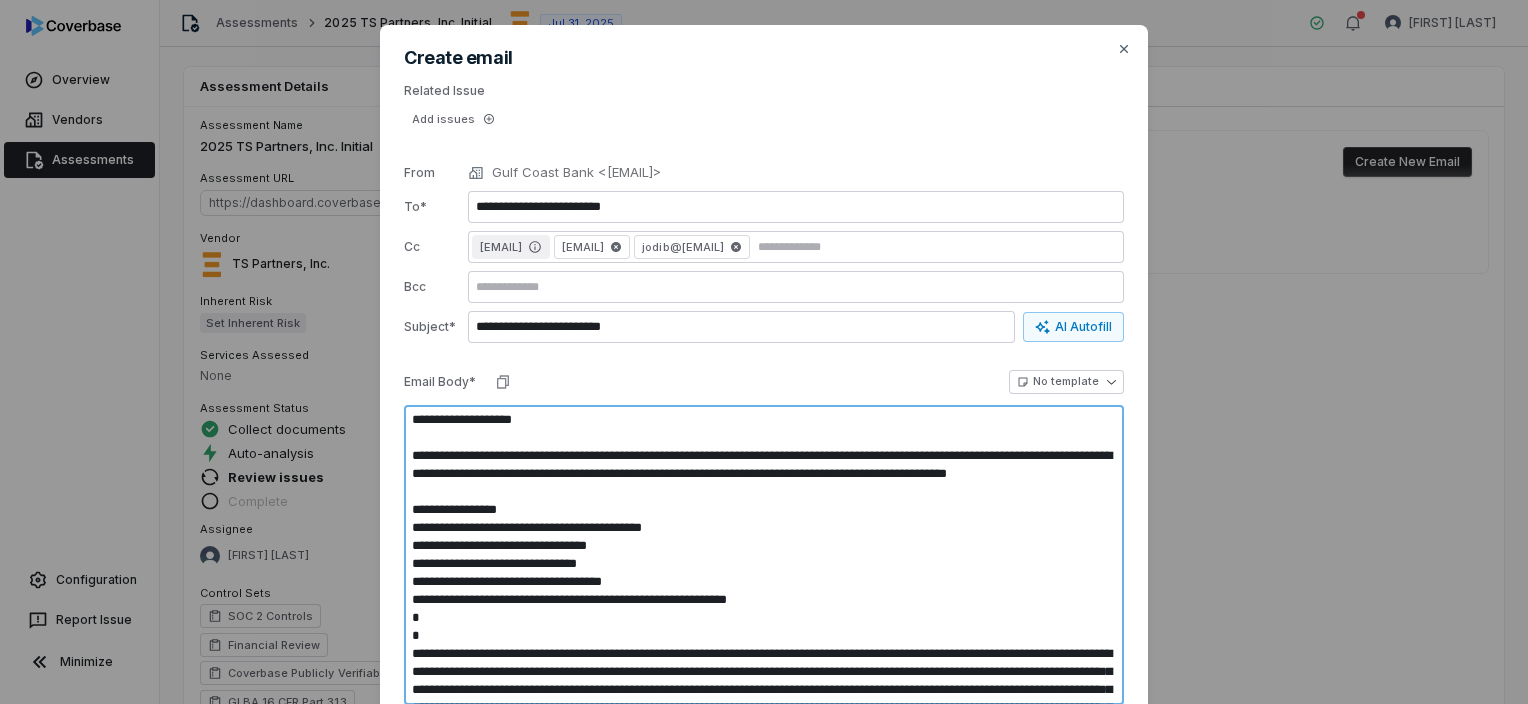 type on "**********" 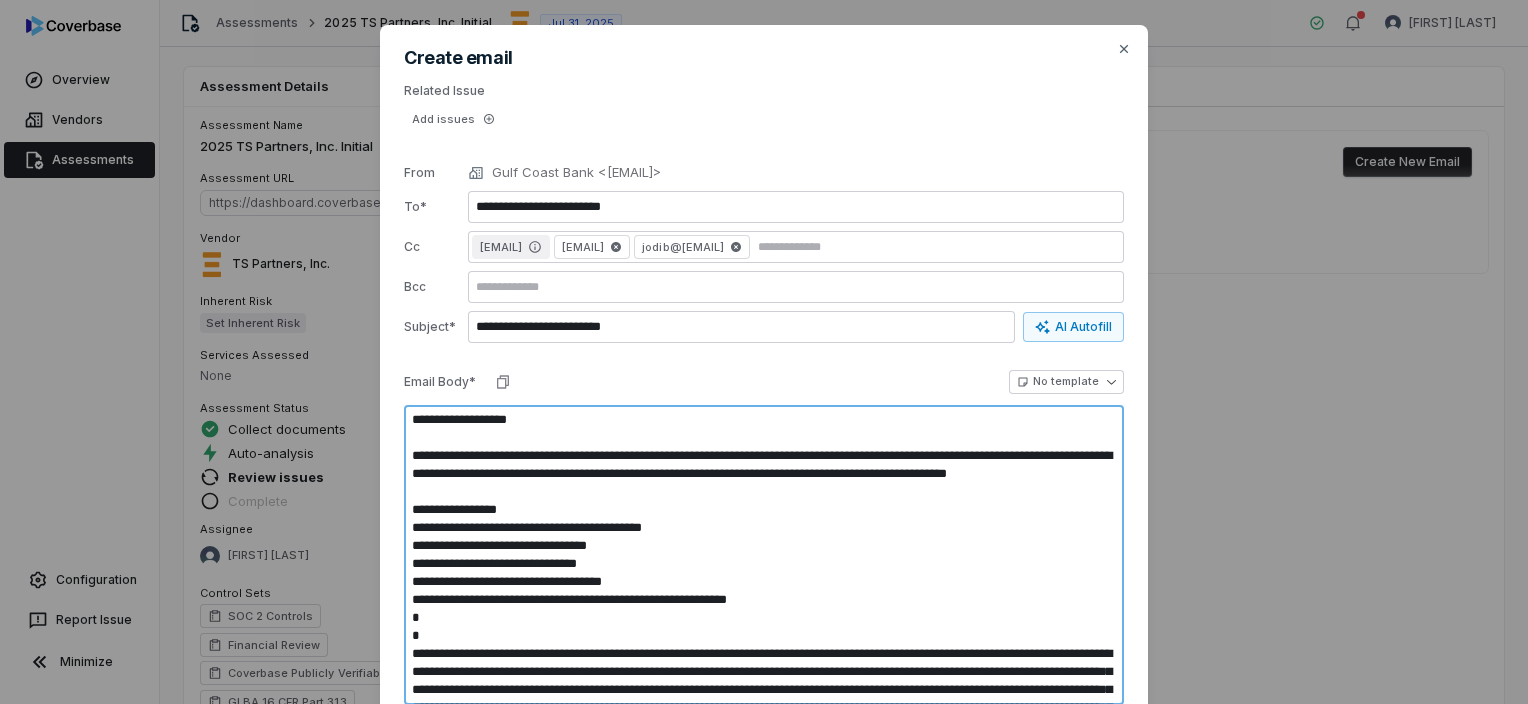 type on "**********" 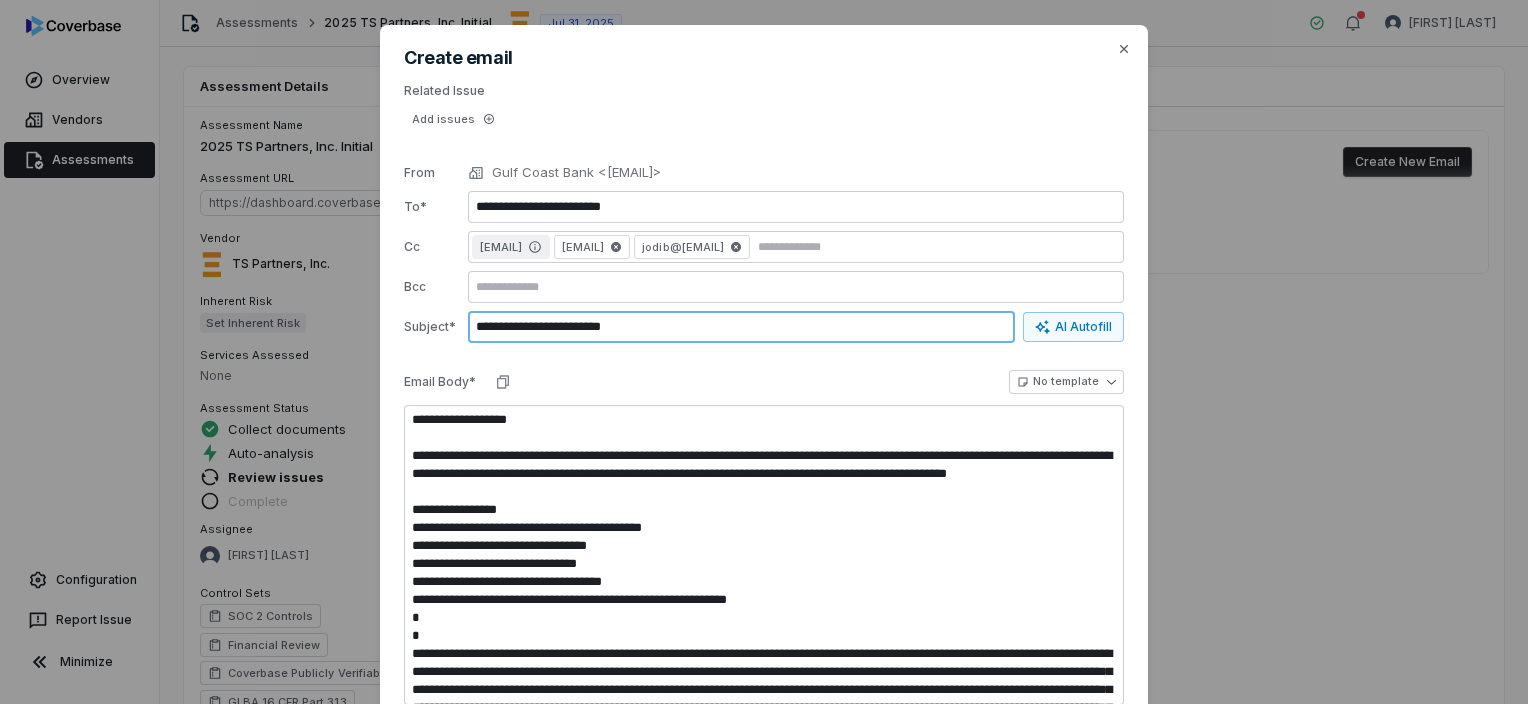 drag, startPoint x: 639, startPoint y: 323, endPoint x: 450, endPoint y: 314, distance: 189.21416 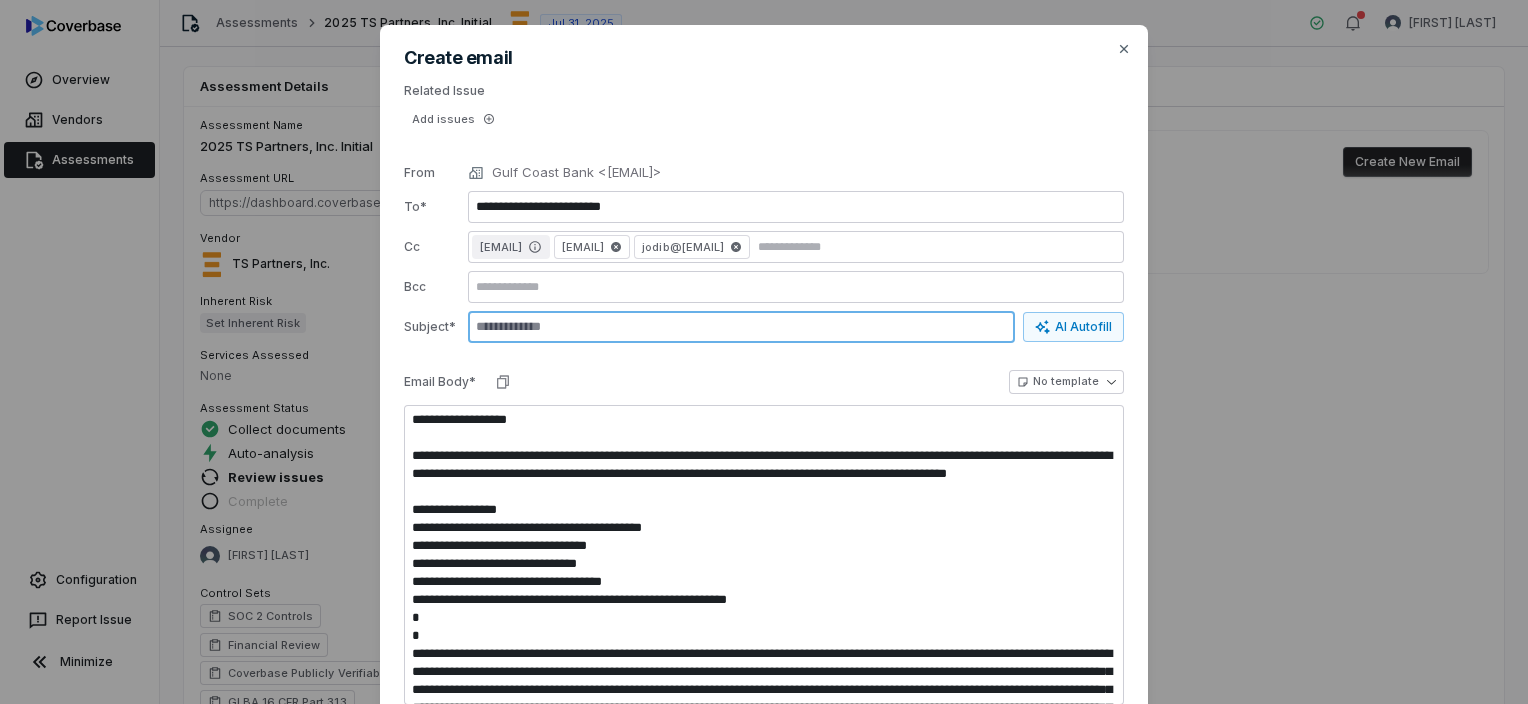 type 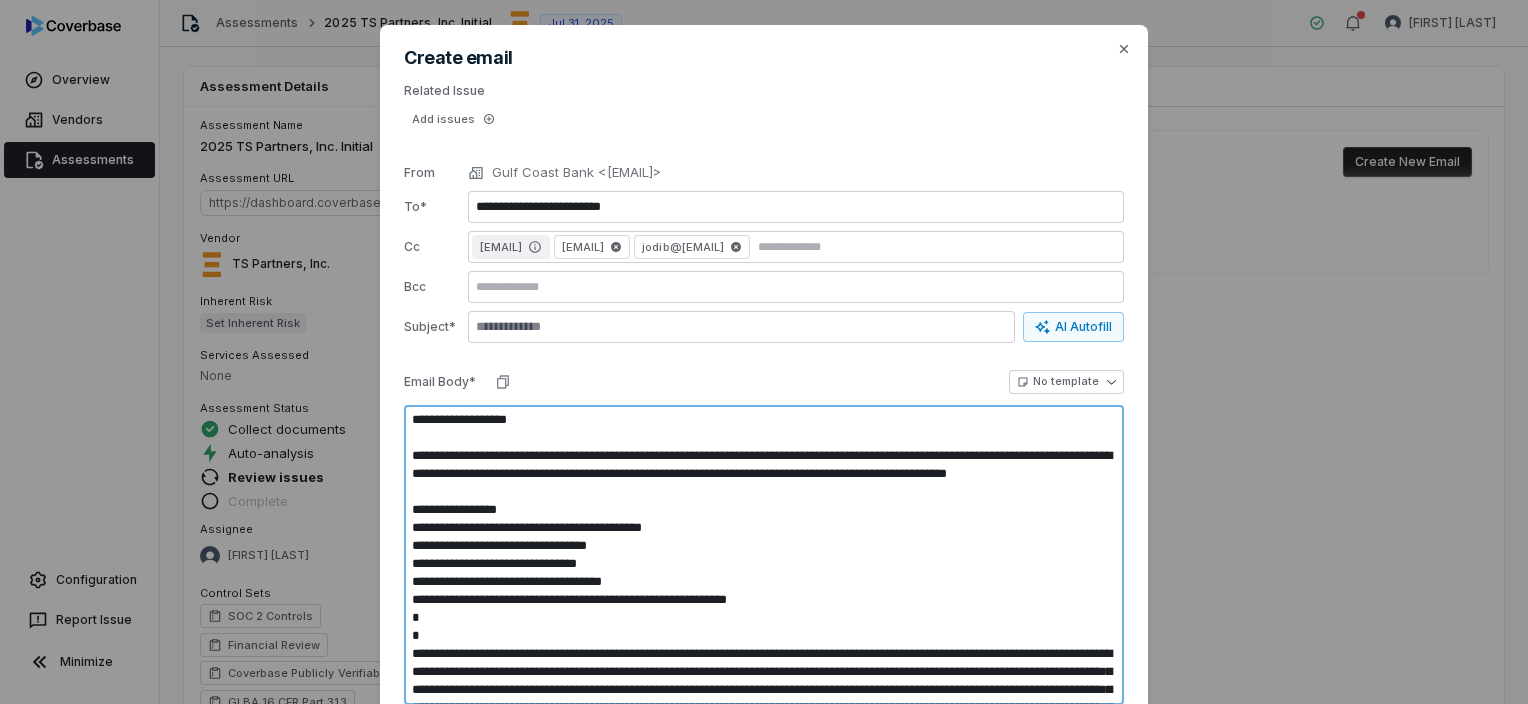 click at bounding box center [764, 555] 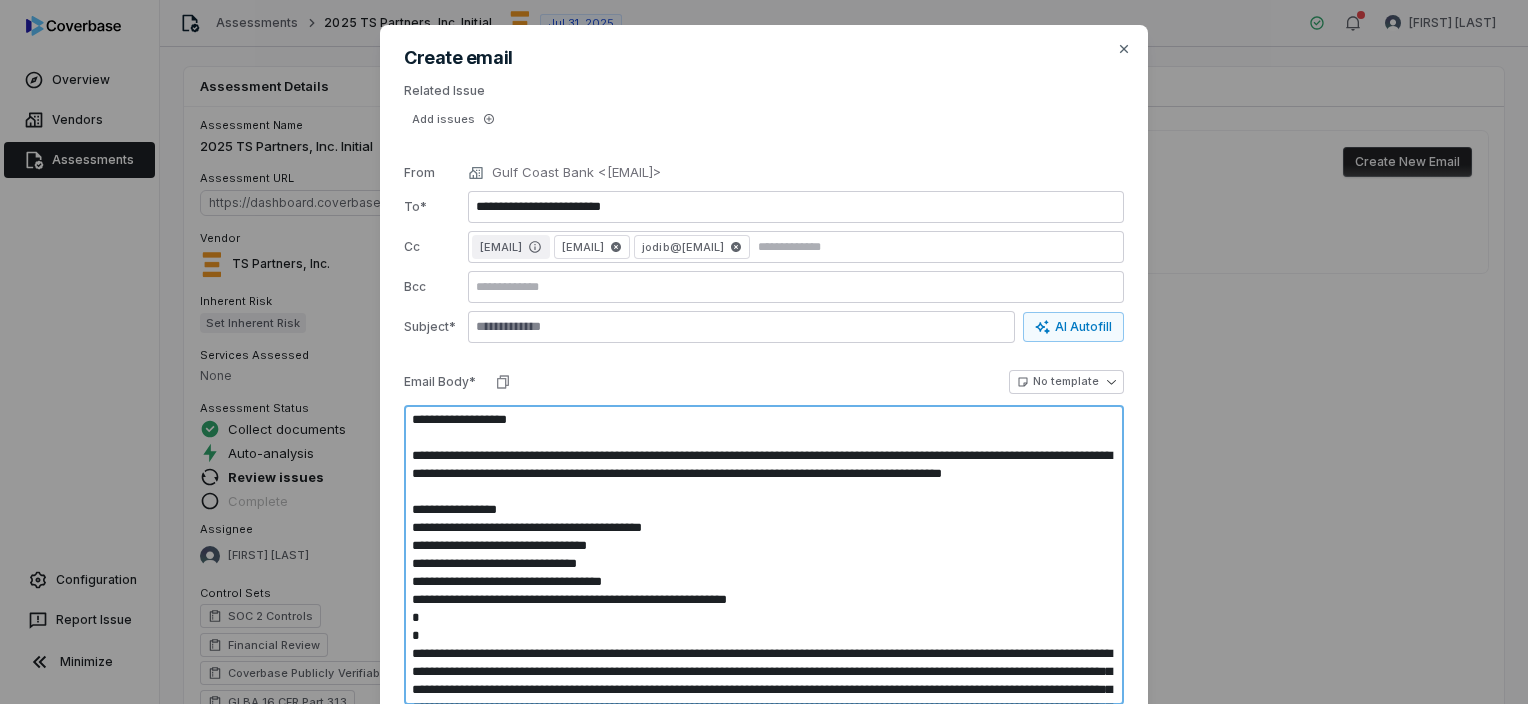 type on "**********" 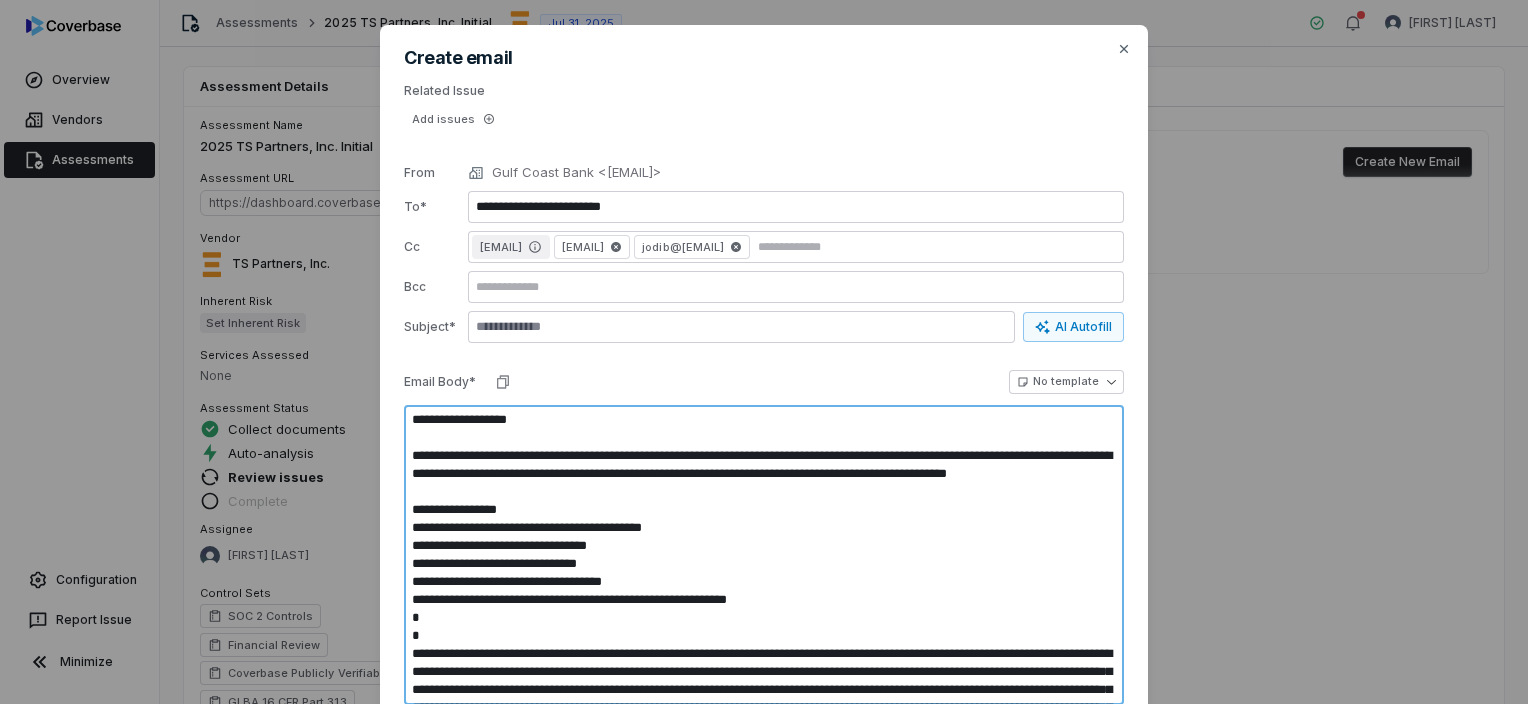 type on "**********" 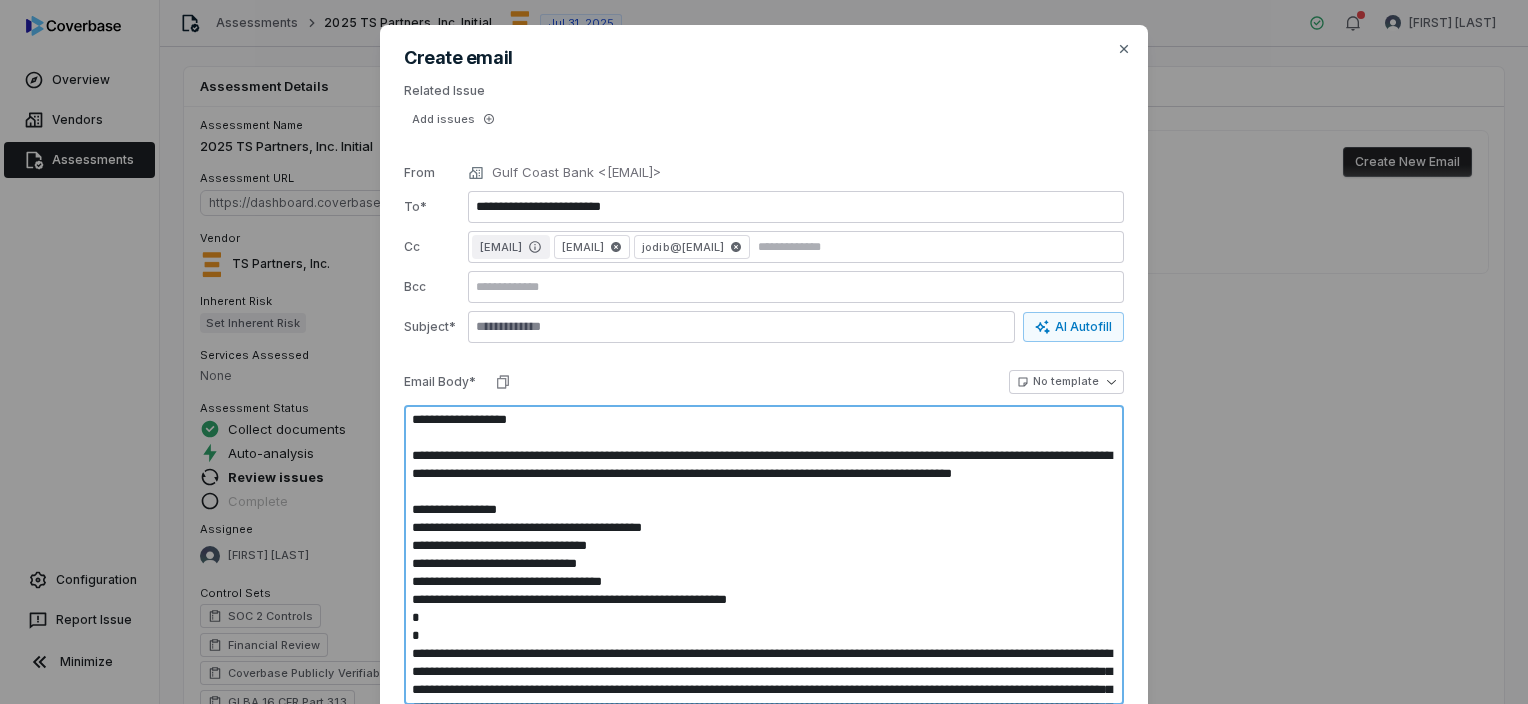 click at bounding box center (764, 555) 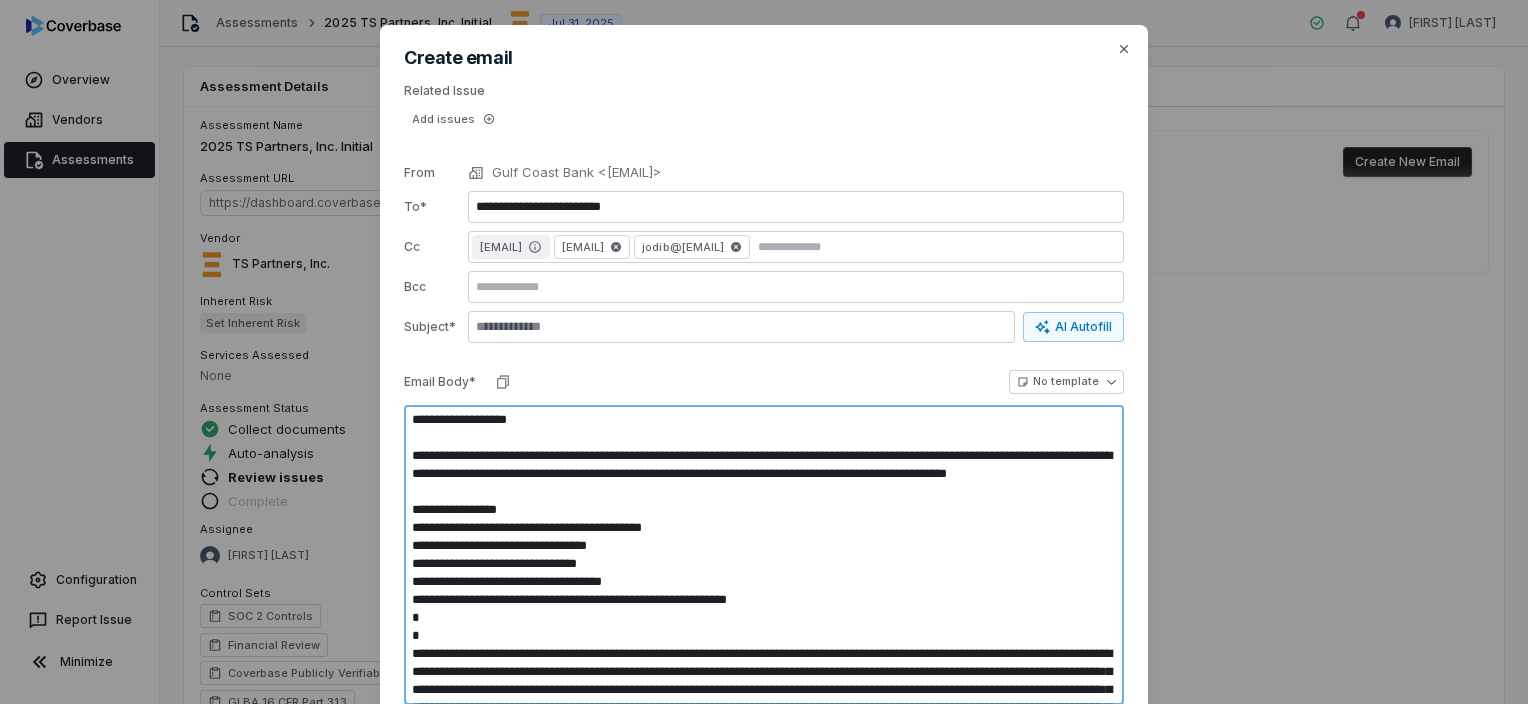 type on "**********" 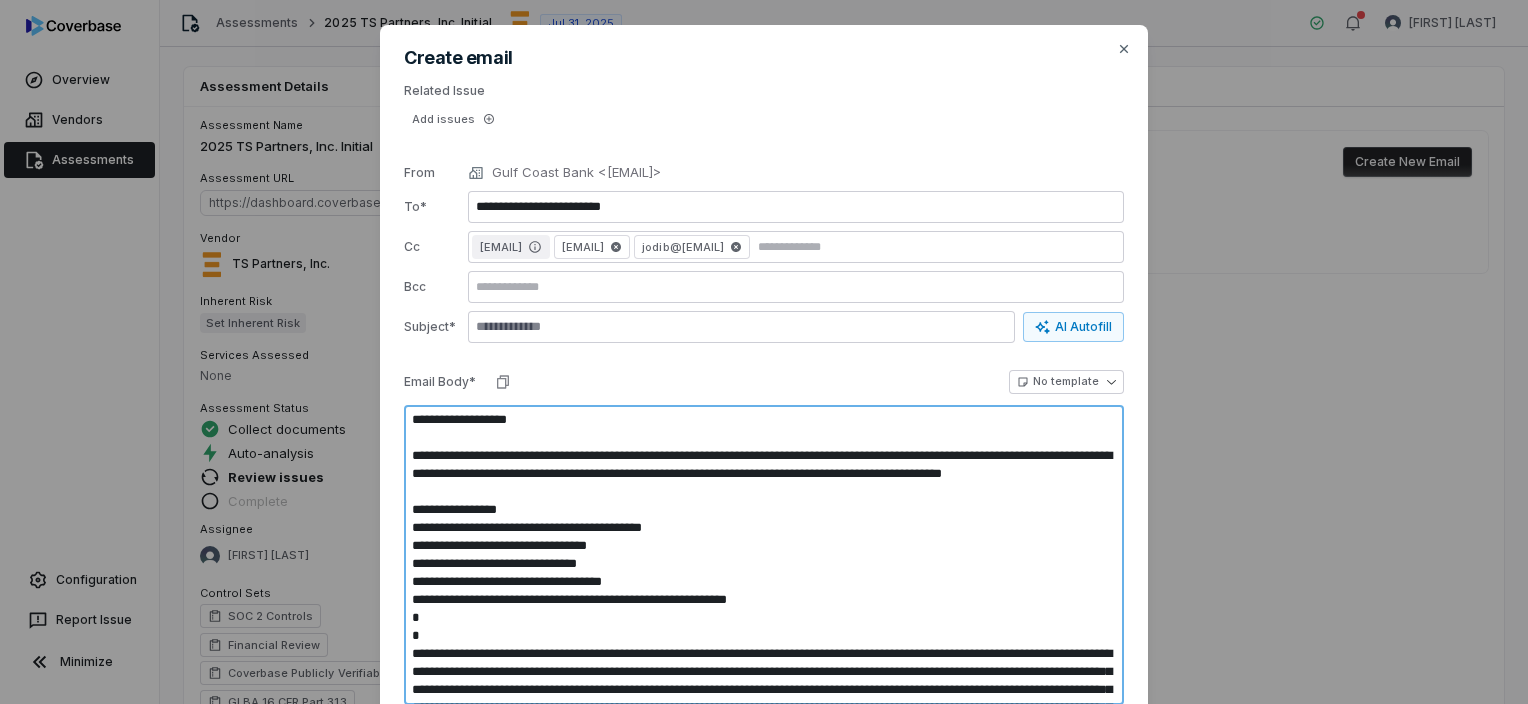 type on "**********" 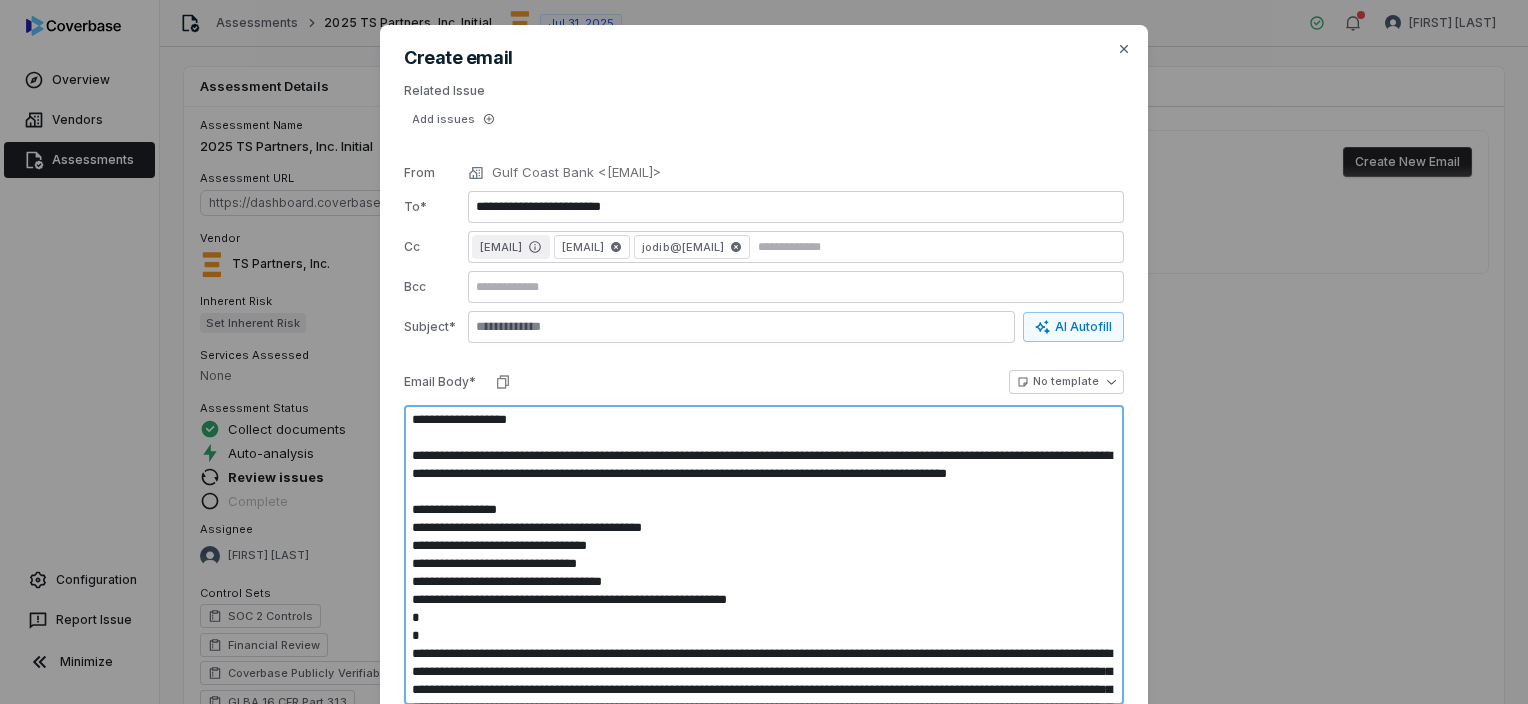 type on "**********" 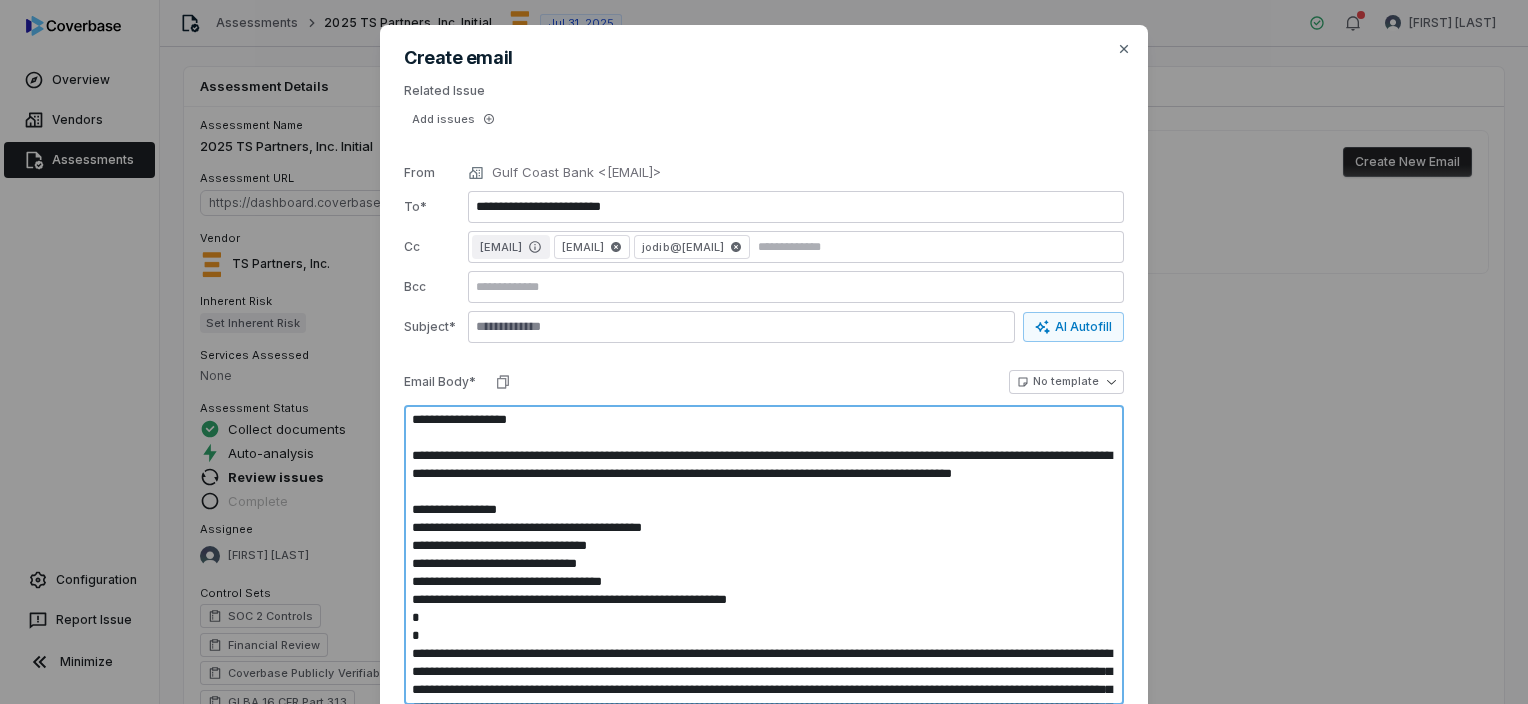 type on "**********" 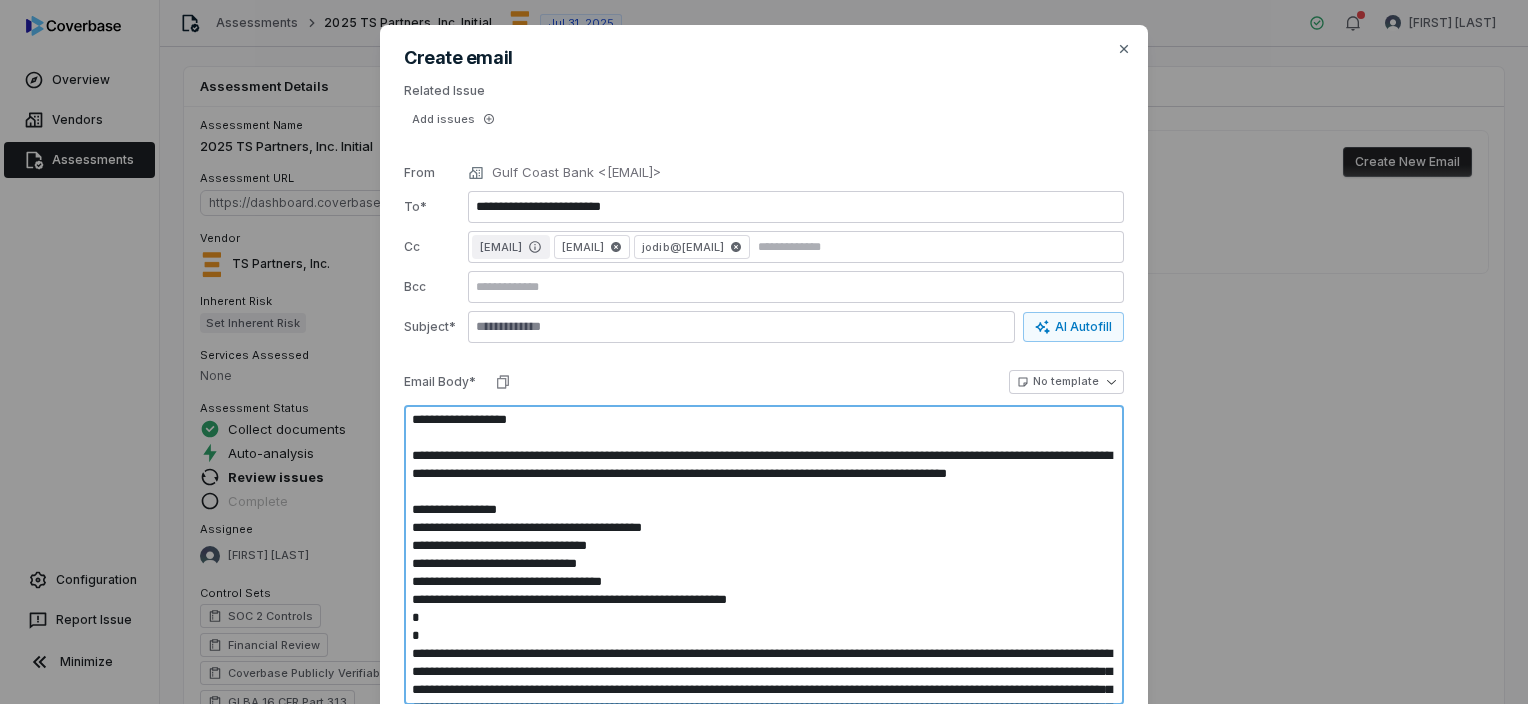 type on "**********" 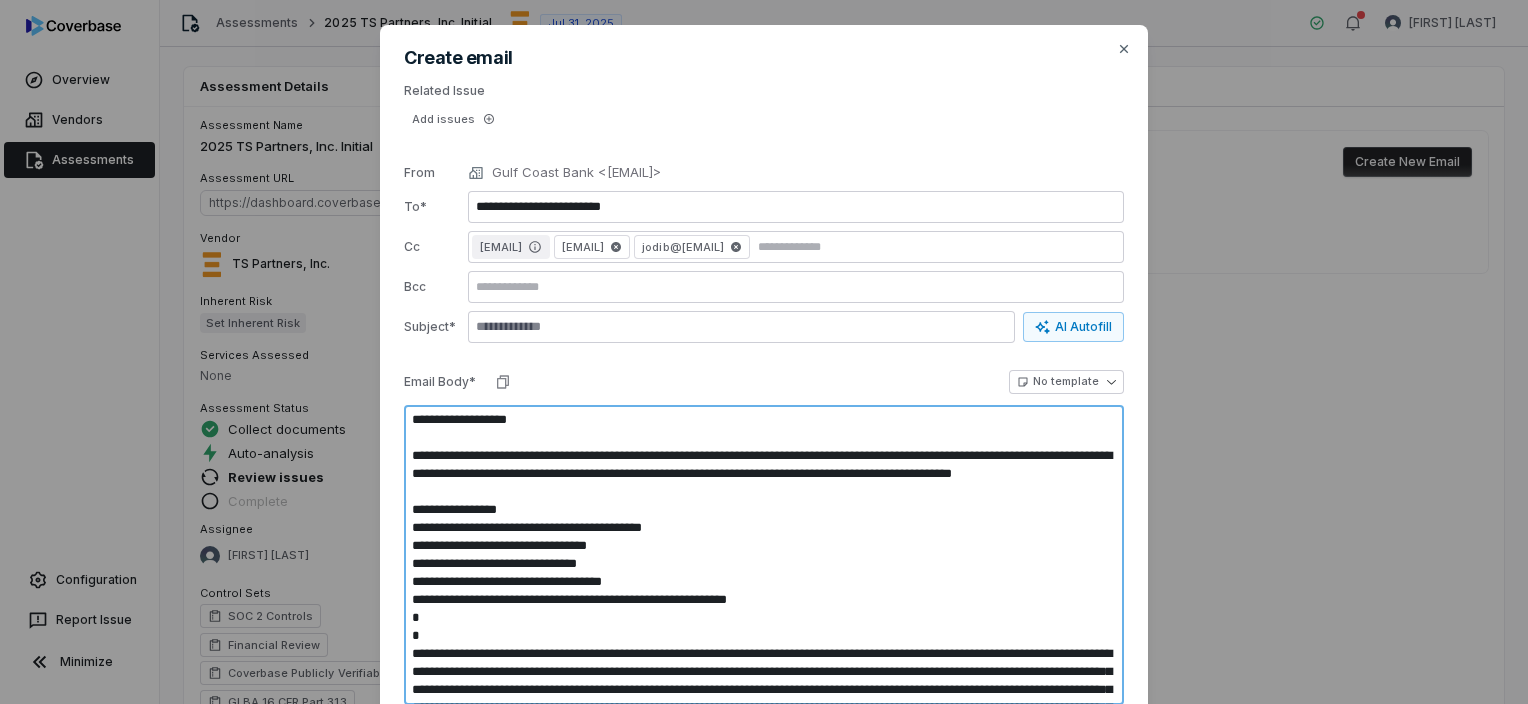type on "**********" 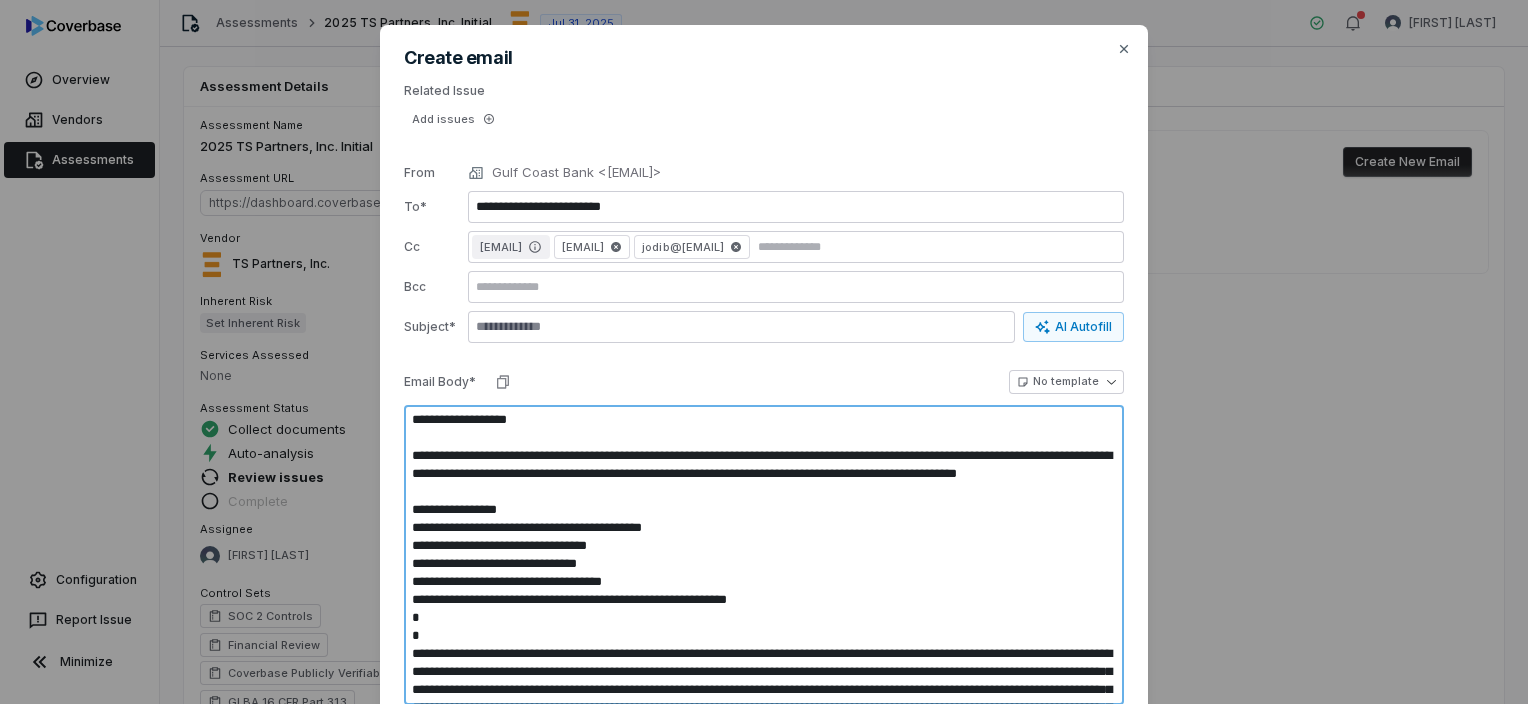 click at bounding box center (764, 555) 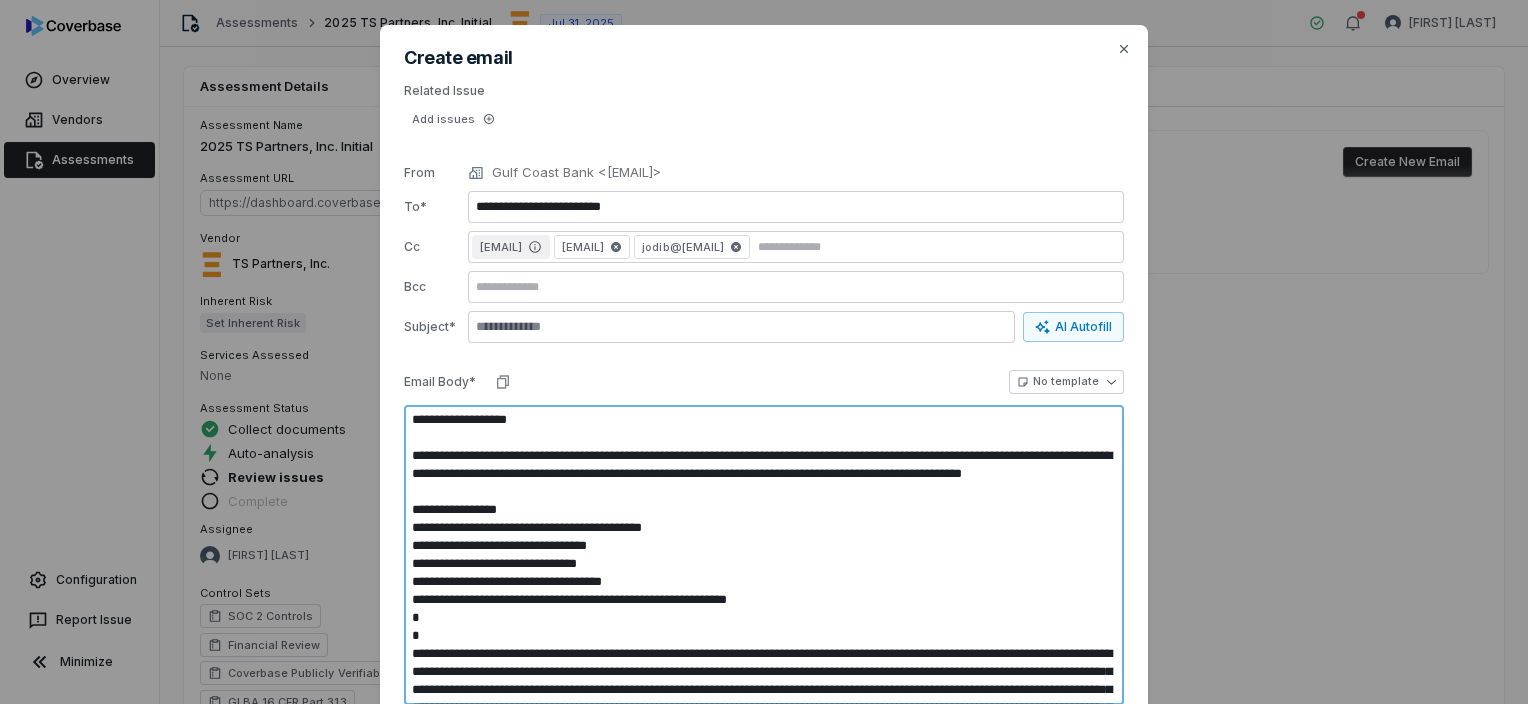 type on "**********" 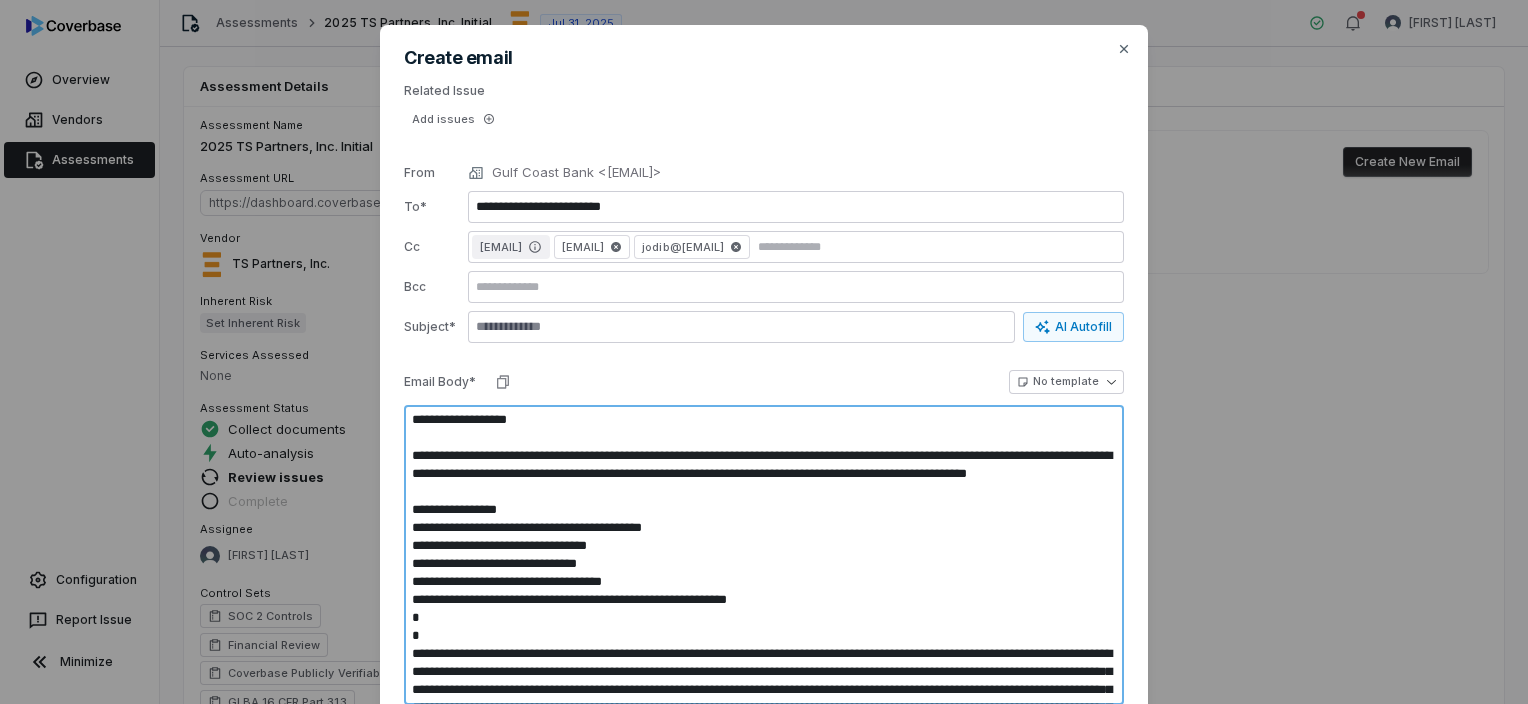 type on "**********" 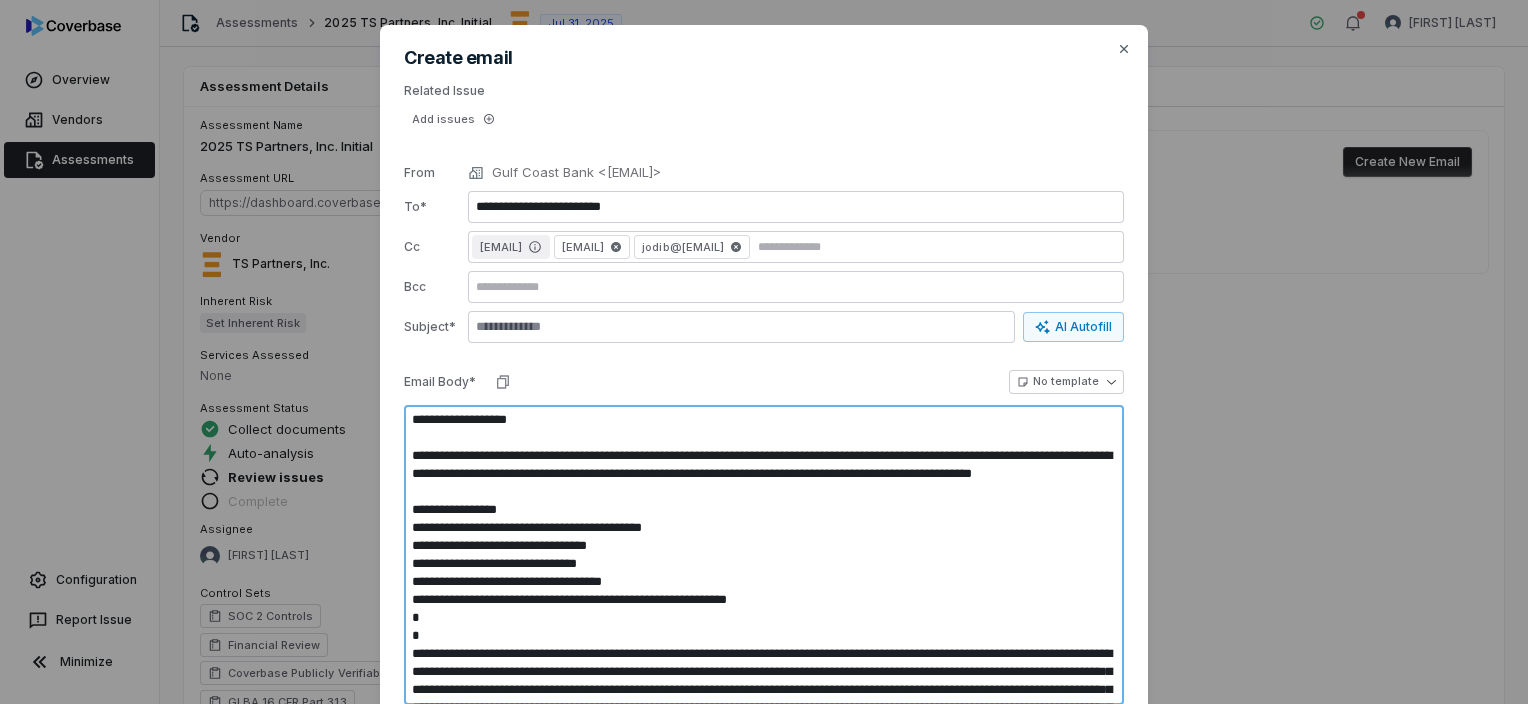 type on "**********" 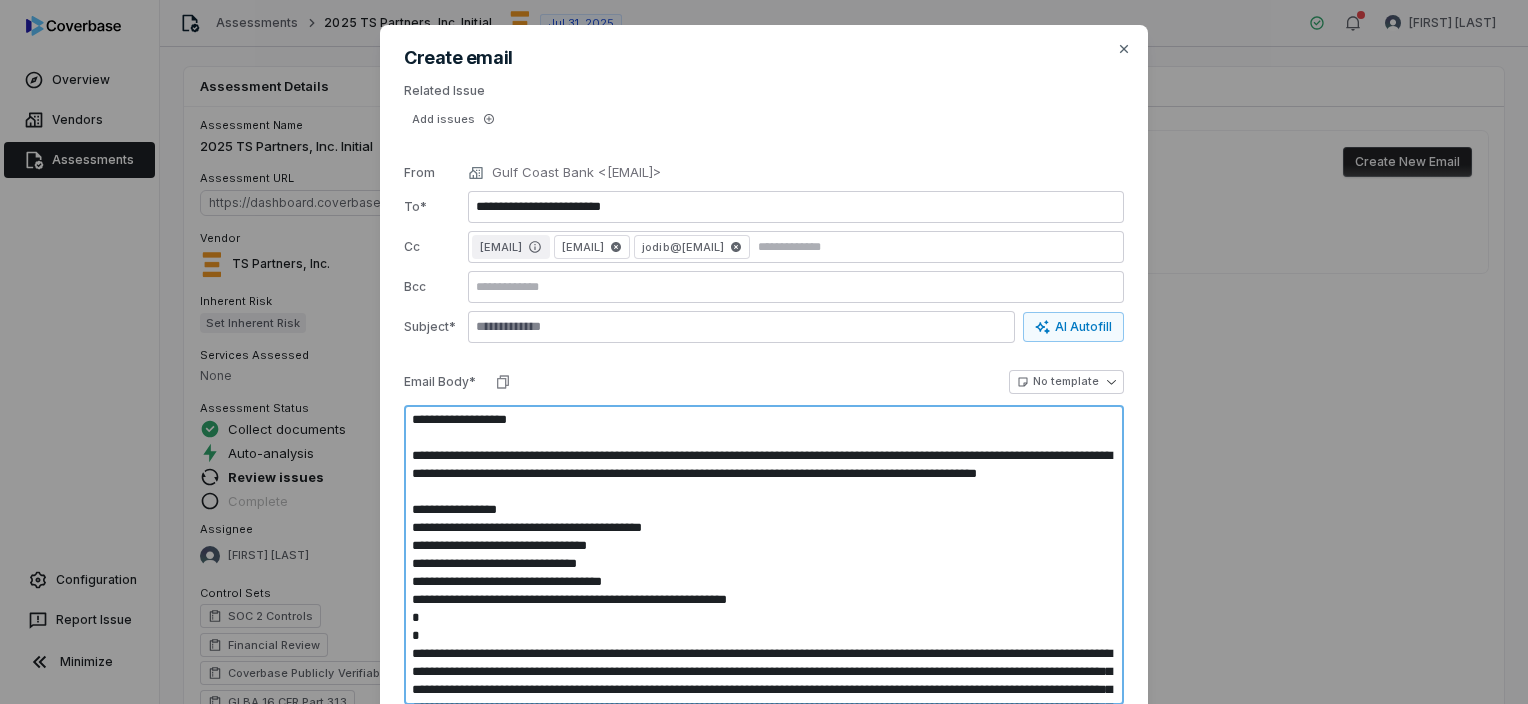 type on "**********" 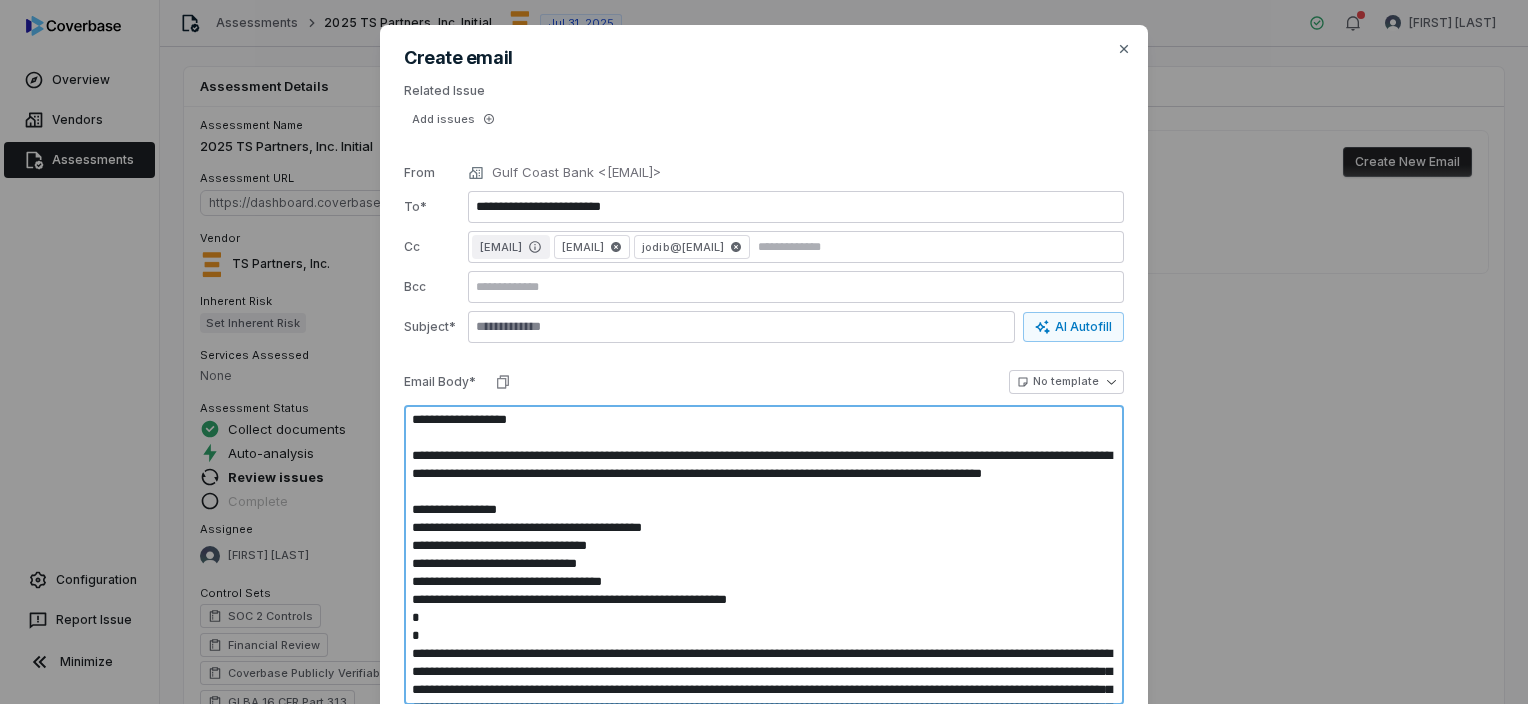 type on "**********" 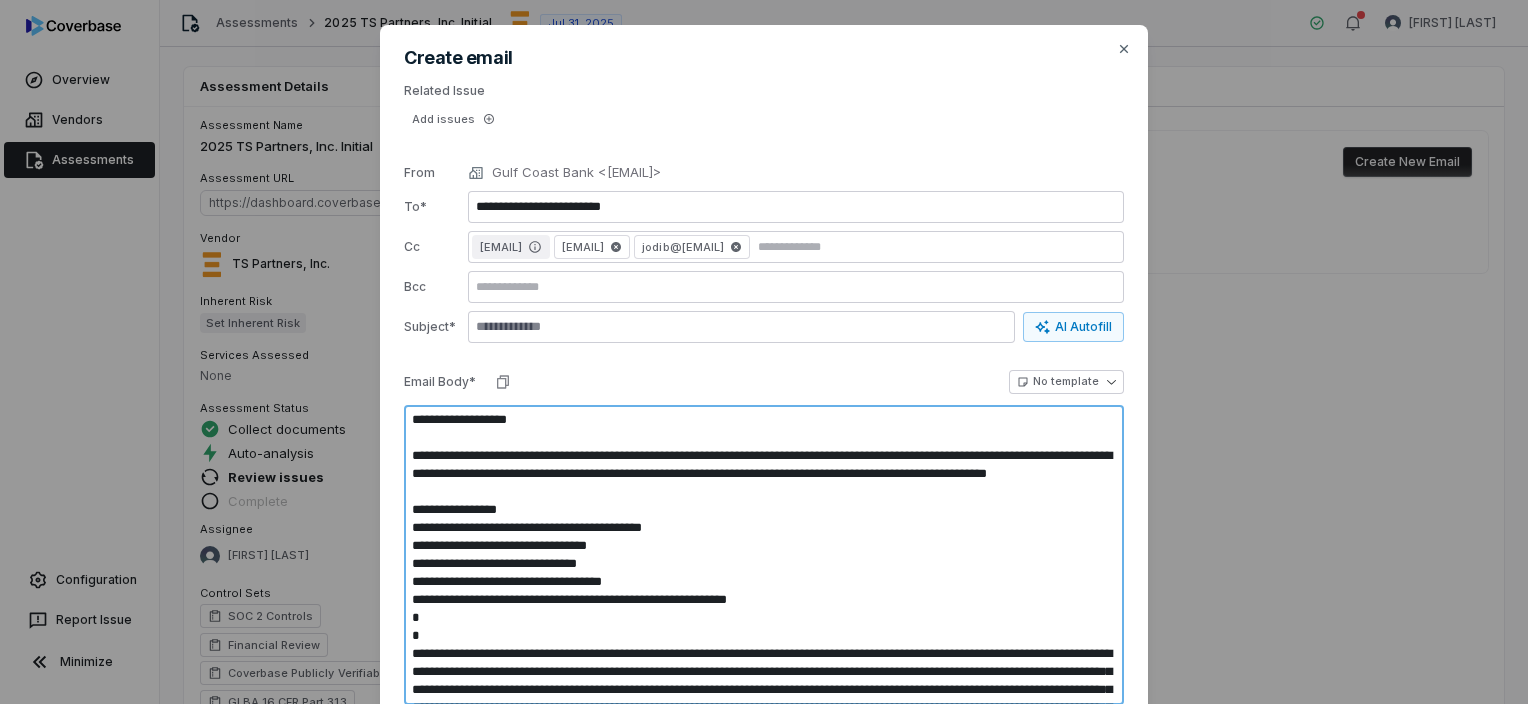 scroll, scrollTop: 0, scrollLeft: 0, axis: both 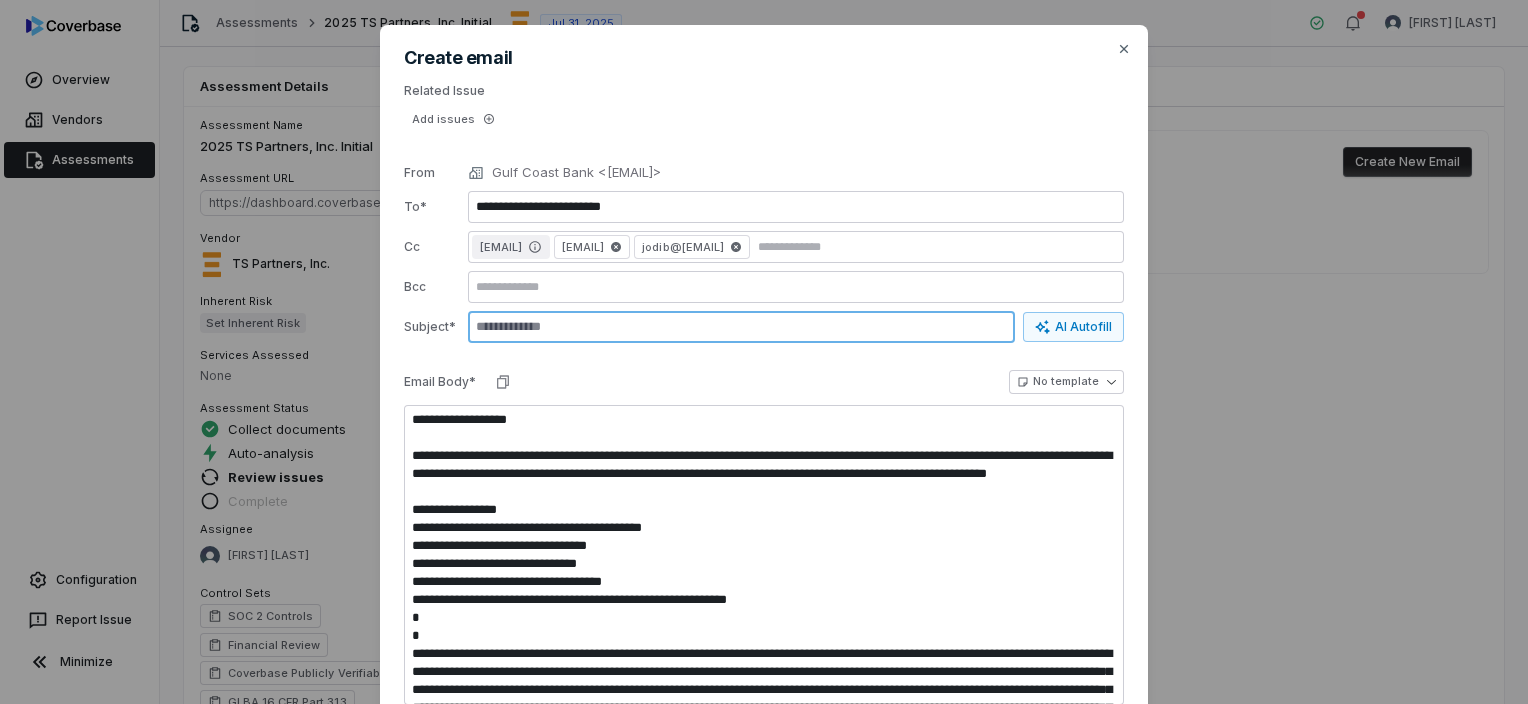 click at bounding box center [741, 327] 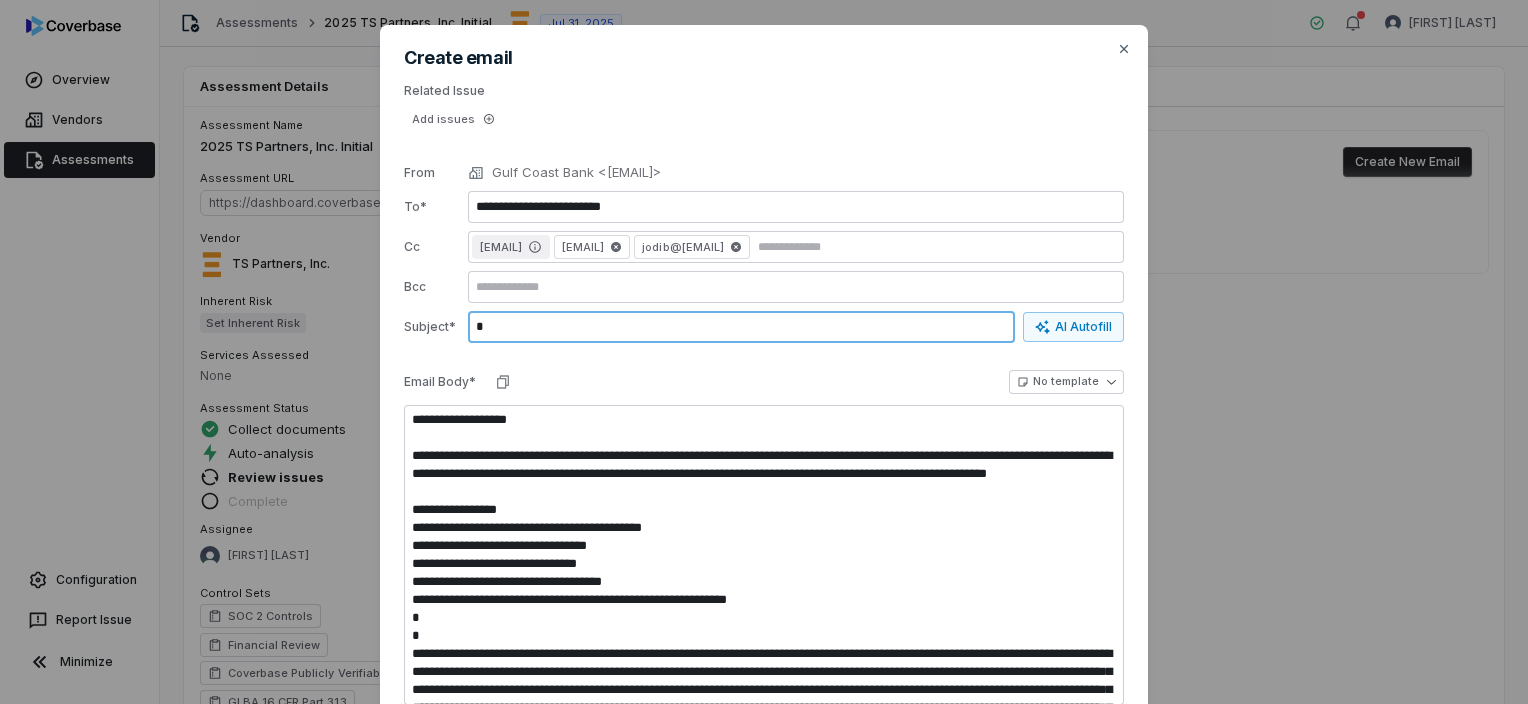 type 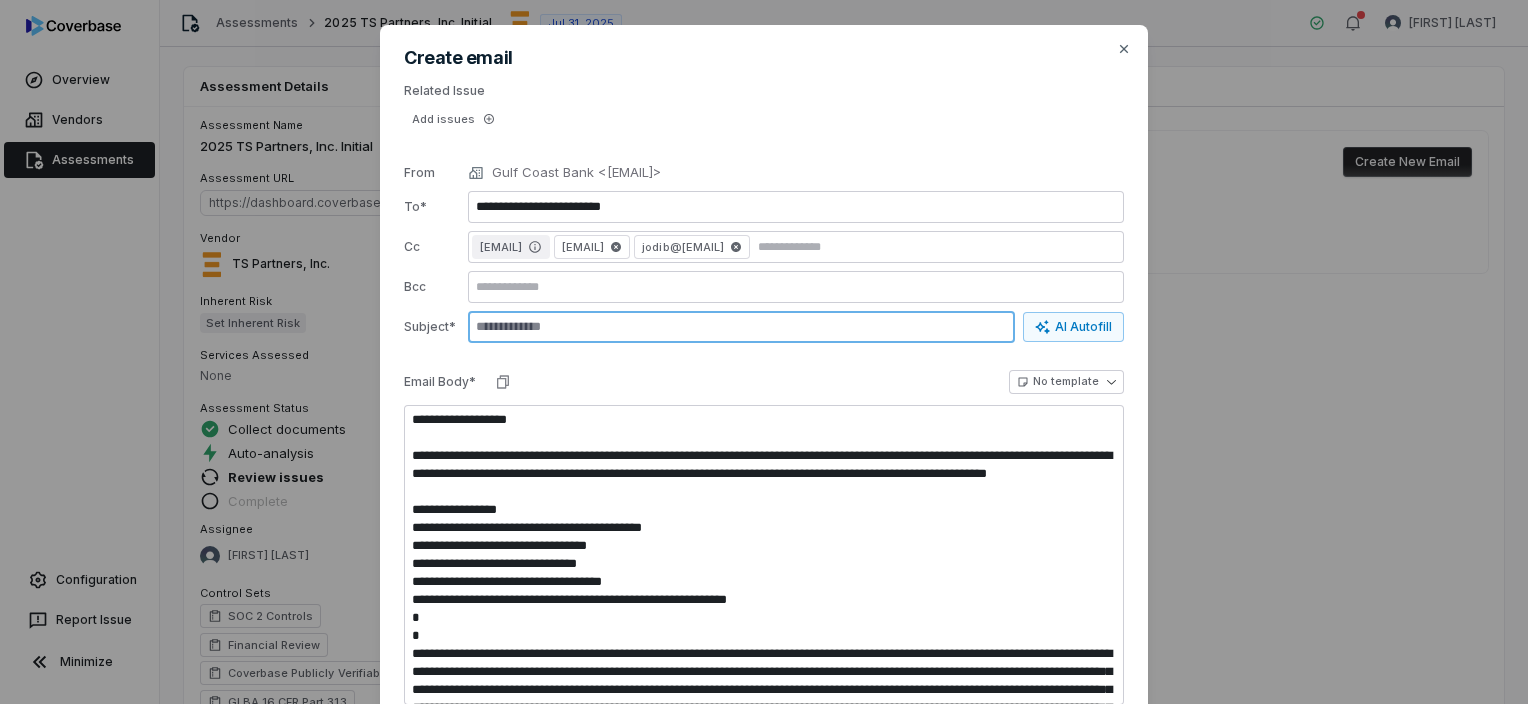click at bounding box center [741, 327] 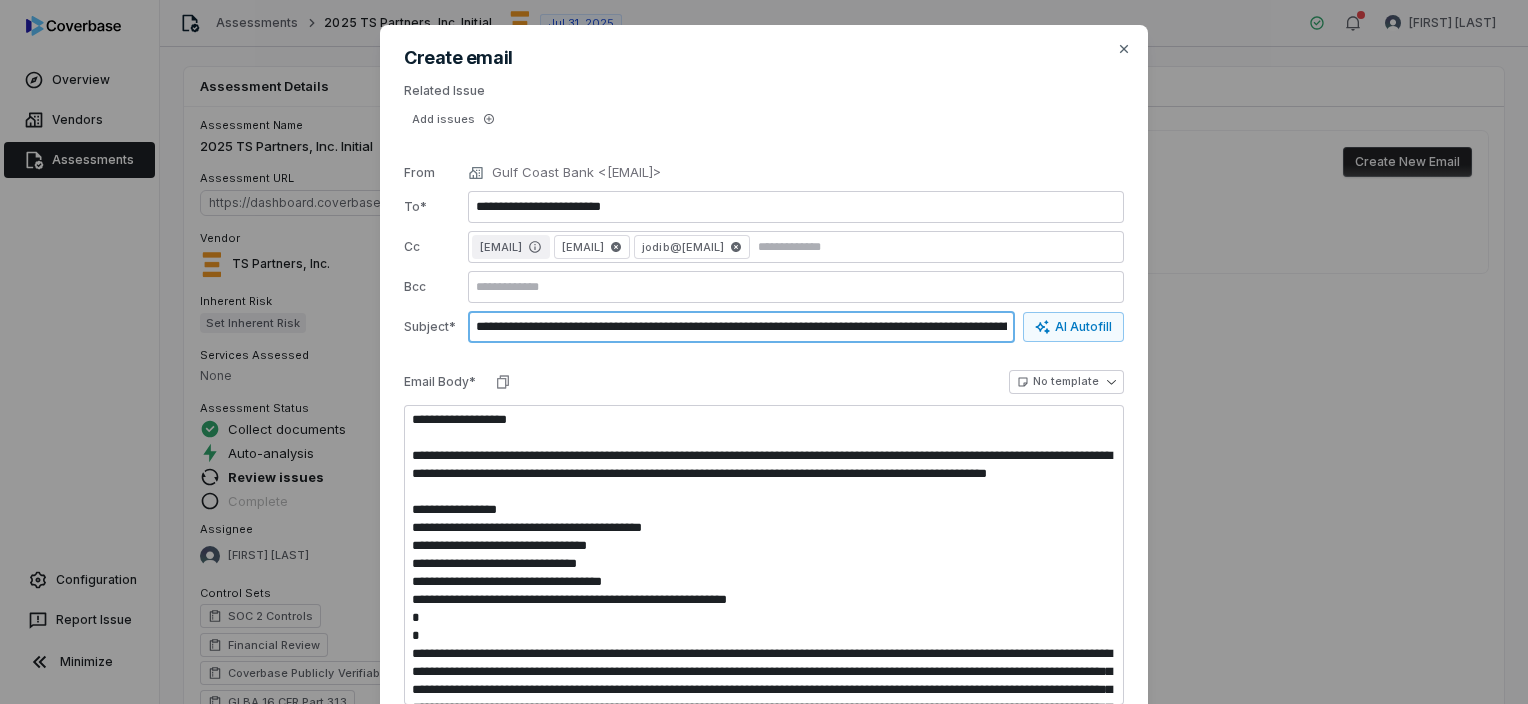 scroll, scrollTop: 0, scrollLeft: 6032, axis: horizontal 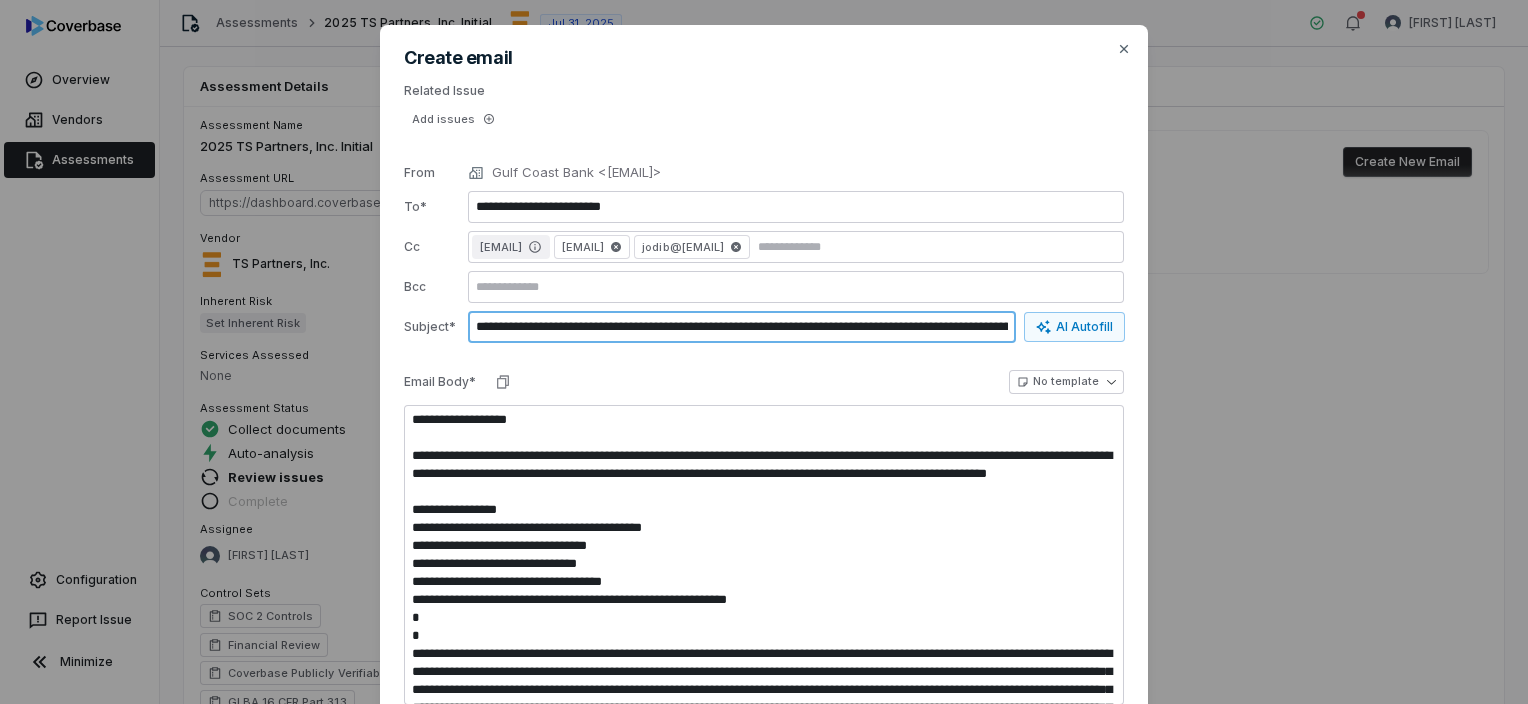 drag, startPoint x: 1006, startPoint y: 324, endPoint x: 329, endPoint y: 316, distance: 677.04724 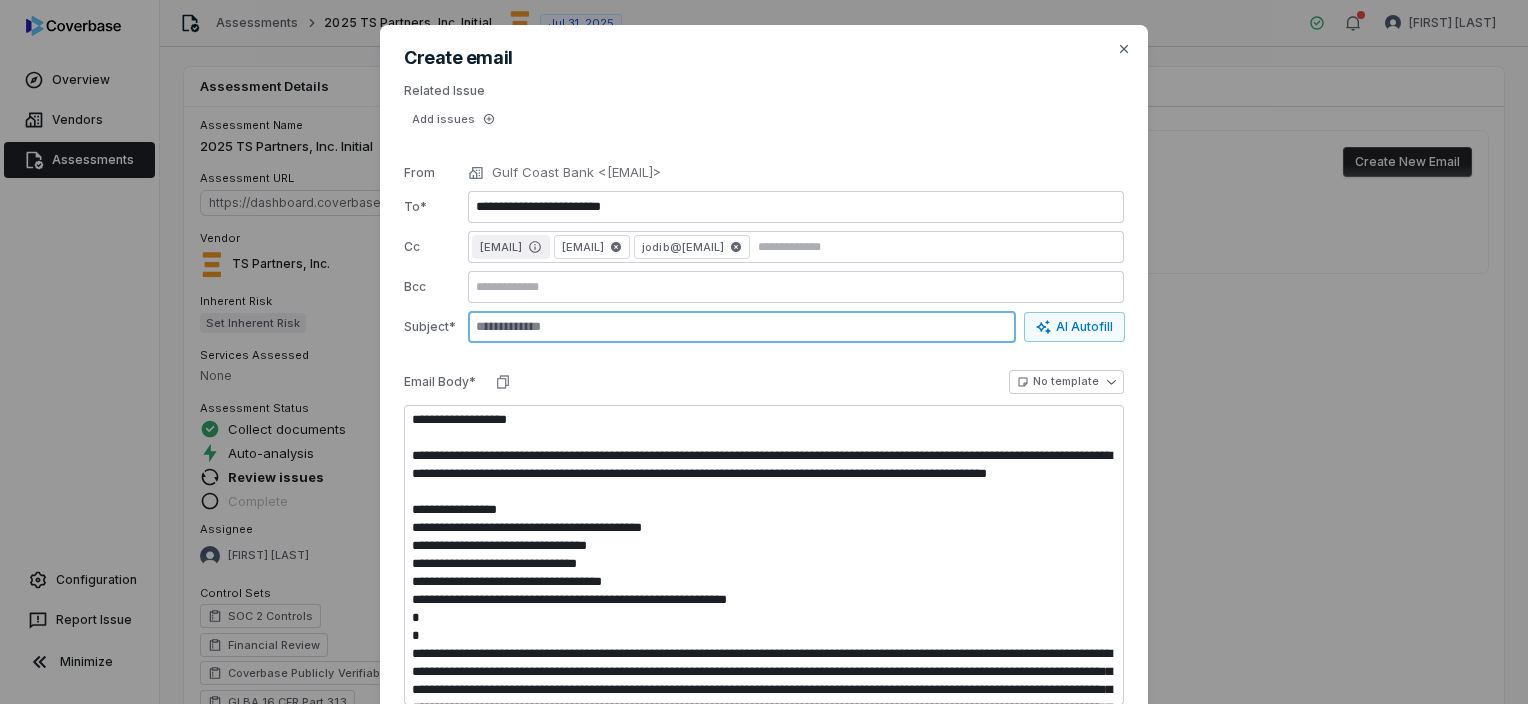click at bounding box center [742, 327] 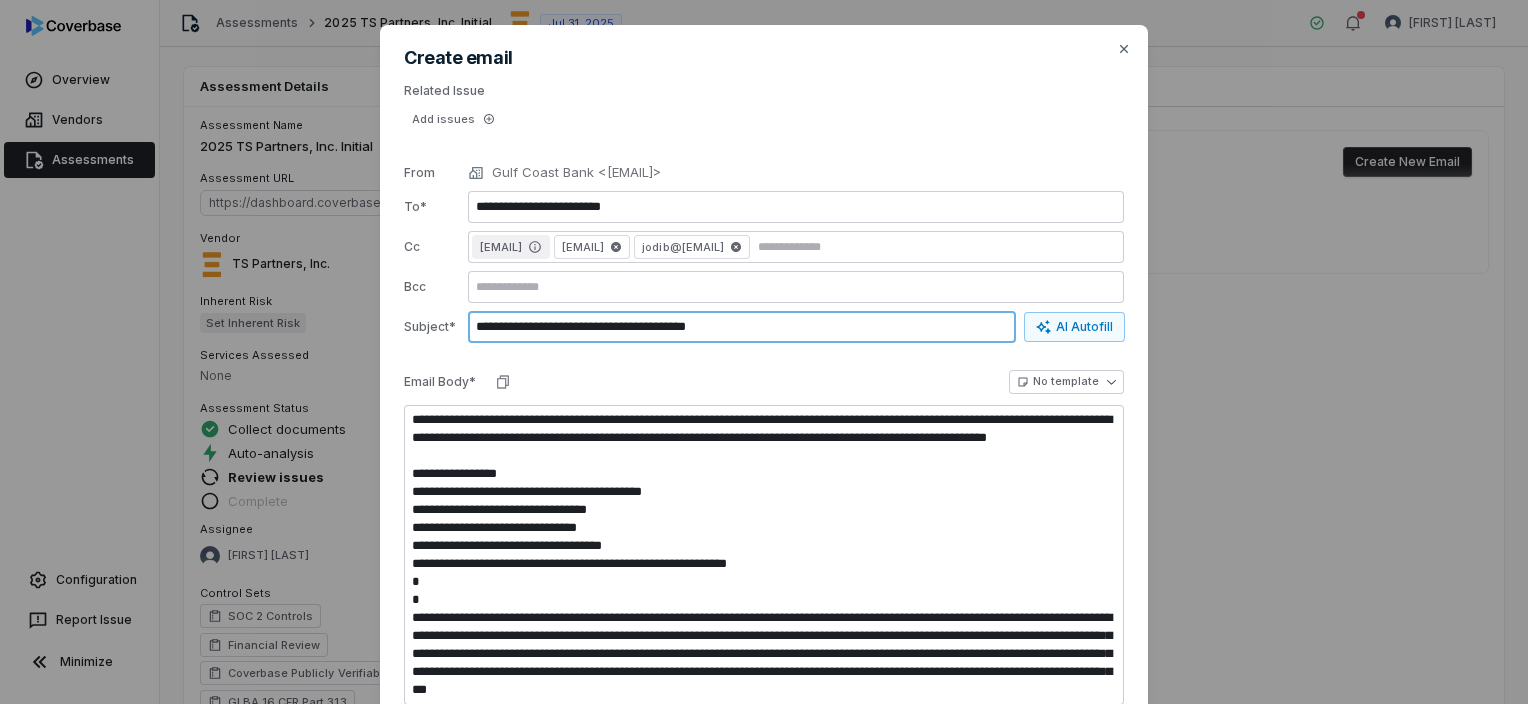 scroll, scrollTop: 0, scrollLeft: 0, axis: both 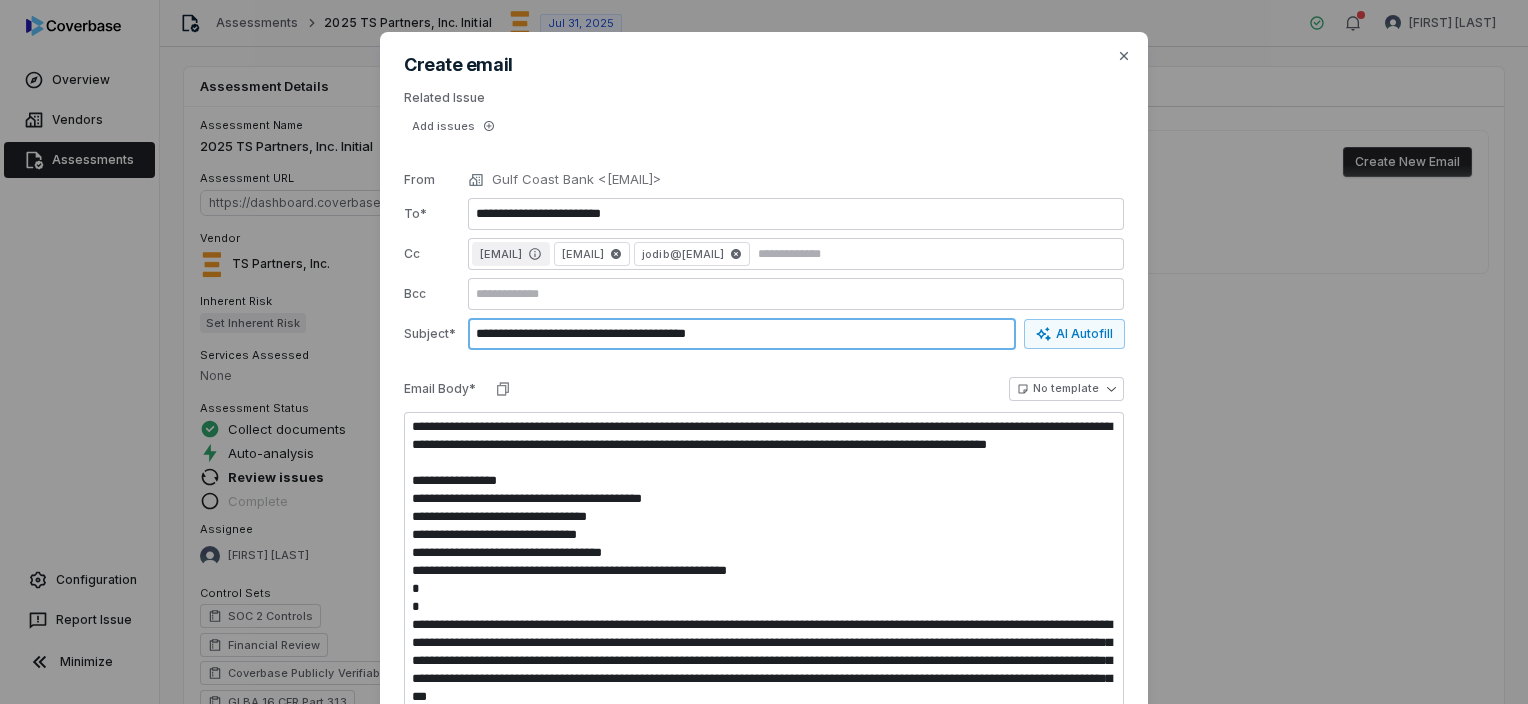 type on "**********" 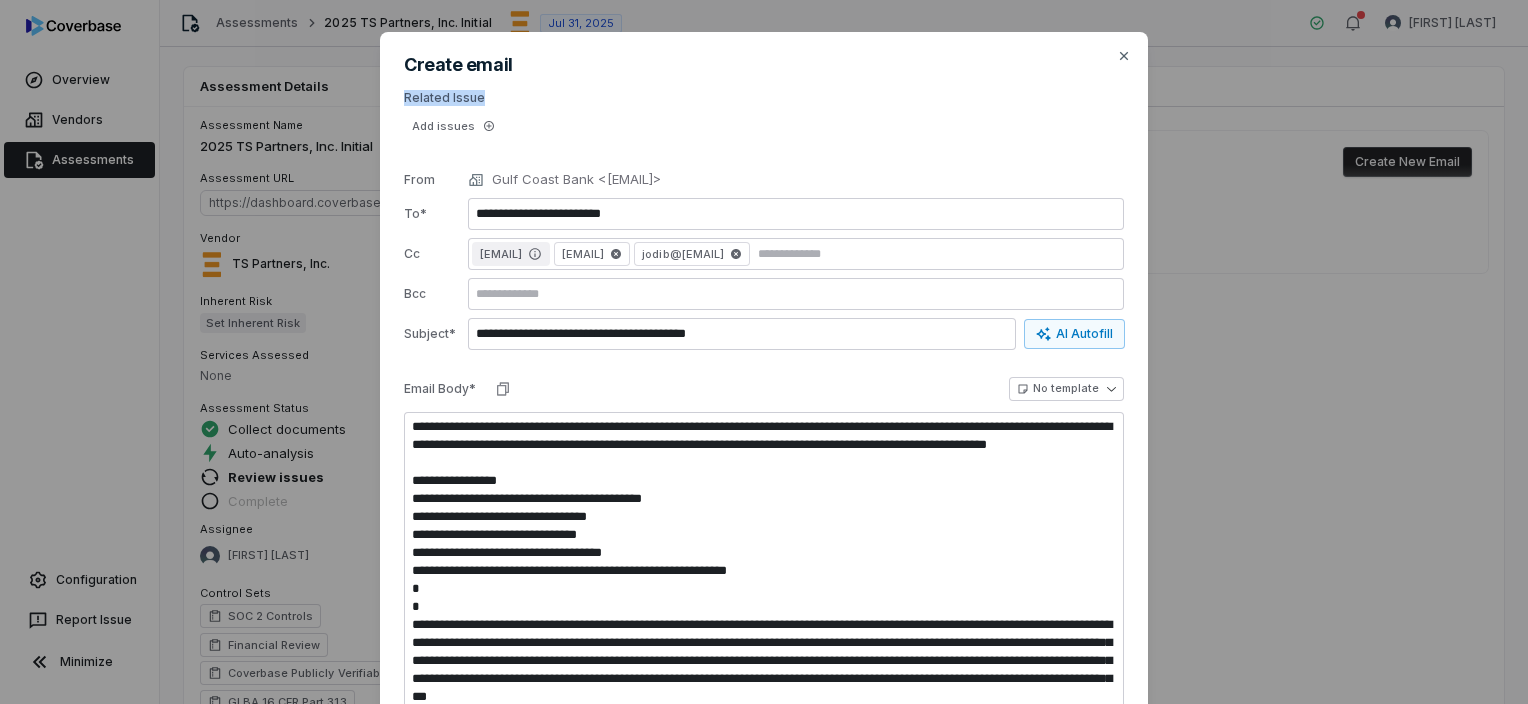 drag, startPoint x: 906, startPoint y: 75, endPoint x: 911, endPoint y: 40, distance: 35.35534 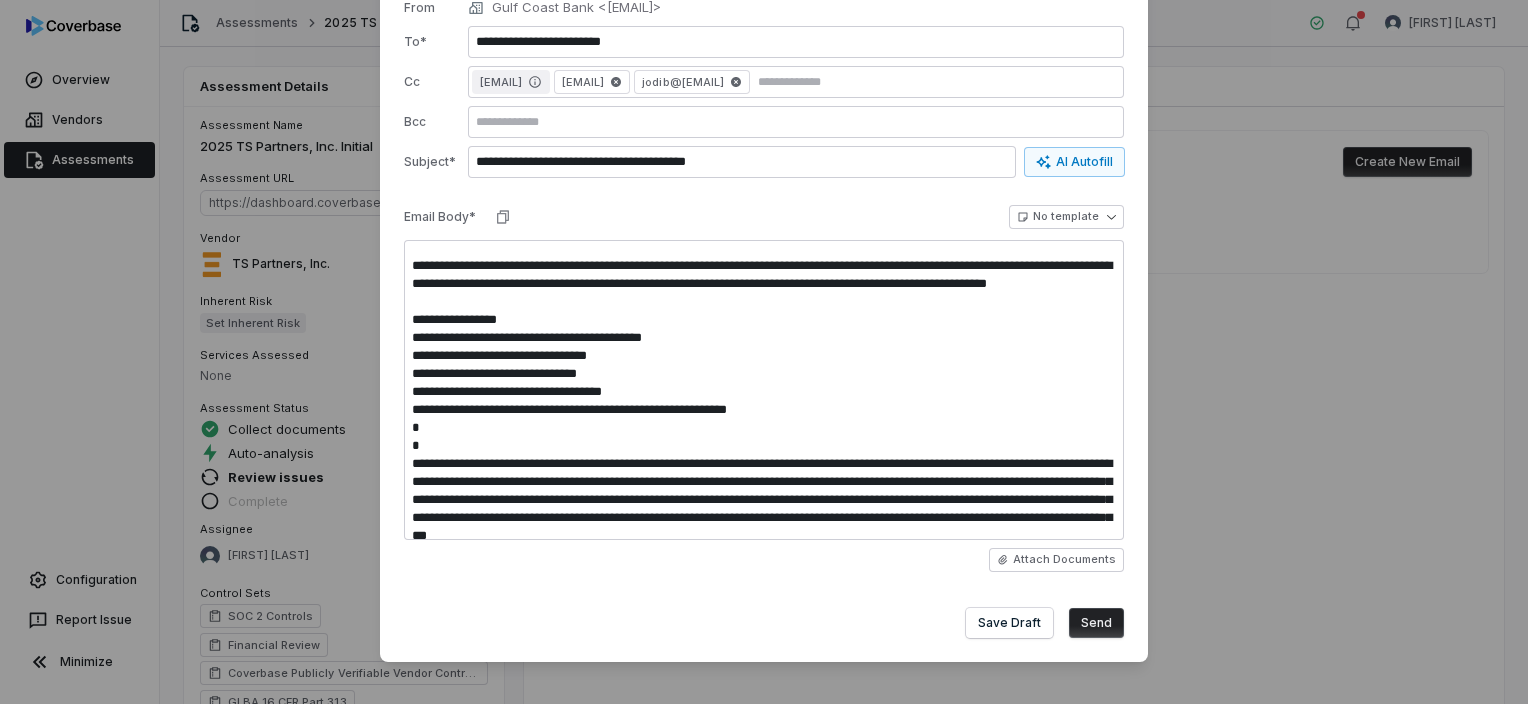 scroll, scrollTop: 0, scrollLeft: 0, axis: both 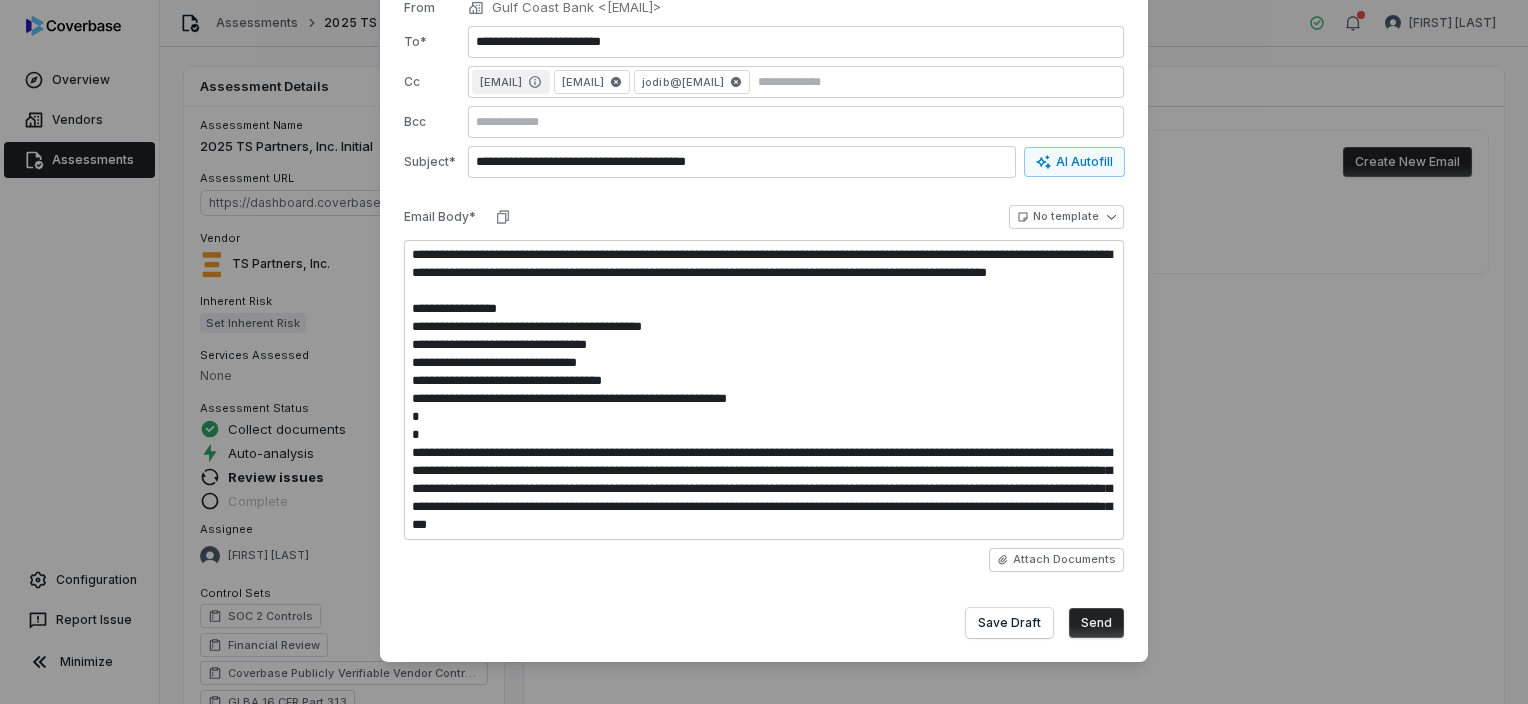 click on "Send" at bounding box center [1096, 623] 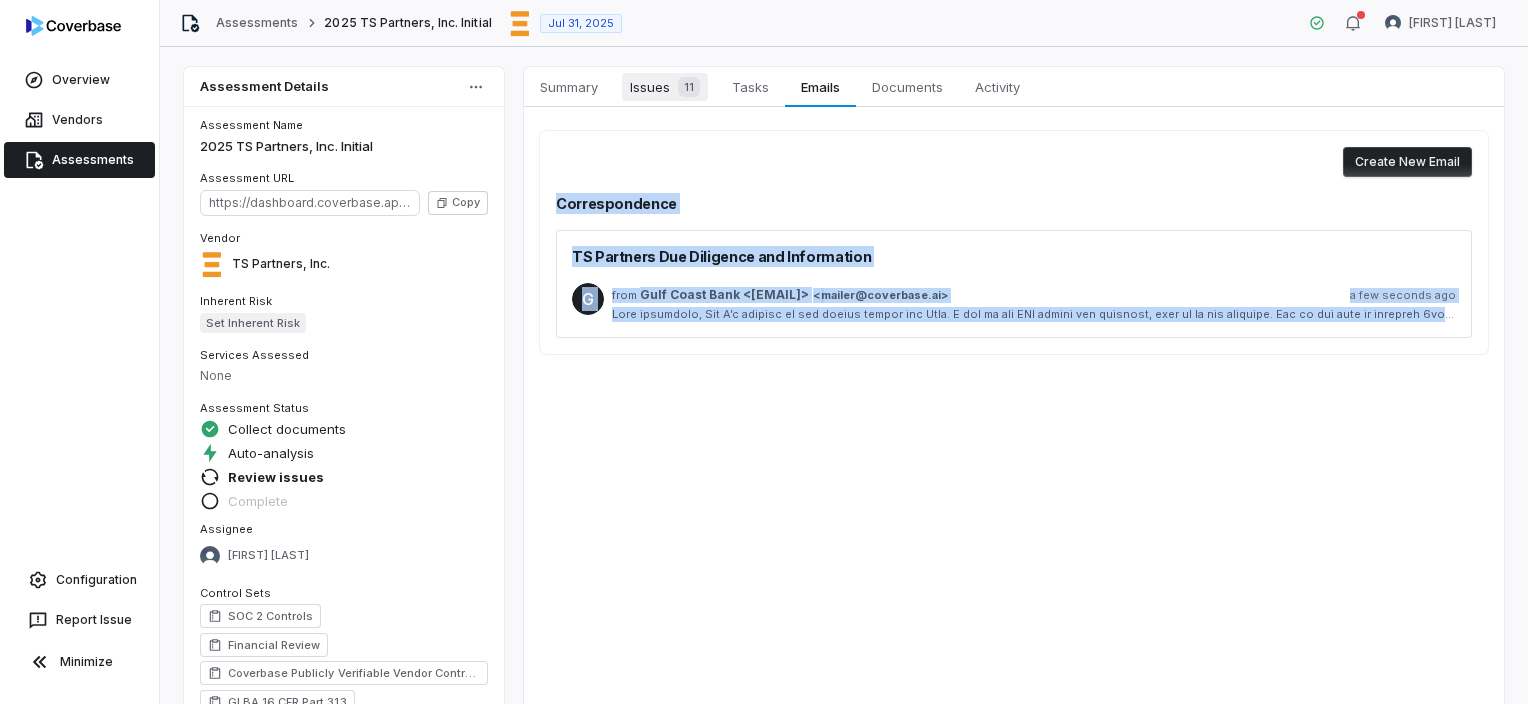click on "Issues 11" at bounding box center (665, 87) 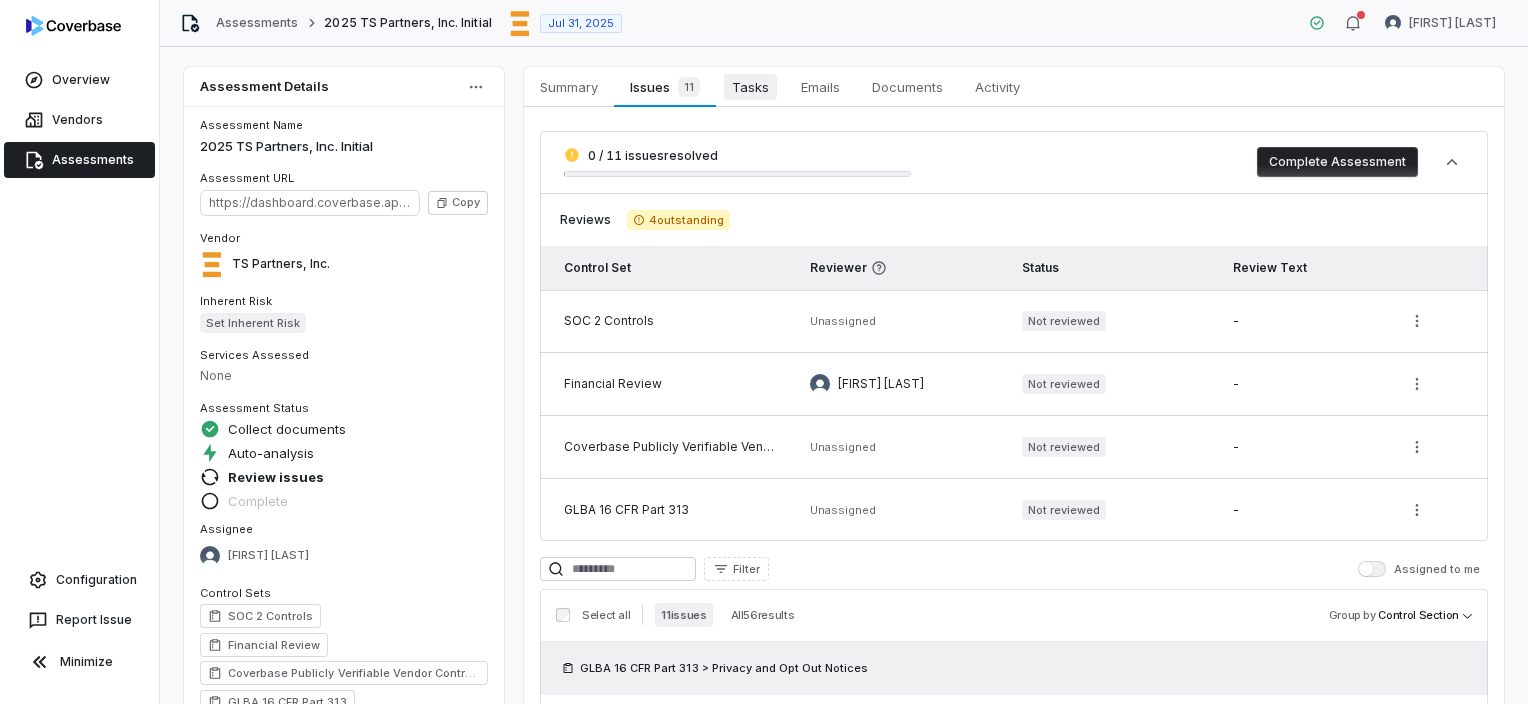 click on "Tasks" at bounding box center (750, 87) 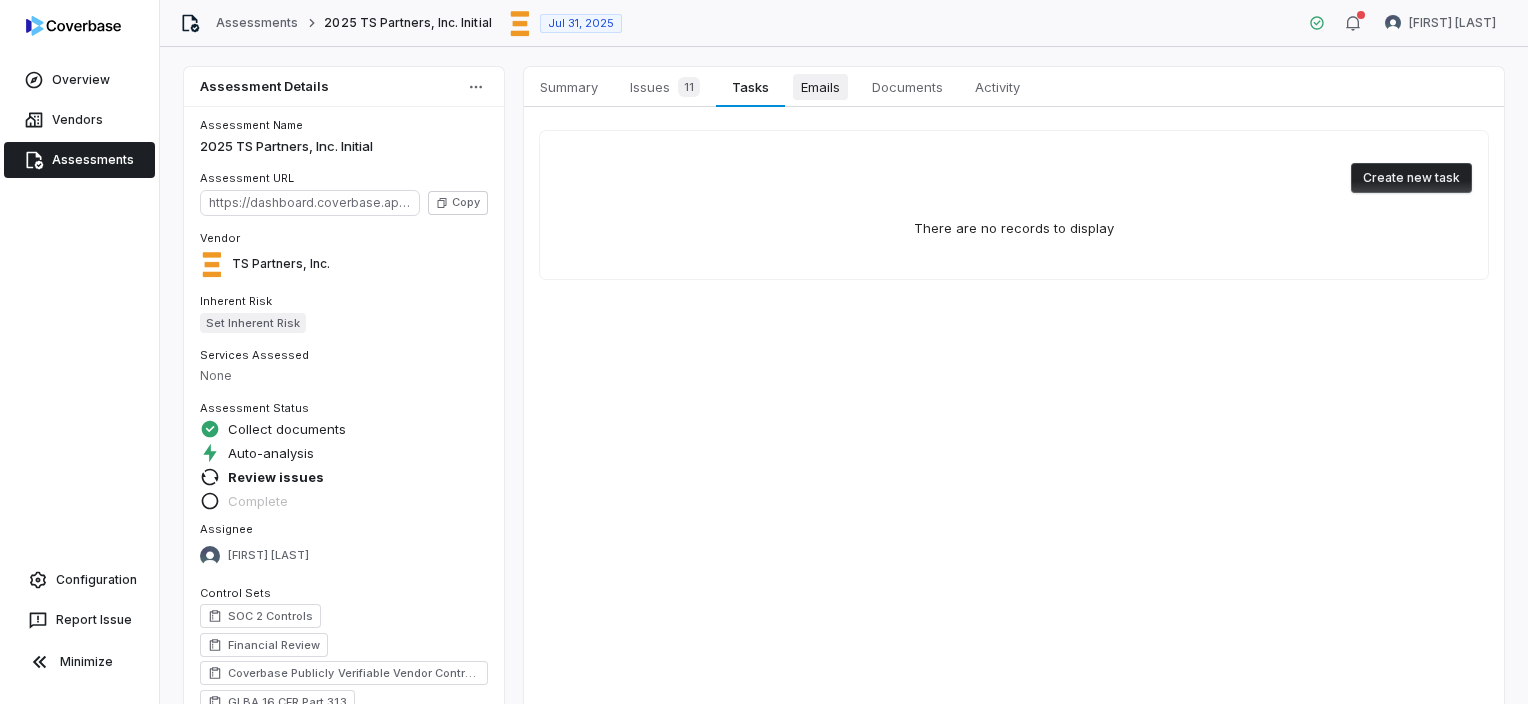 click on "Emails" at bounding box center [820, 87] 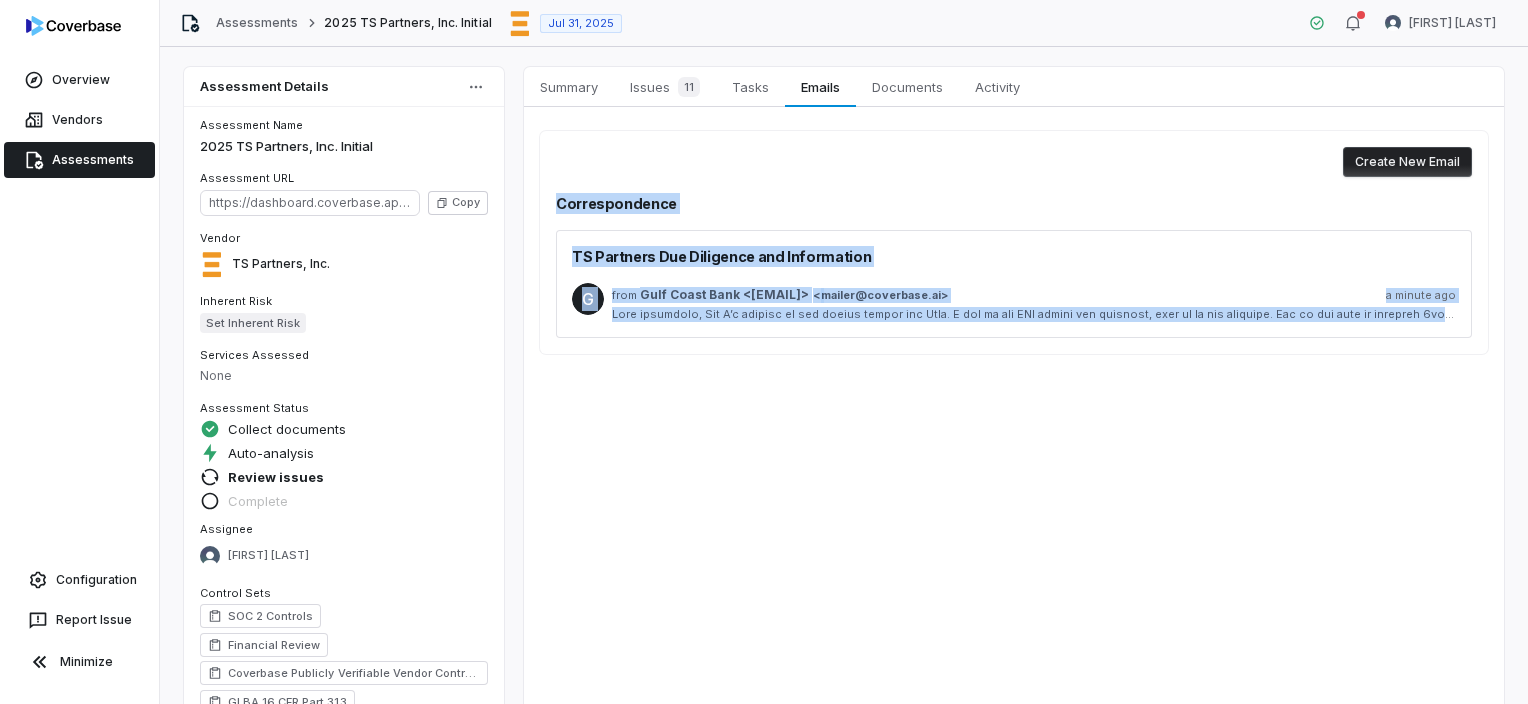 click on "from [EMAIL] < [EMAIL] > [TIME_AGO] ago" at bounding box center (1034, 295) 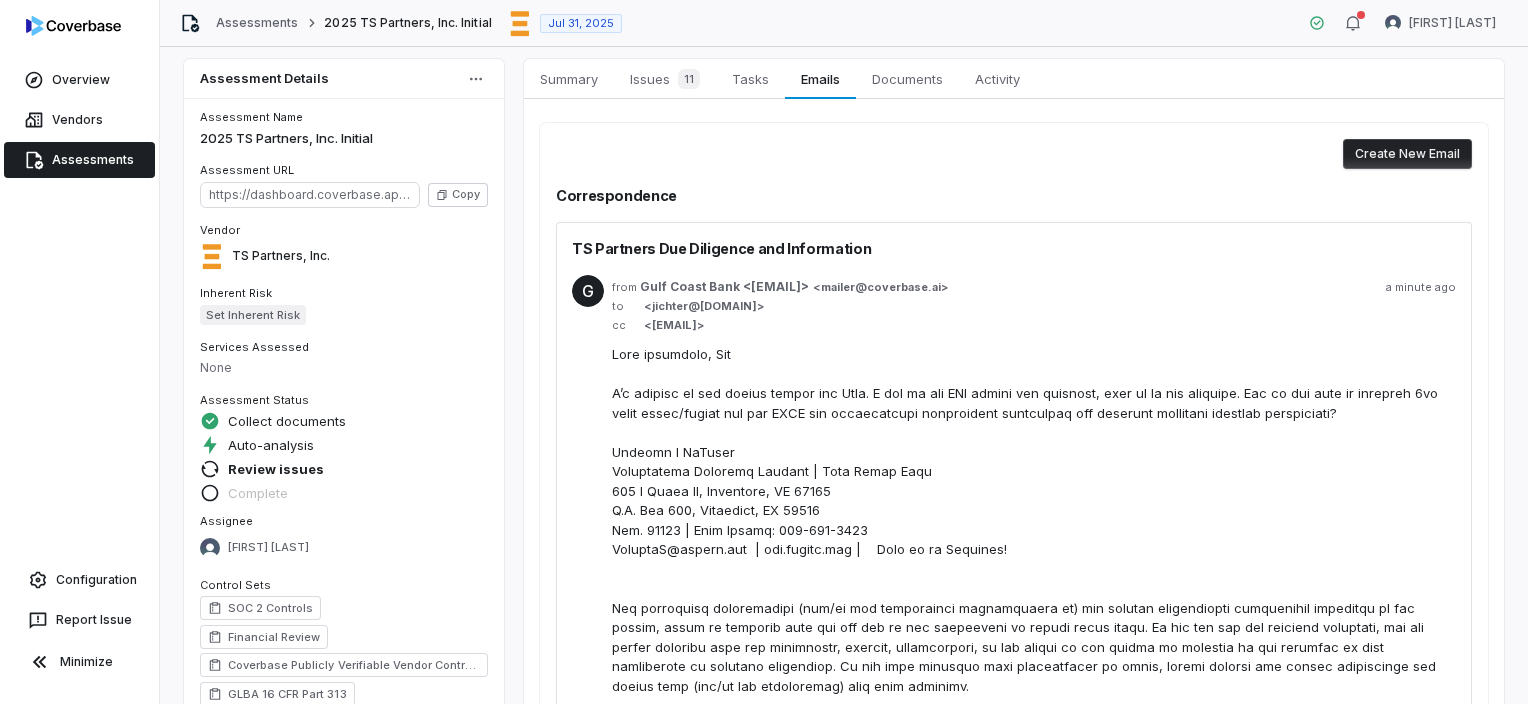 scroll, scrollTop: 0, scrollLeft: 0, axis: both 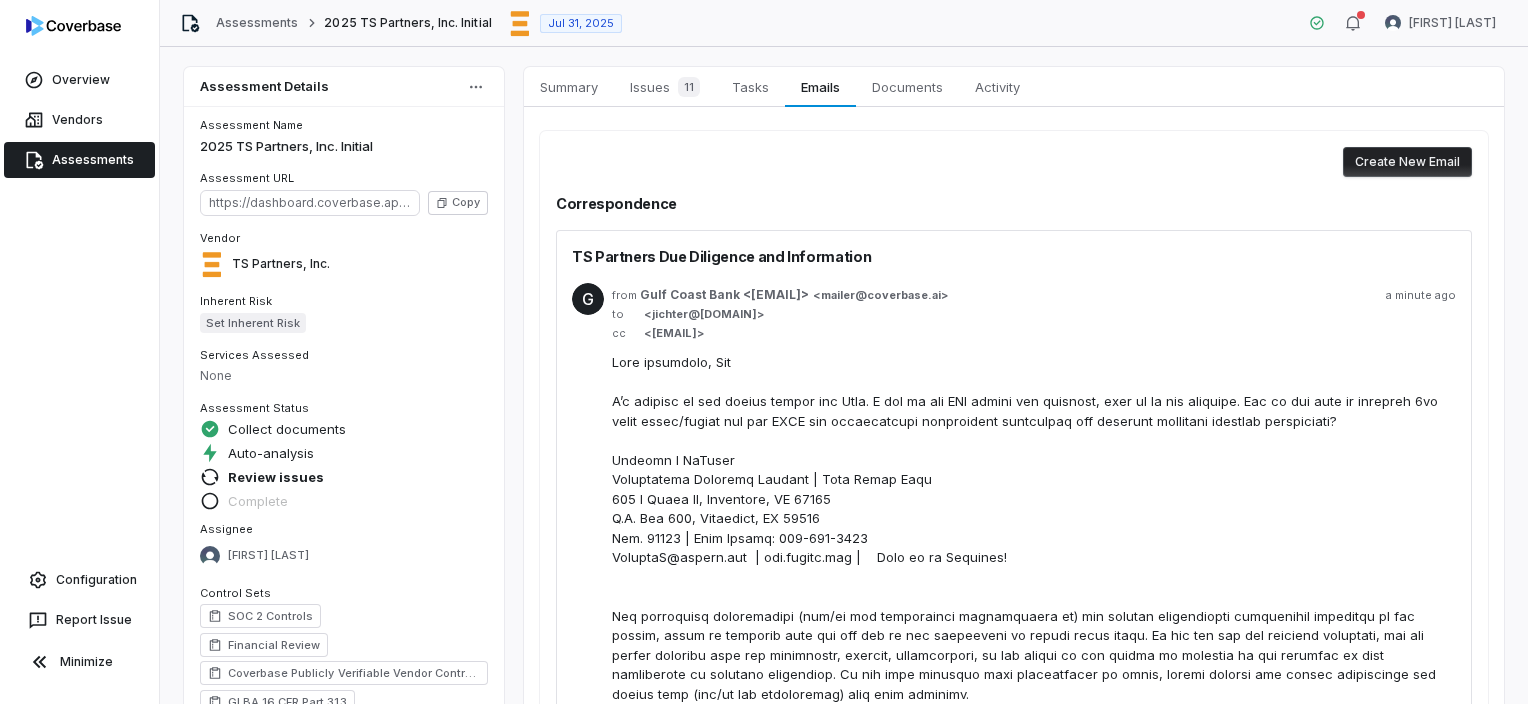 click at bounding box center (1034, 558) 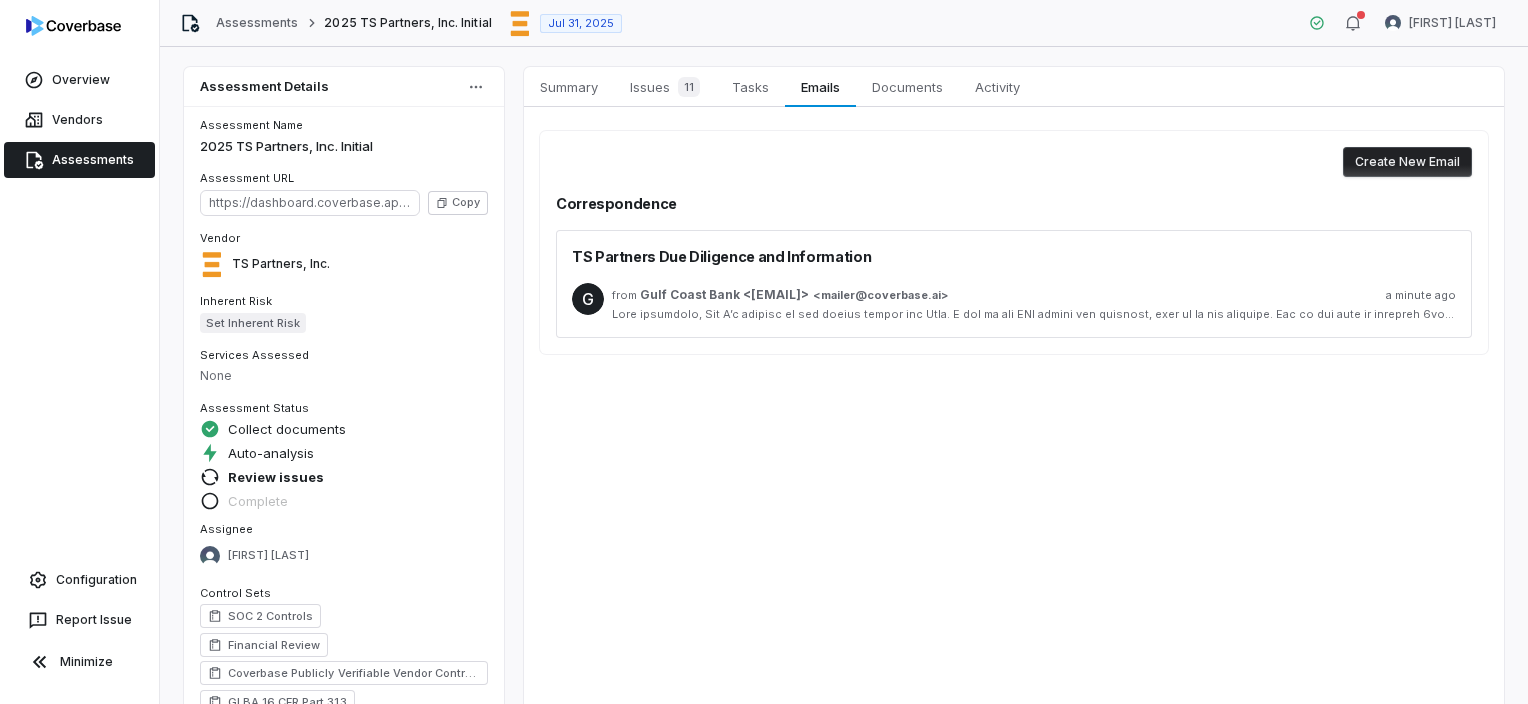 click on "G from Gulf Coast Bank <[EMAIL]> <[EMAIL]> [MINUTES] ago" at bounding box center [1014, 302] 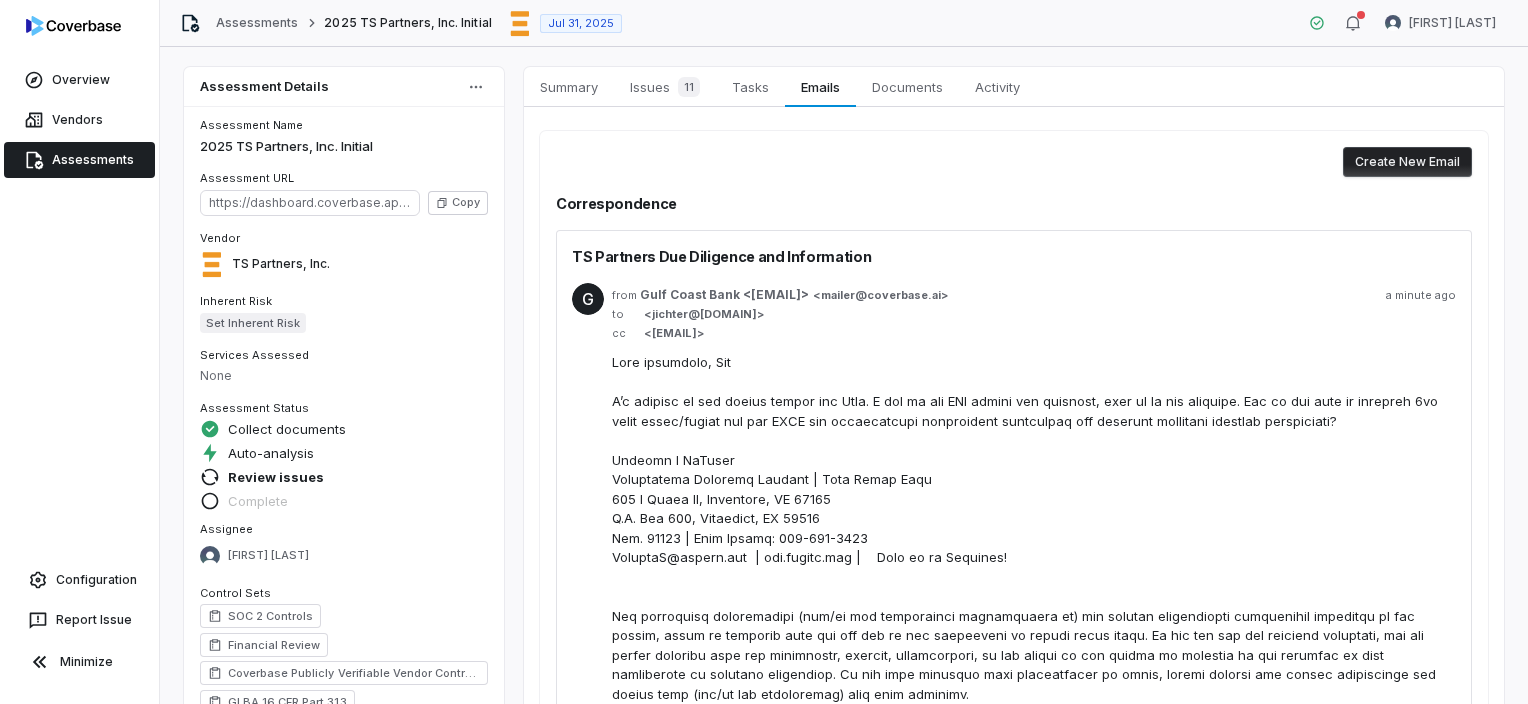 scroll, scrollTop: 337, scrollLeft: 0, axis: vertical 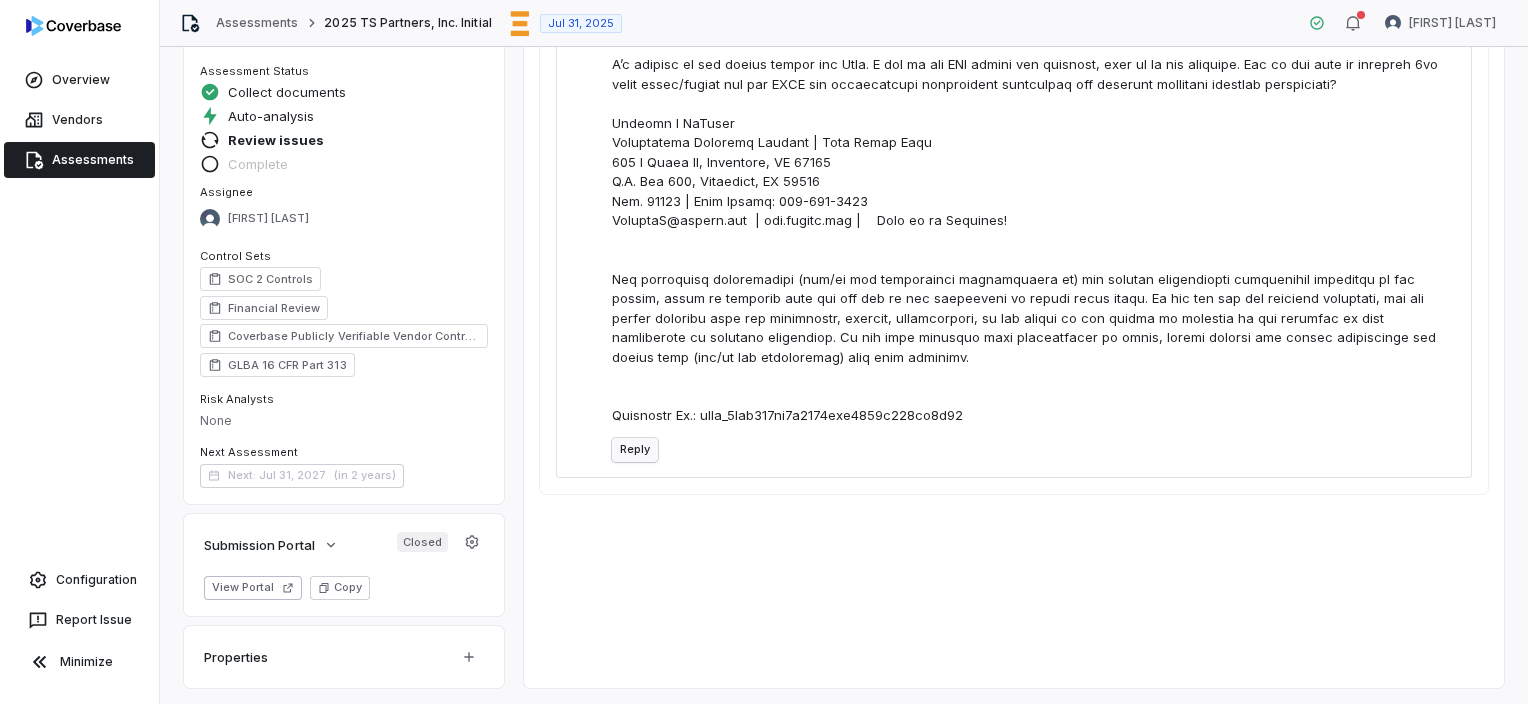 click on "Reply" at bounding box center (635, 450) 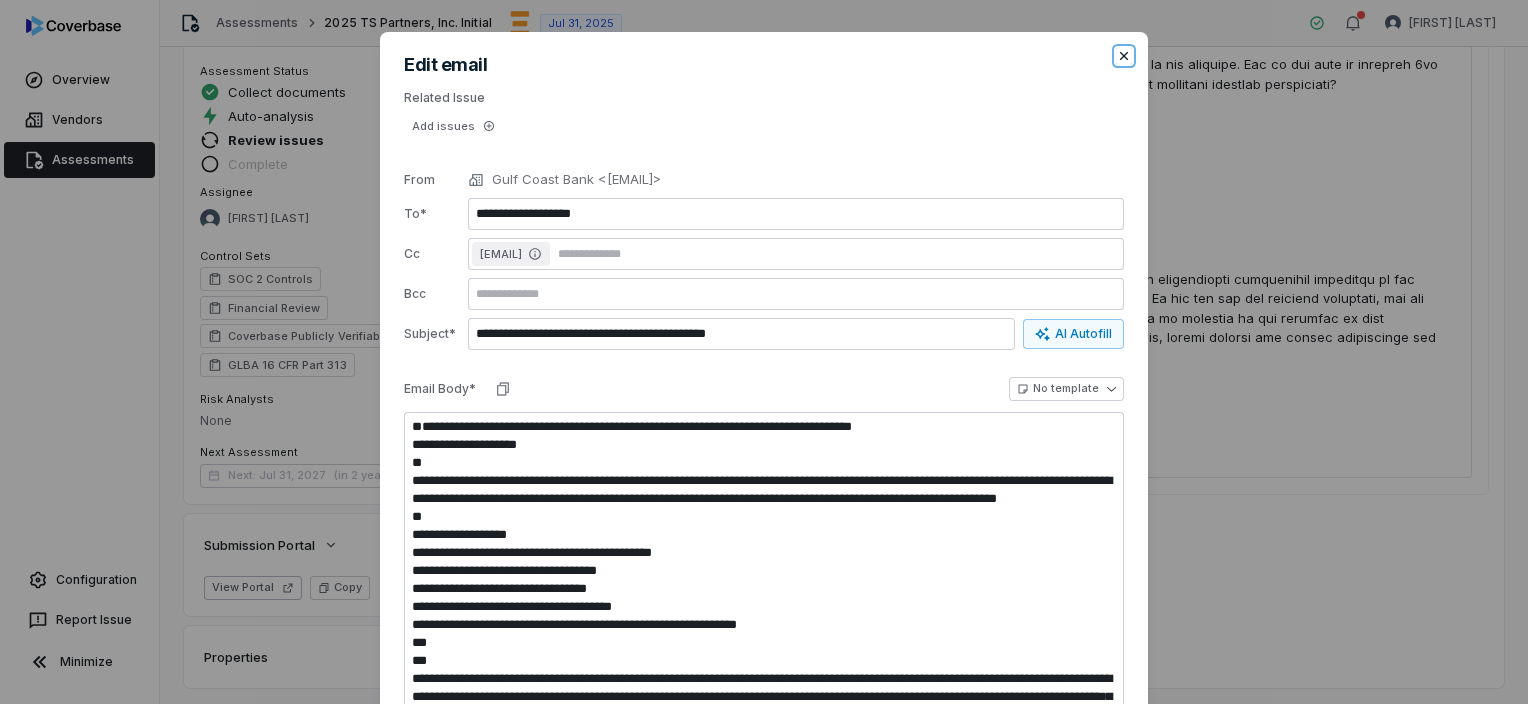 click 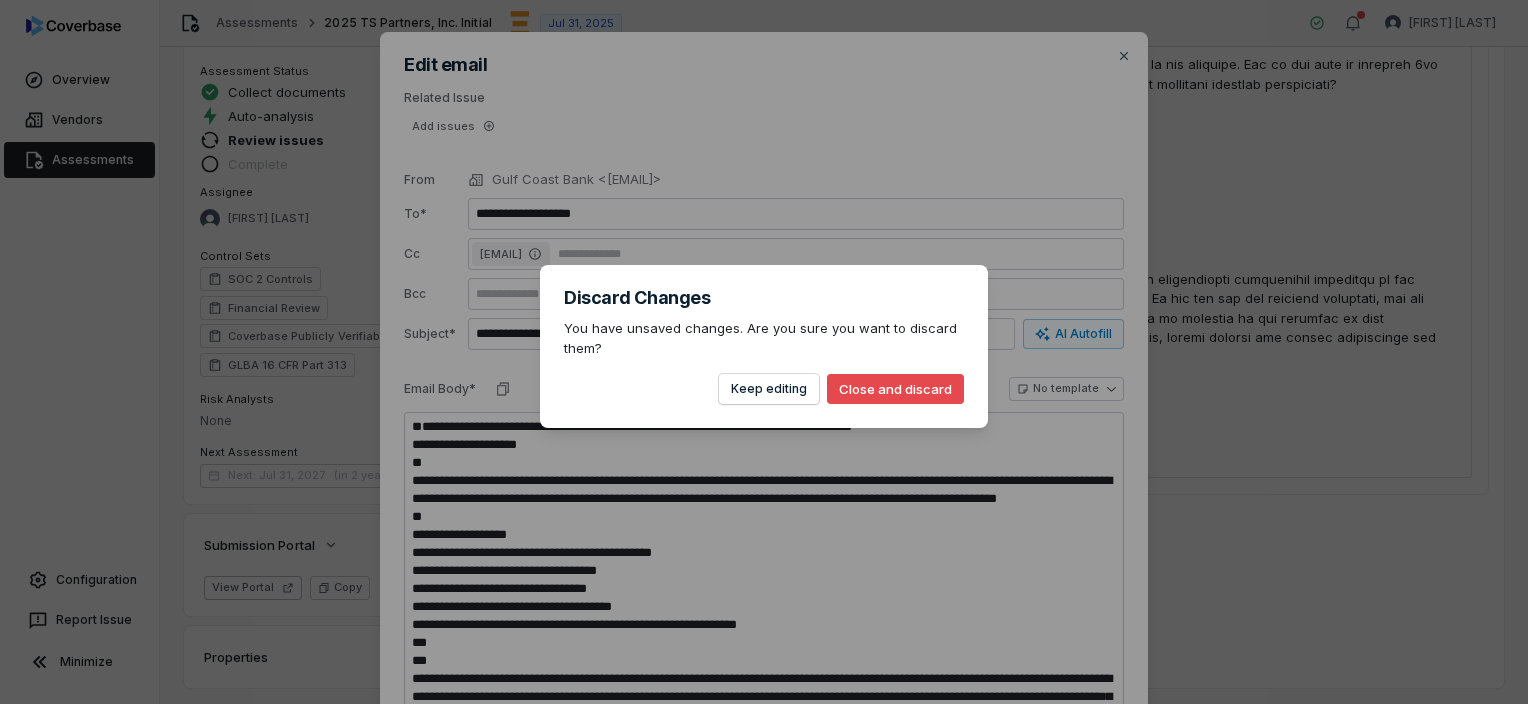 click on "Close and discard" at bounding box center (895, 389) 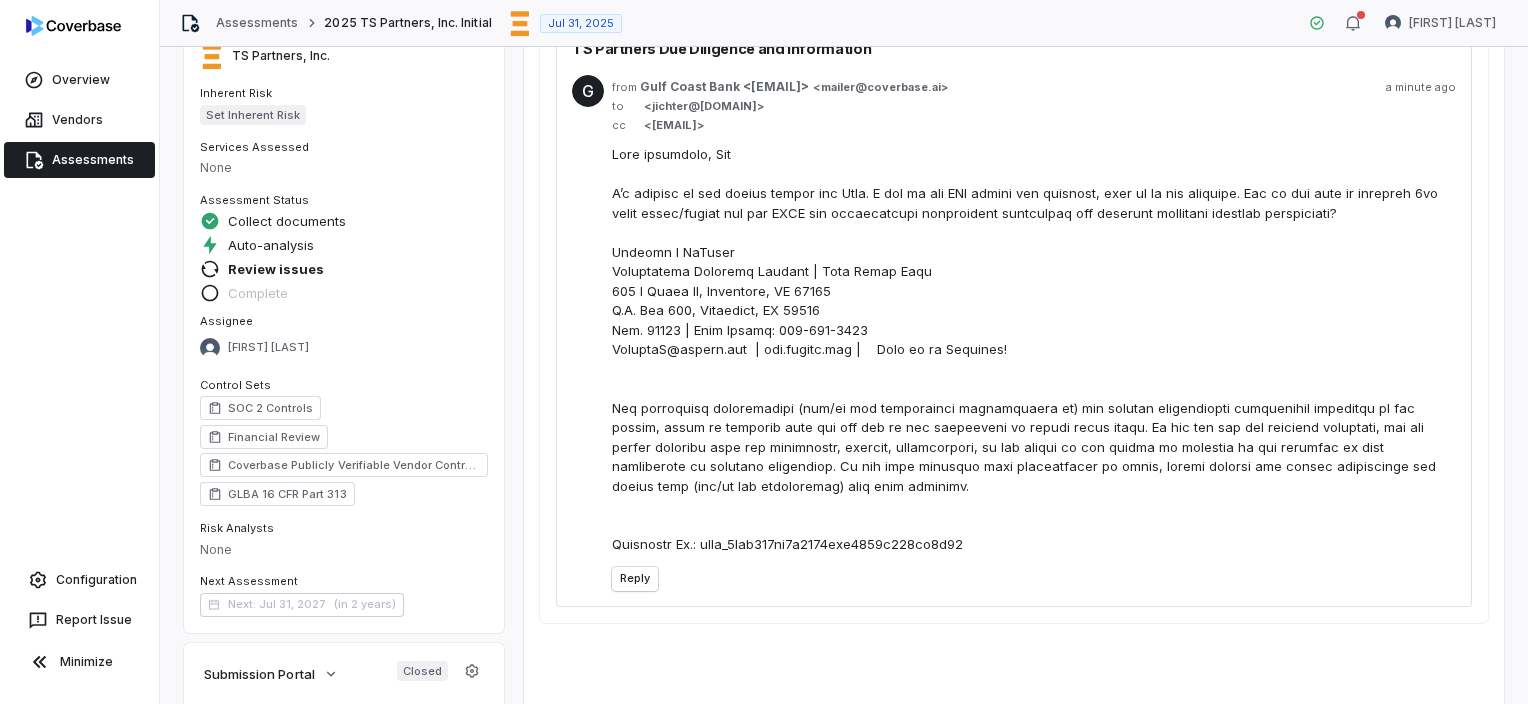 scroll, scrollTop: 337, scrollLeft: 0, axis: vertical 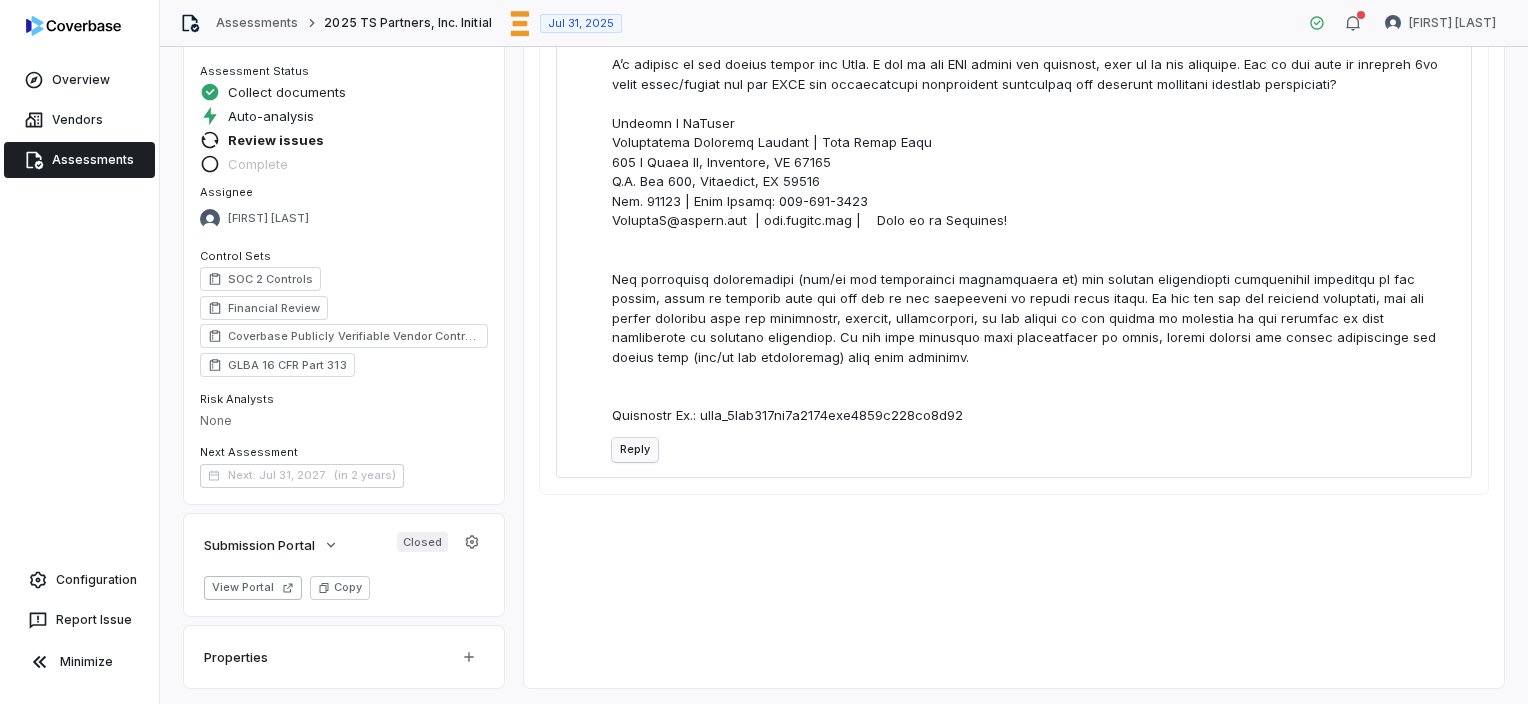 click on "Reply" at bounding box center (635, 450) 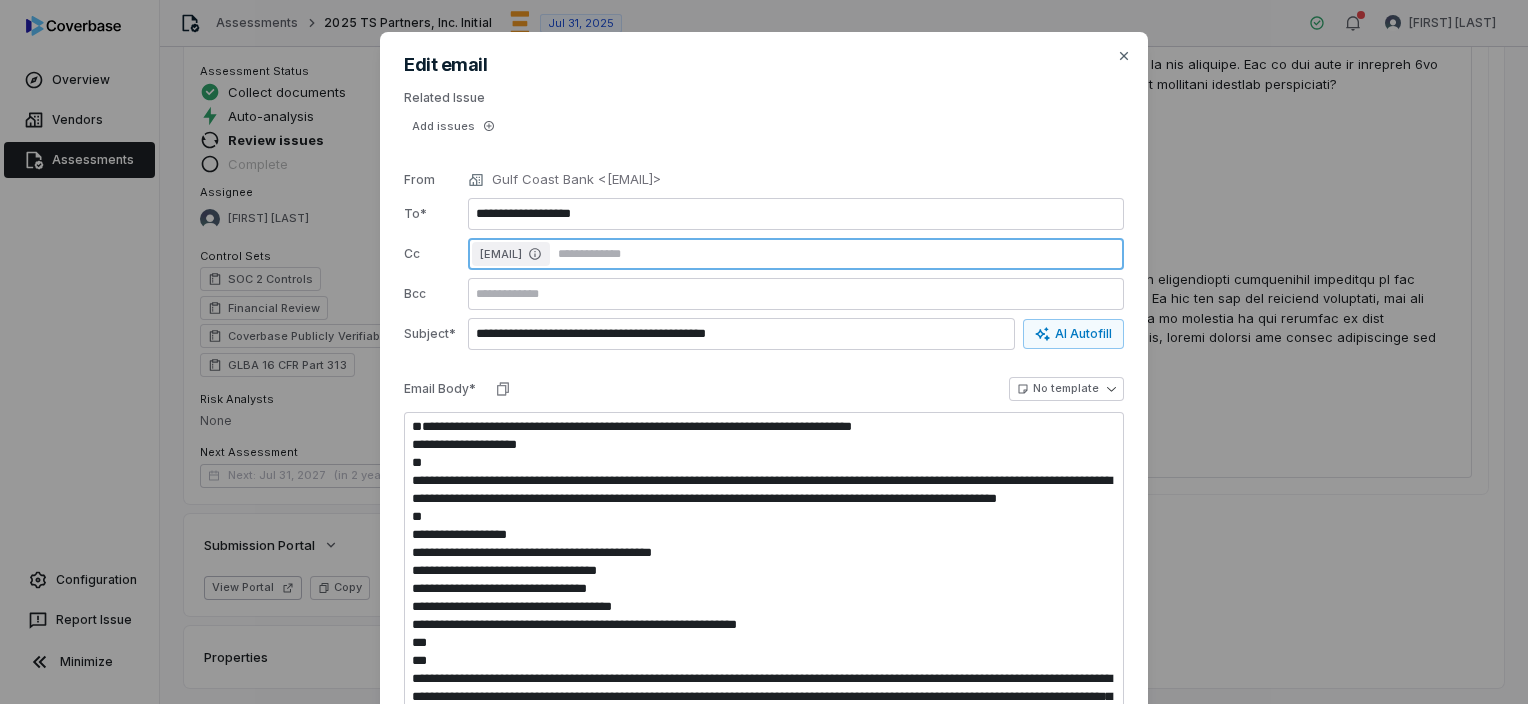 click at bounding box center [837, 254] 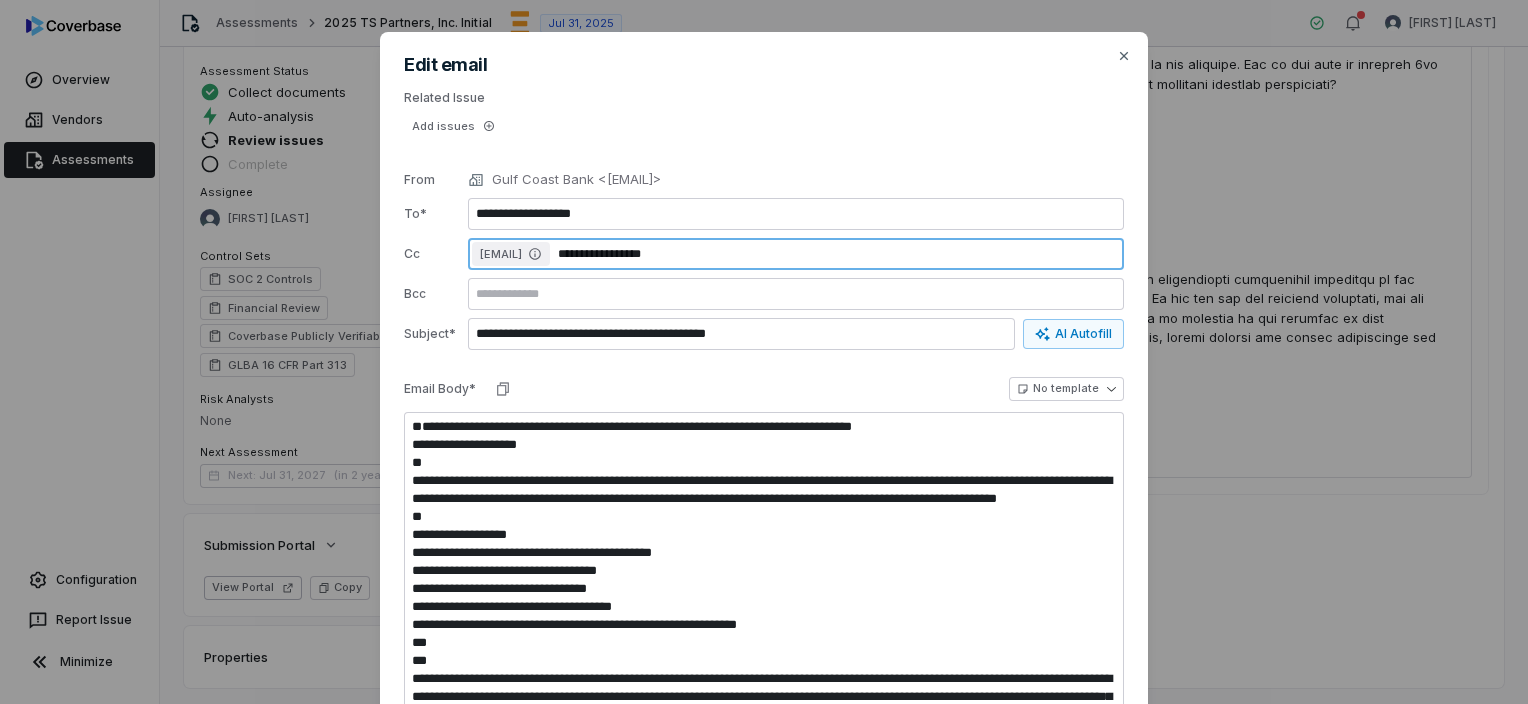 type on "**********" 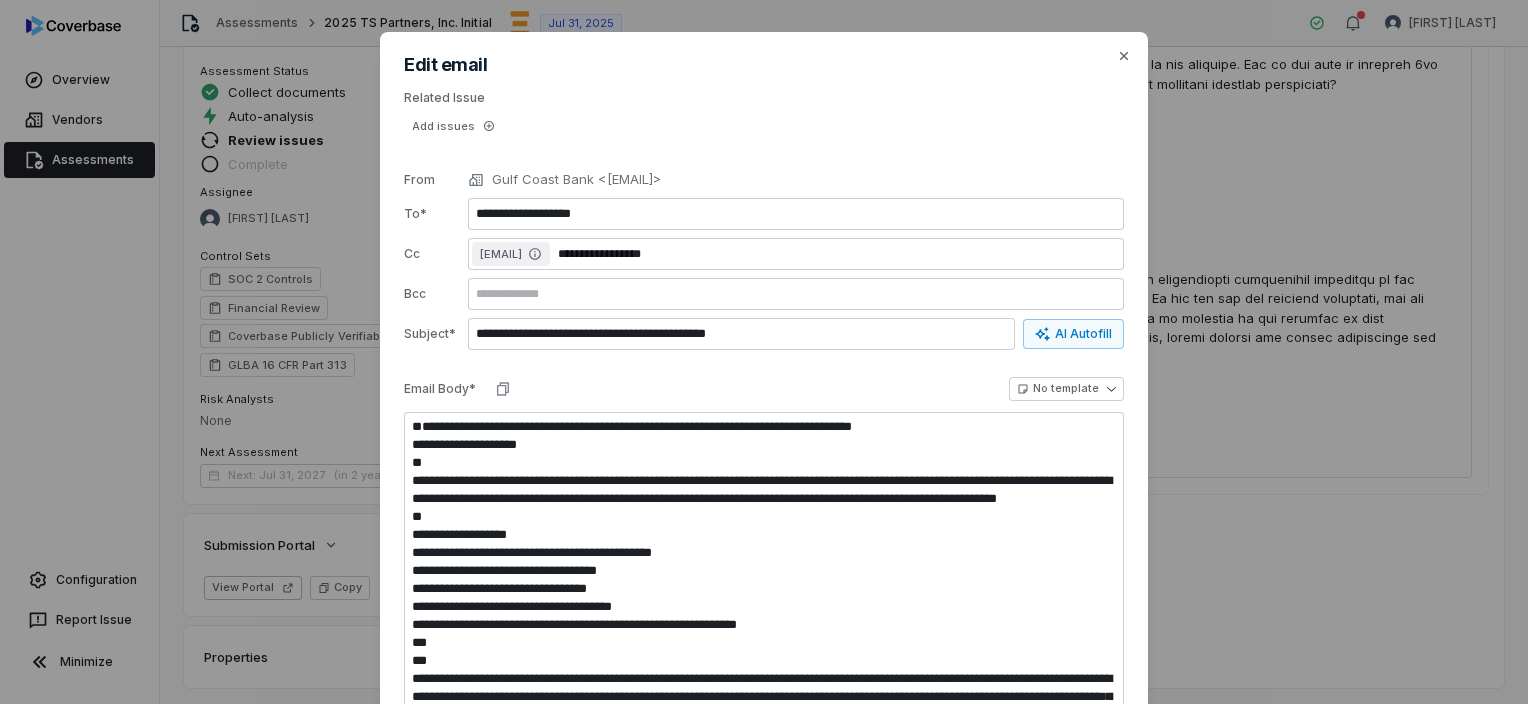 type 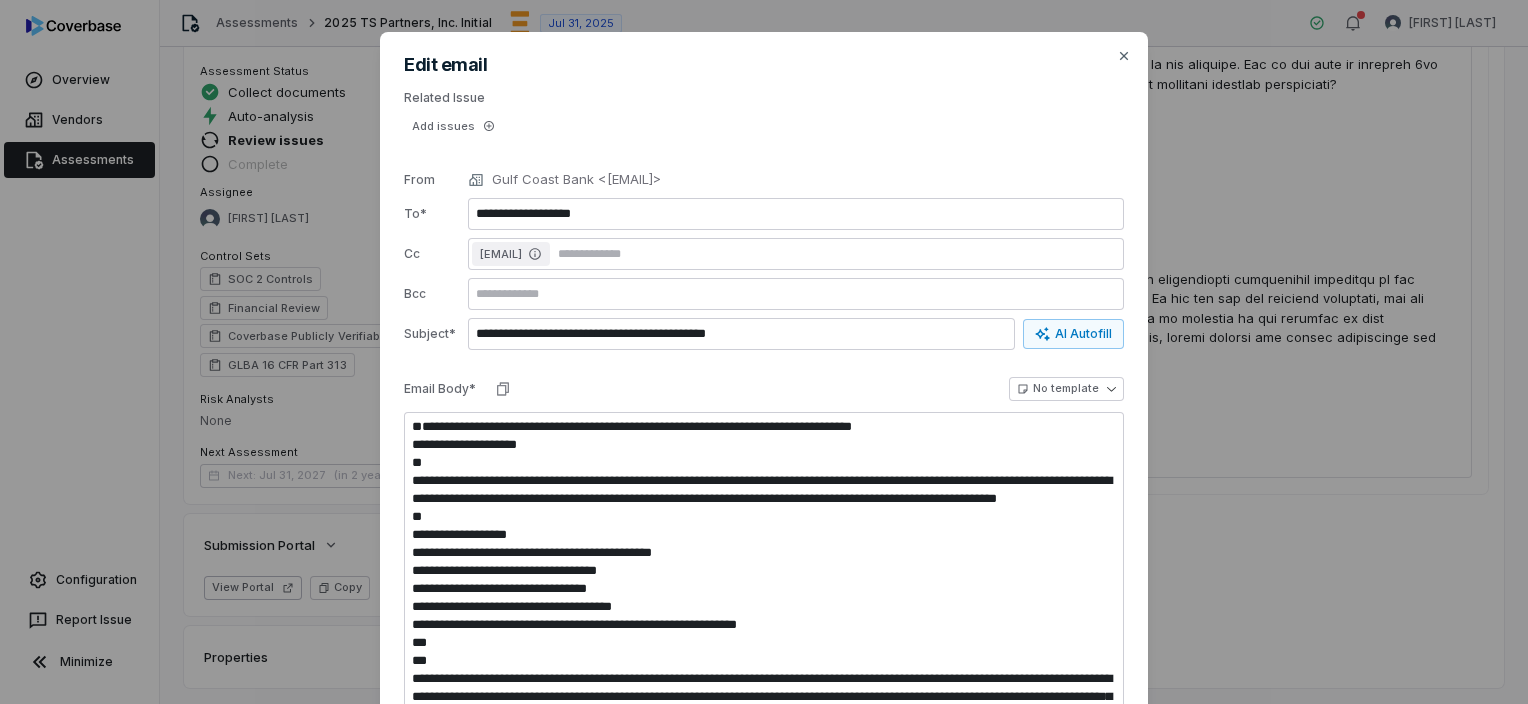 click on "**********" at bounding box center (764, 429) 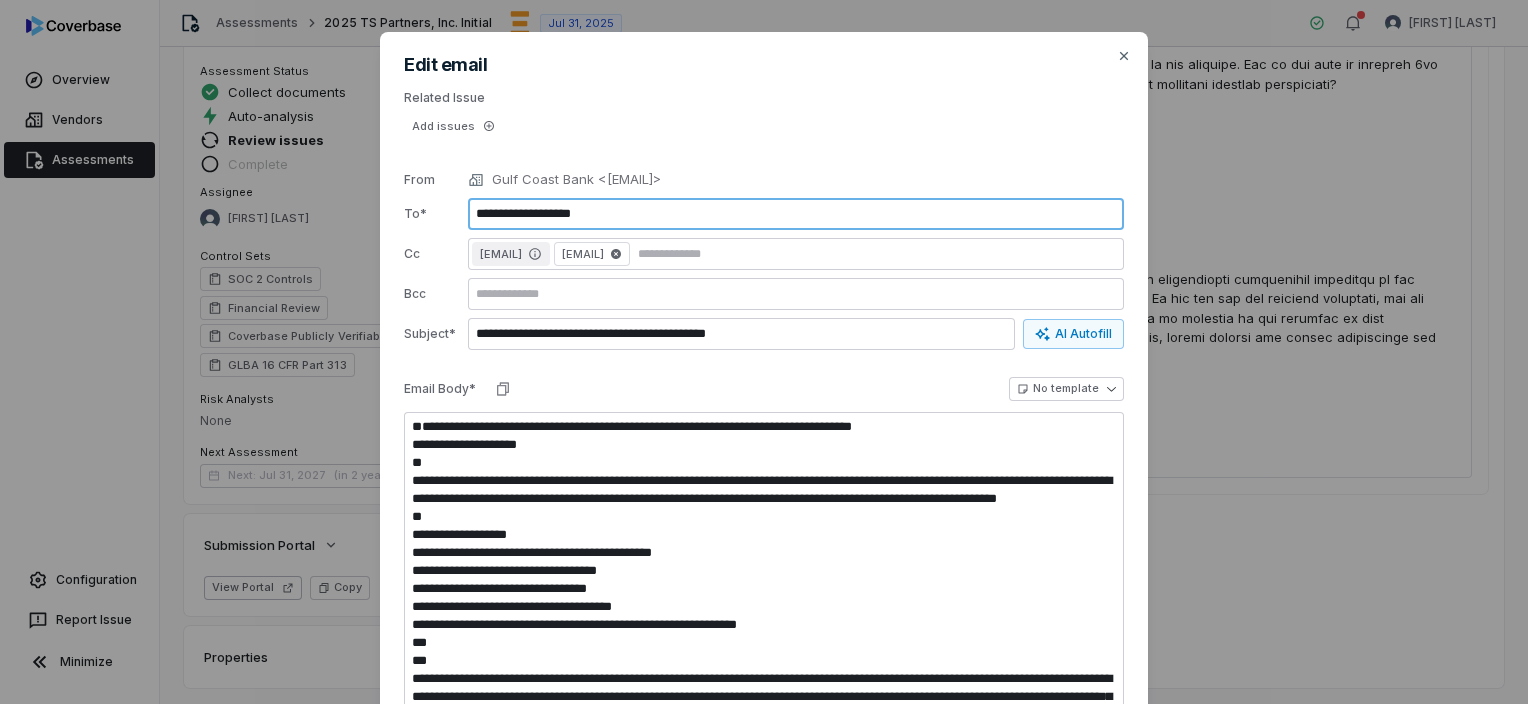 drag, startPoint x: 629, startPoint y: 208, endPoint x: 427, endPoint y: 200, distance: 202.15836 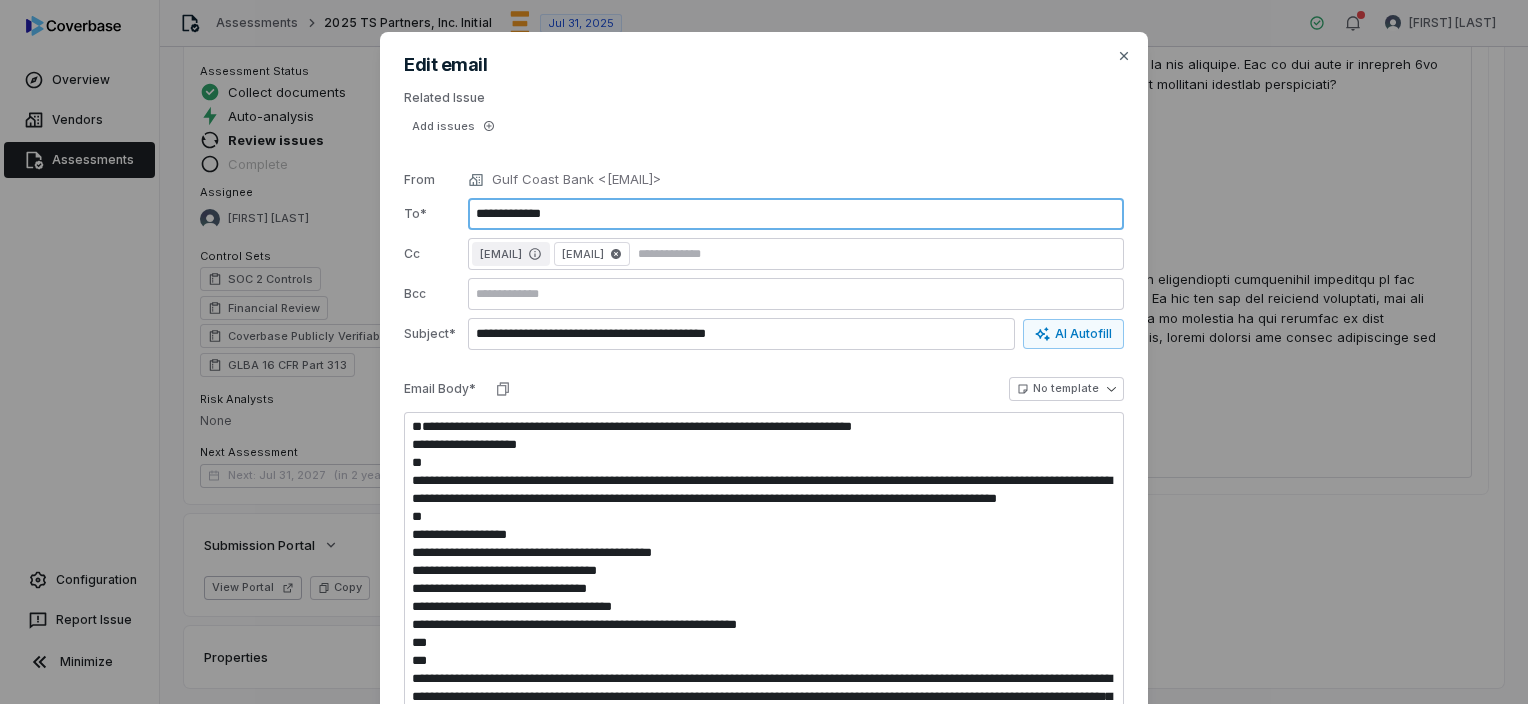 type on "**********" 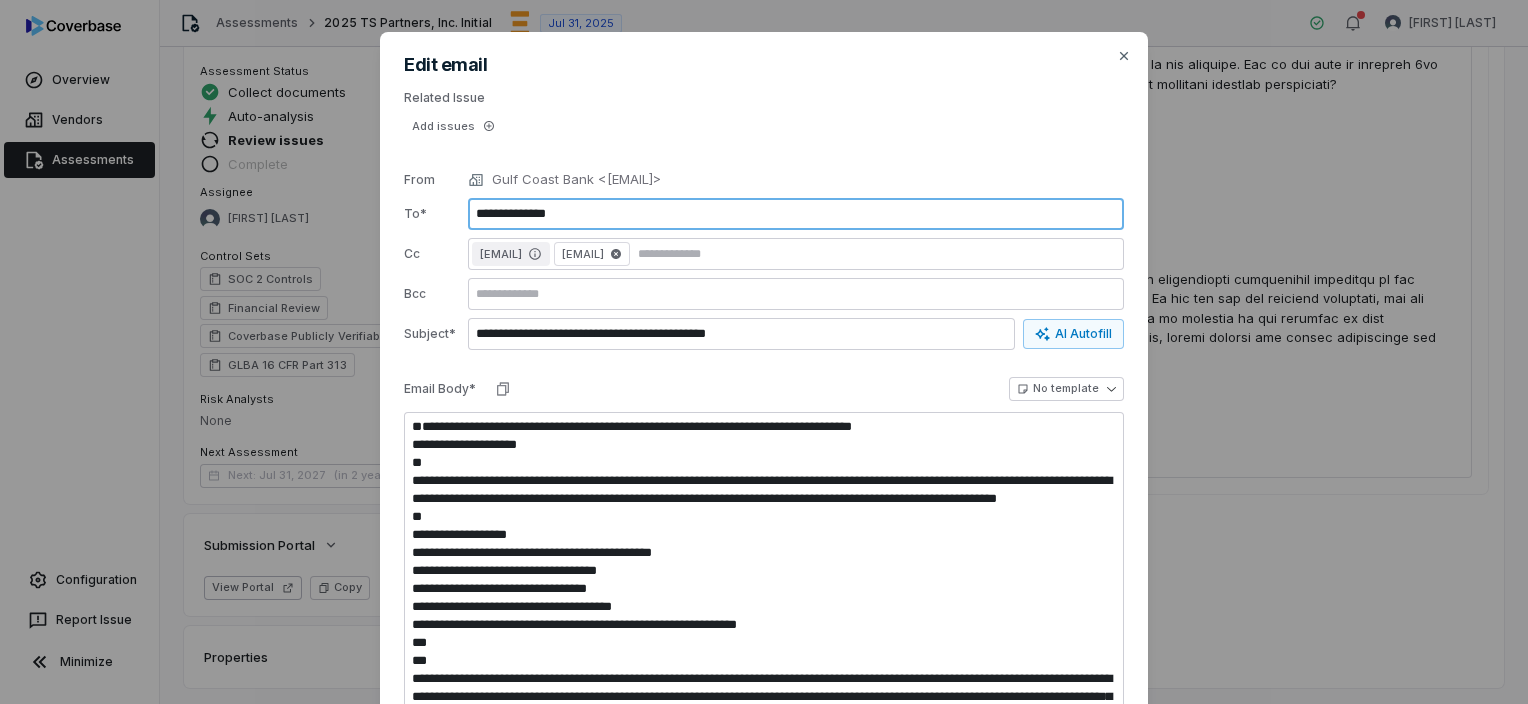 type on "*" 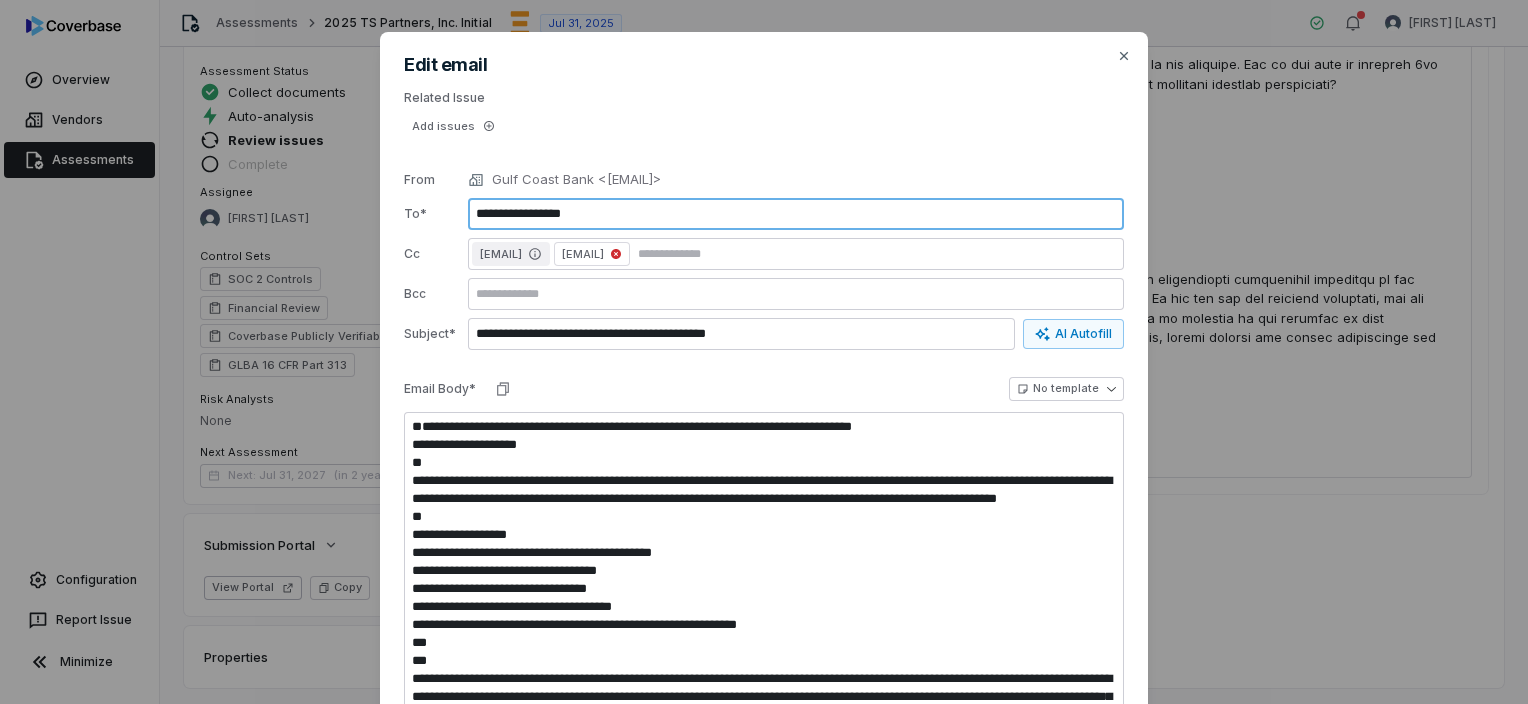 type on "**********" 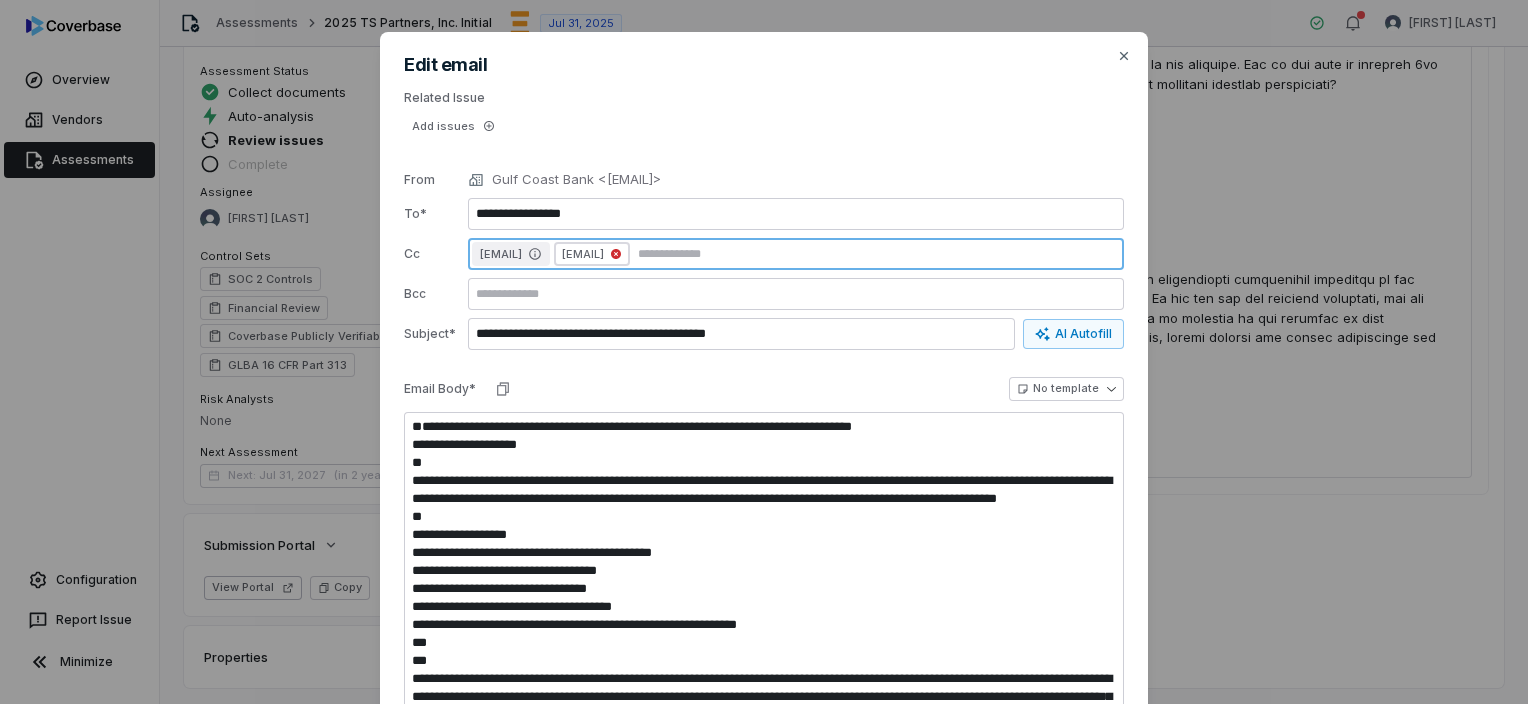 click 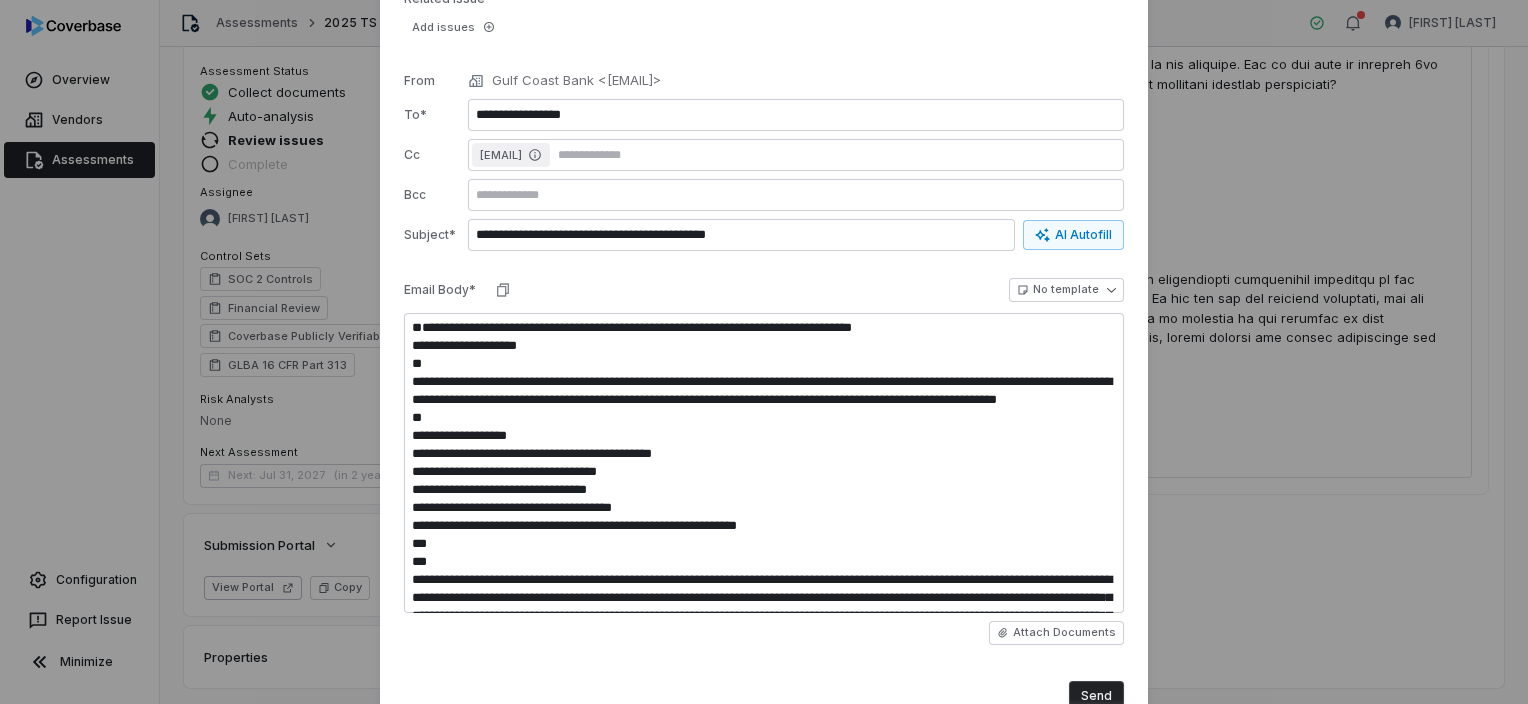 scroll, scrollTop: 172, scrollLeft: 0, axis: vertical 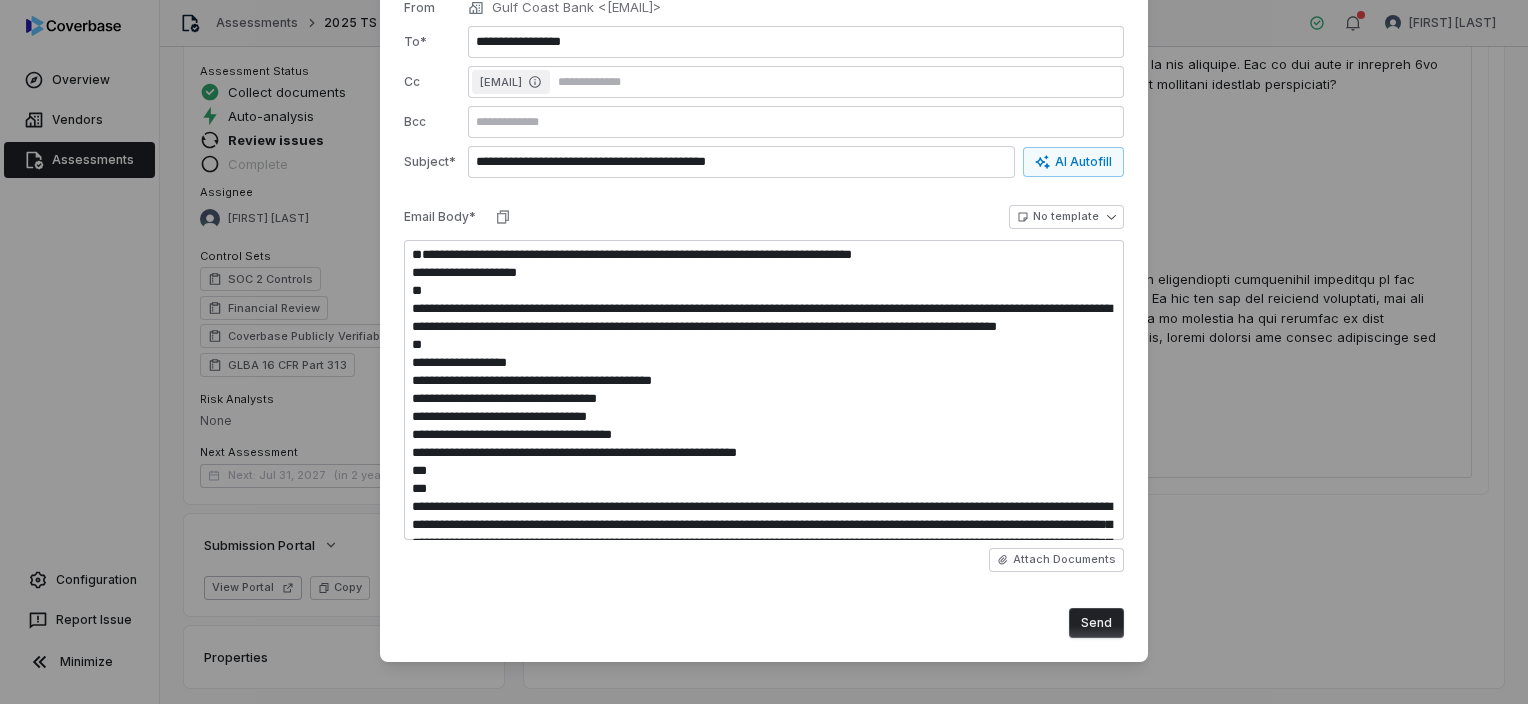 click on "Send" at bounding box center [1096, 623] 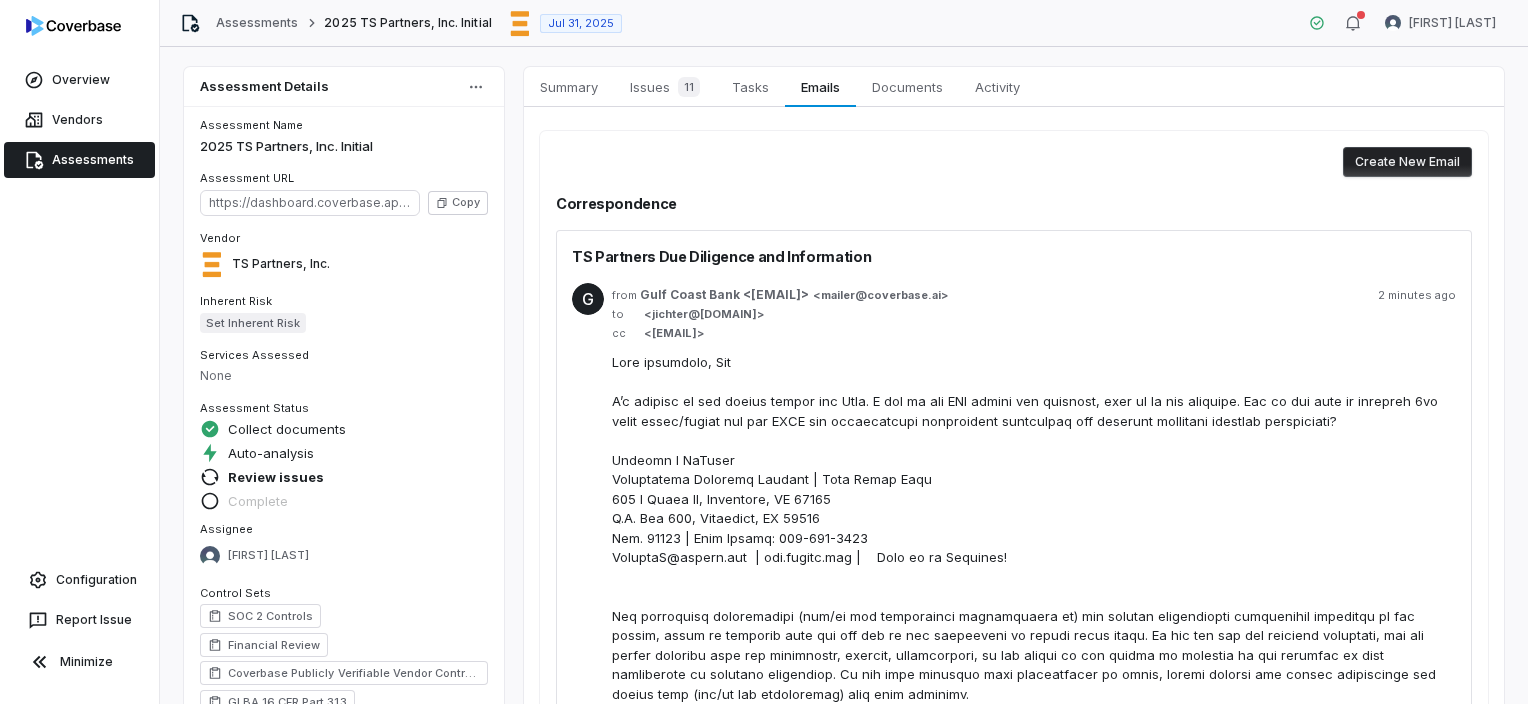 scroll, scrollTop: 337, scrollLeft: 0, axis: vertical 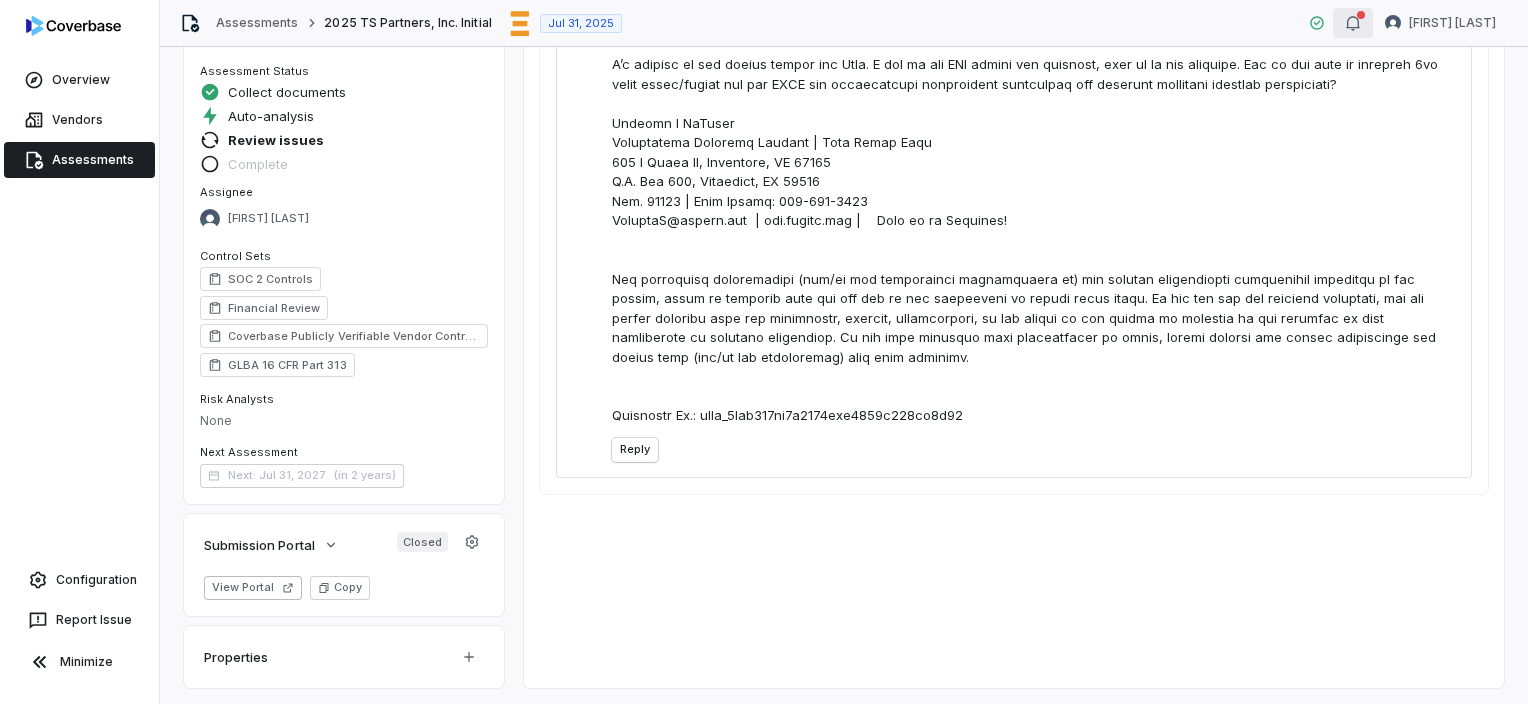 click 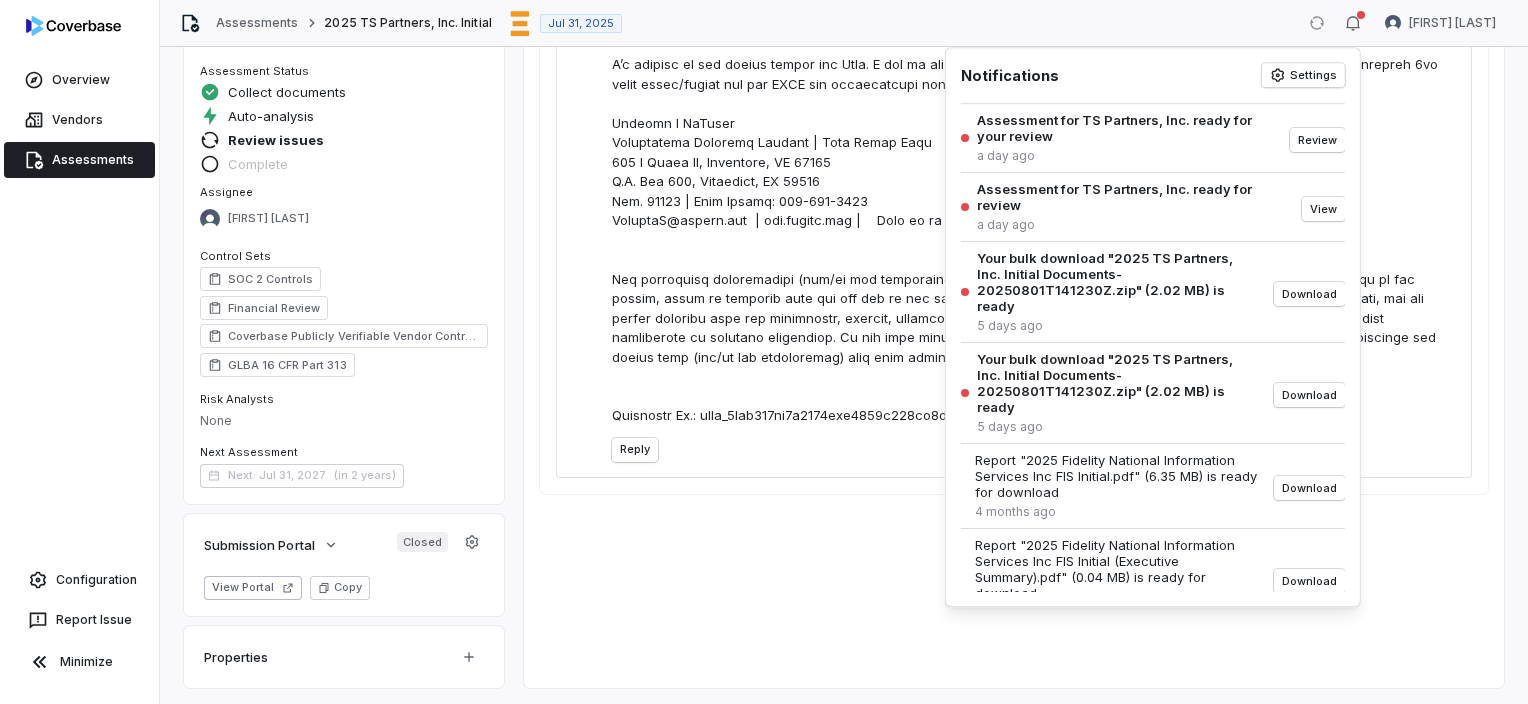 click at bounding box center [1034, 221] 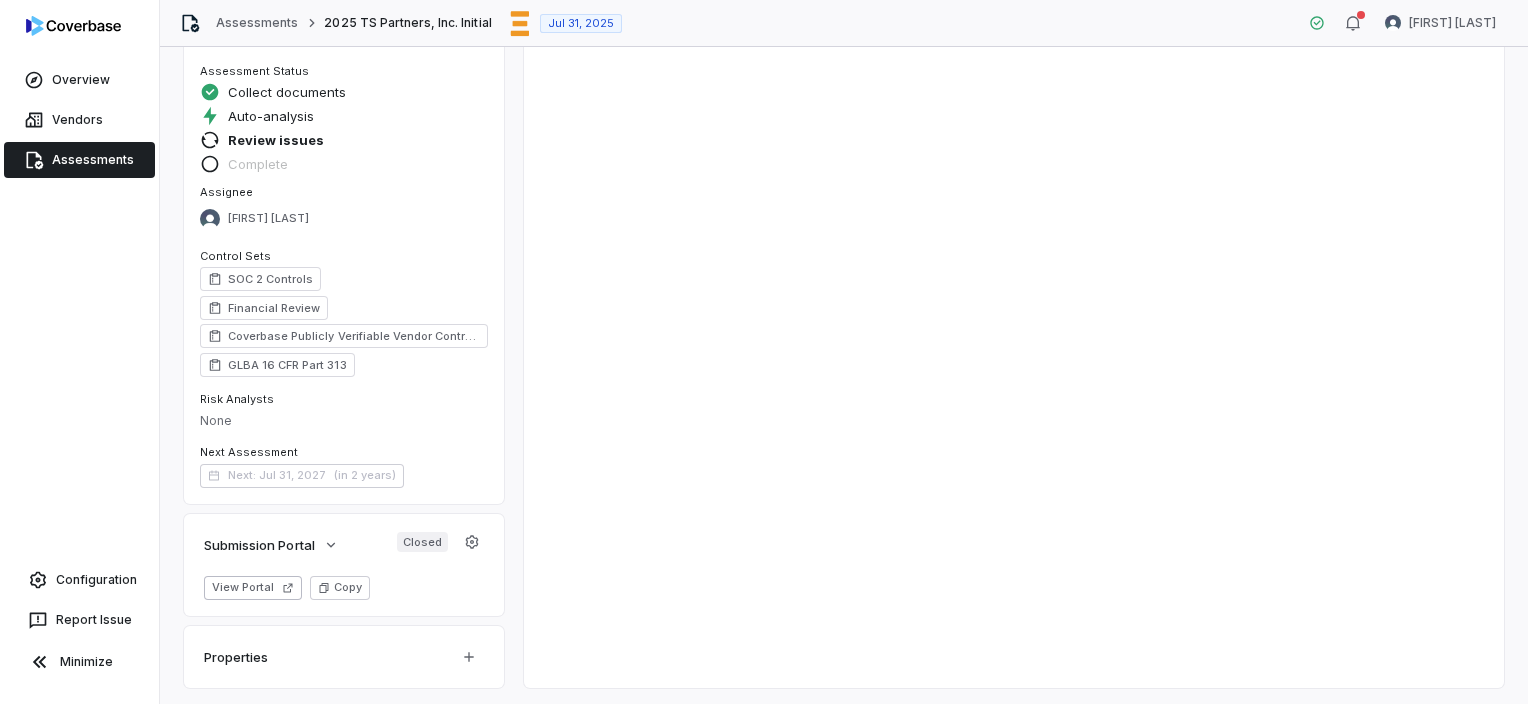 scroll, scrollTop: 0, scrollLeft: 0, axis: both 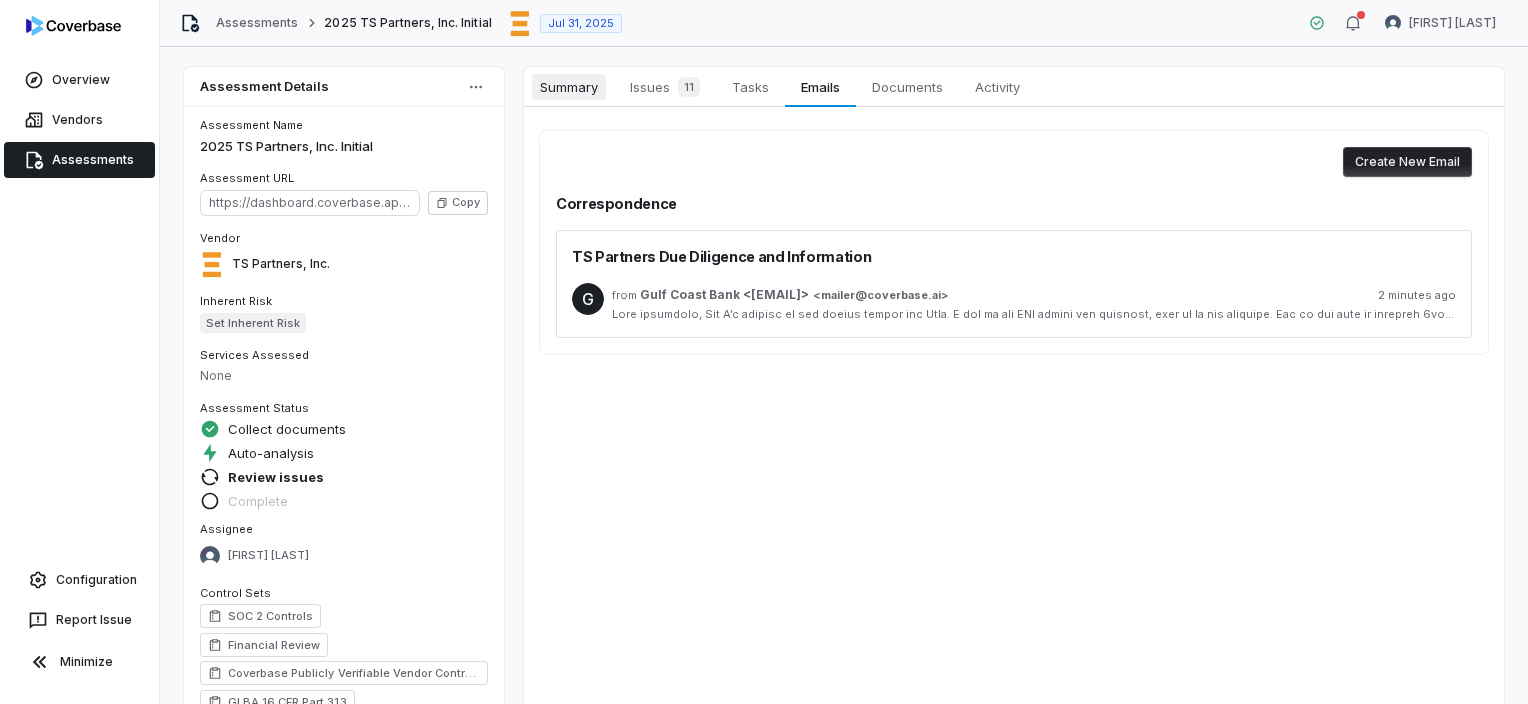 click on "Summary" at bounding box center (569, 87) 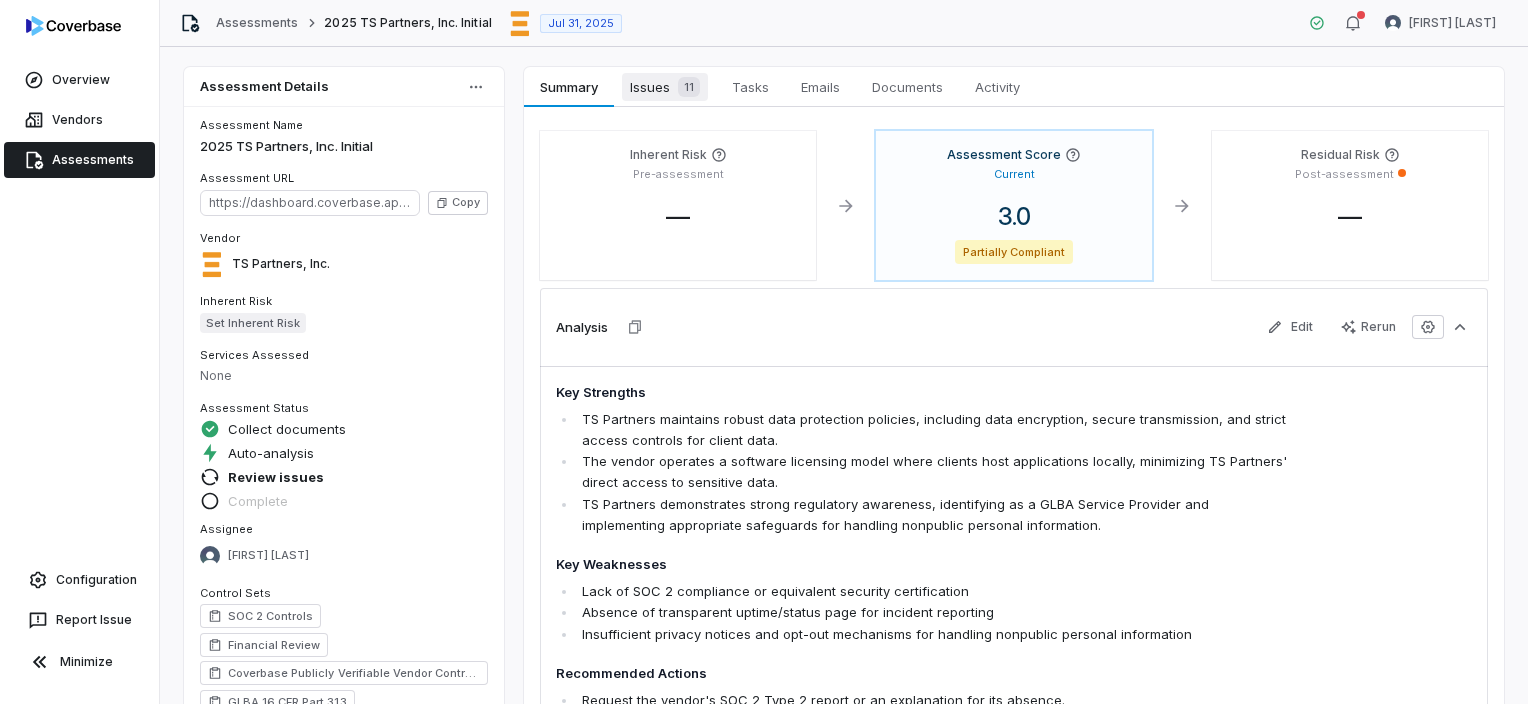 click on "11" at bounding box center (685, 87) 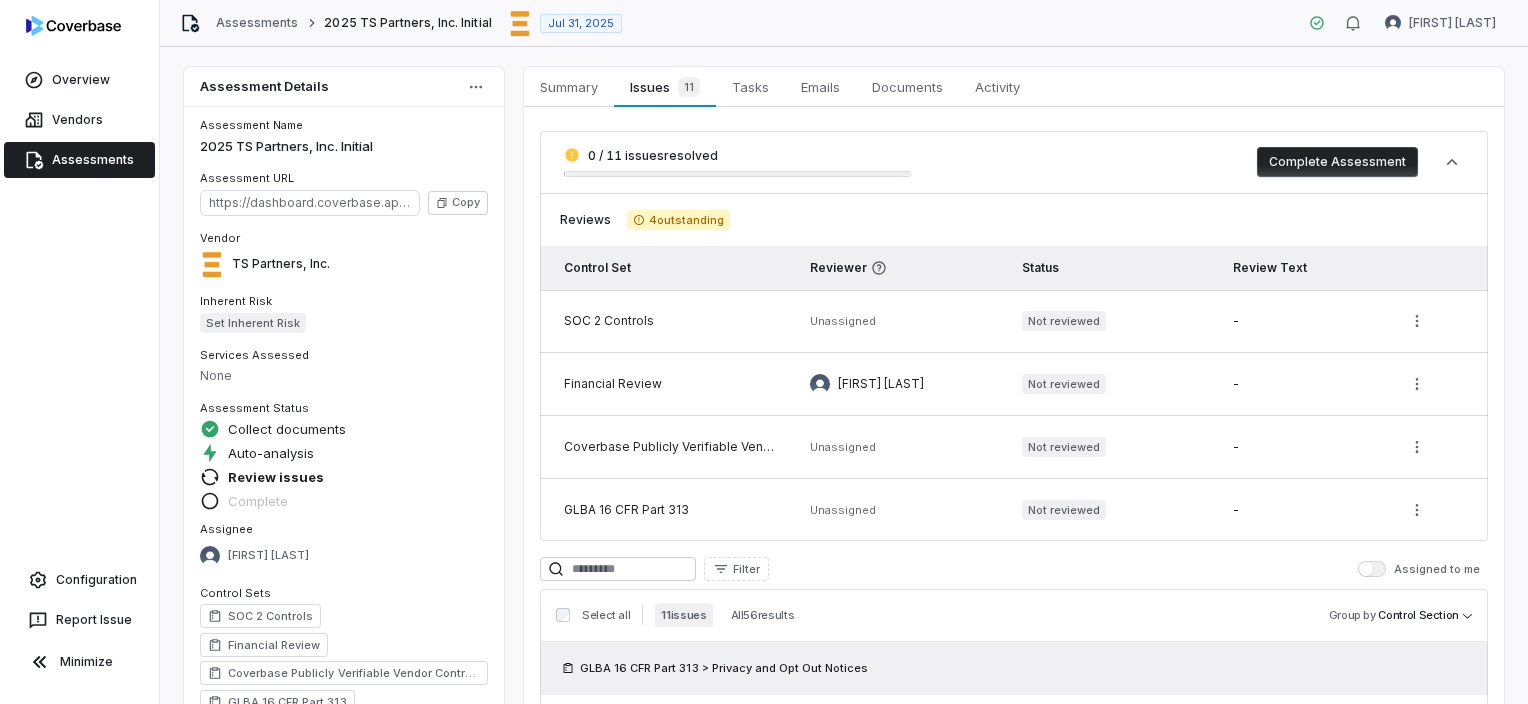 drag, startPoint x: 132, startPoint y: 311, endPoint x: 275, endPoint y: 338, distance: 145.52663 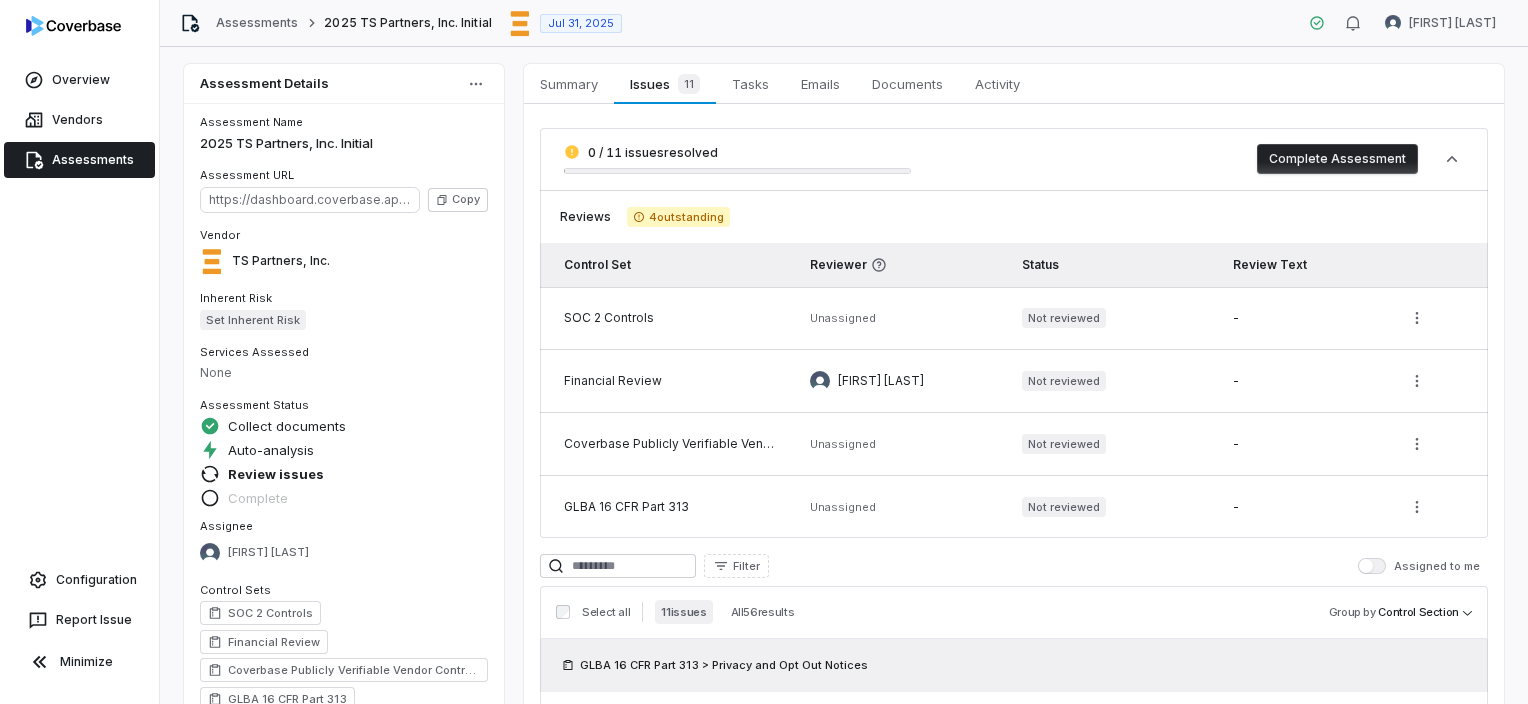 scroll, scrollTop: 0, scrollLeft: 0, axis: both 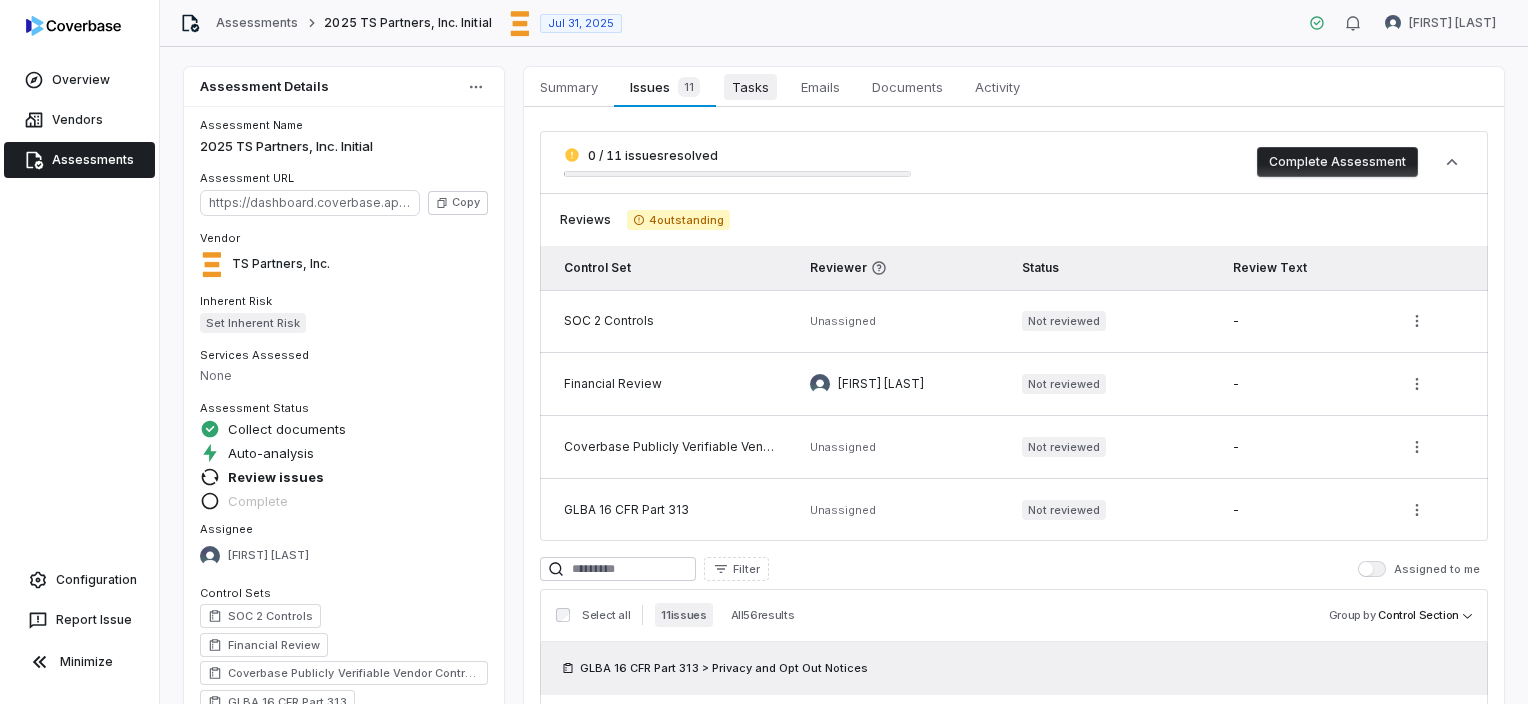 click on "Tasks" at bounding box center (750, 87) 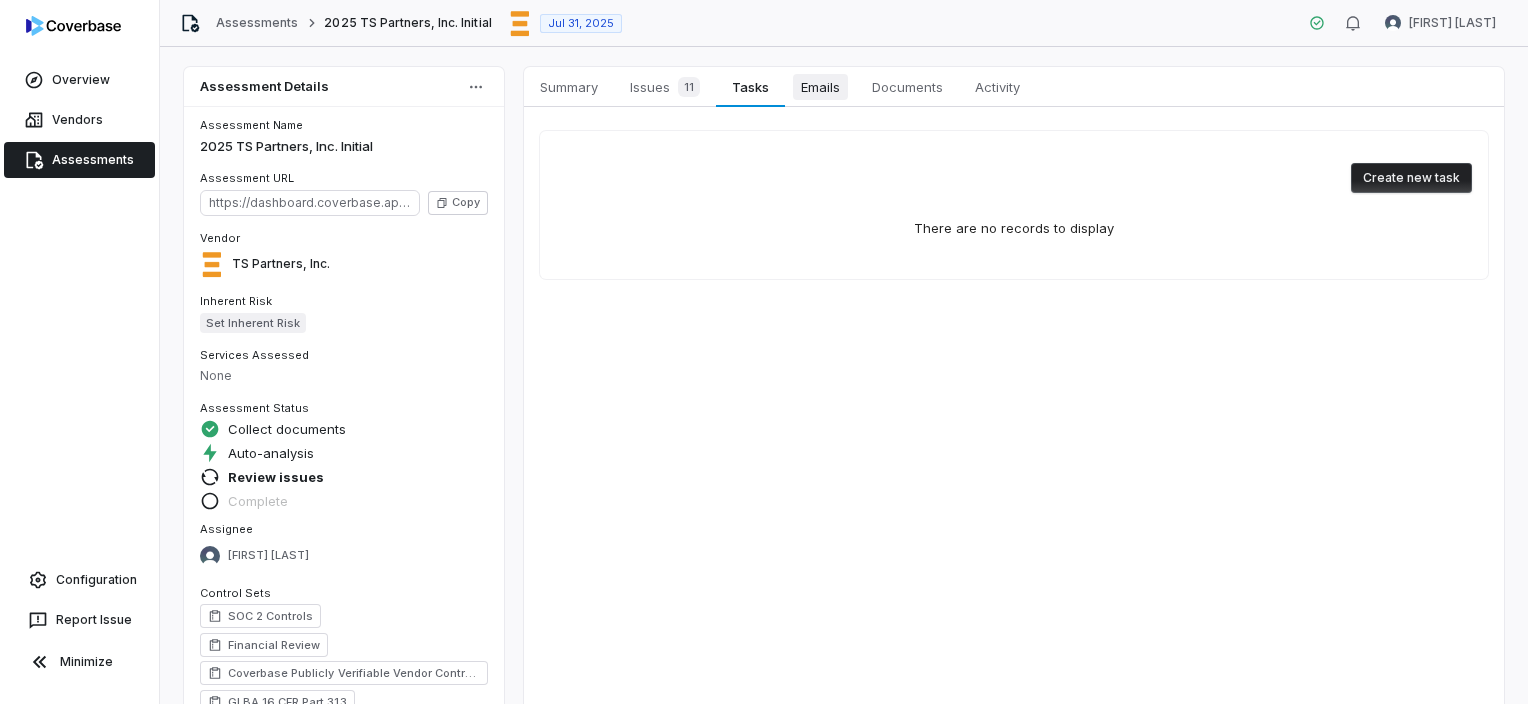 click on "Emails" at bounding box center (820, 87) 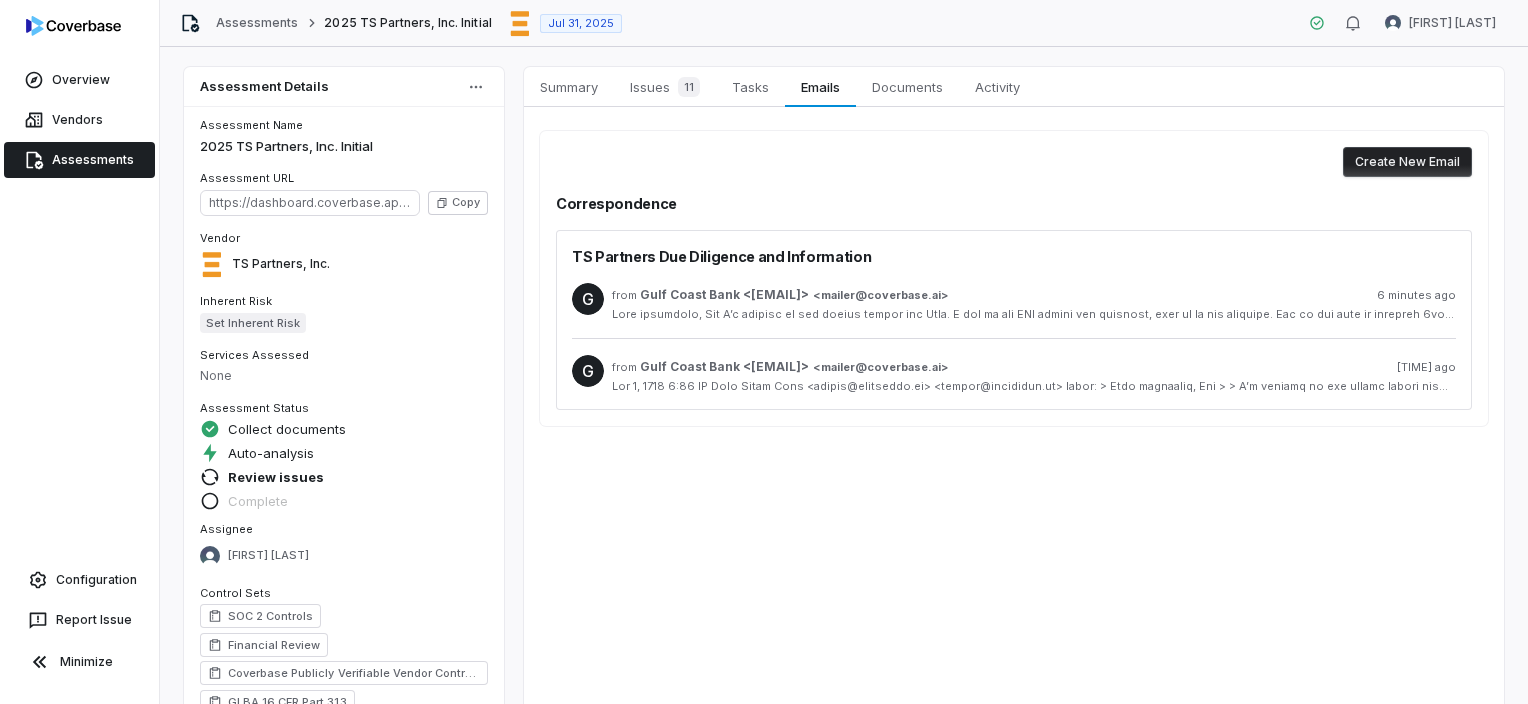 click on "from [EMAIL] < [EMAIL] > [TIME_AGO] ago" at bounding box center [1034, 295] 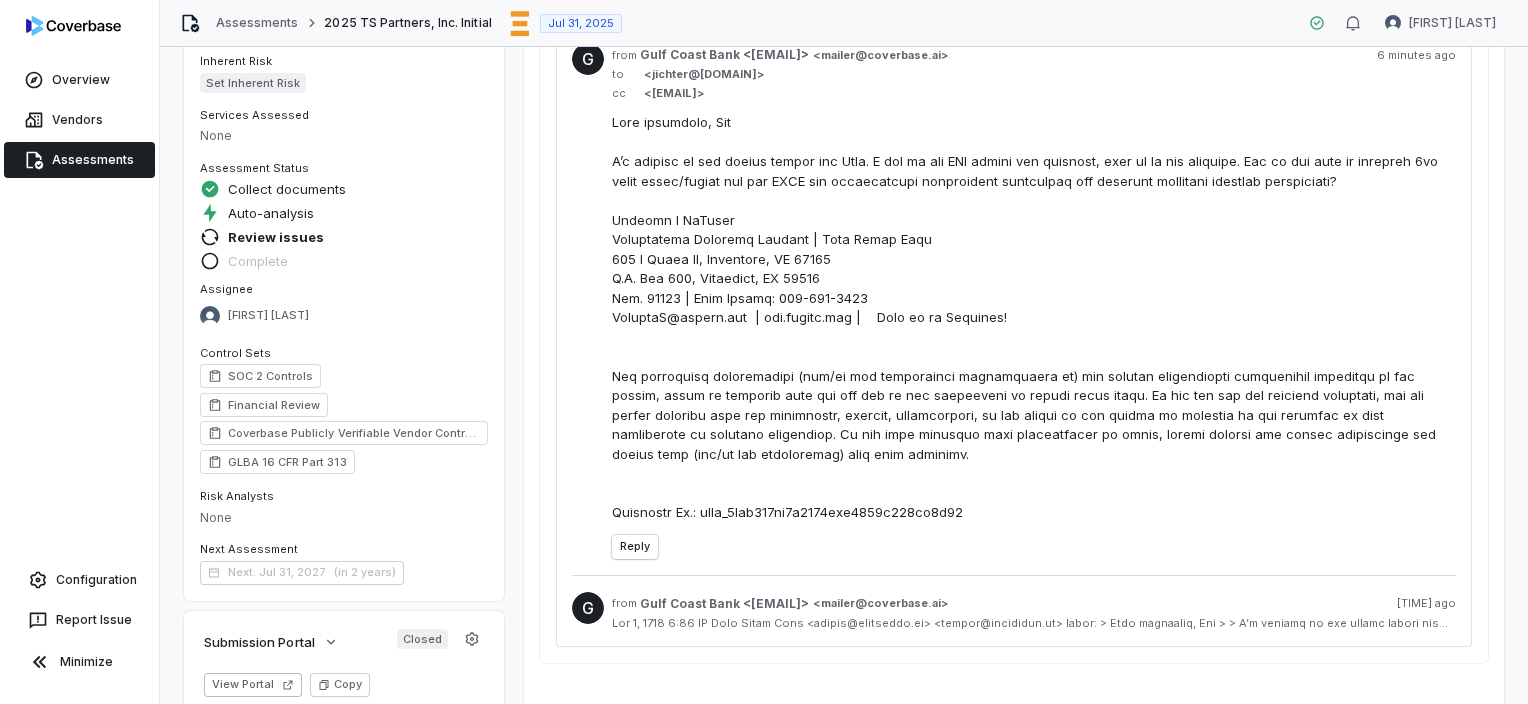 scroll, scrollTop: 337, scrollLeft: 0, axis: vertical 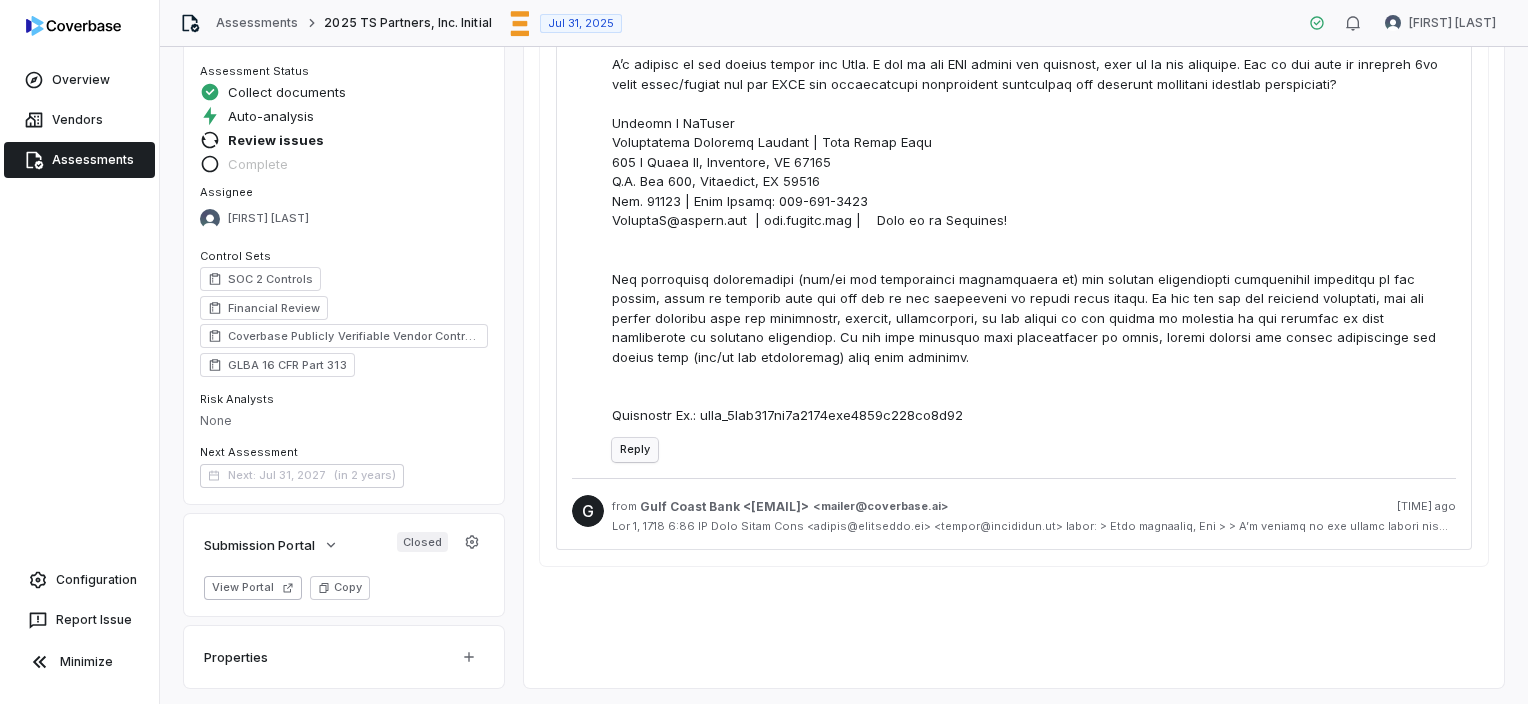 click on "Reply" at bounding box center [635, 450] 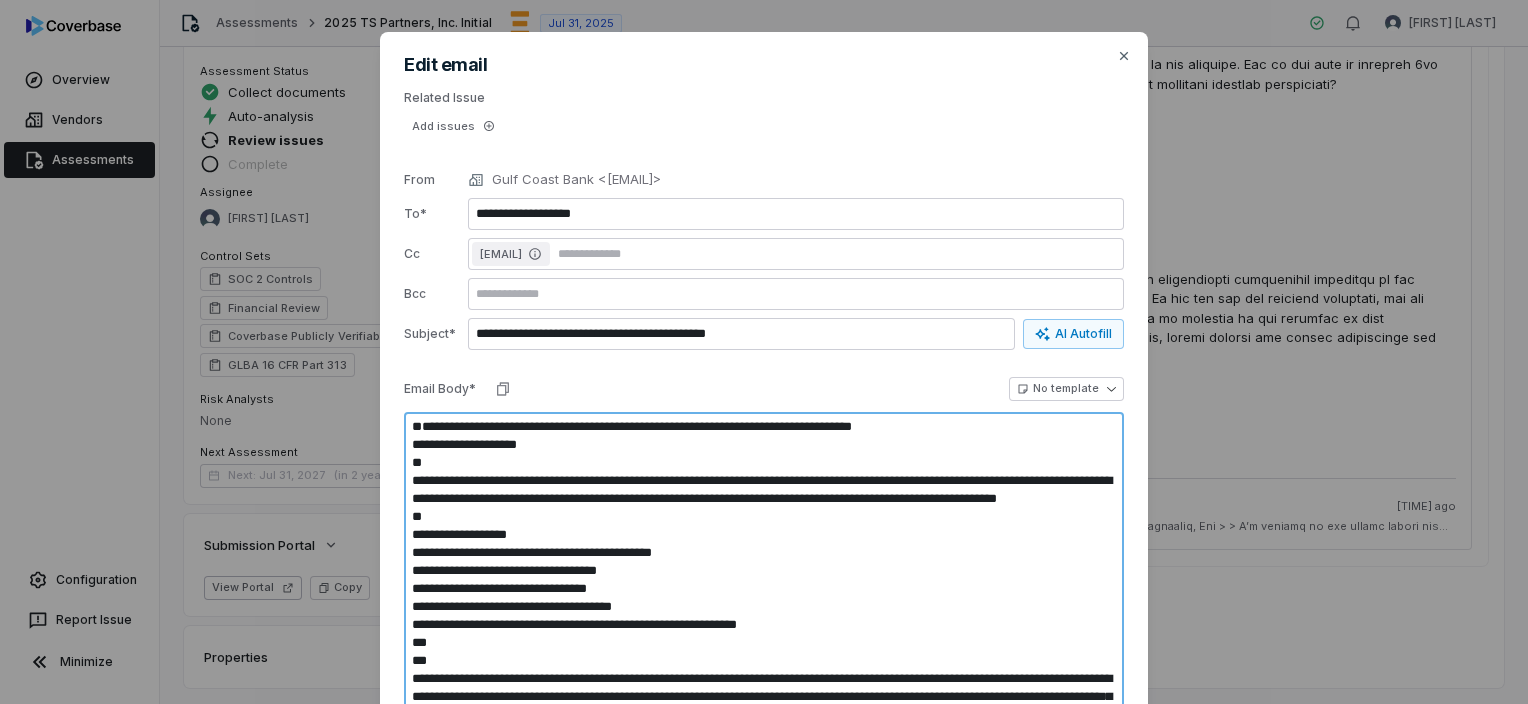 click at bounding box center [764, 562] 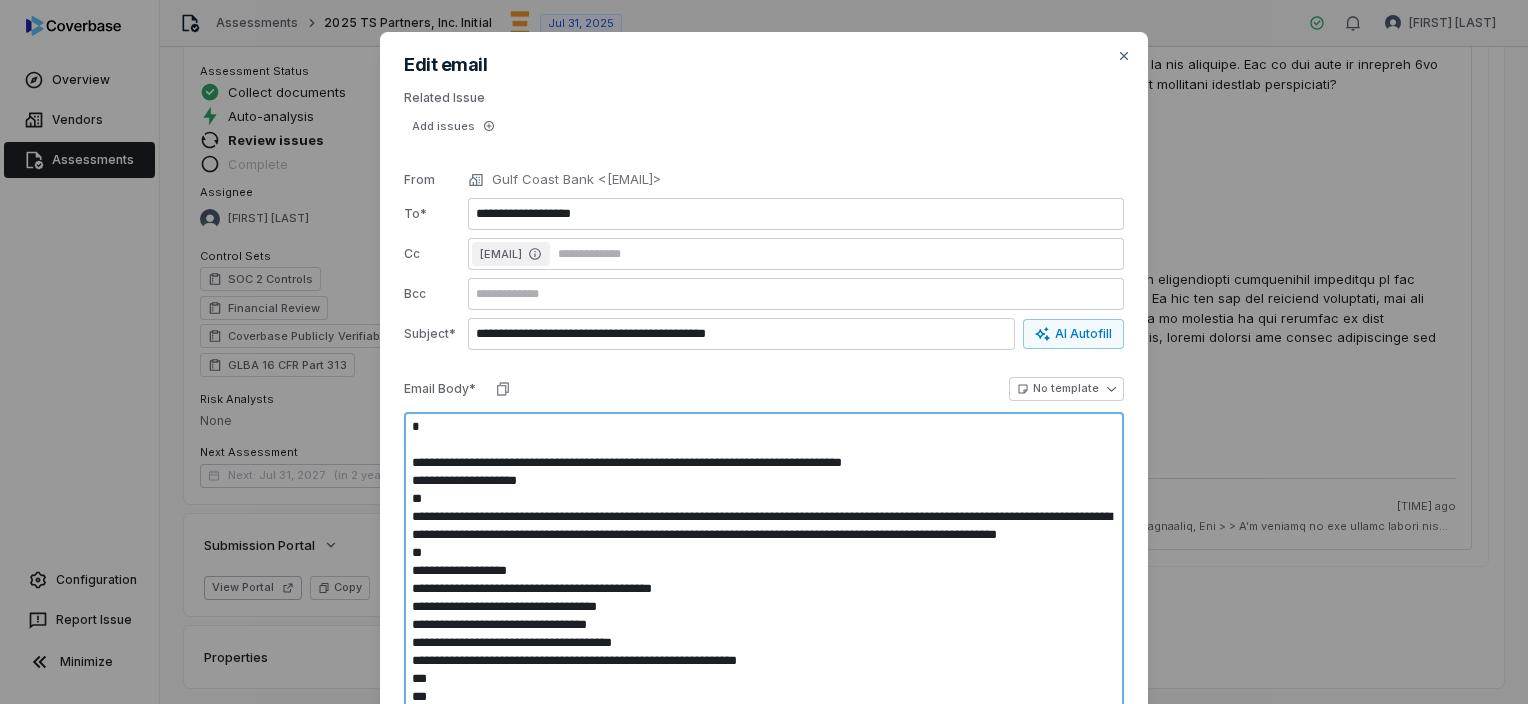type on "*" 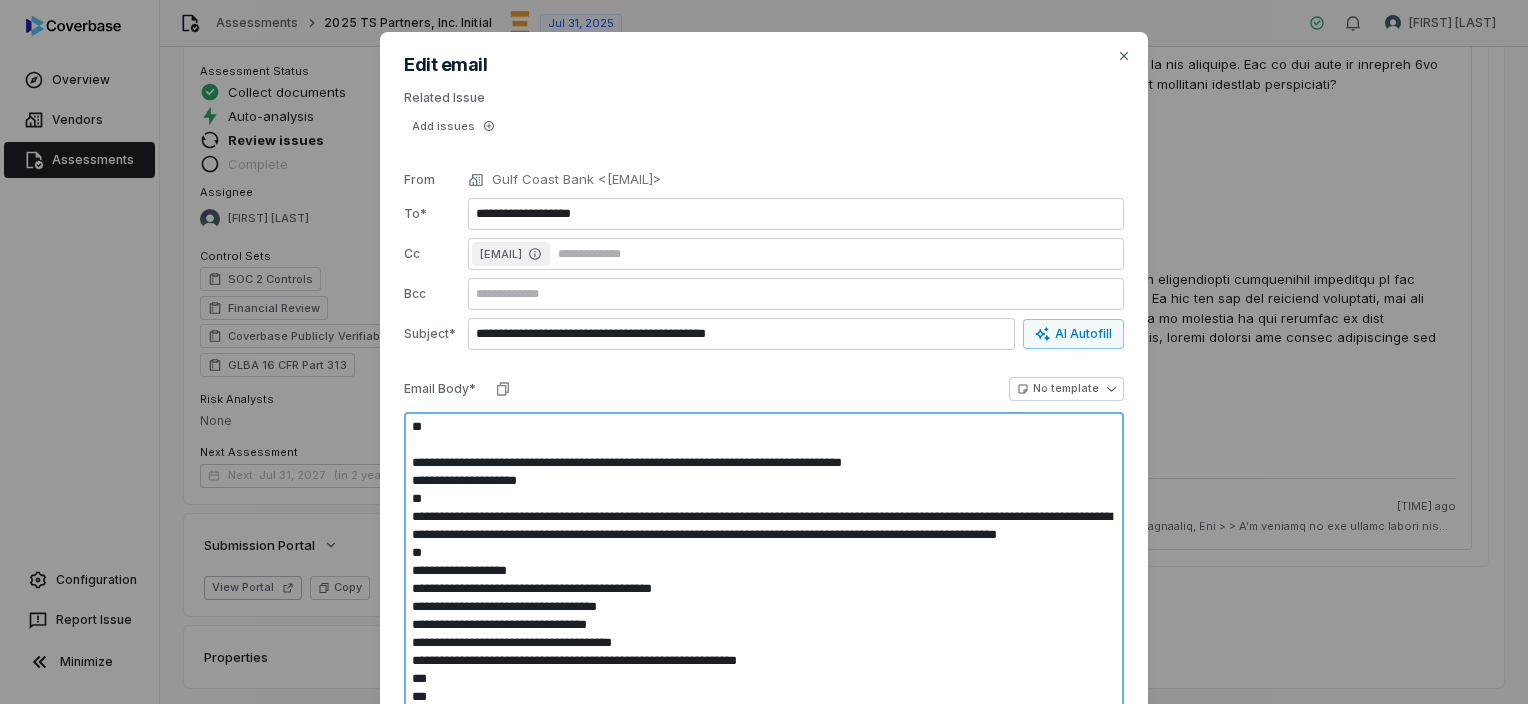 type on "*" 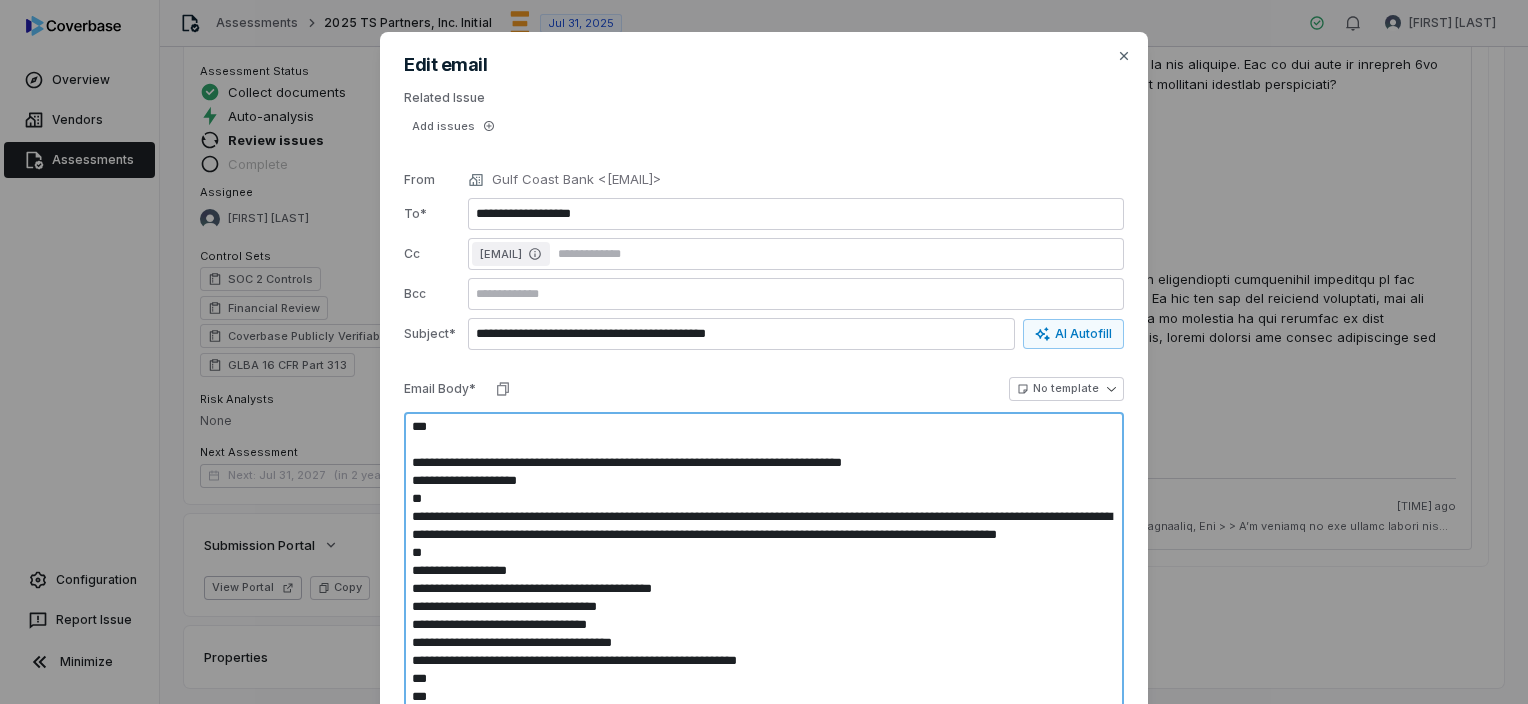 type on "*" 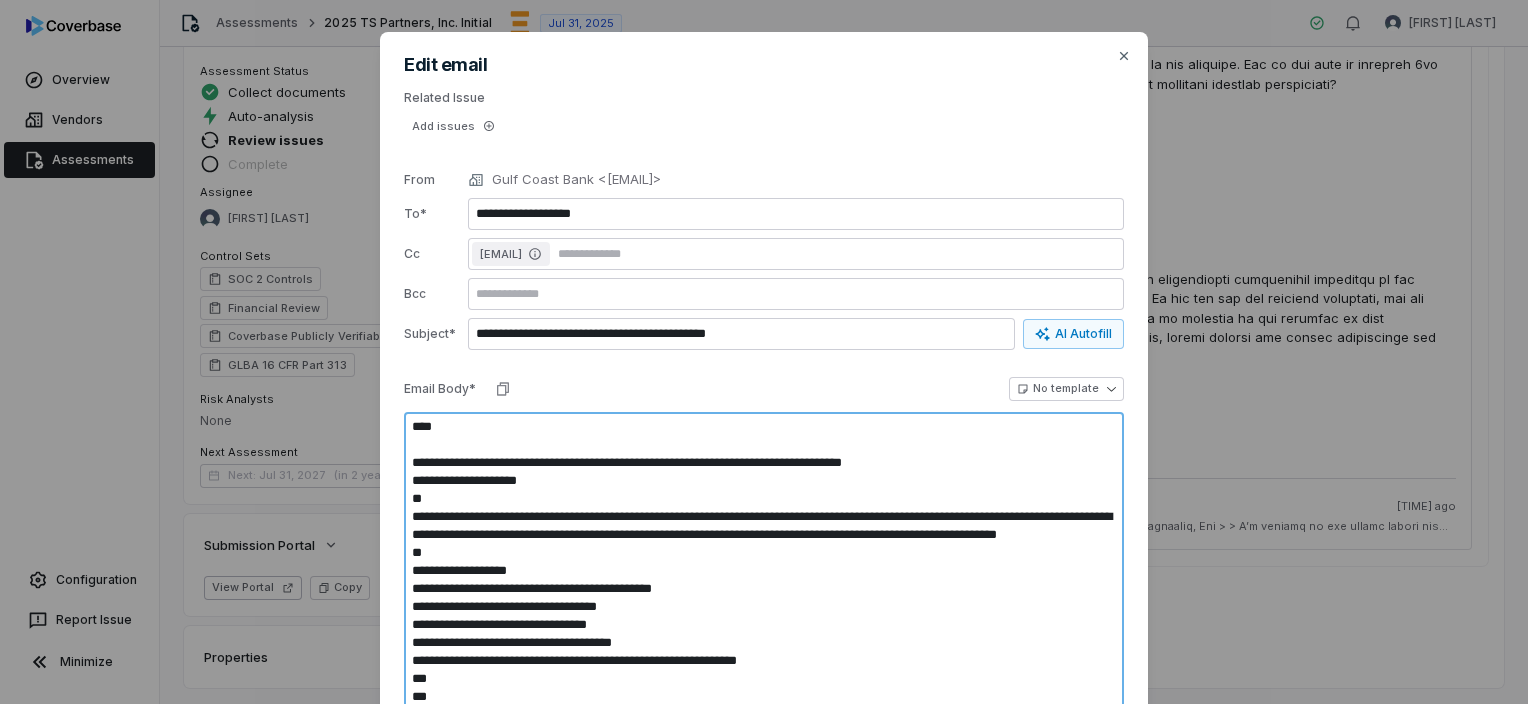 type on "*" 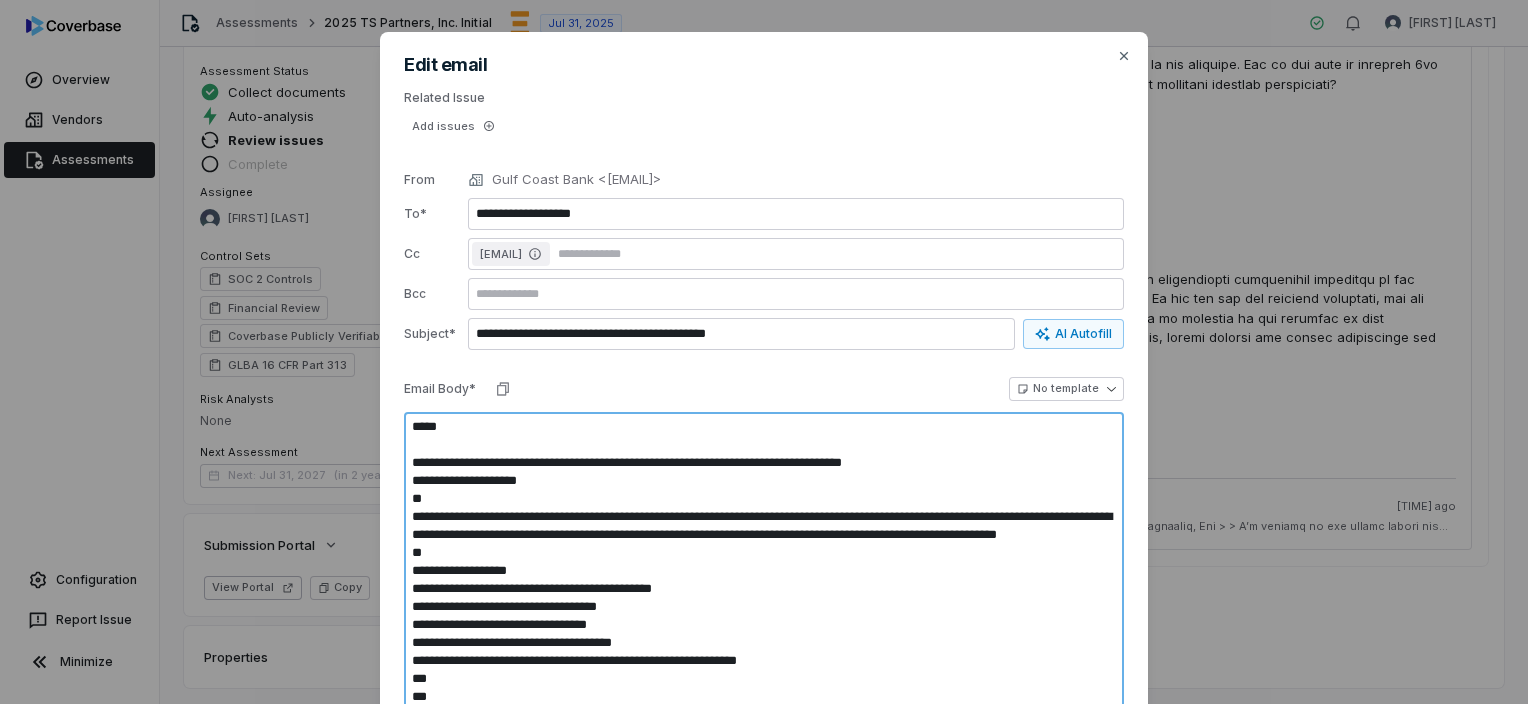 type on "*" 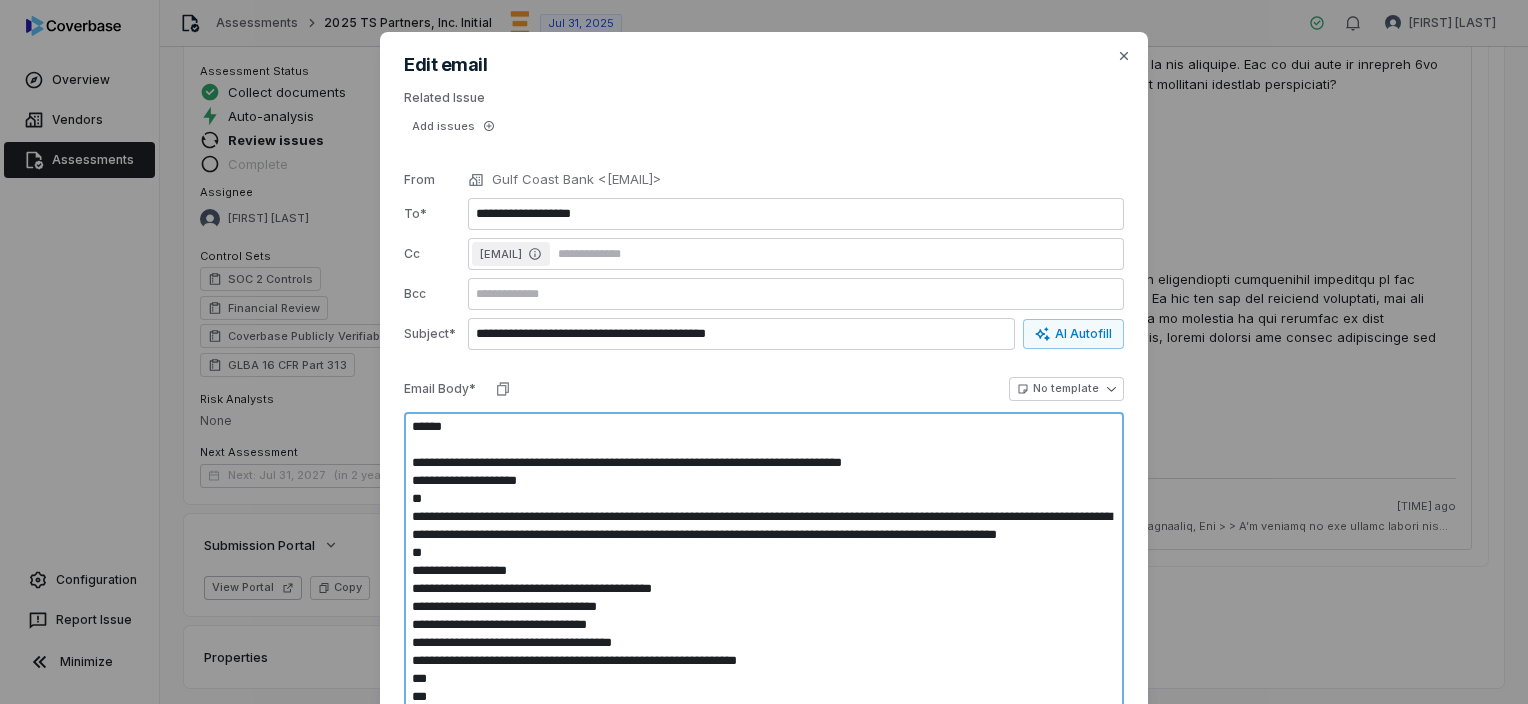 type on "*" 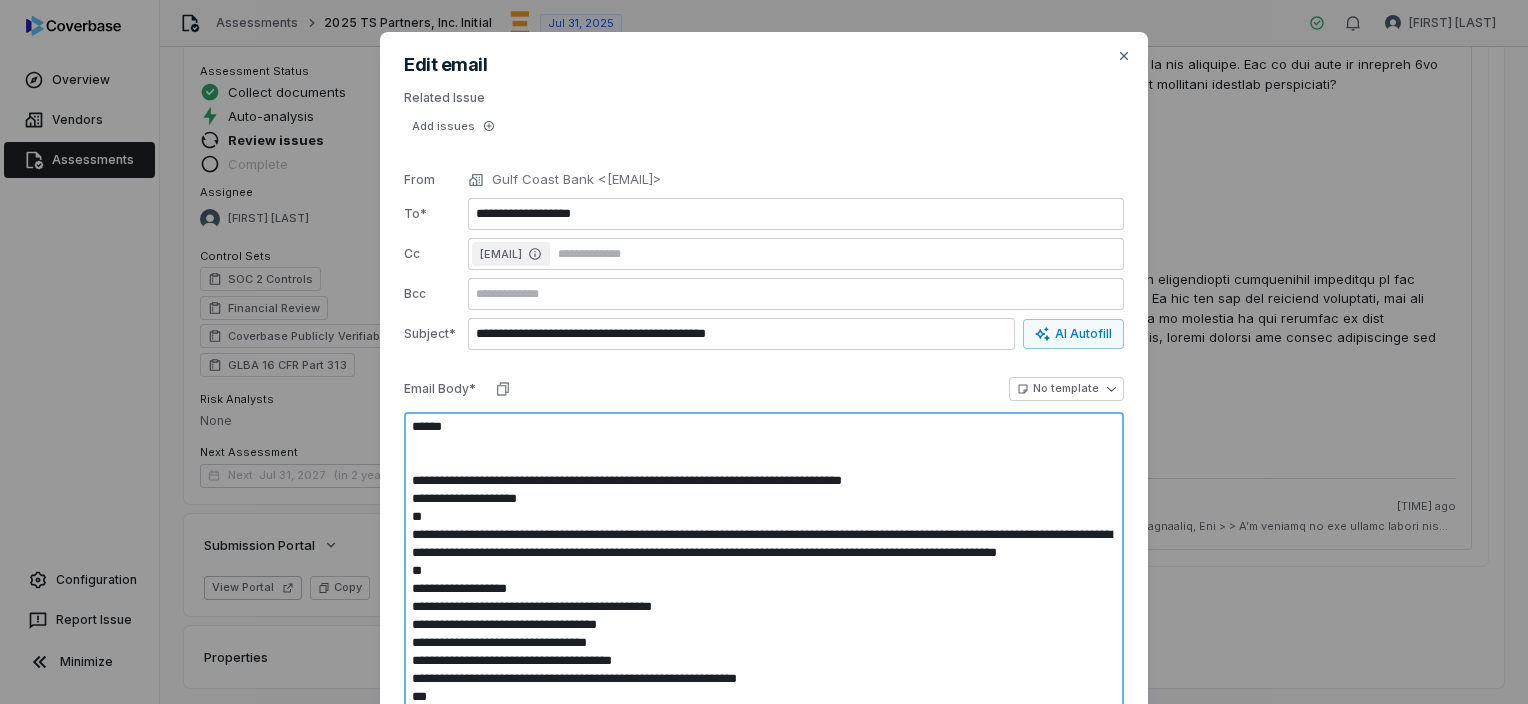 type on "*" 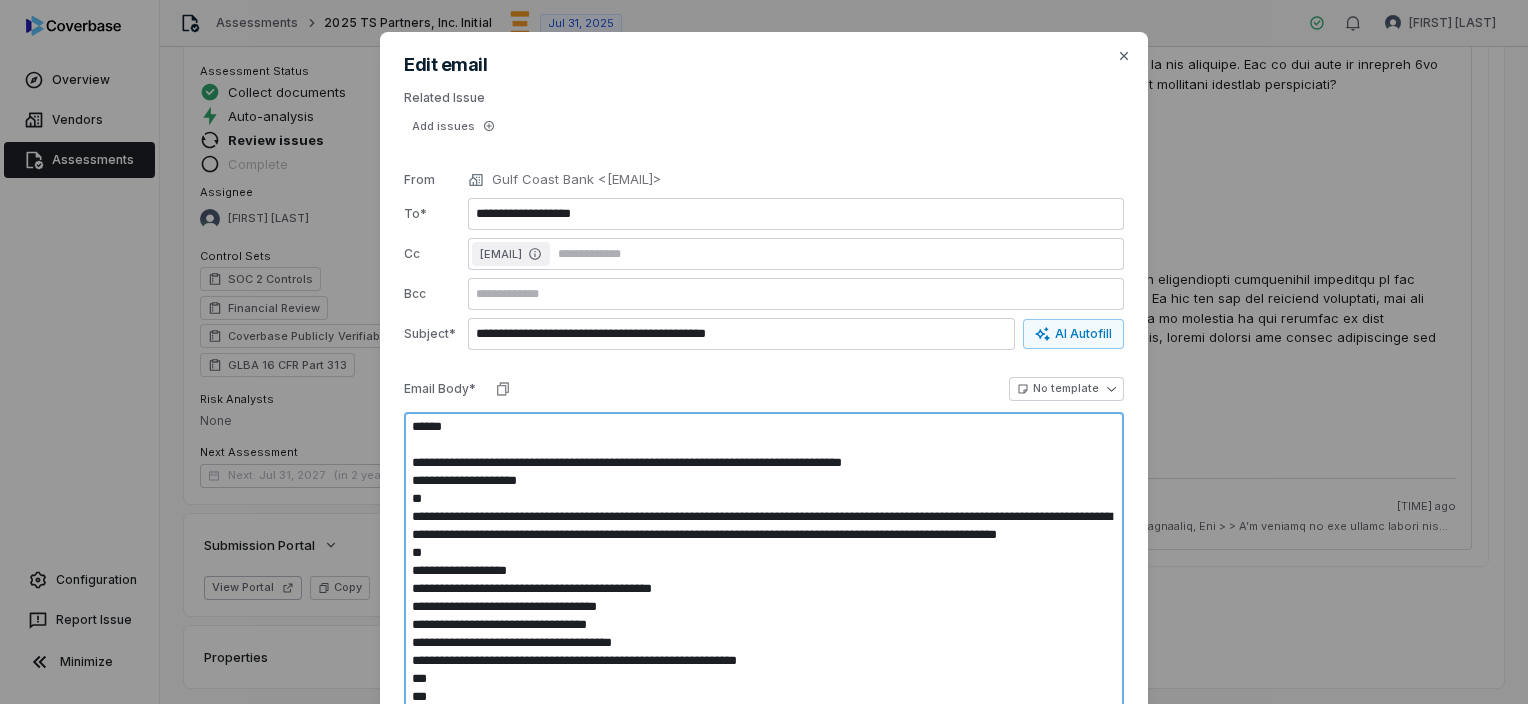 type on "*" 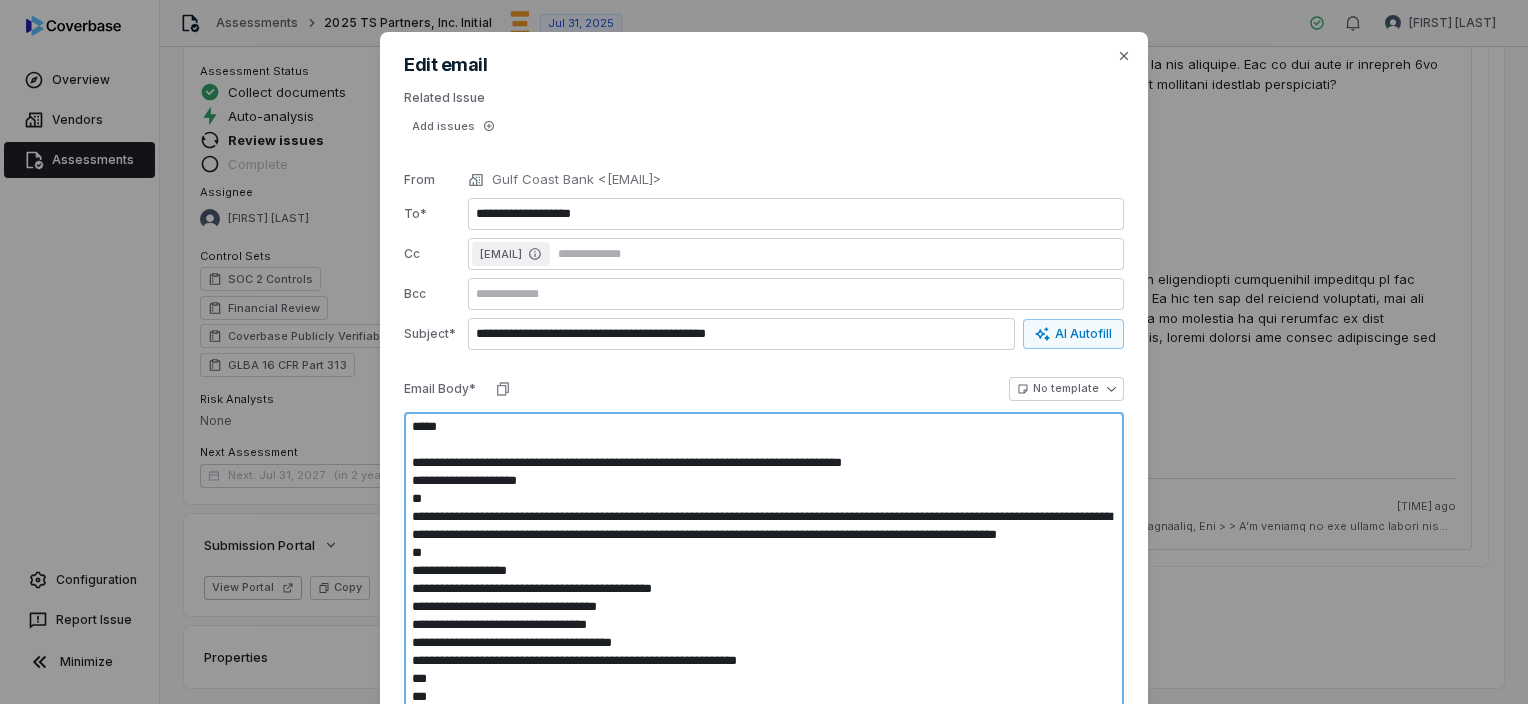 type on "*" 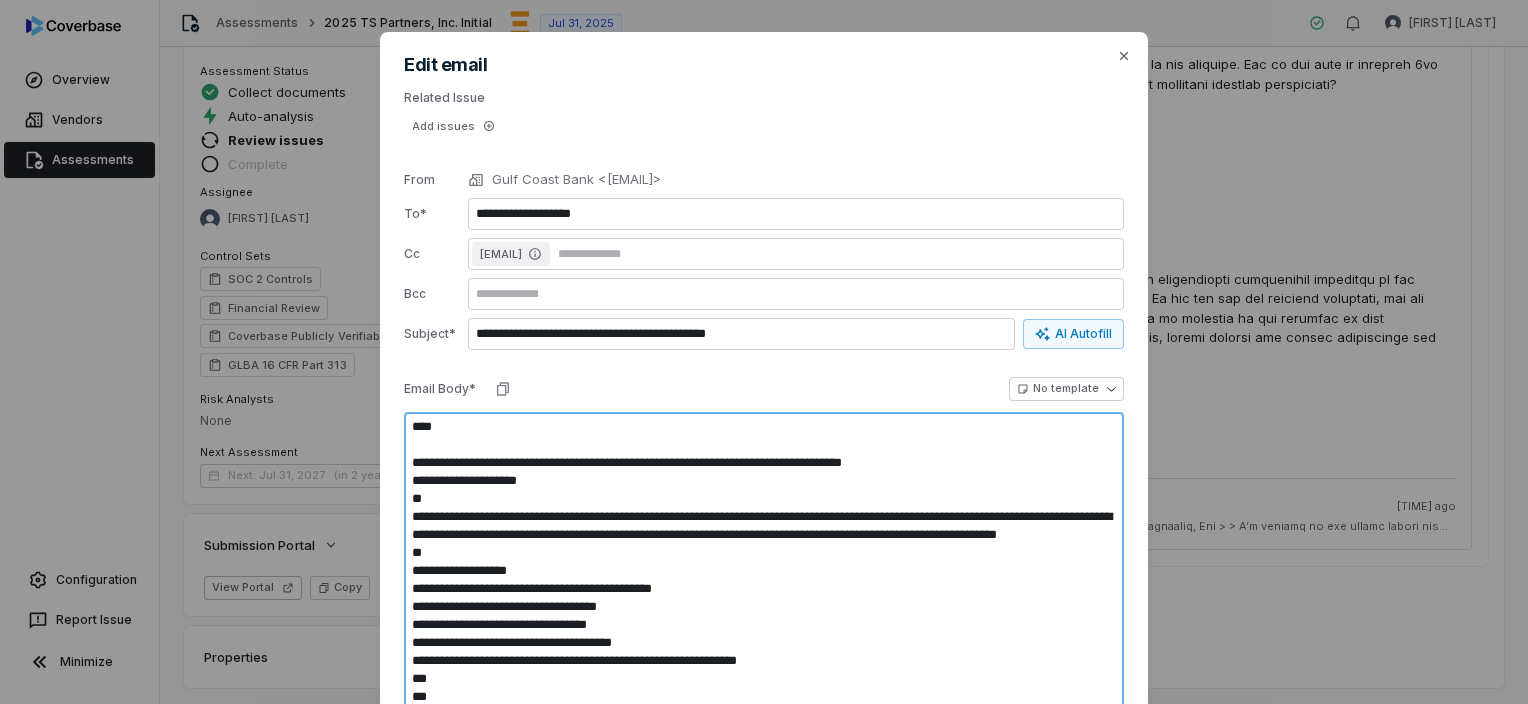type on "*" 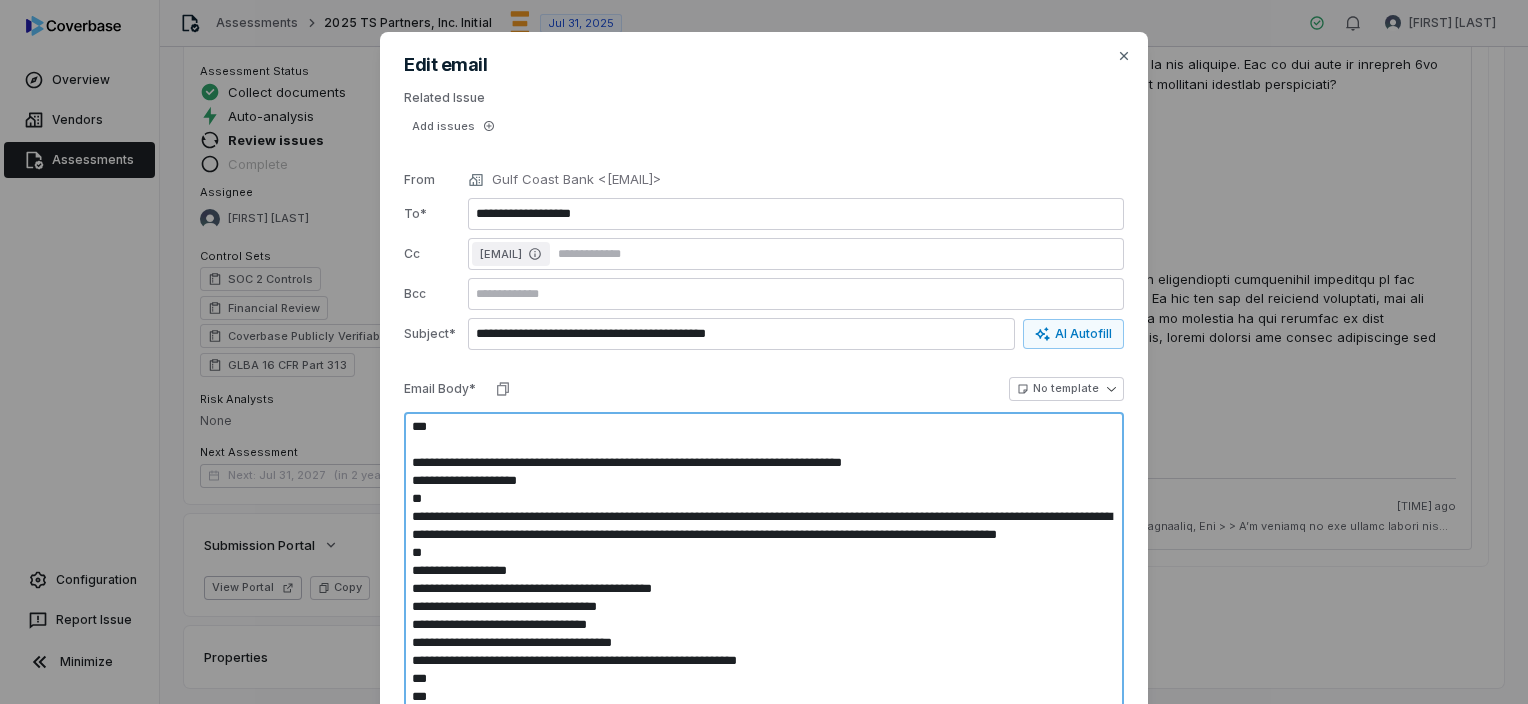 type on "*" 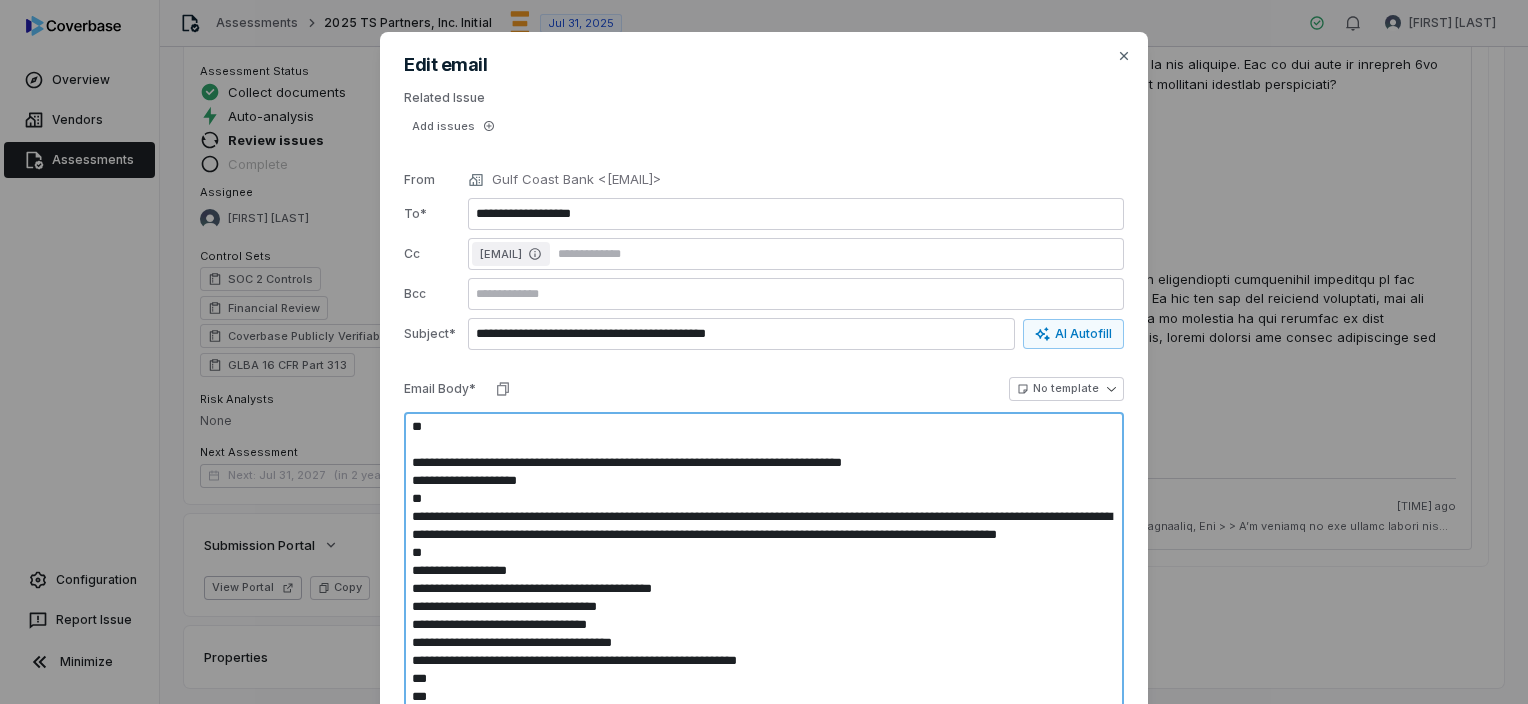 type on "*" 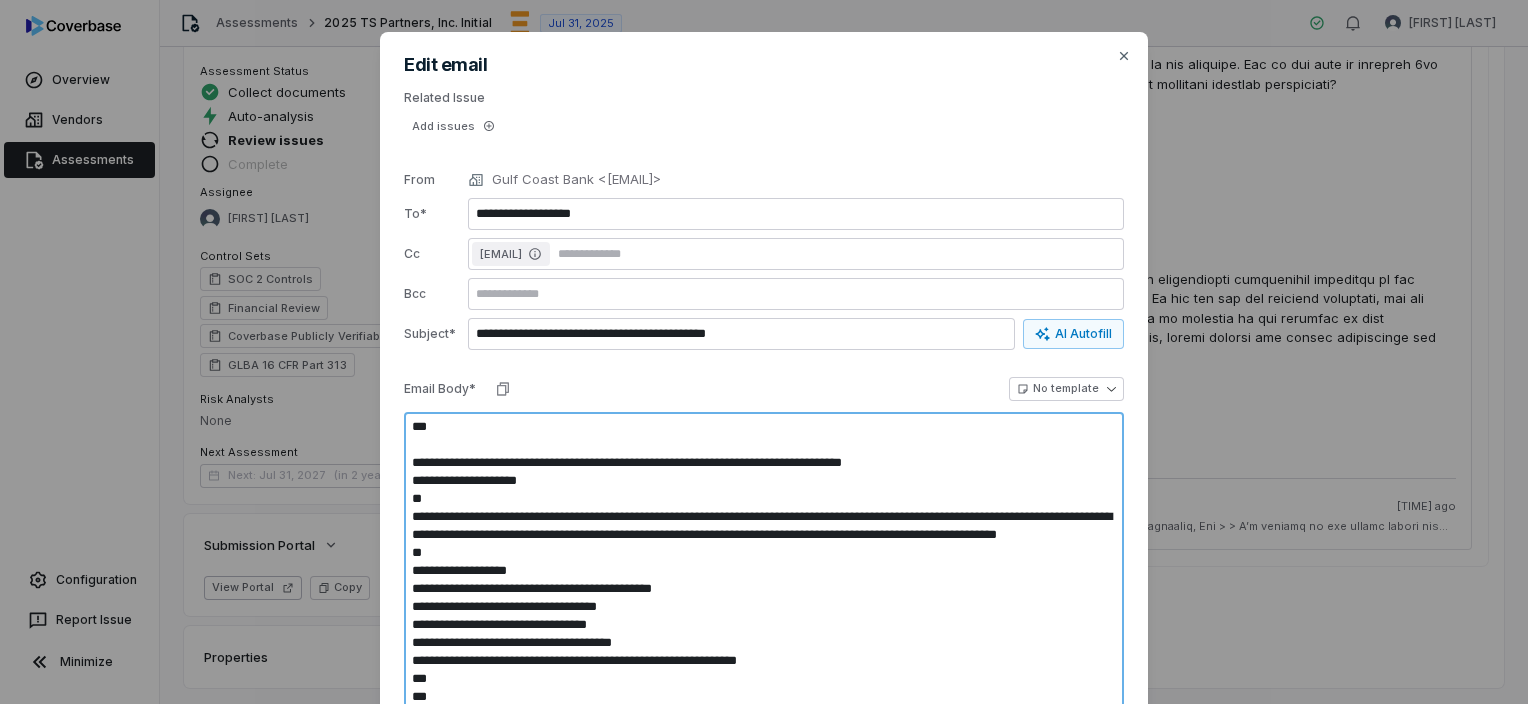 type on "*" 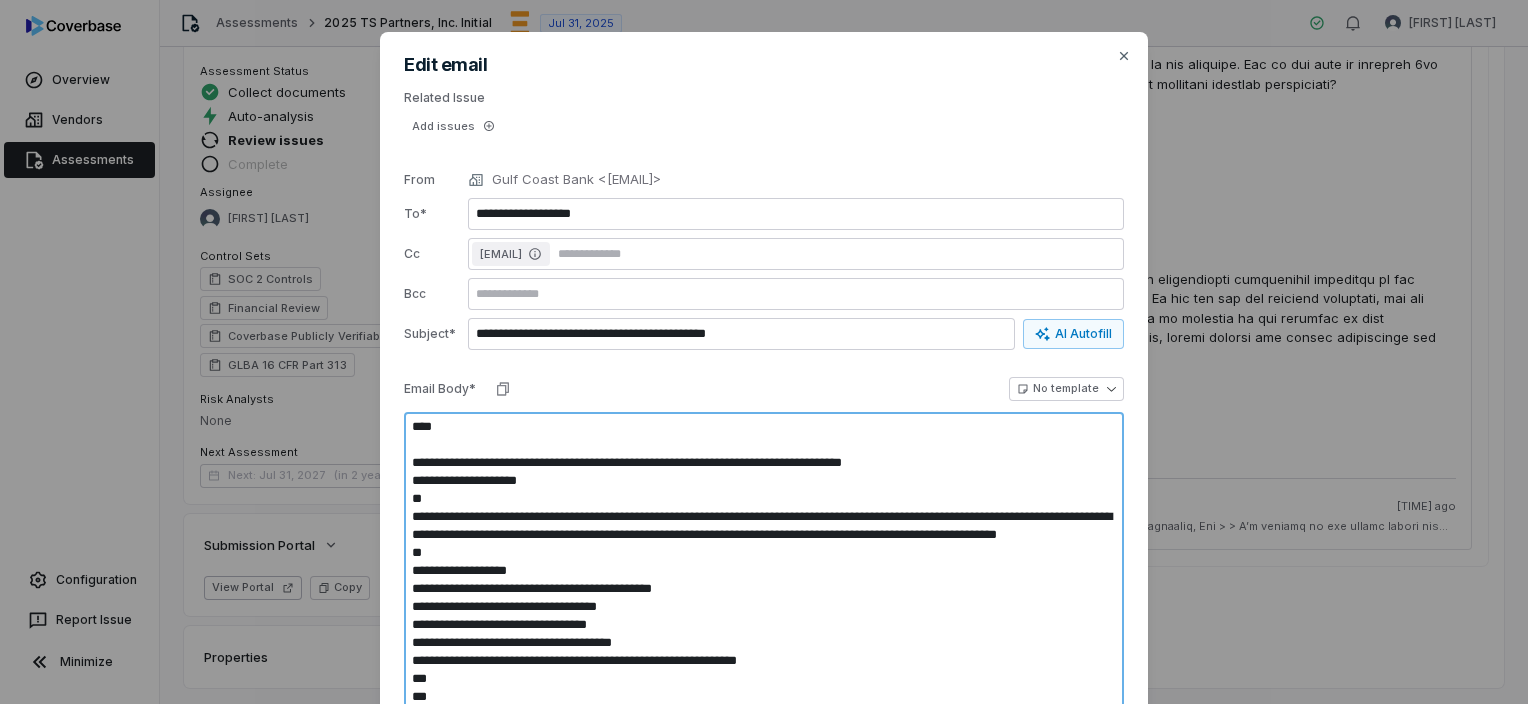type on "*" 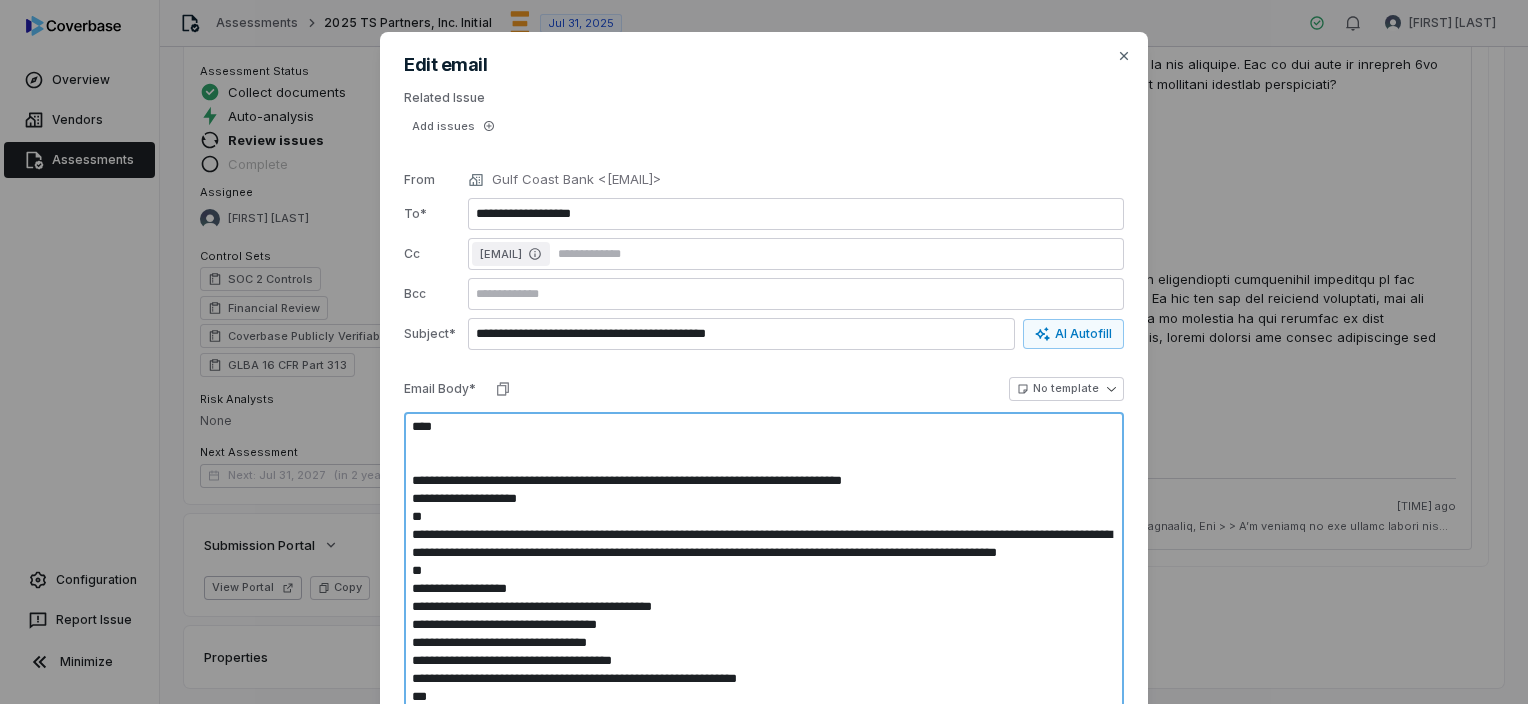 type on "*" 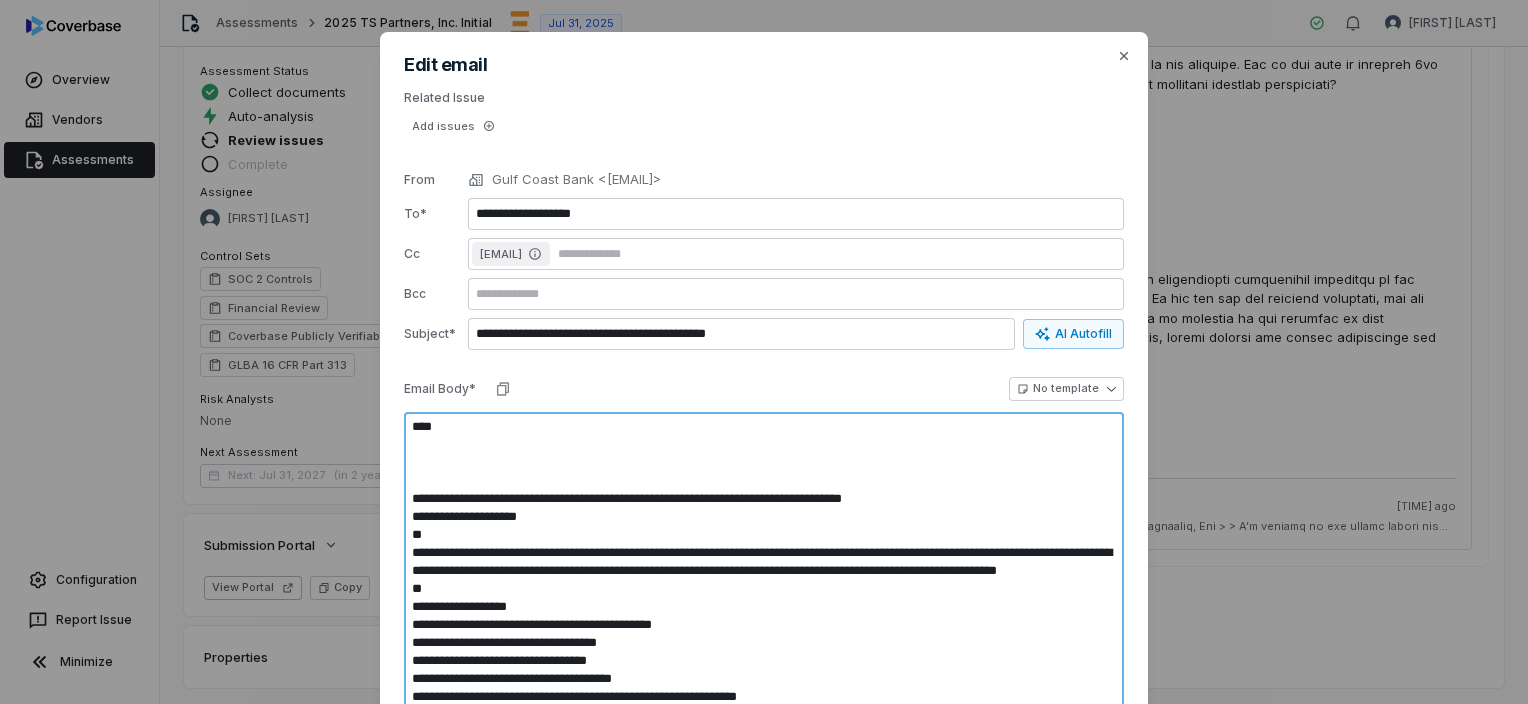 type on "*" 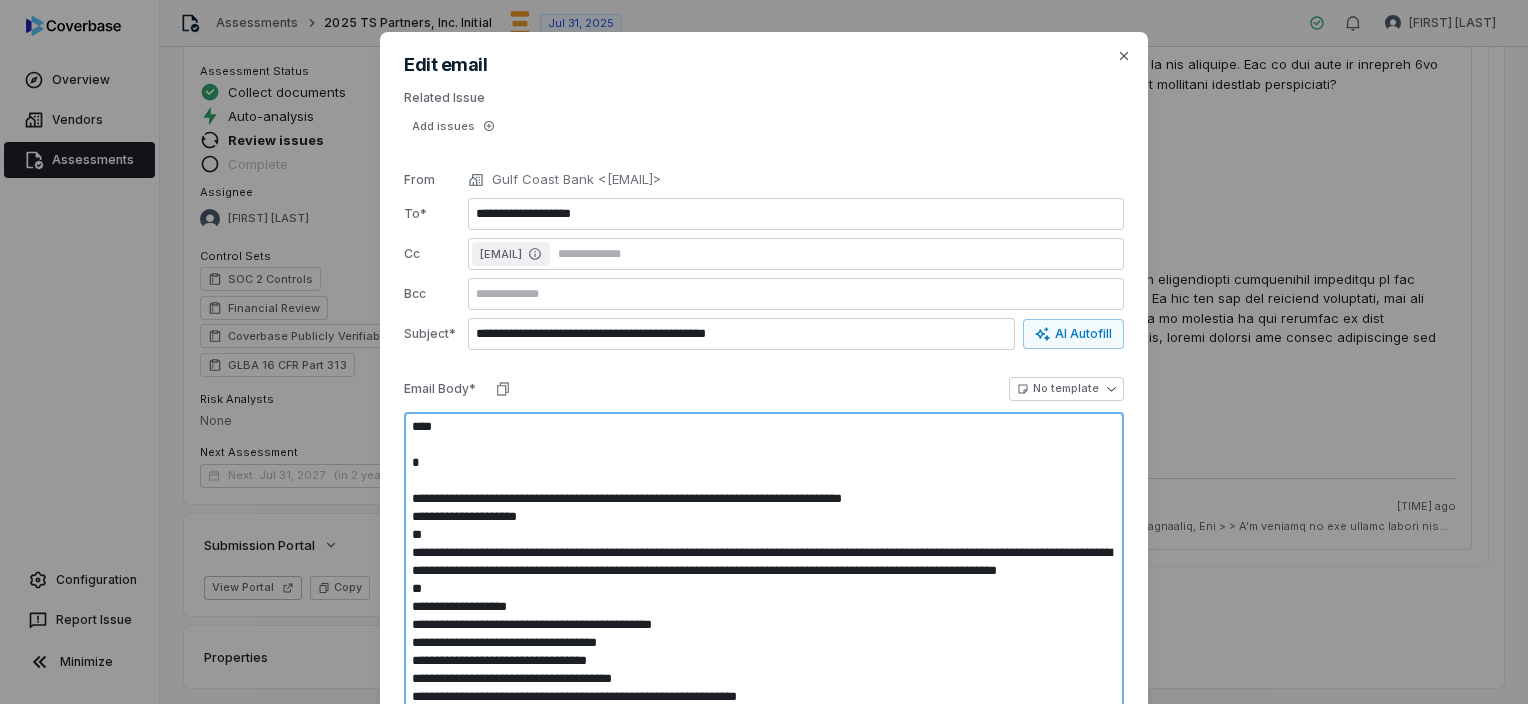type on "*" 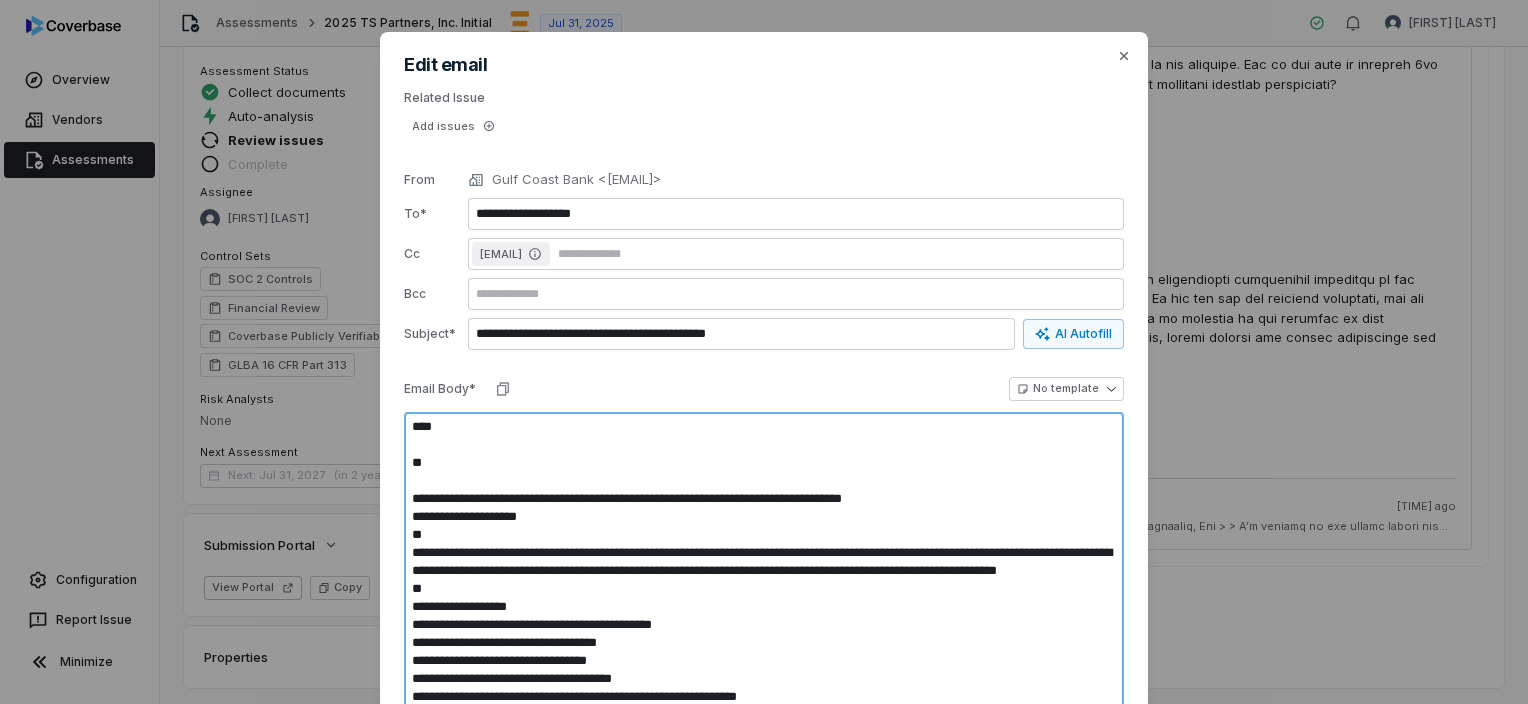 type on "*" 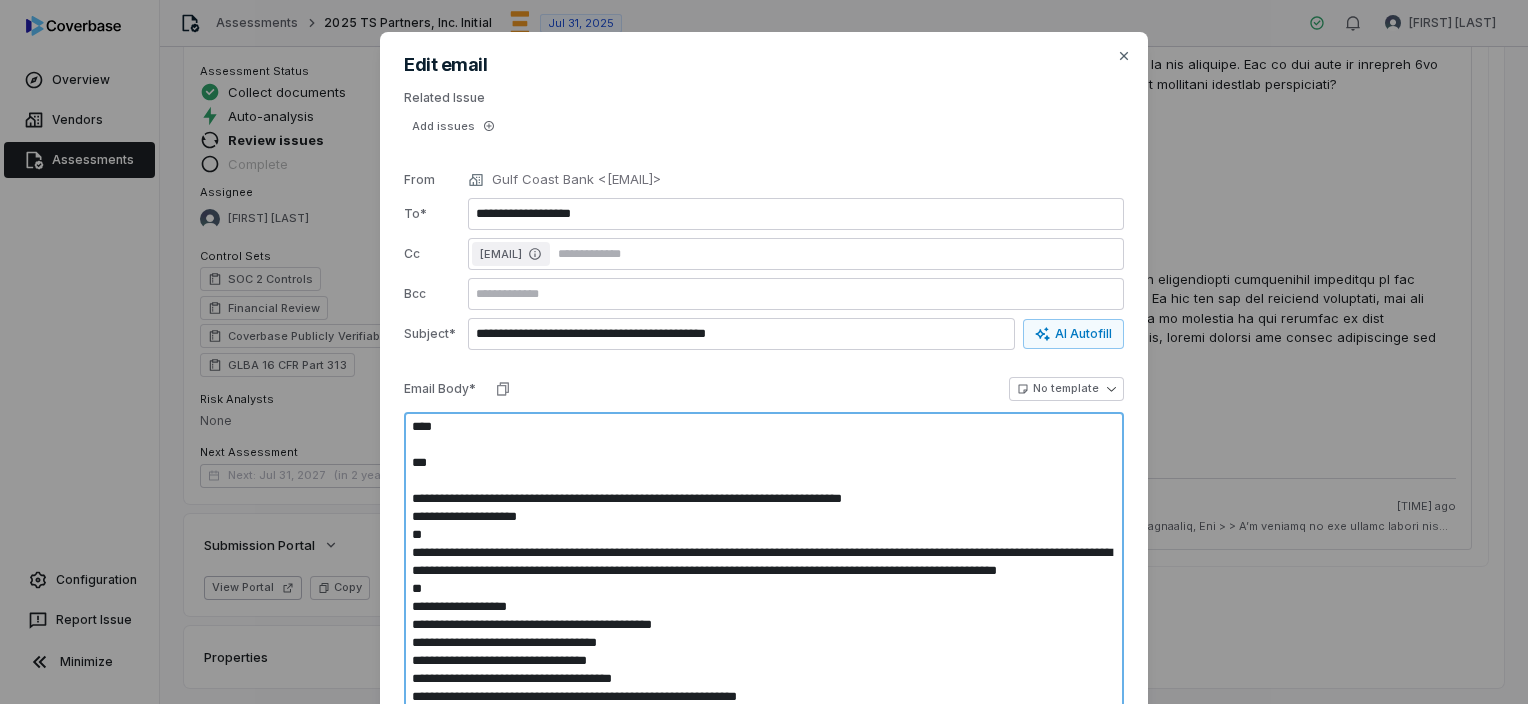 type on "*" 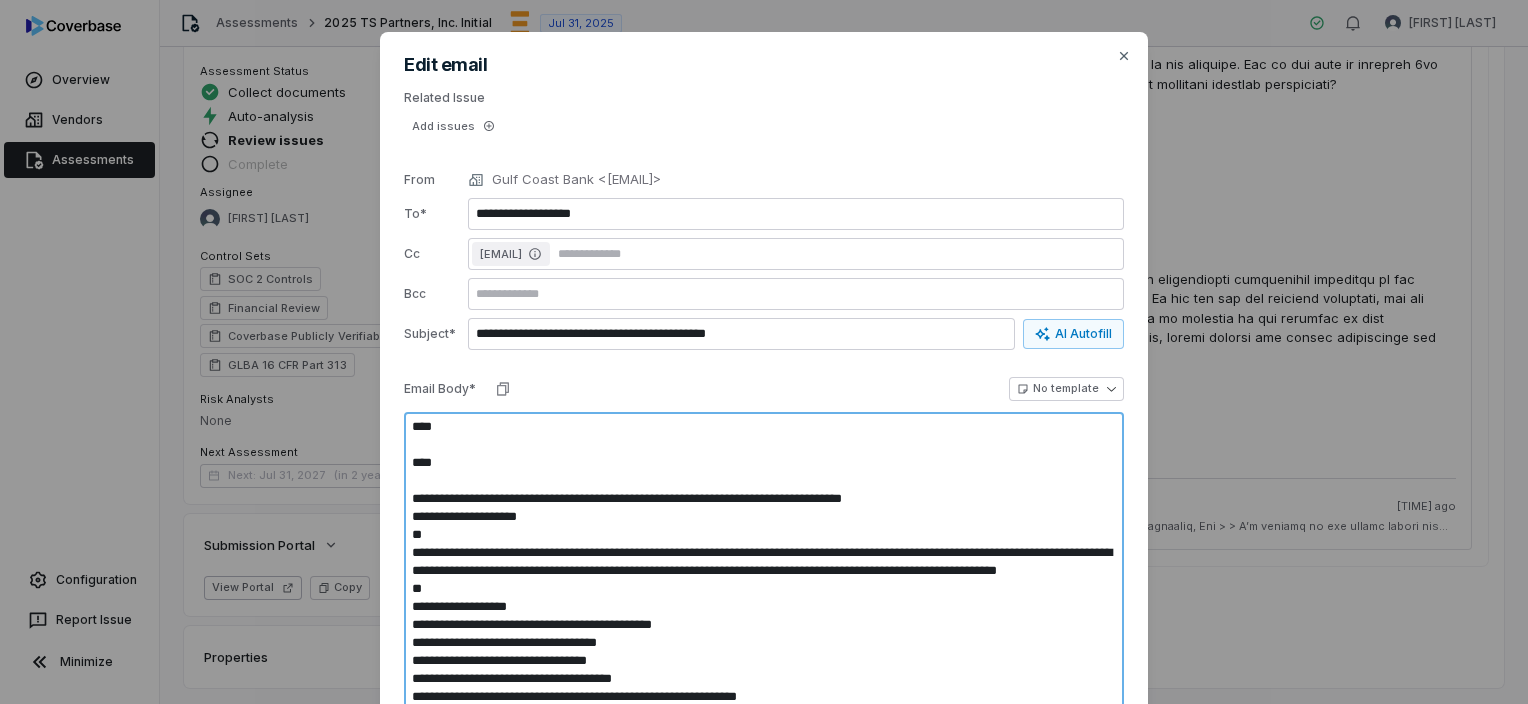 type on "*" 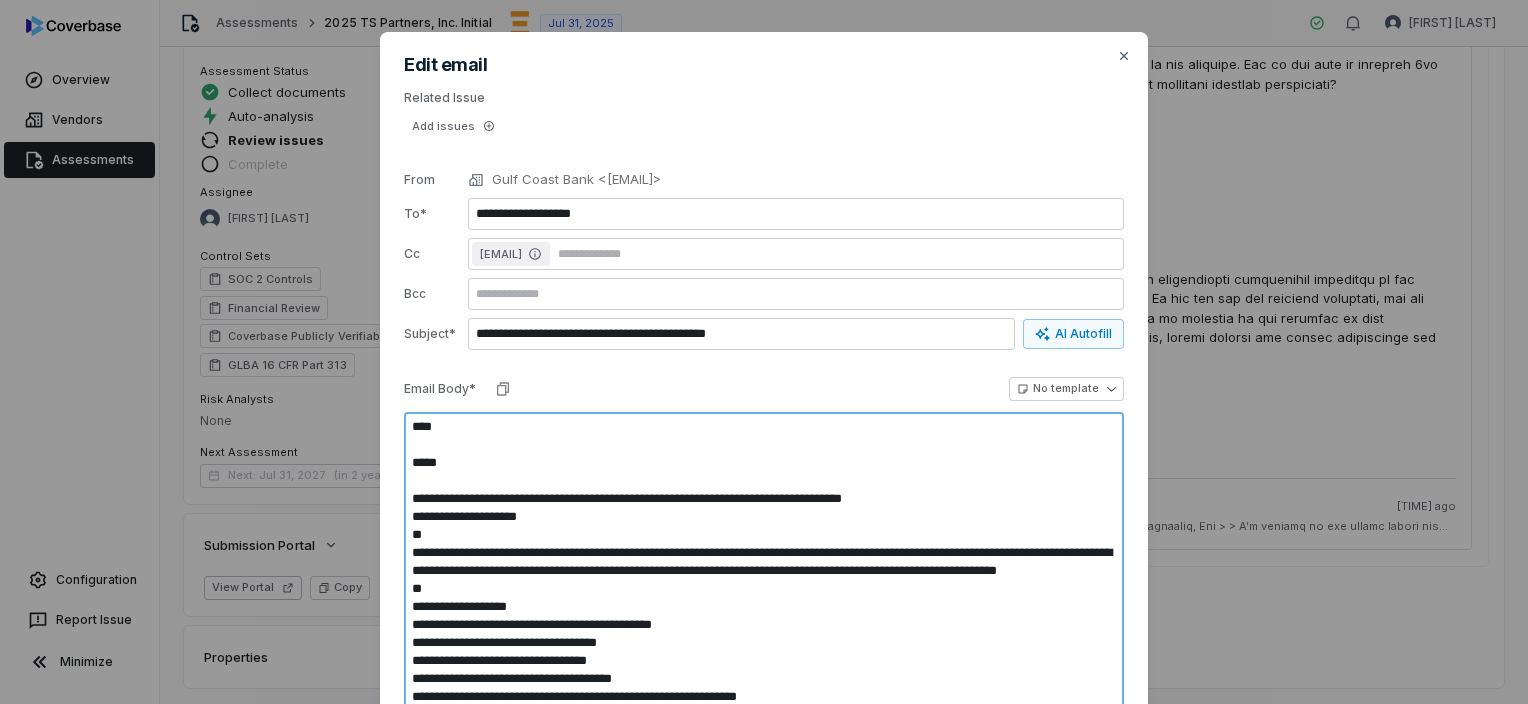 type on "*" 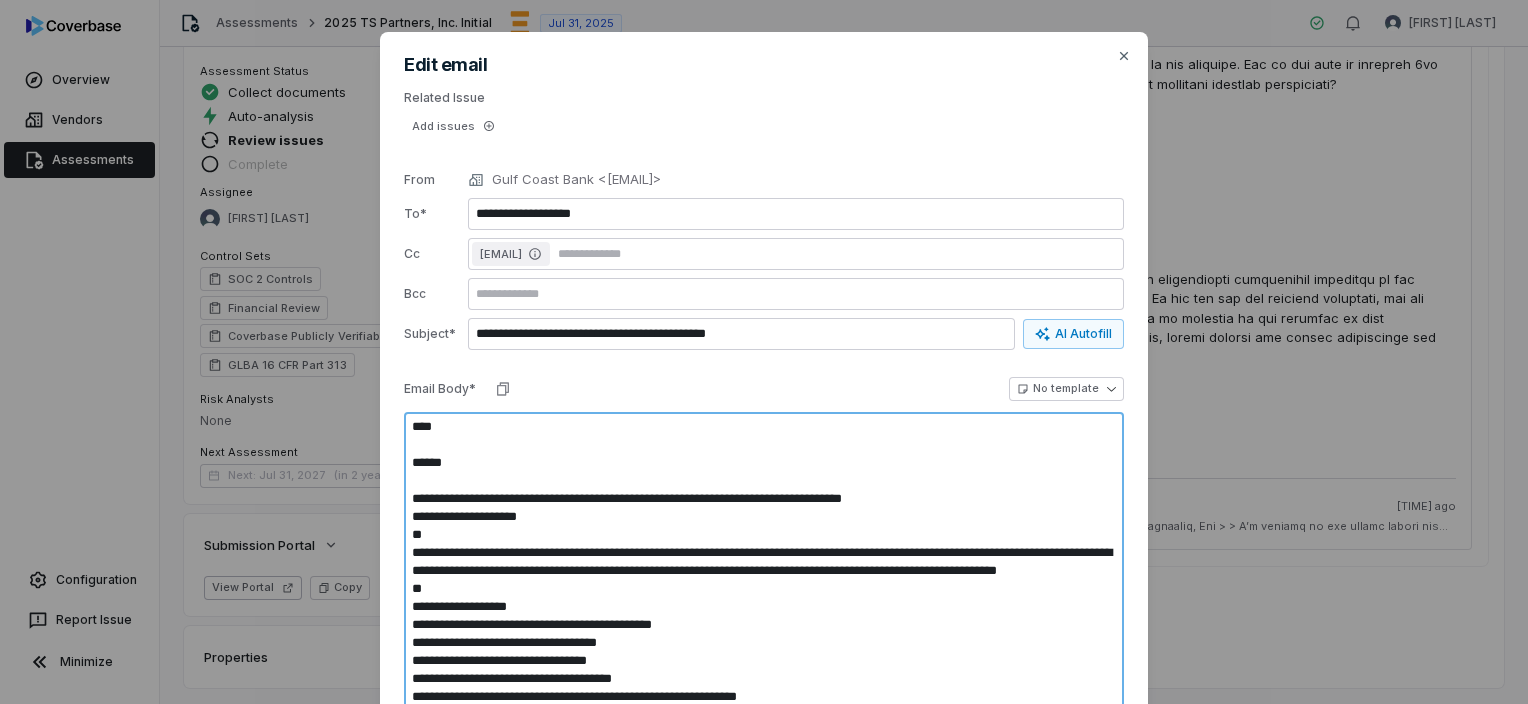 type on "*" 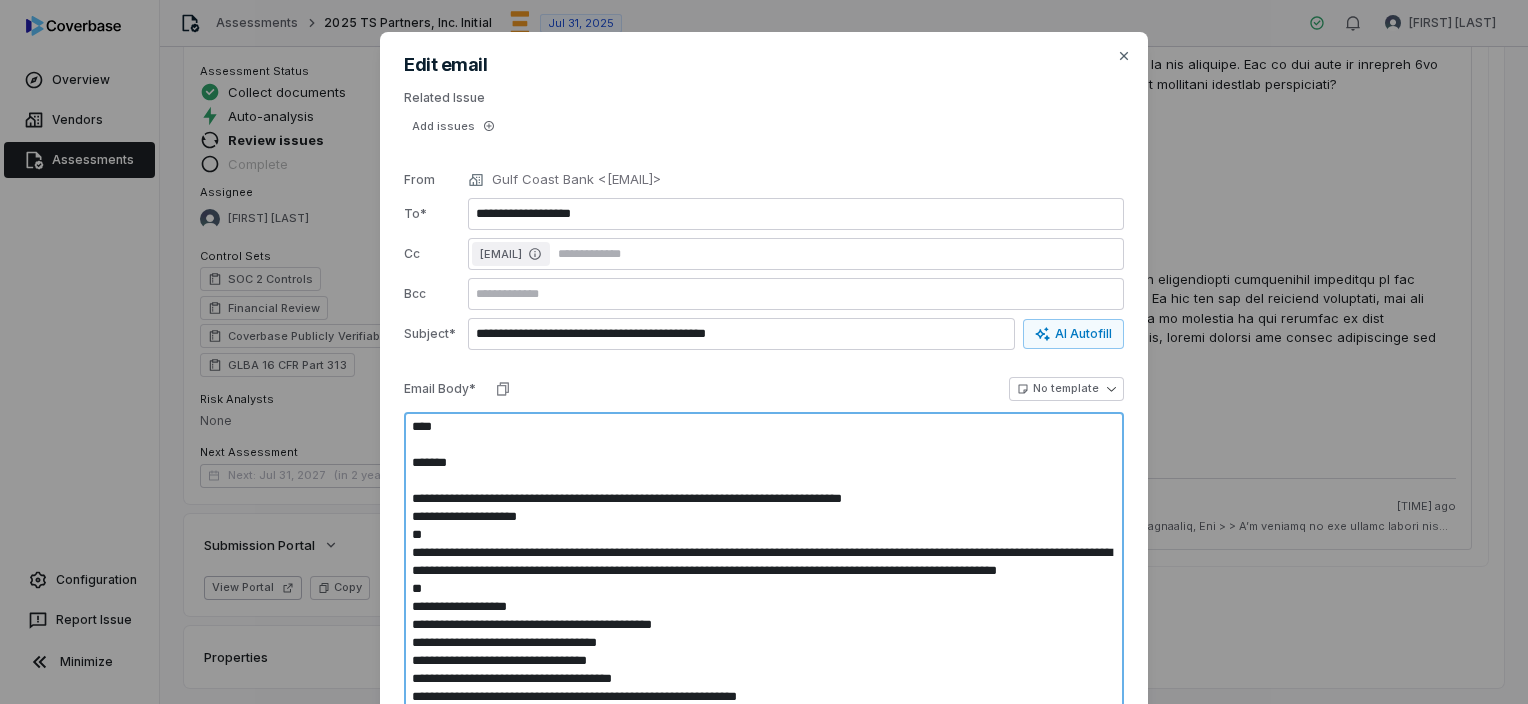 type on "*" 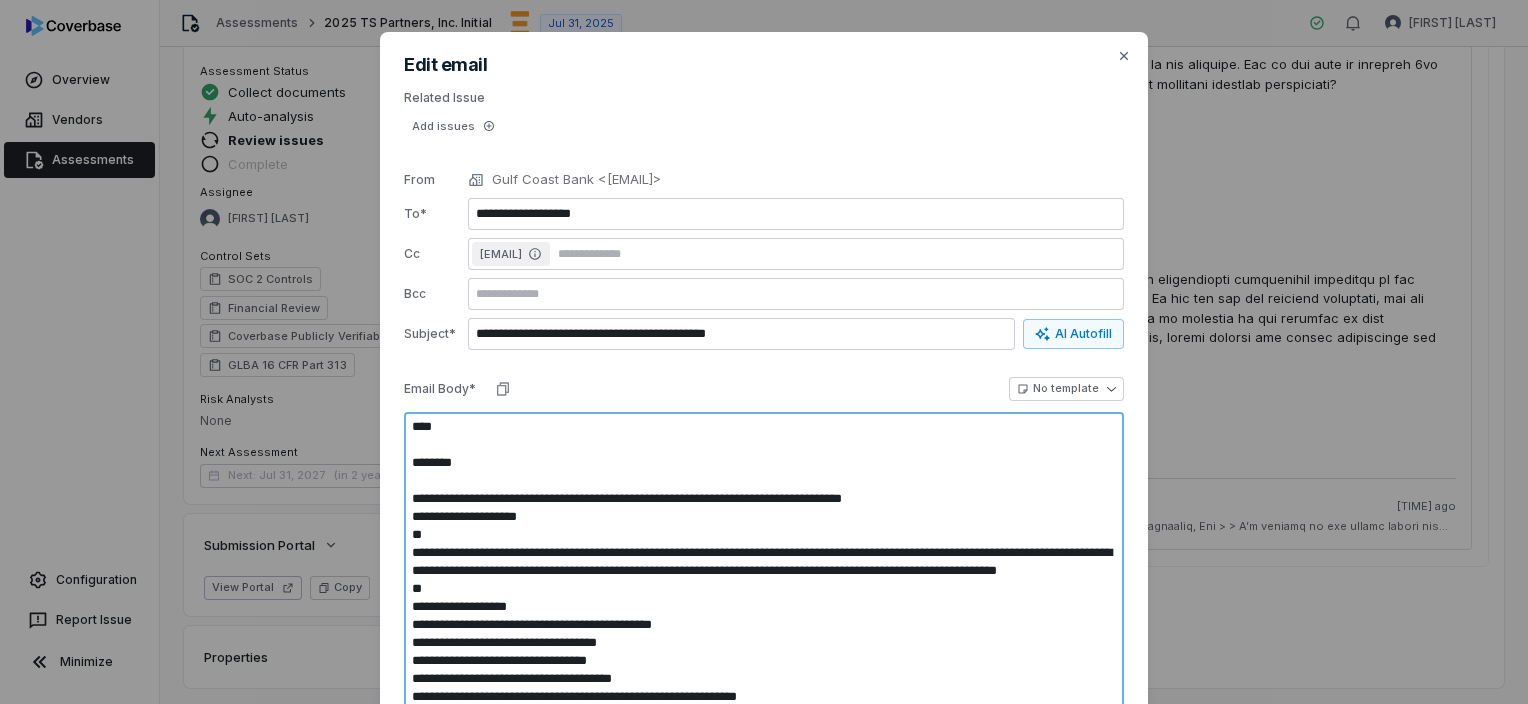type on "*" 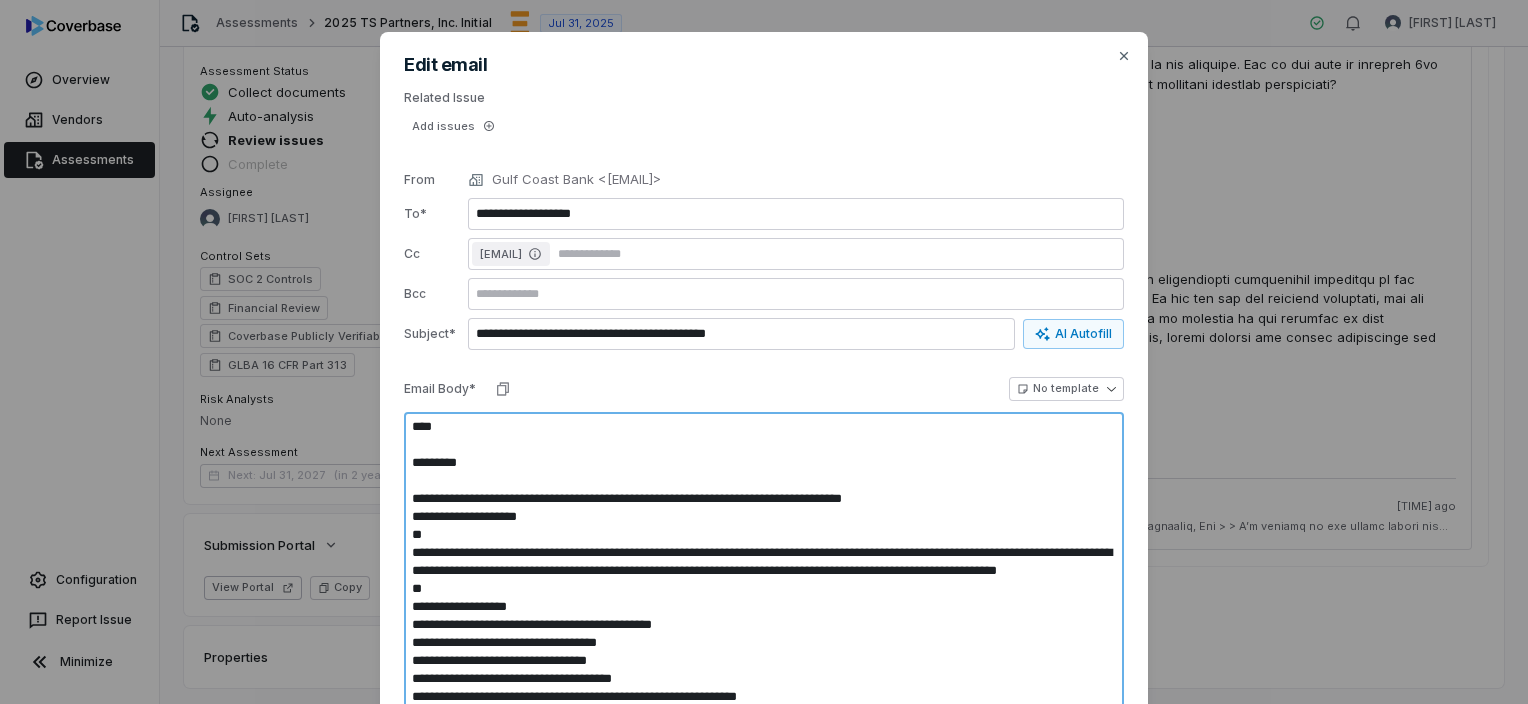 type on "*" 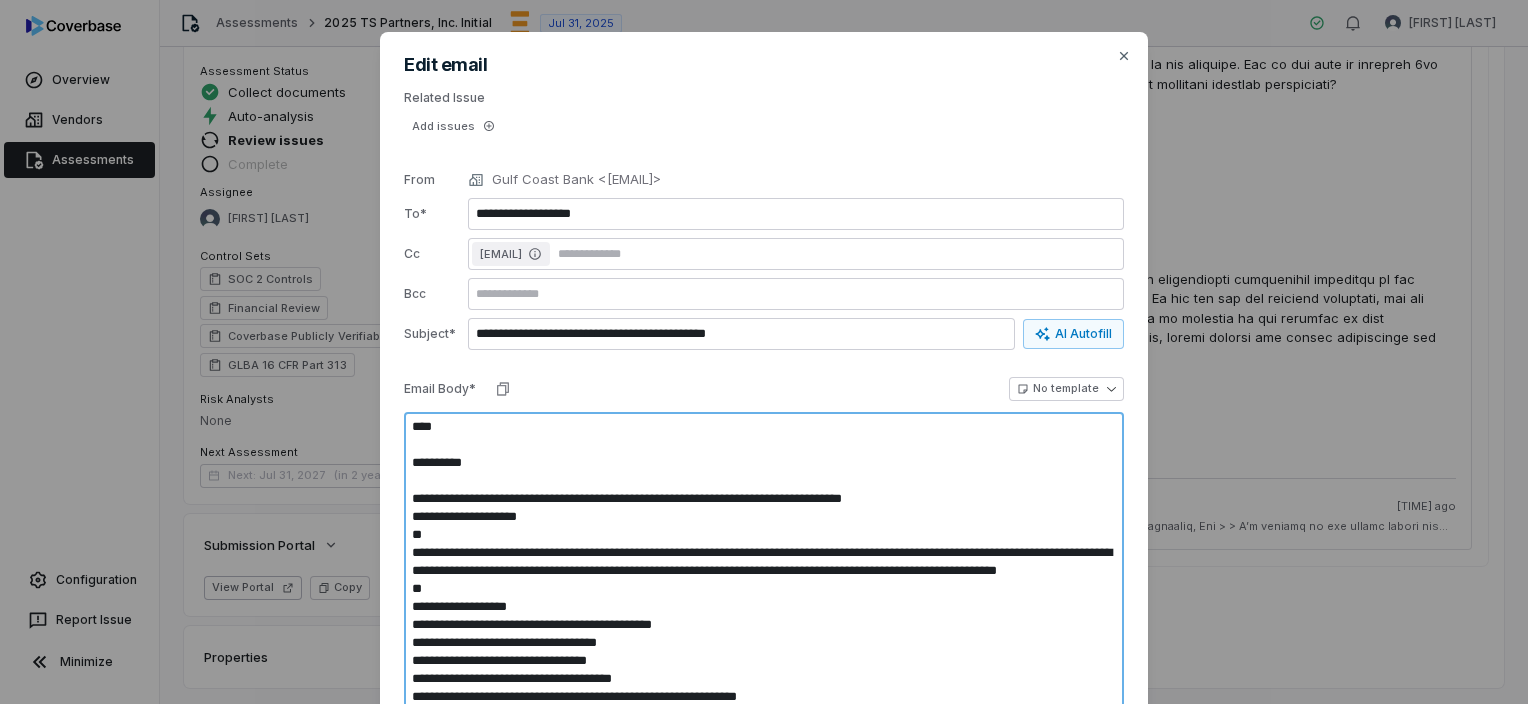 type on "*" 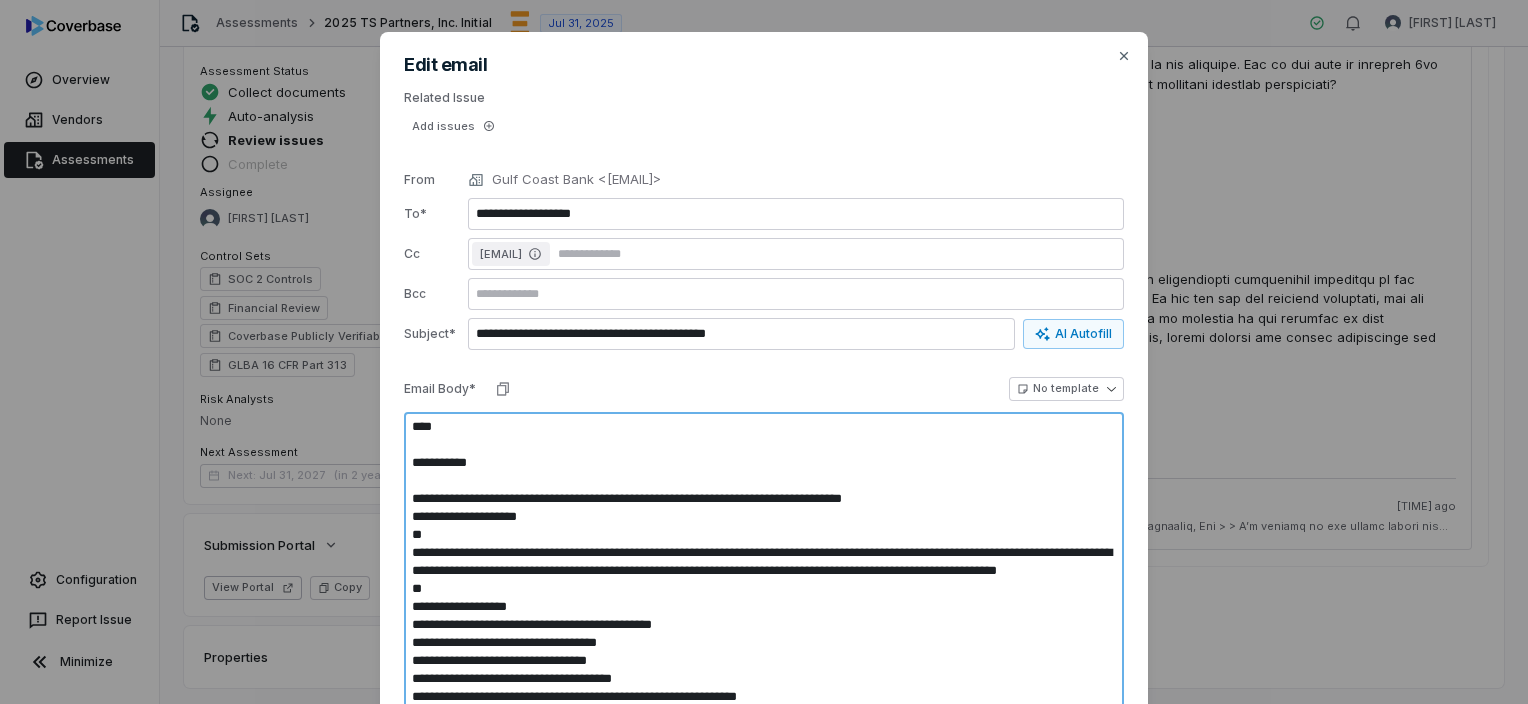 type on "*" 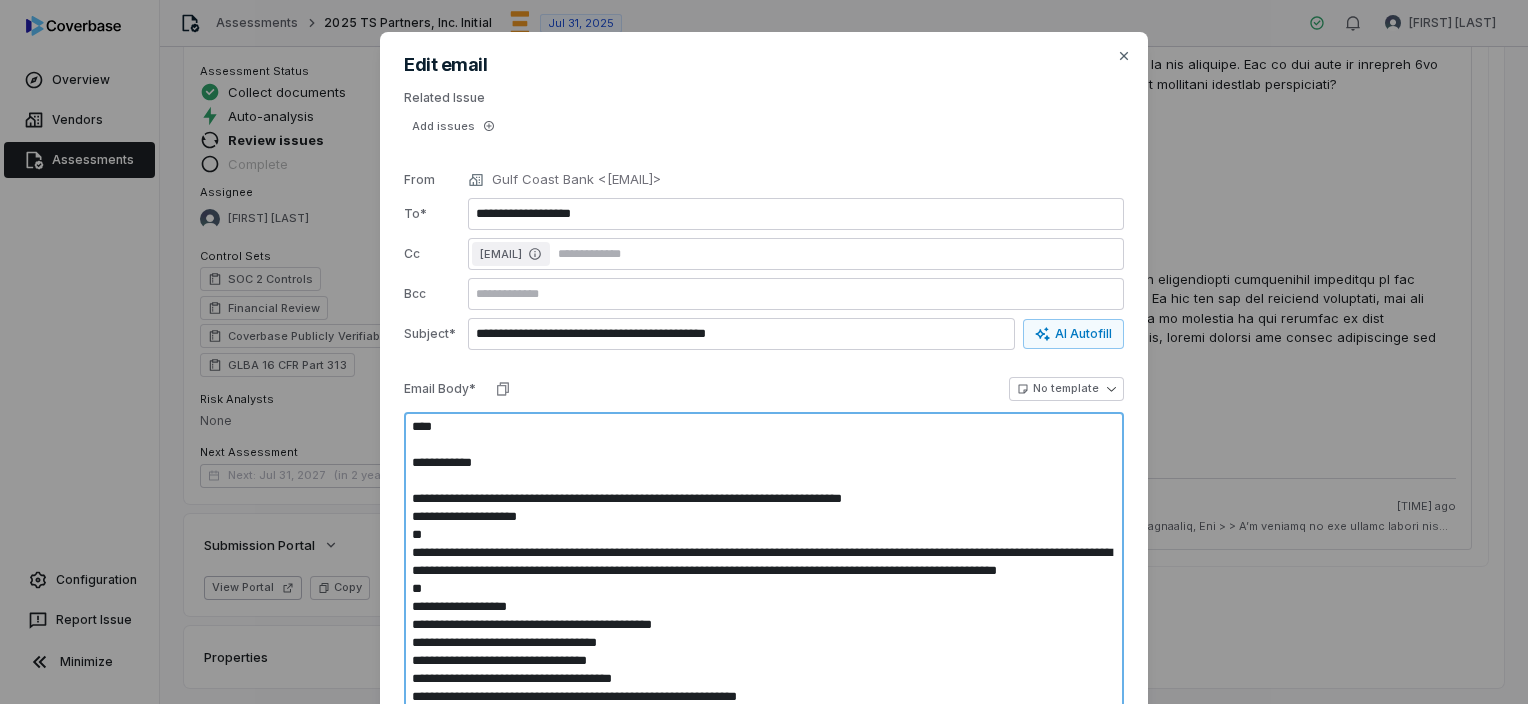 type on "*" 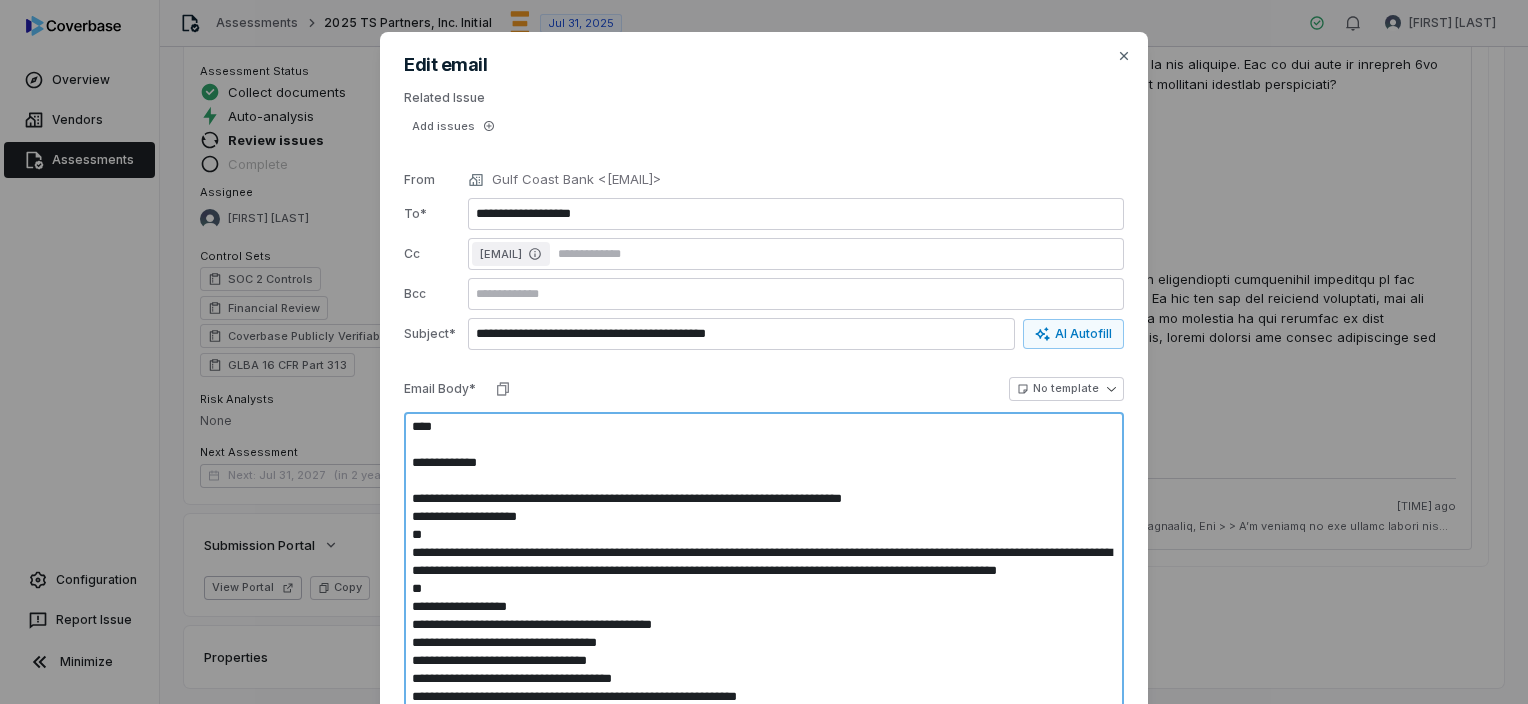 type on "*" 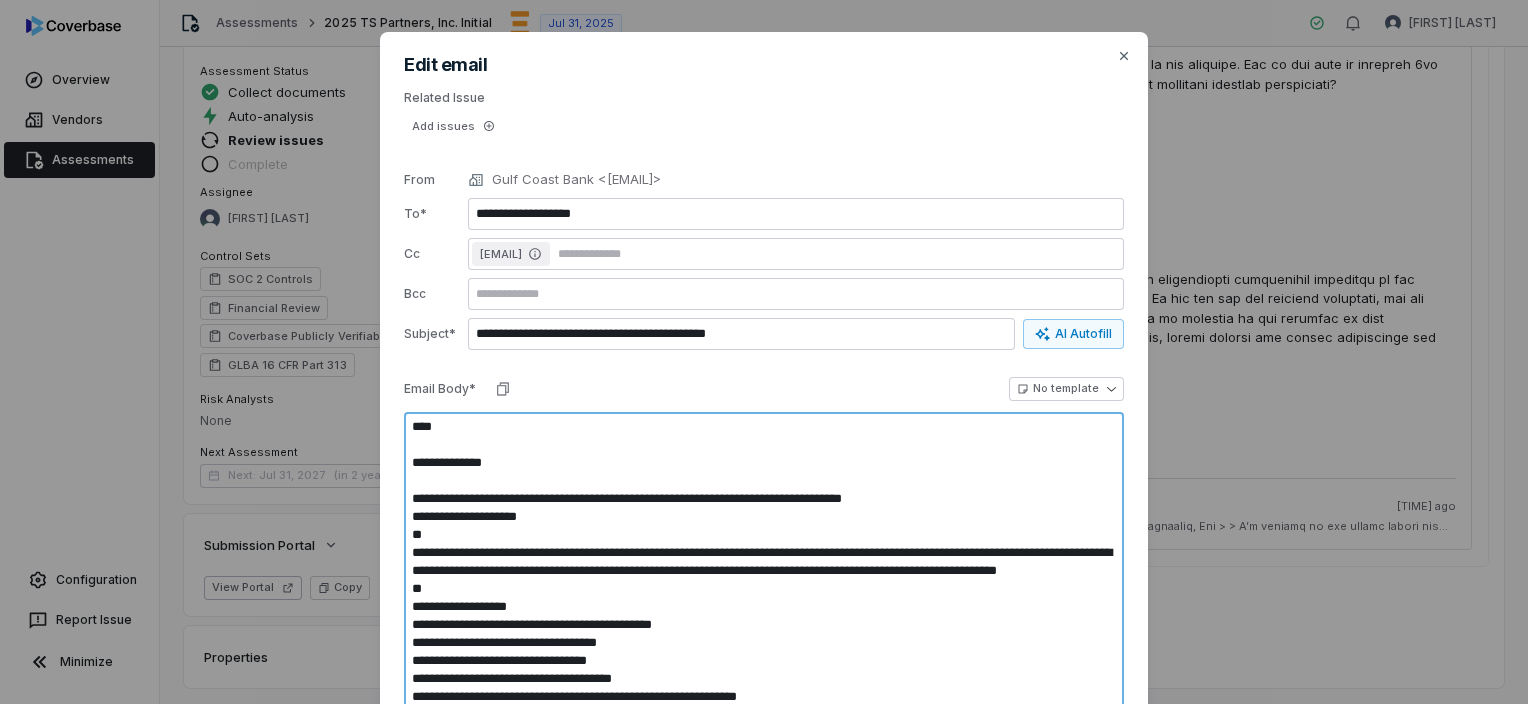 type on "**********" 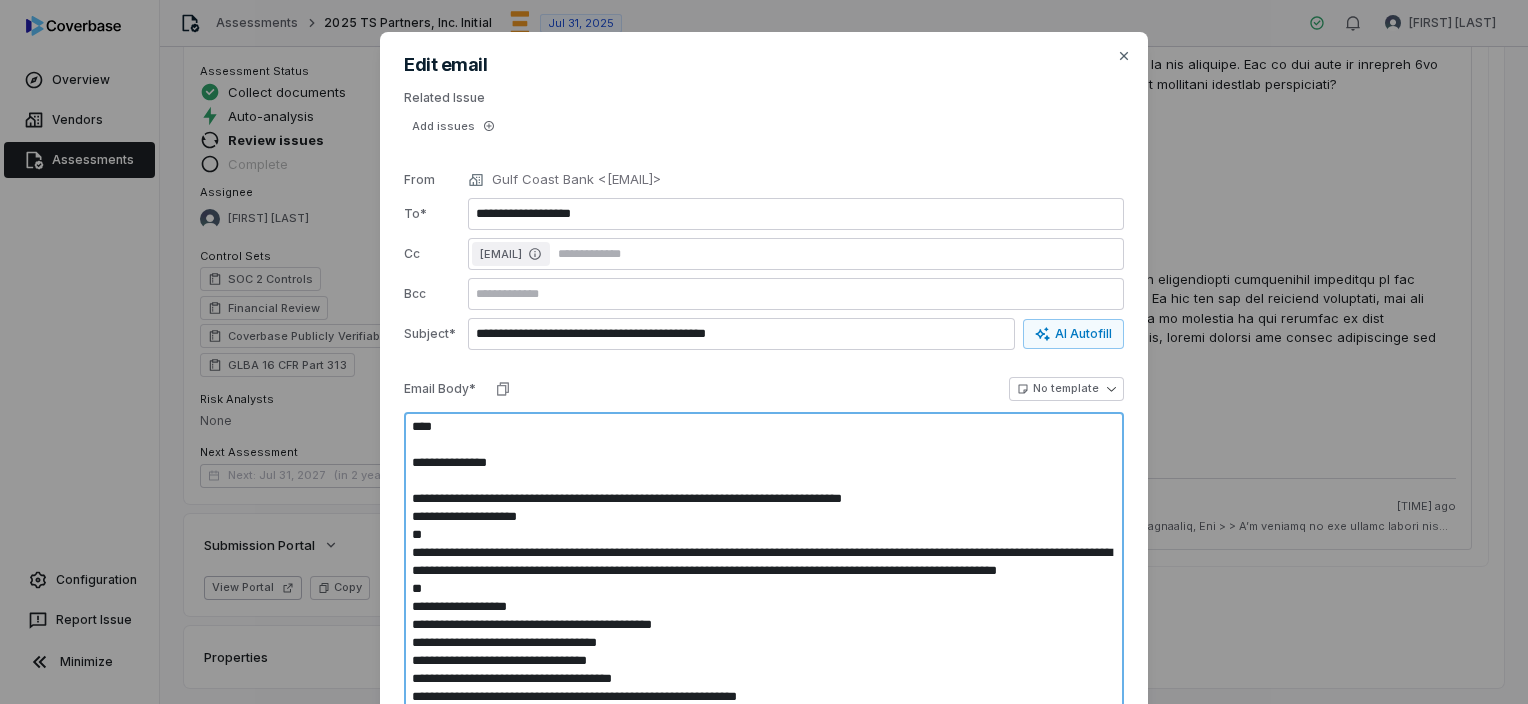 type on "*" 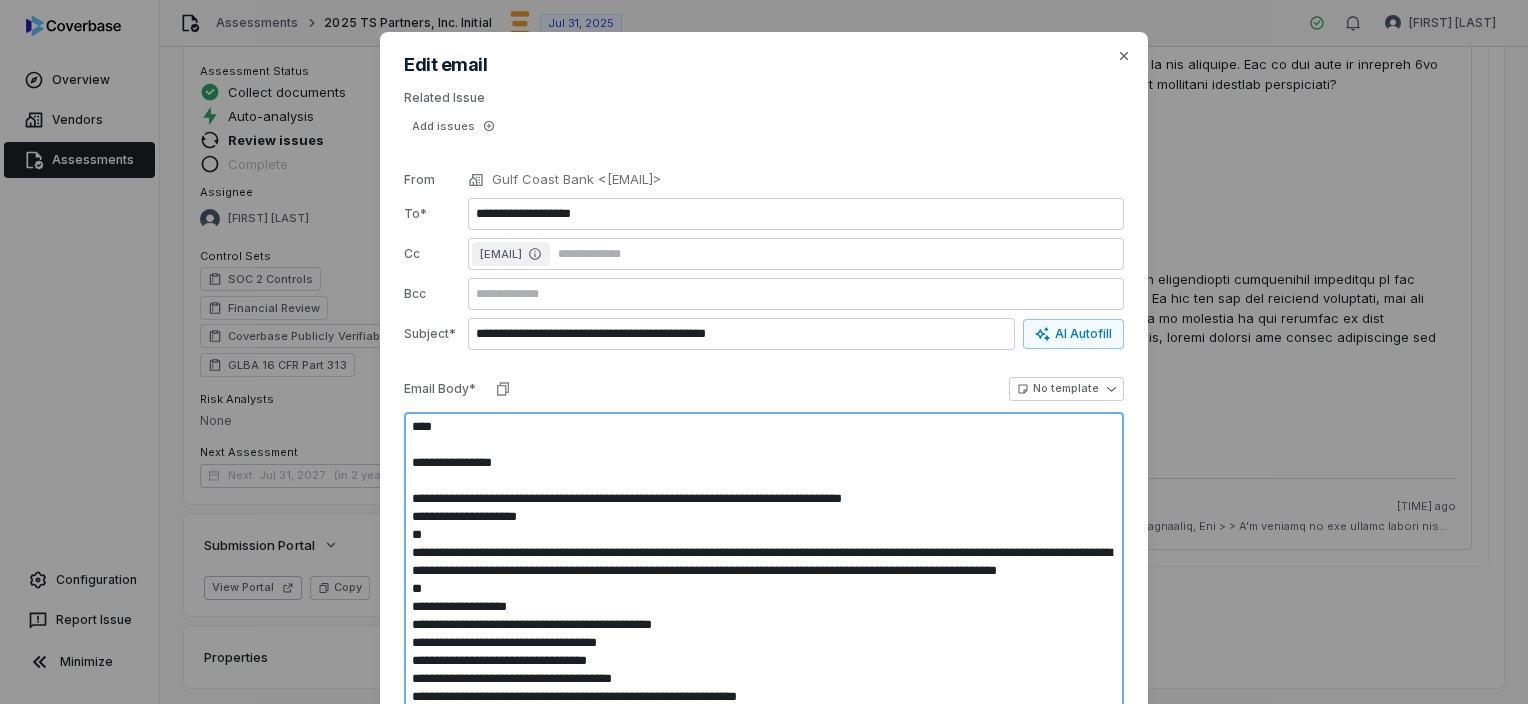 type on "*" 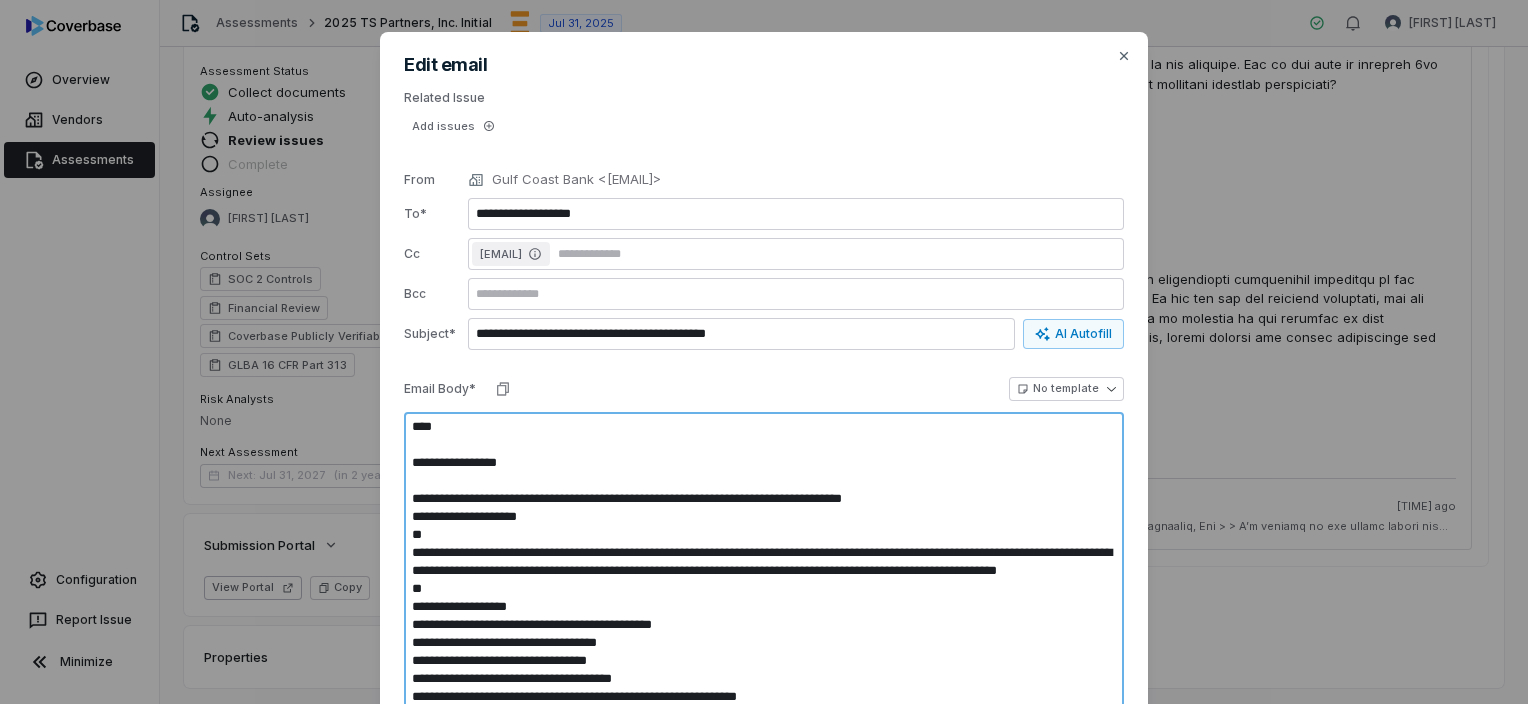 type on "*" 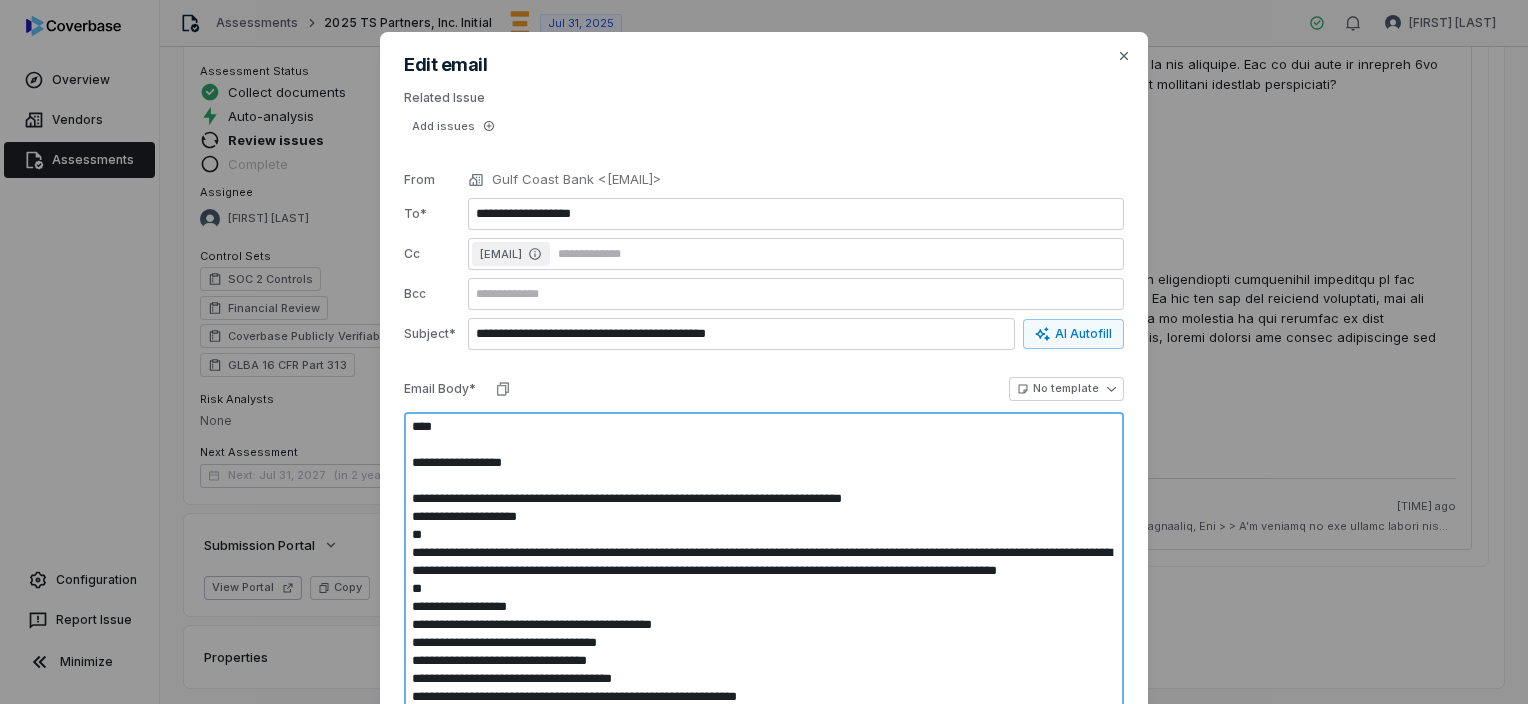 type on "*" 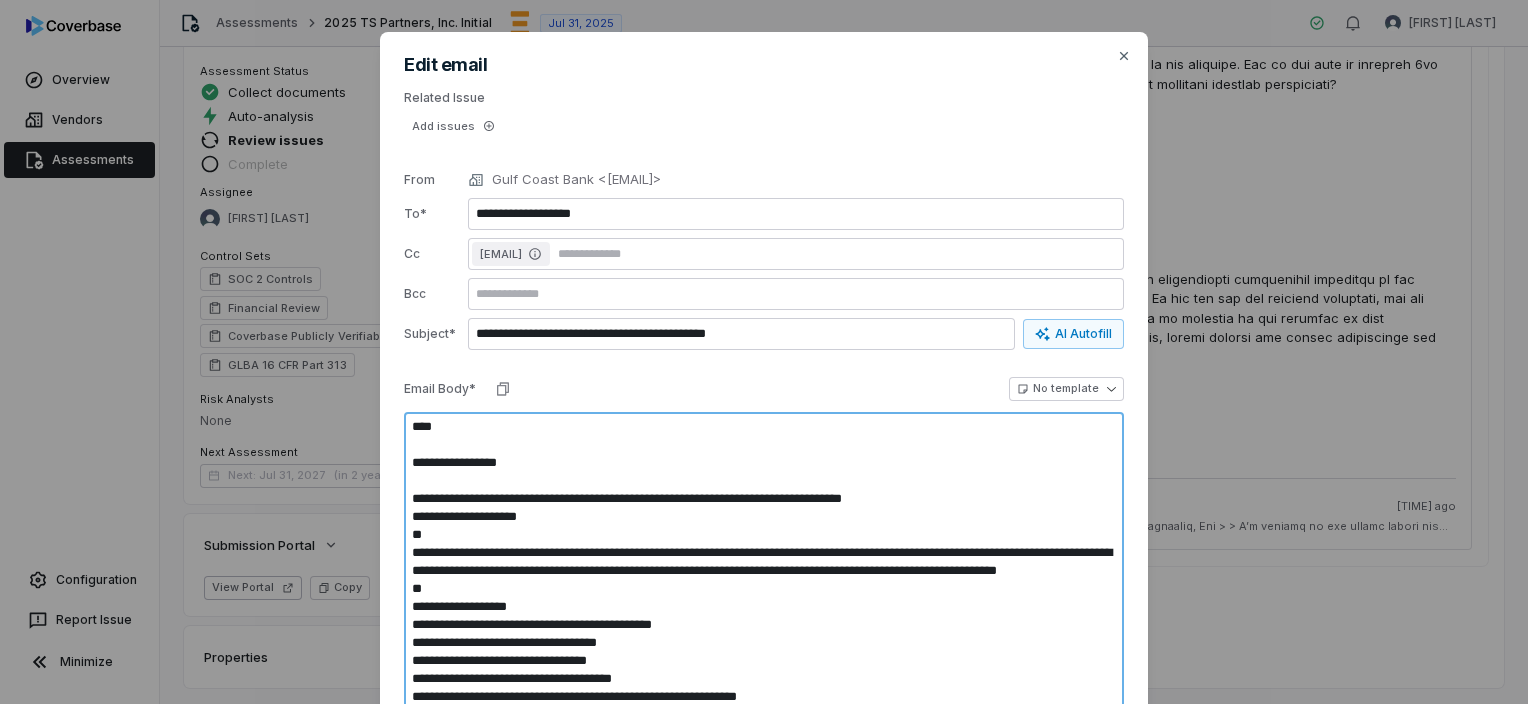 type on "*" 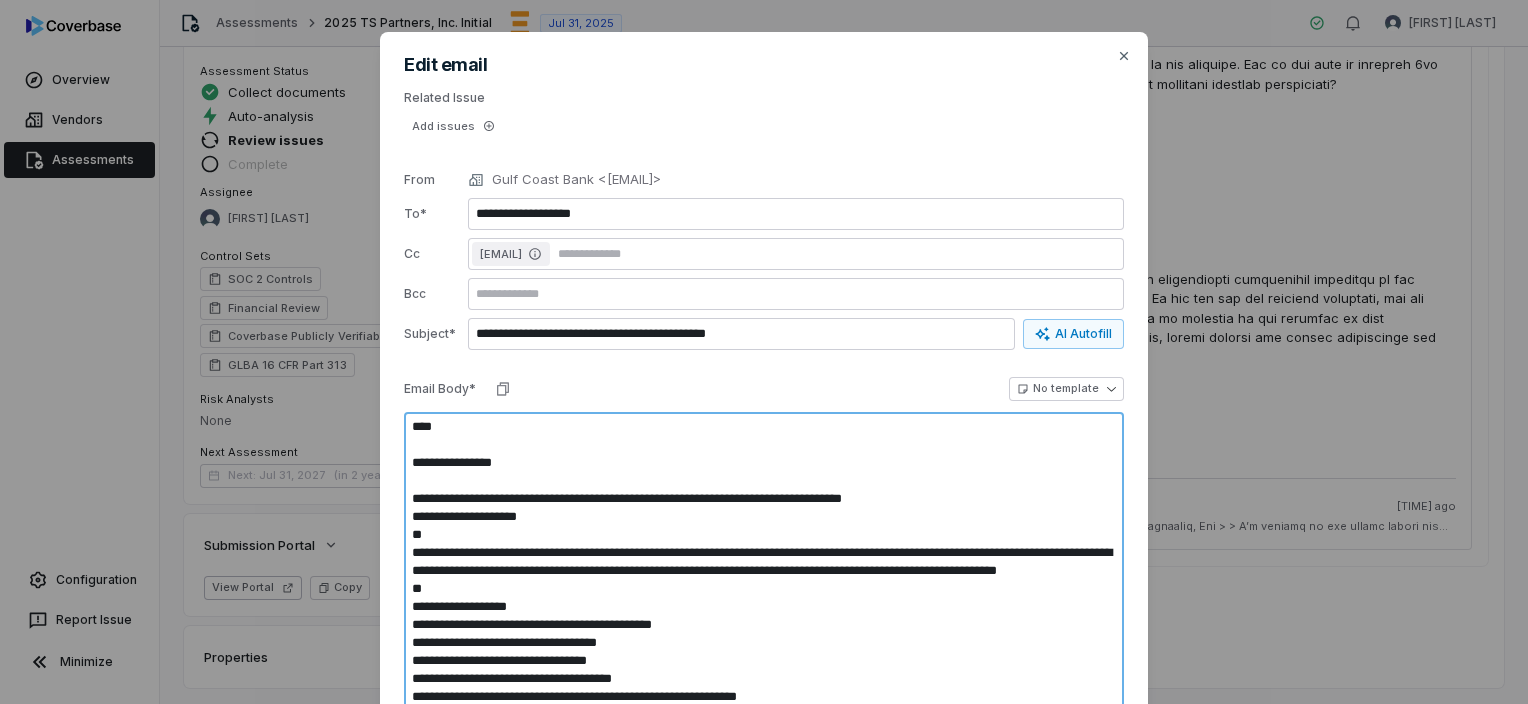 type on "*" 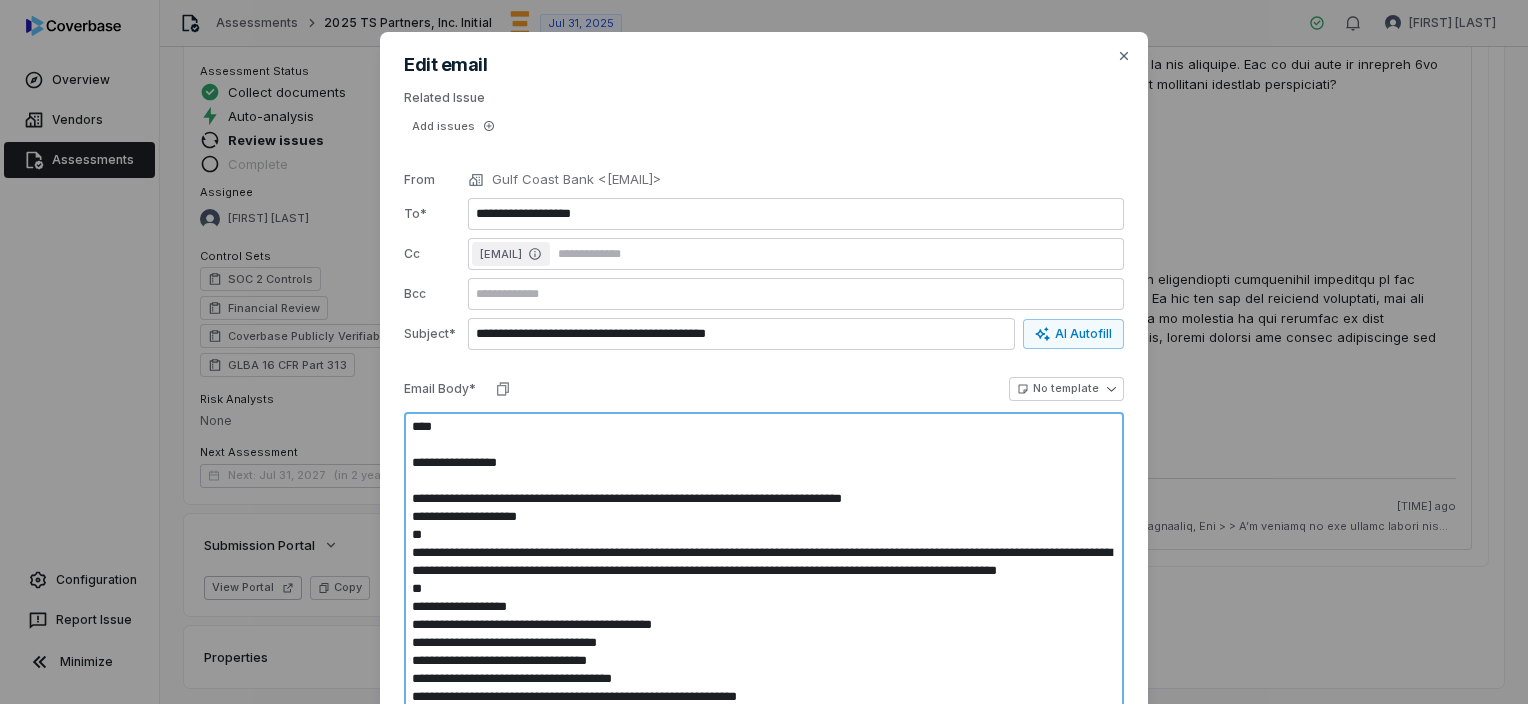 type on "*" 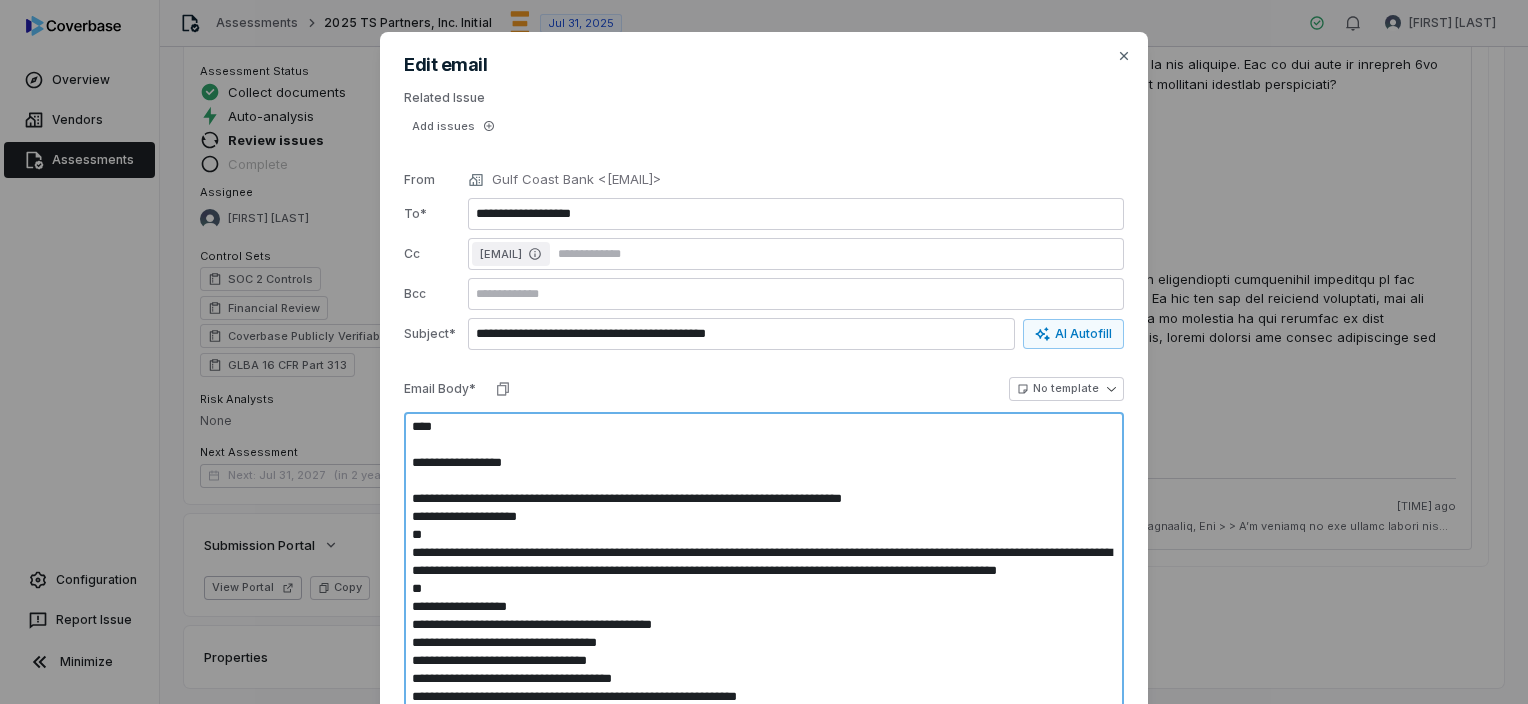 type on "*" 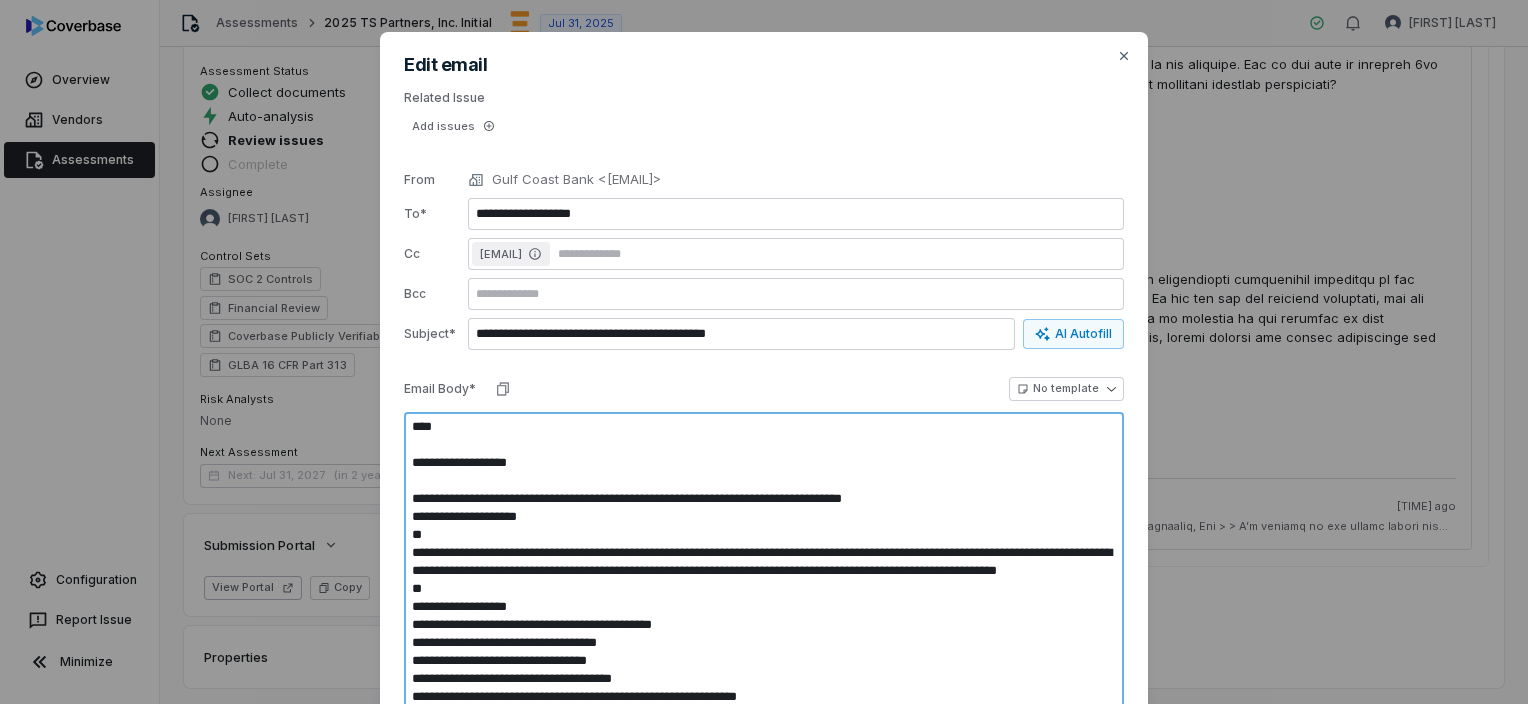 type on "*" 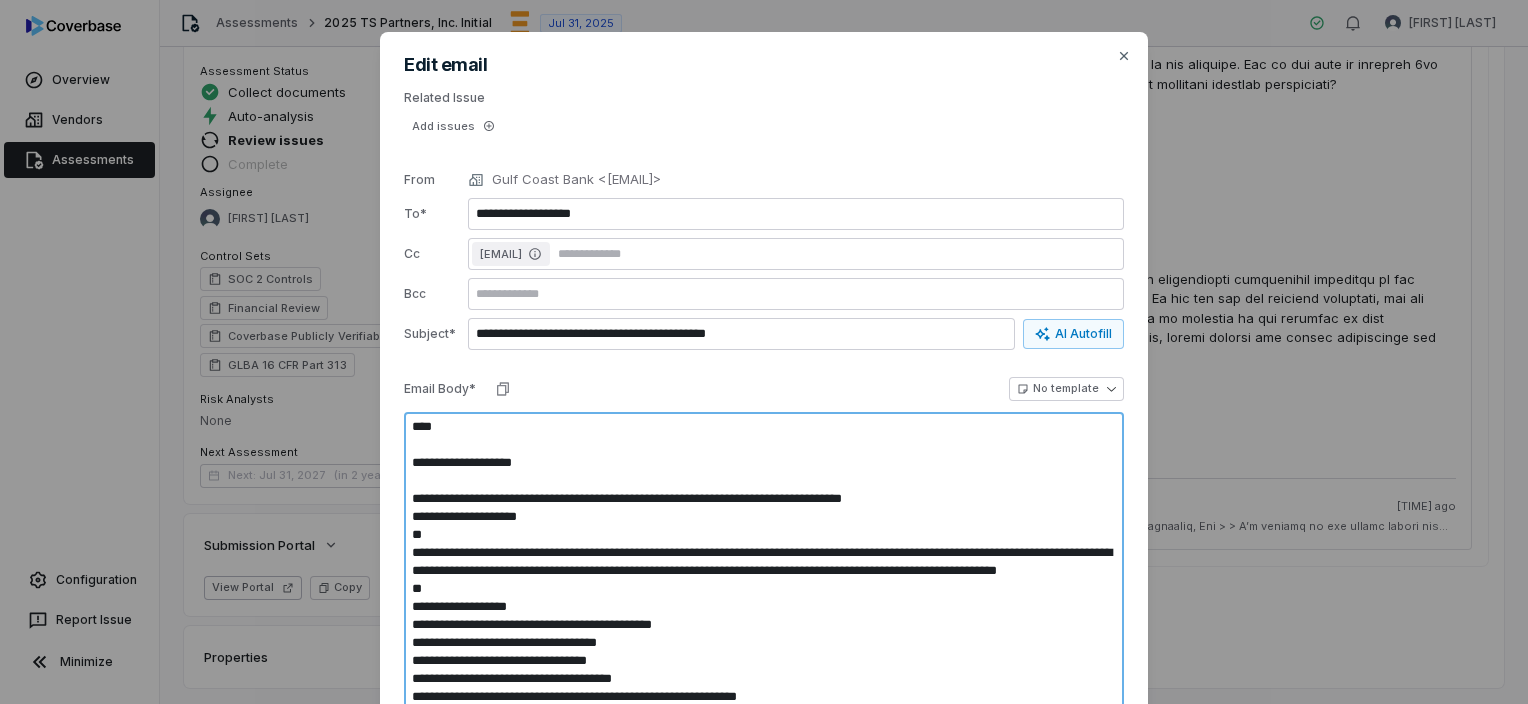 type on "*" 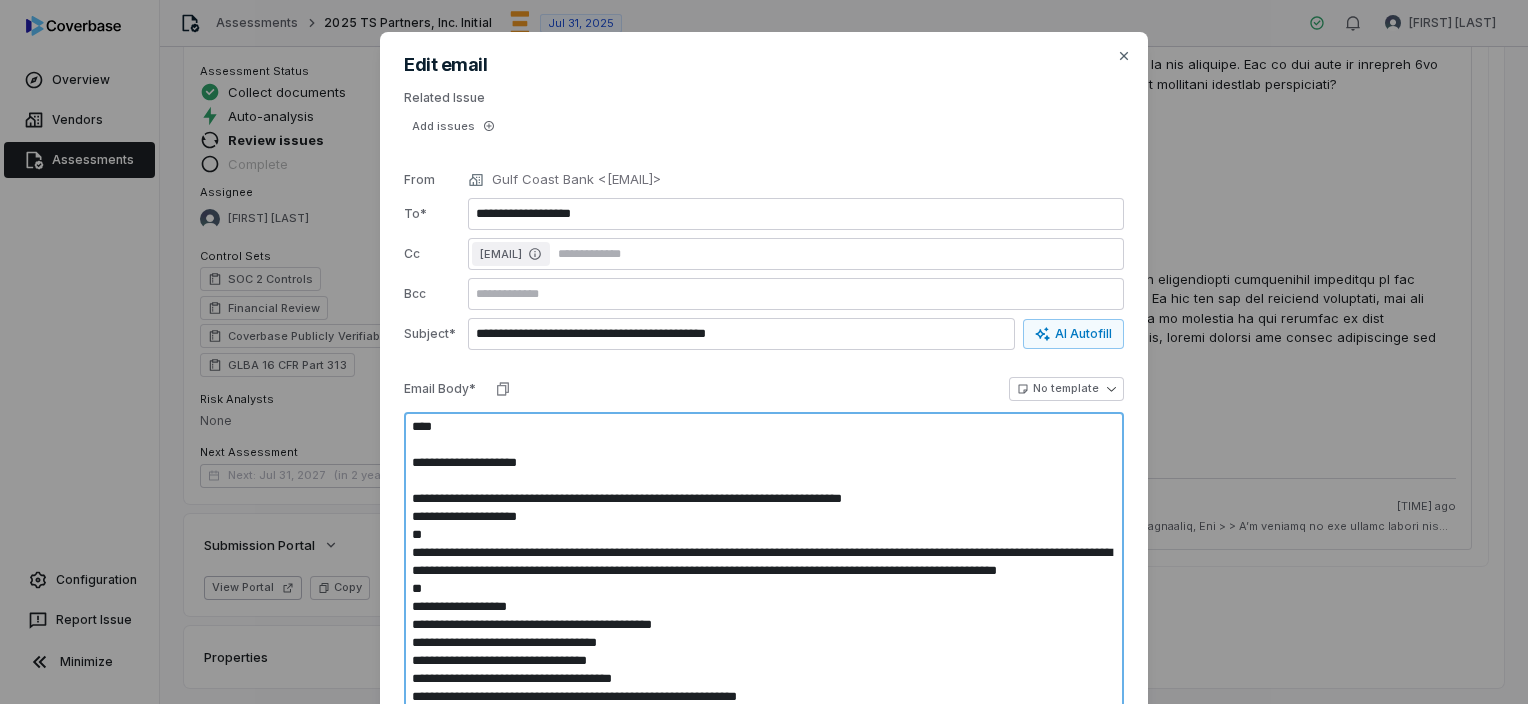 type on "*" 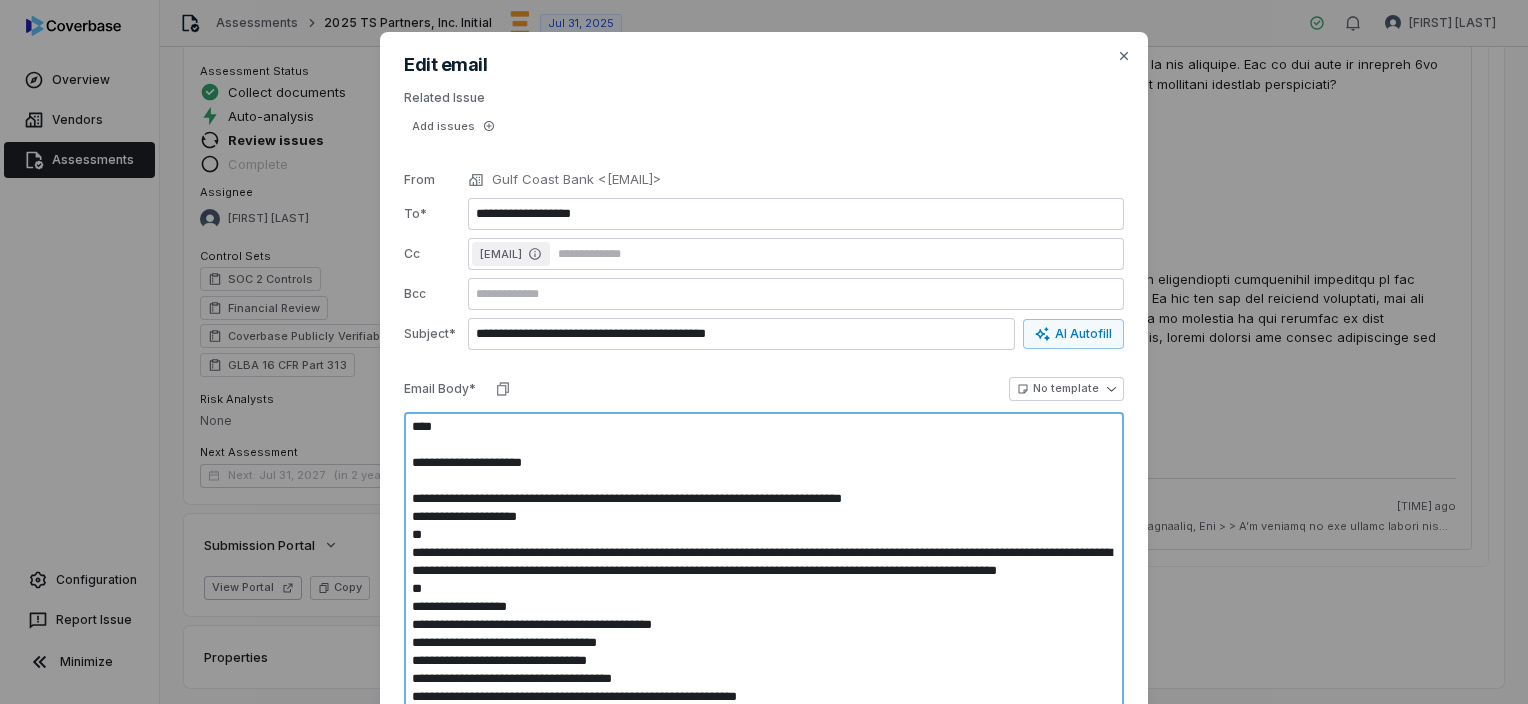 type on "*" 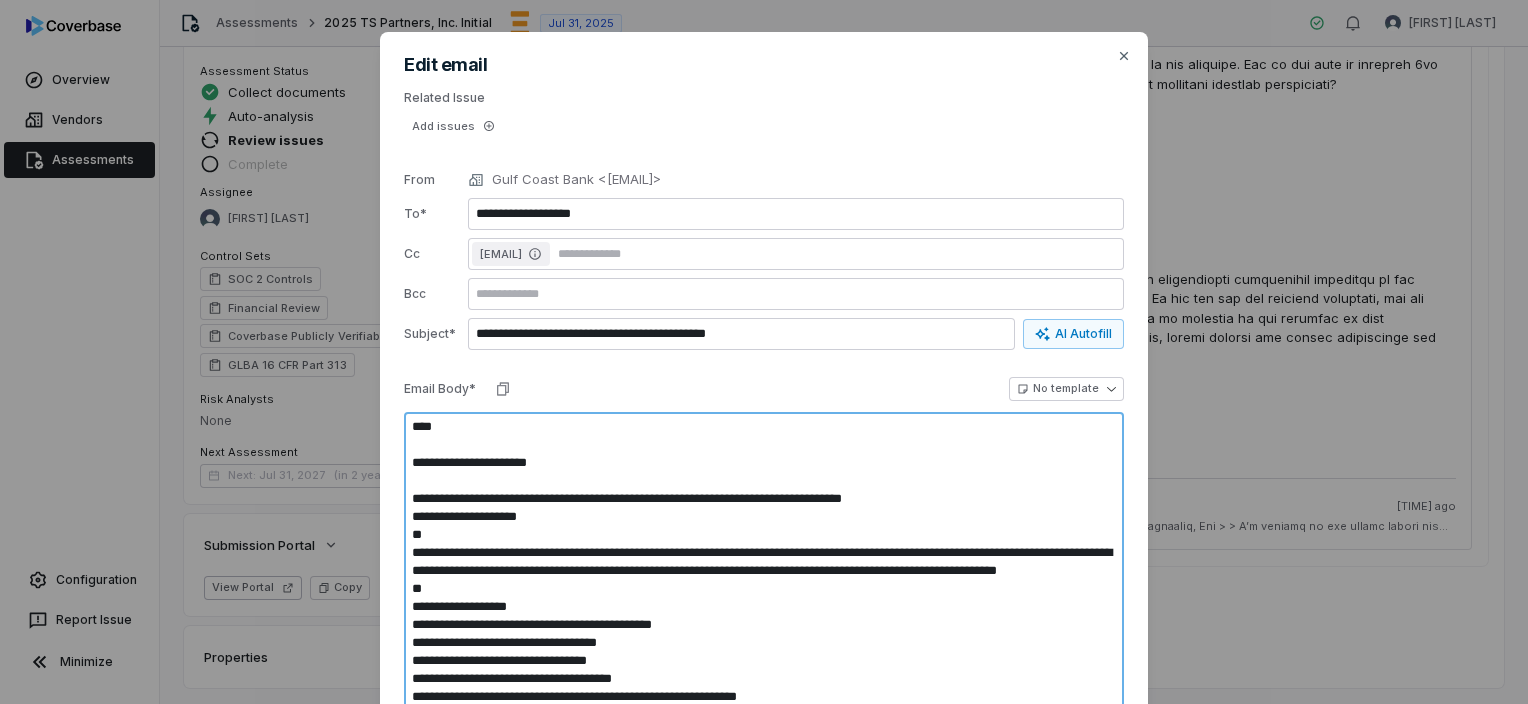 type on "**********" 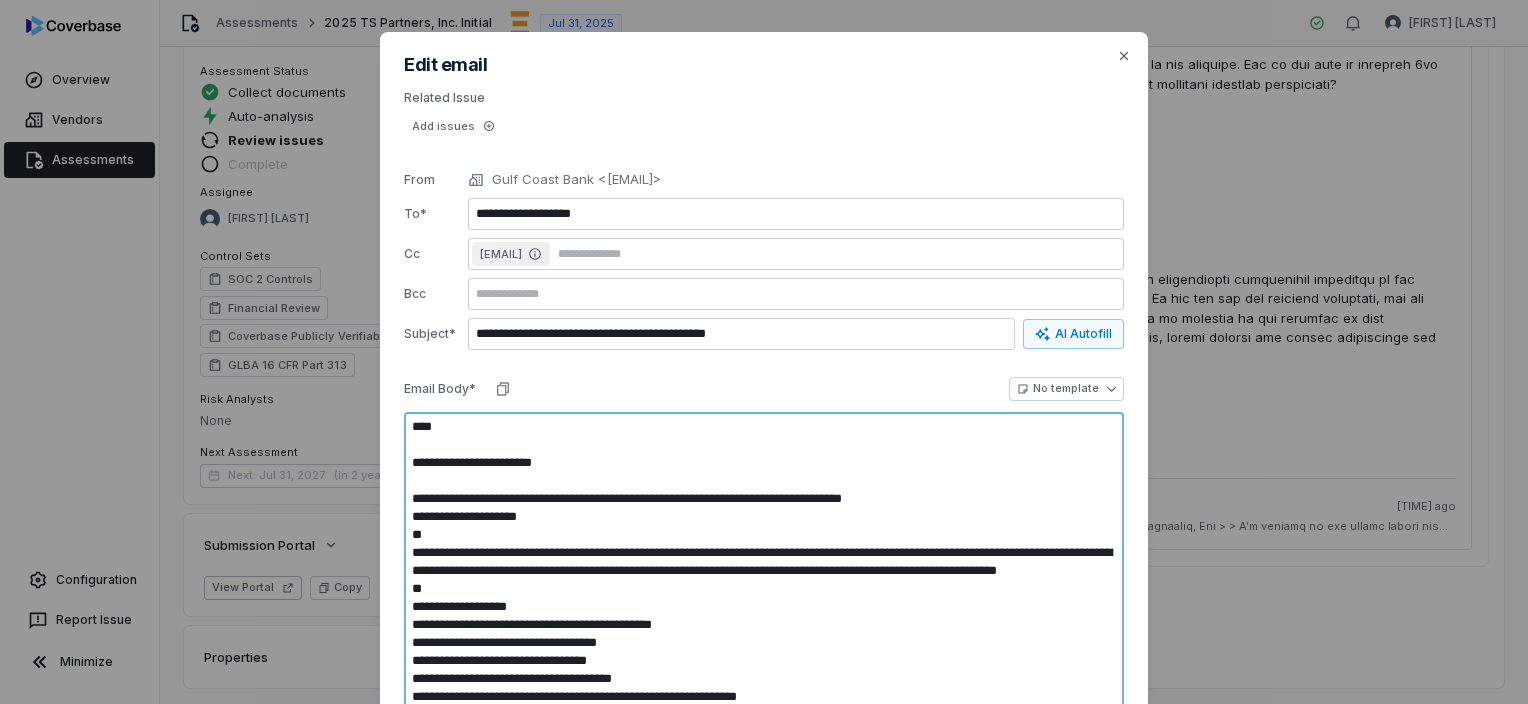 type on "*" 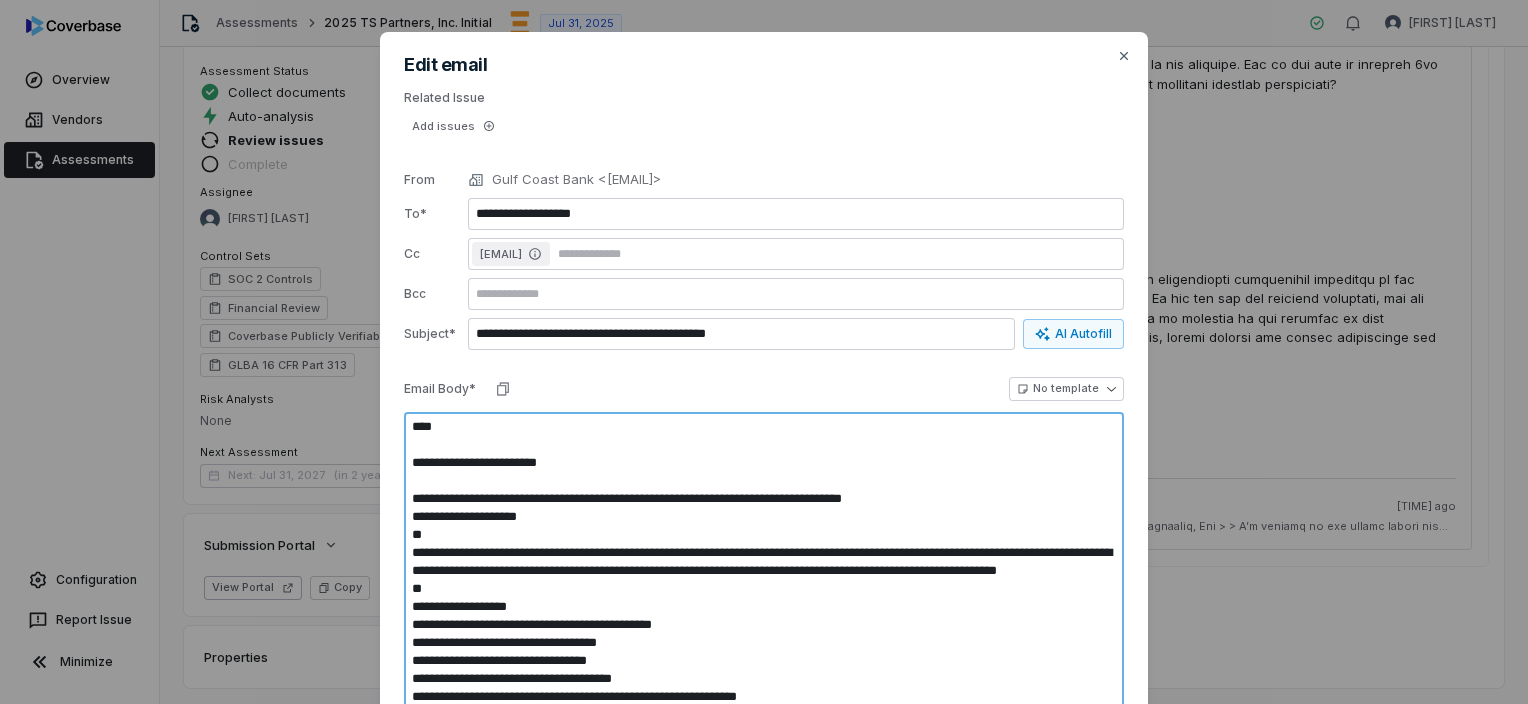 click at bounding box center [764, 562] 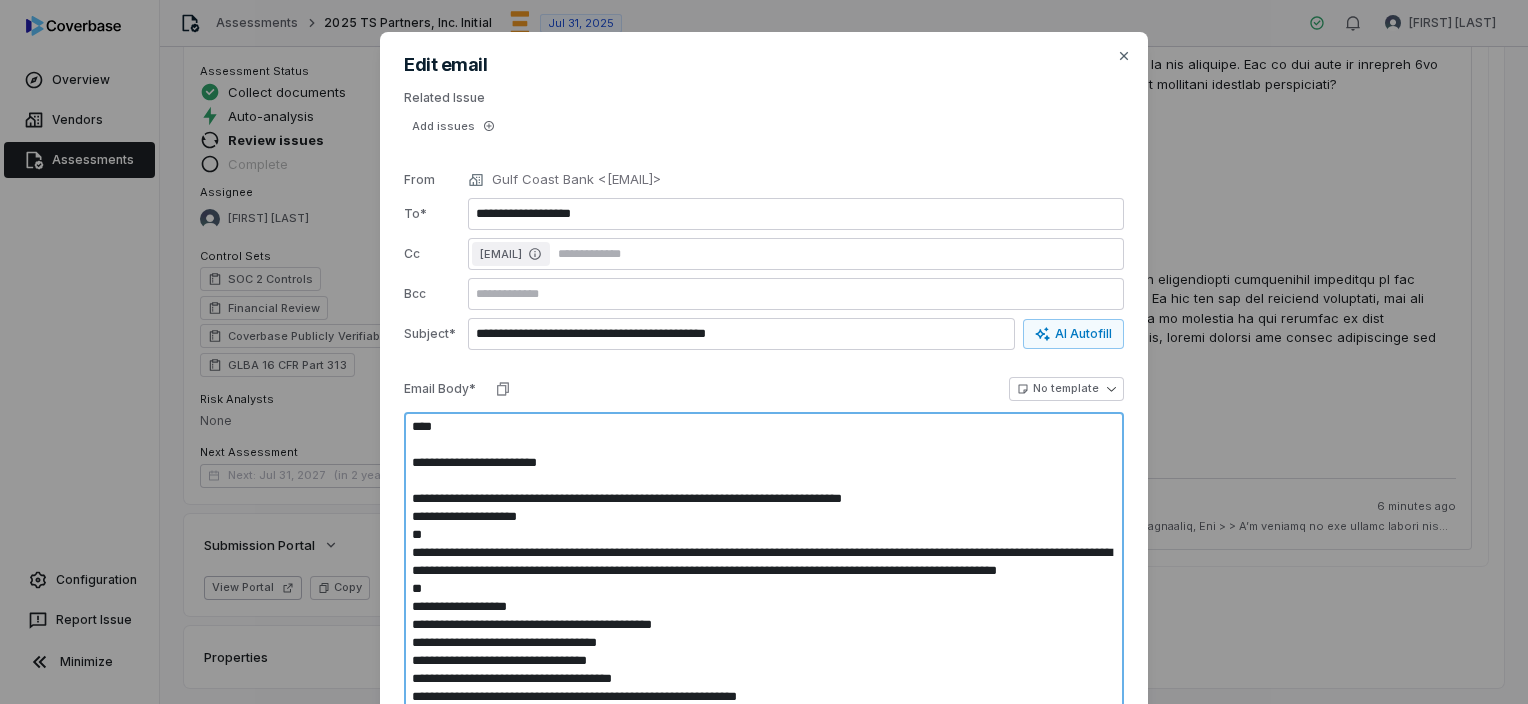 click at bounding box center (764, 562) 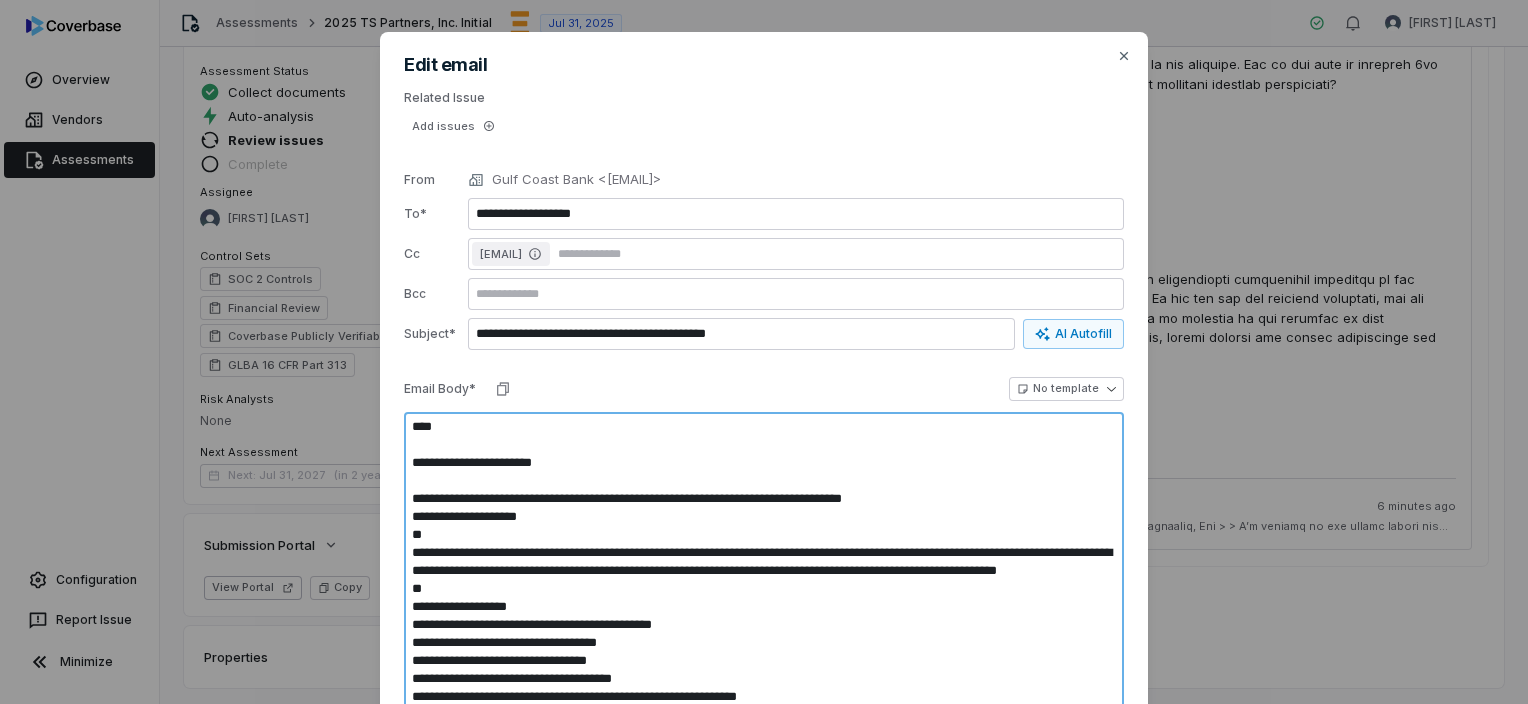 type on "*" 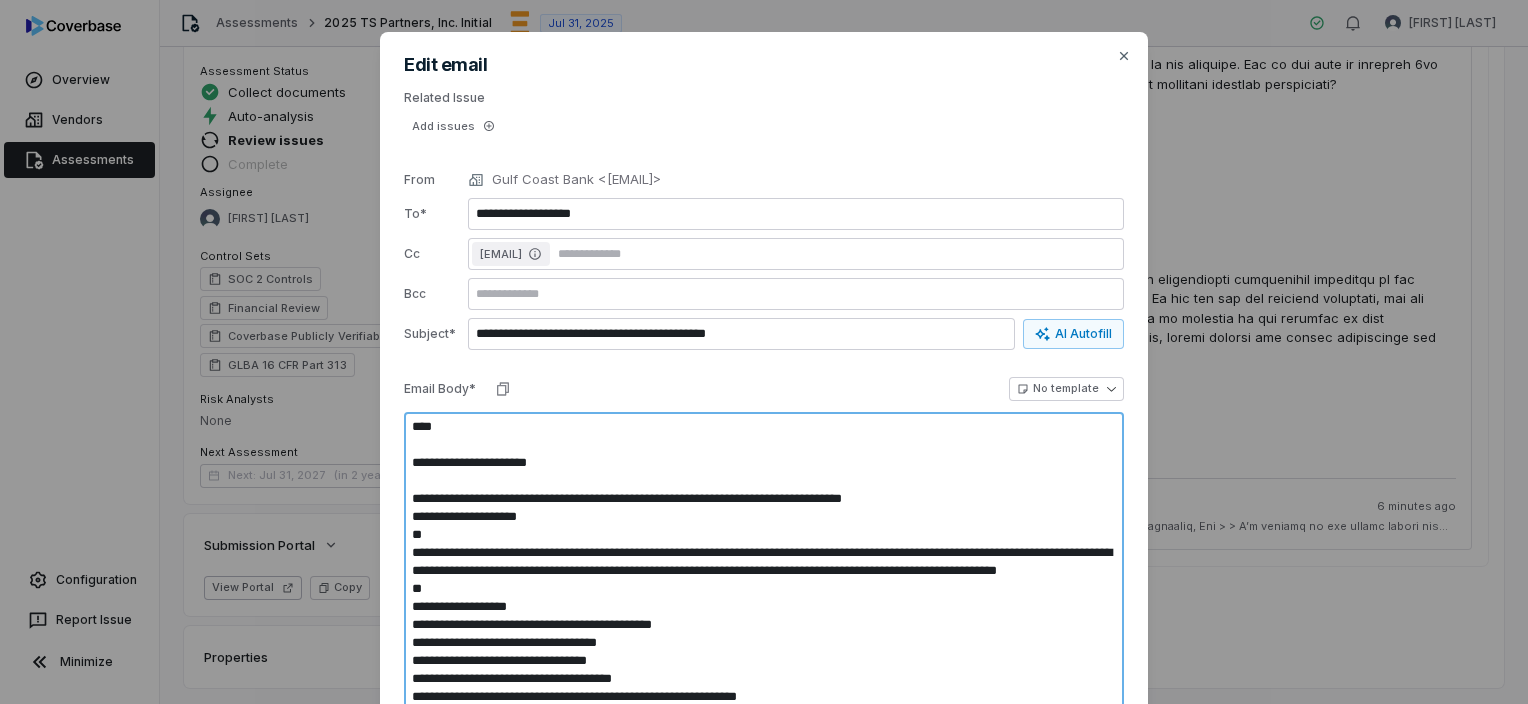 type on "*" 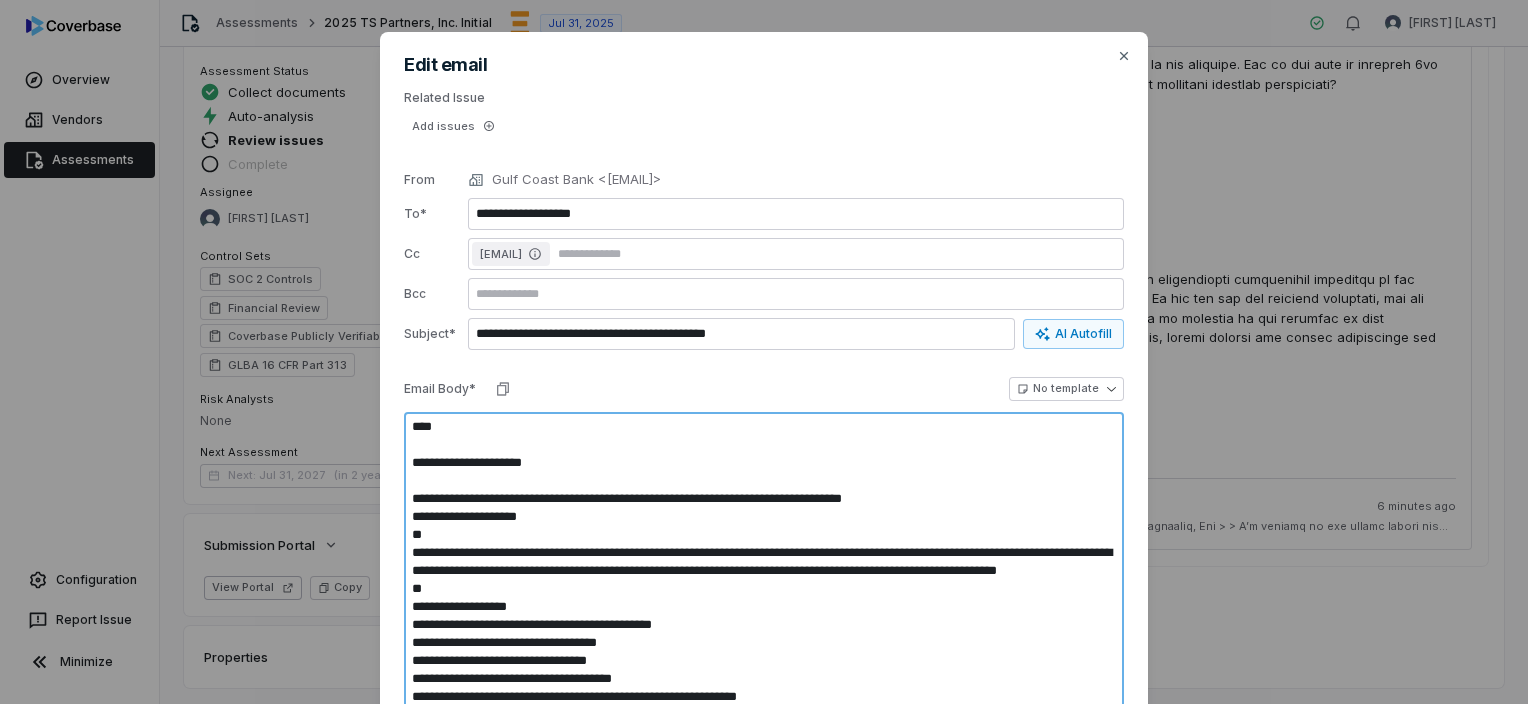 type on "*" 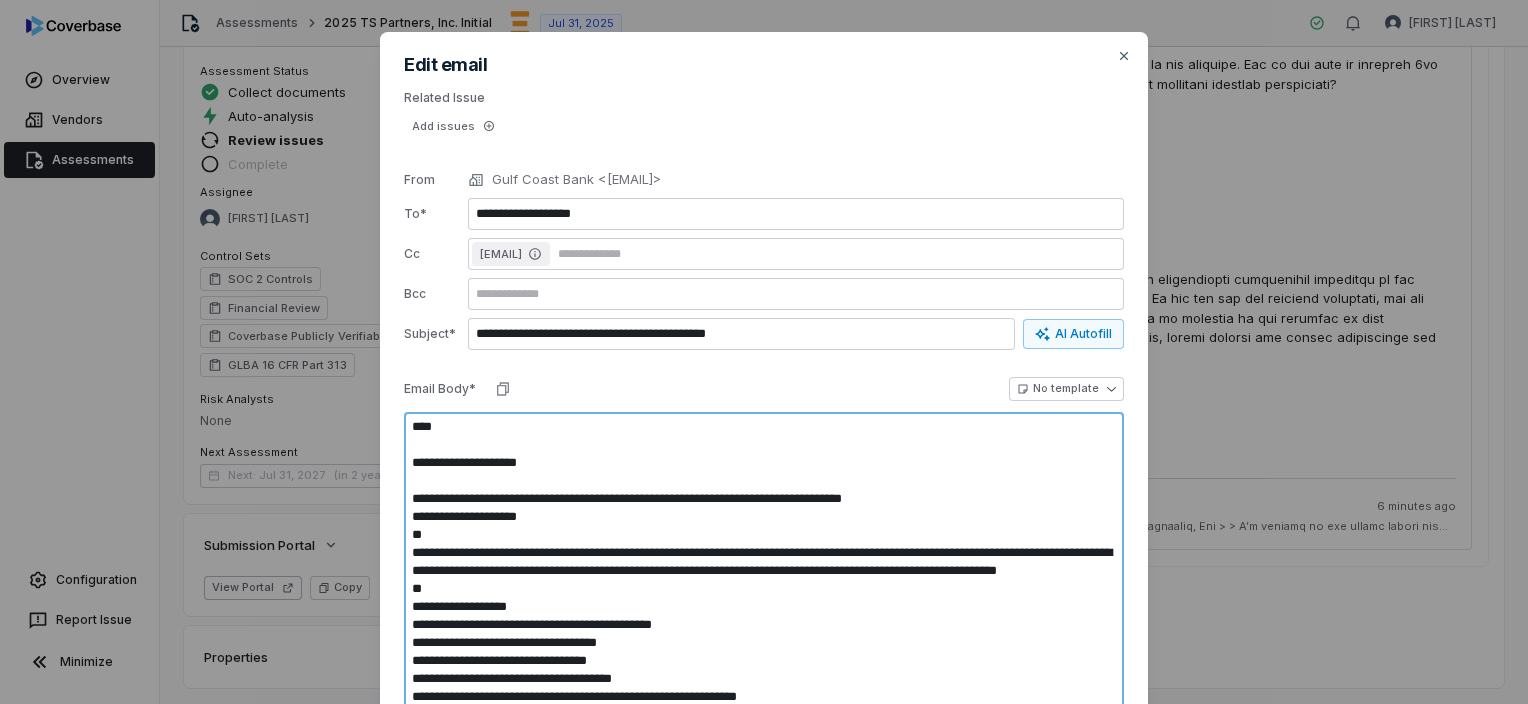 type on "*" 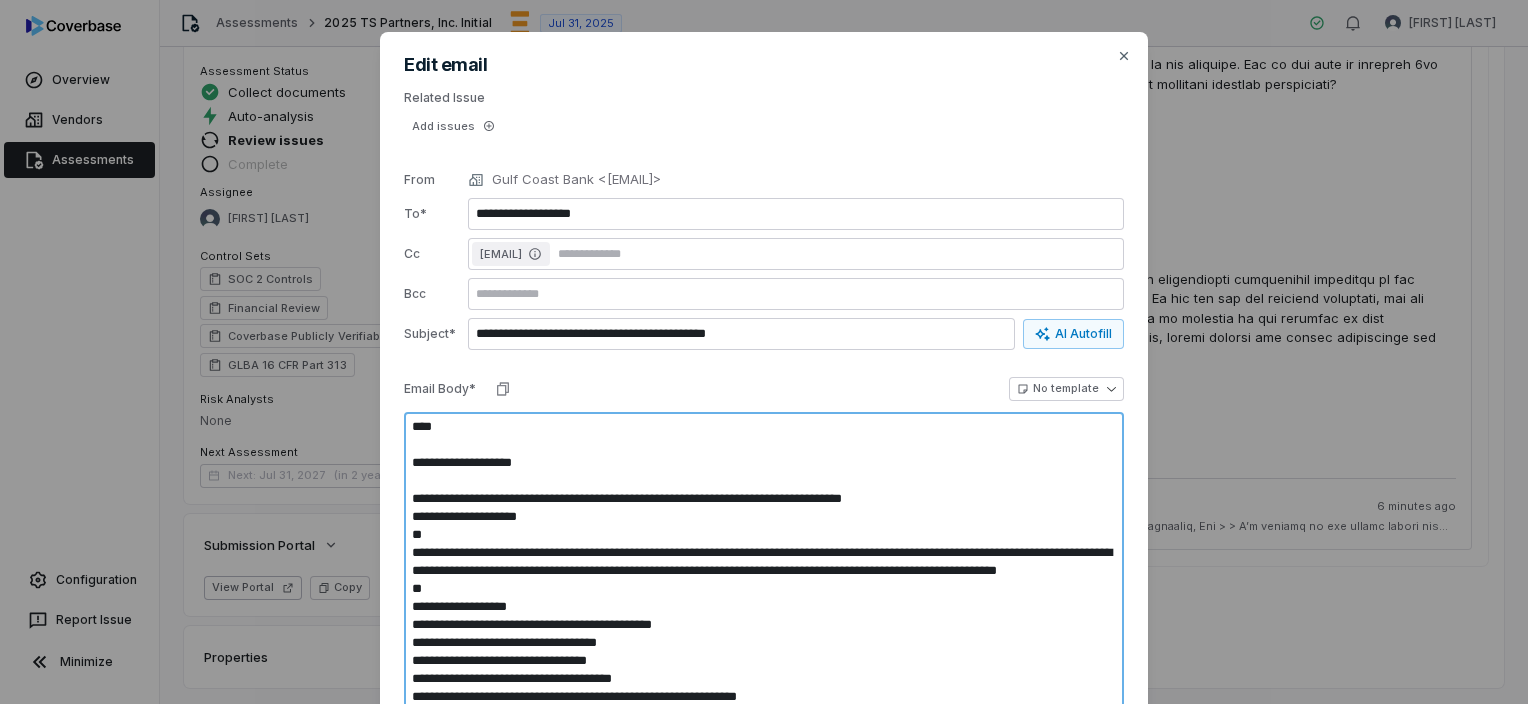 type on "*" 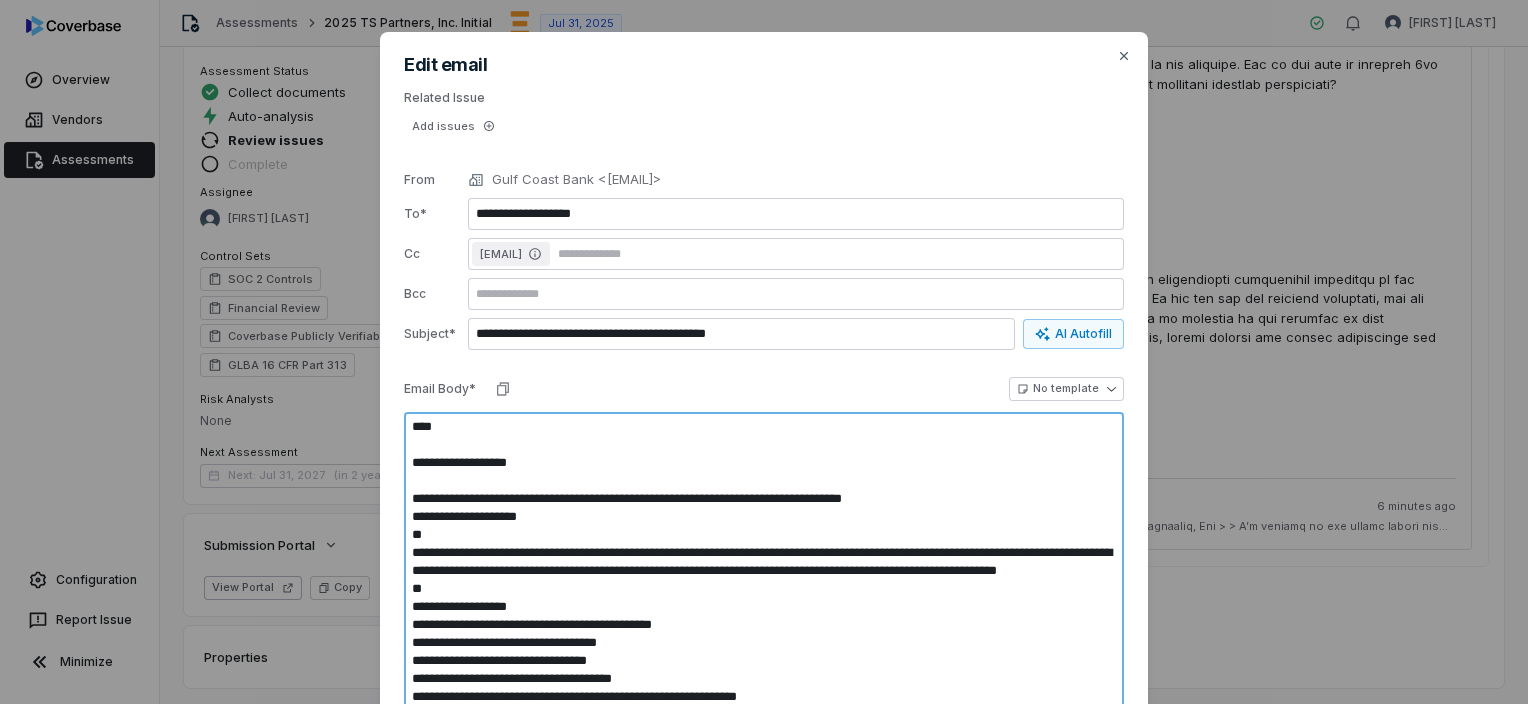 type on "*" 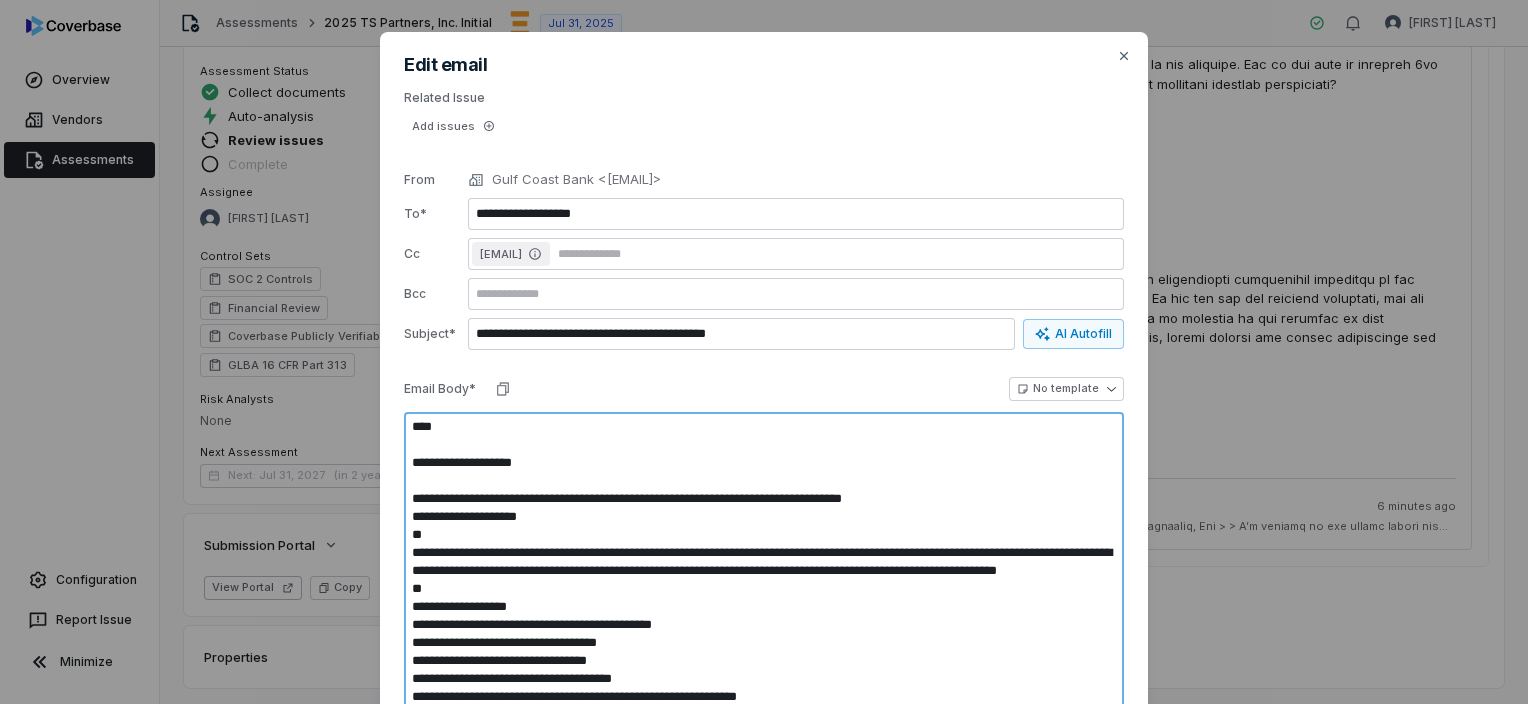 type on "*" 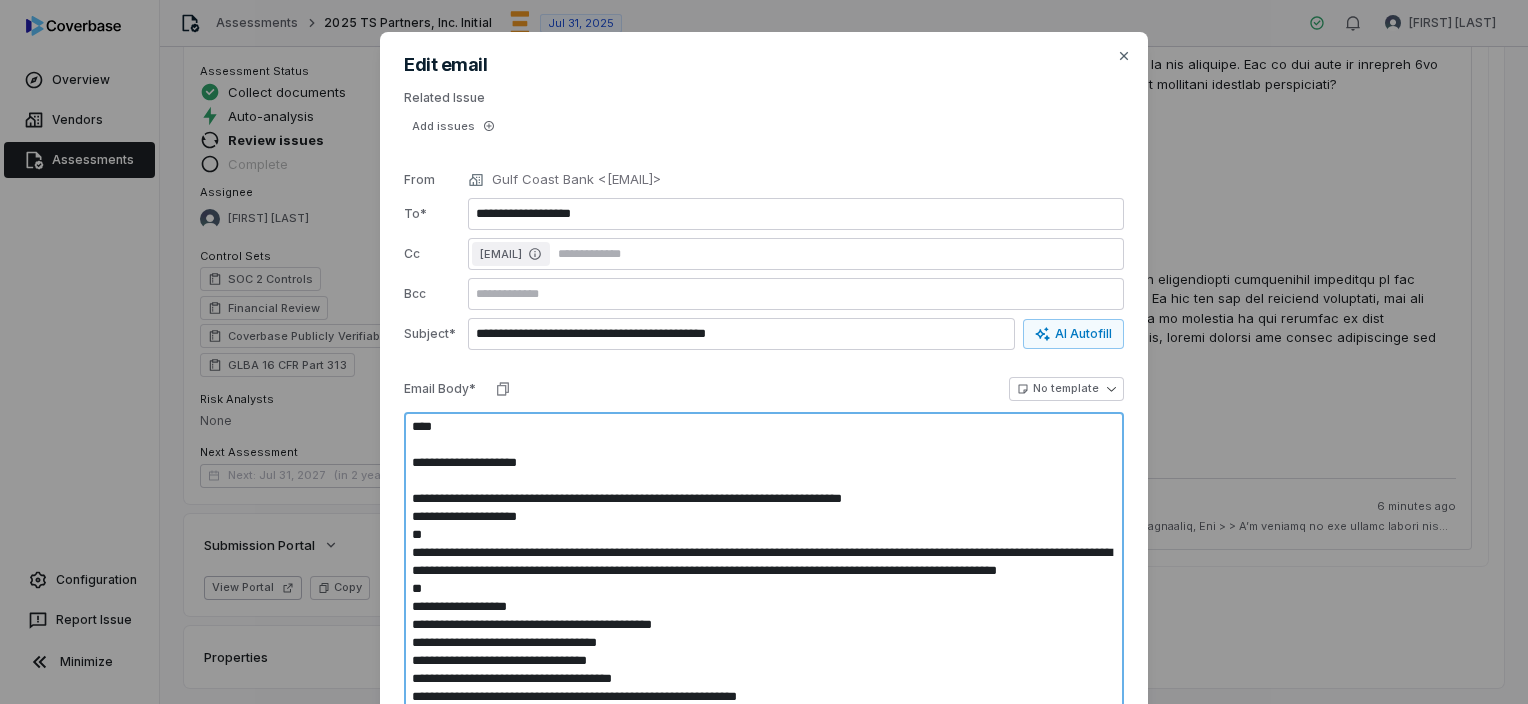 type on "*" 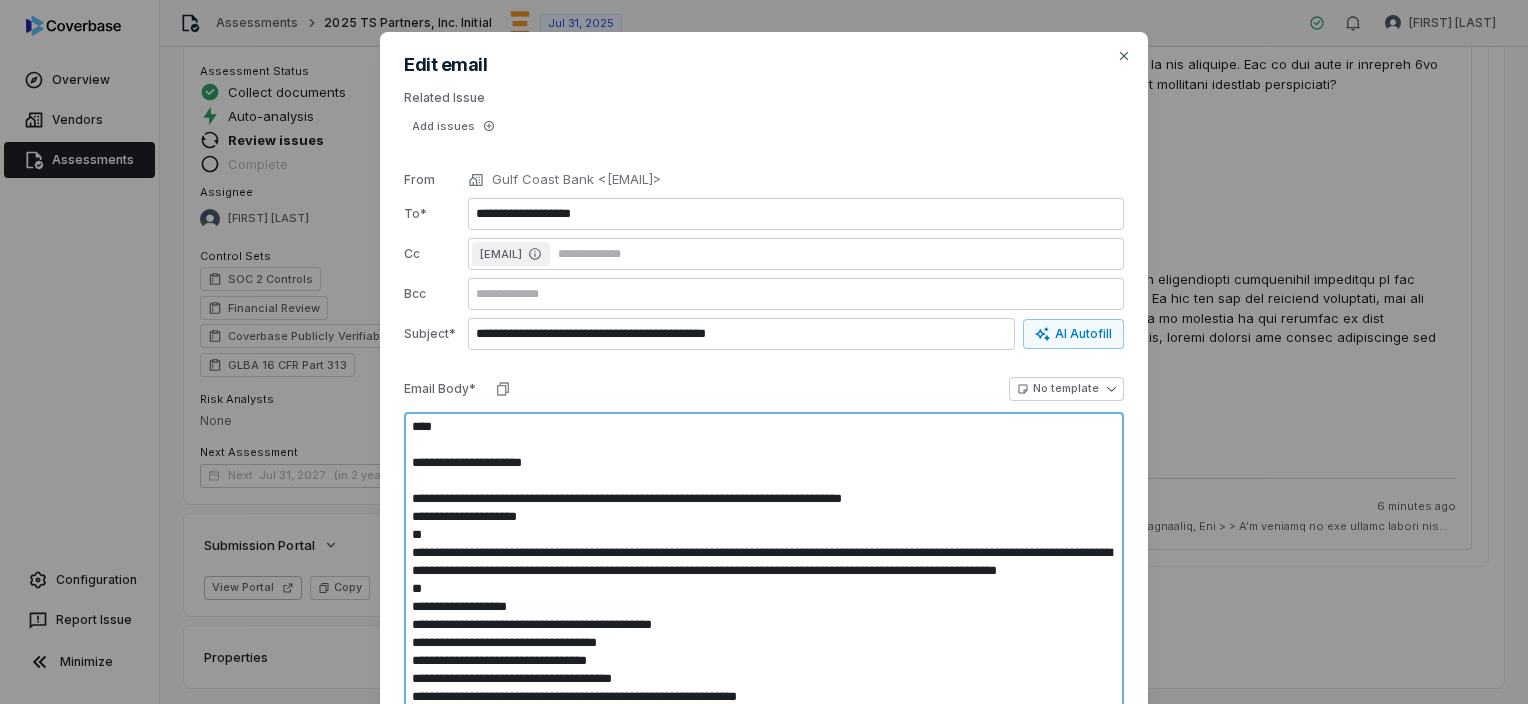 type on "*" 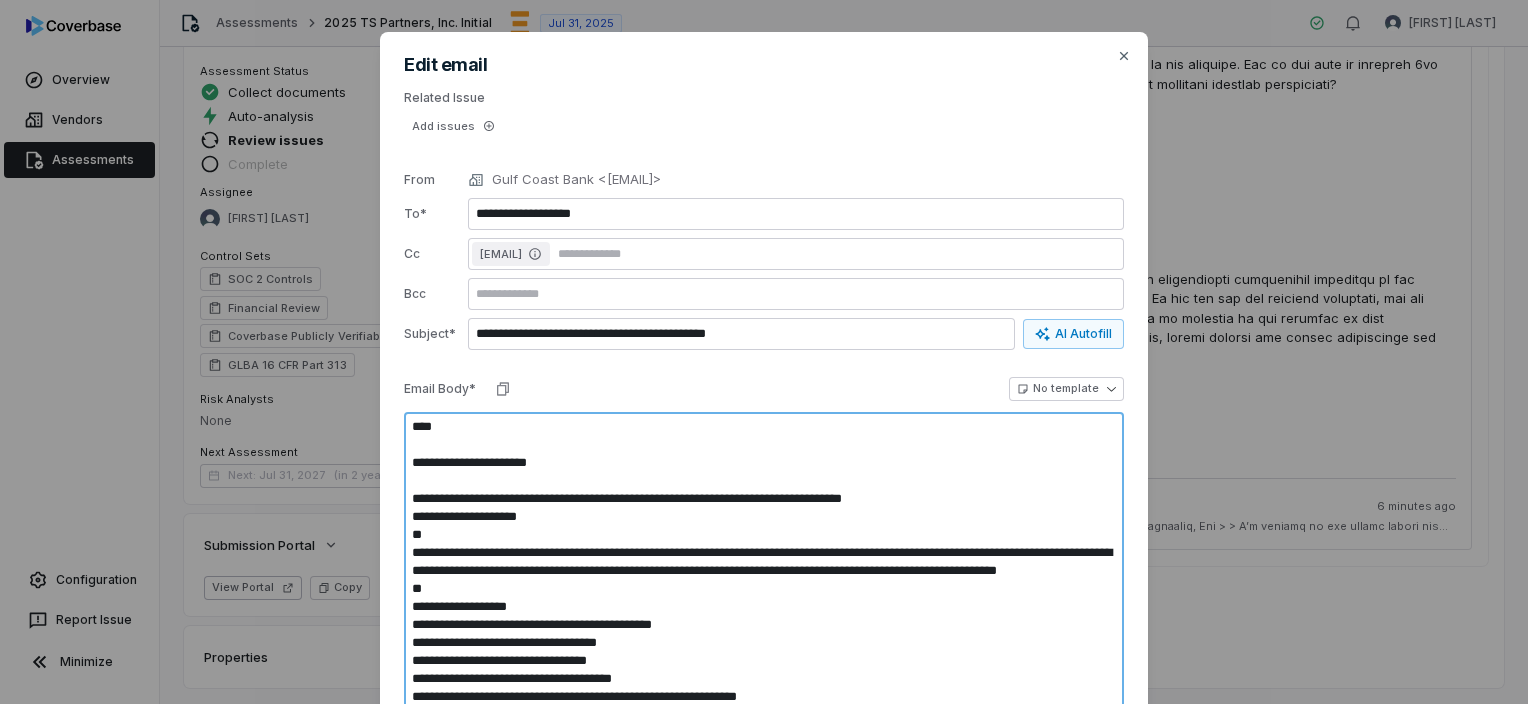 type on "*" 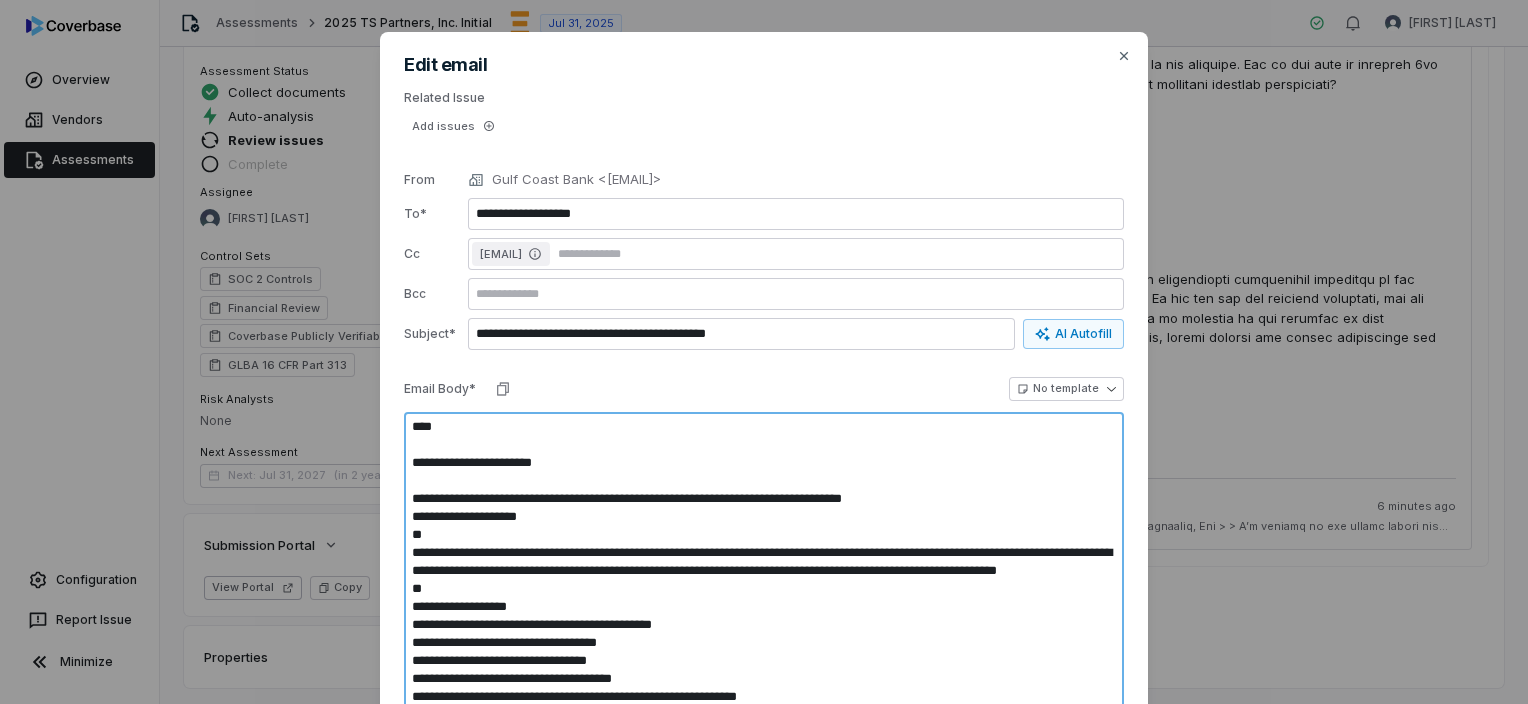 type on "*" 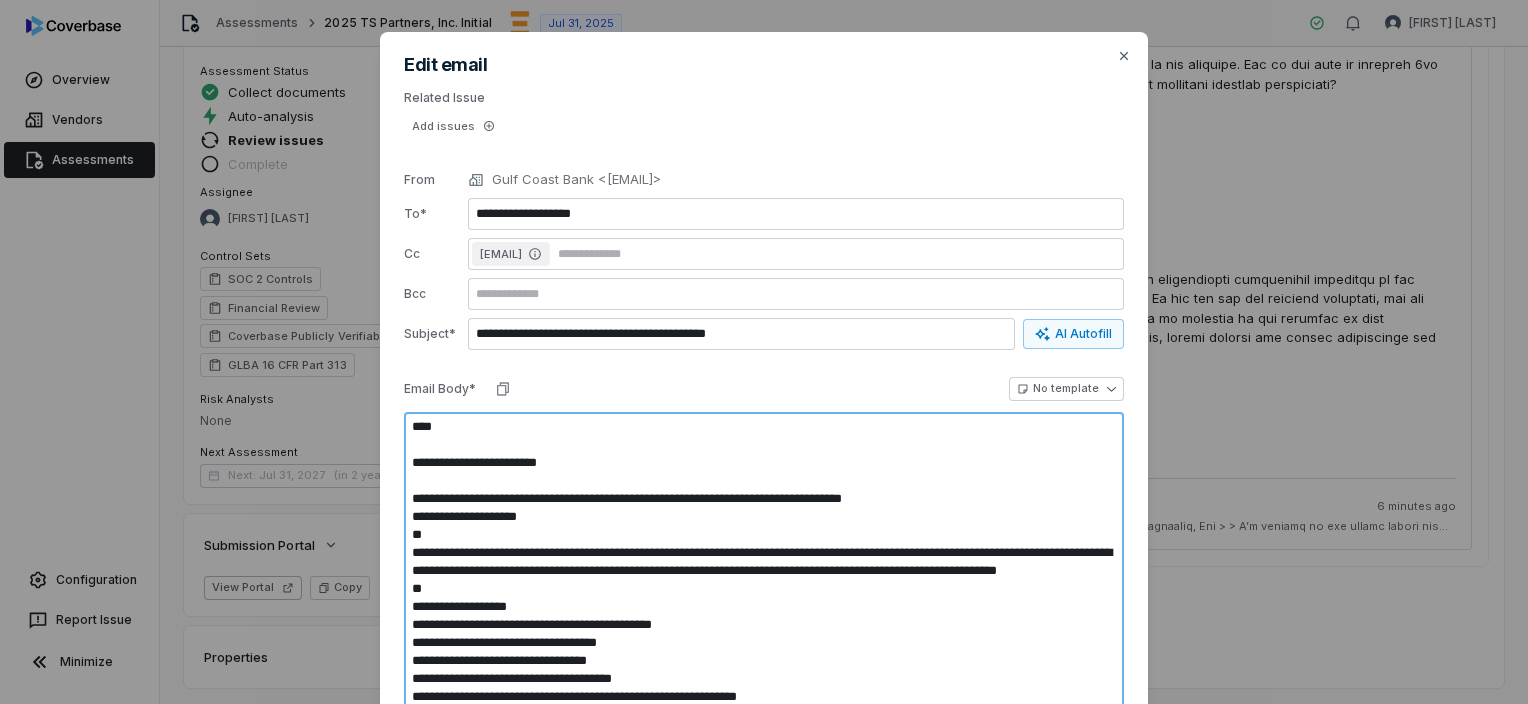 type on "*" 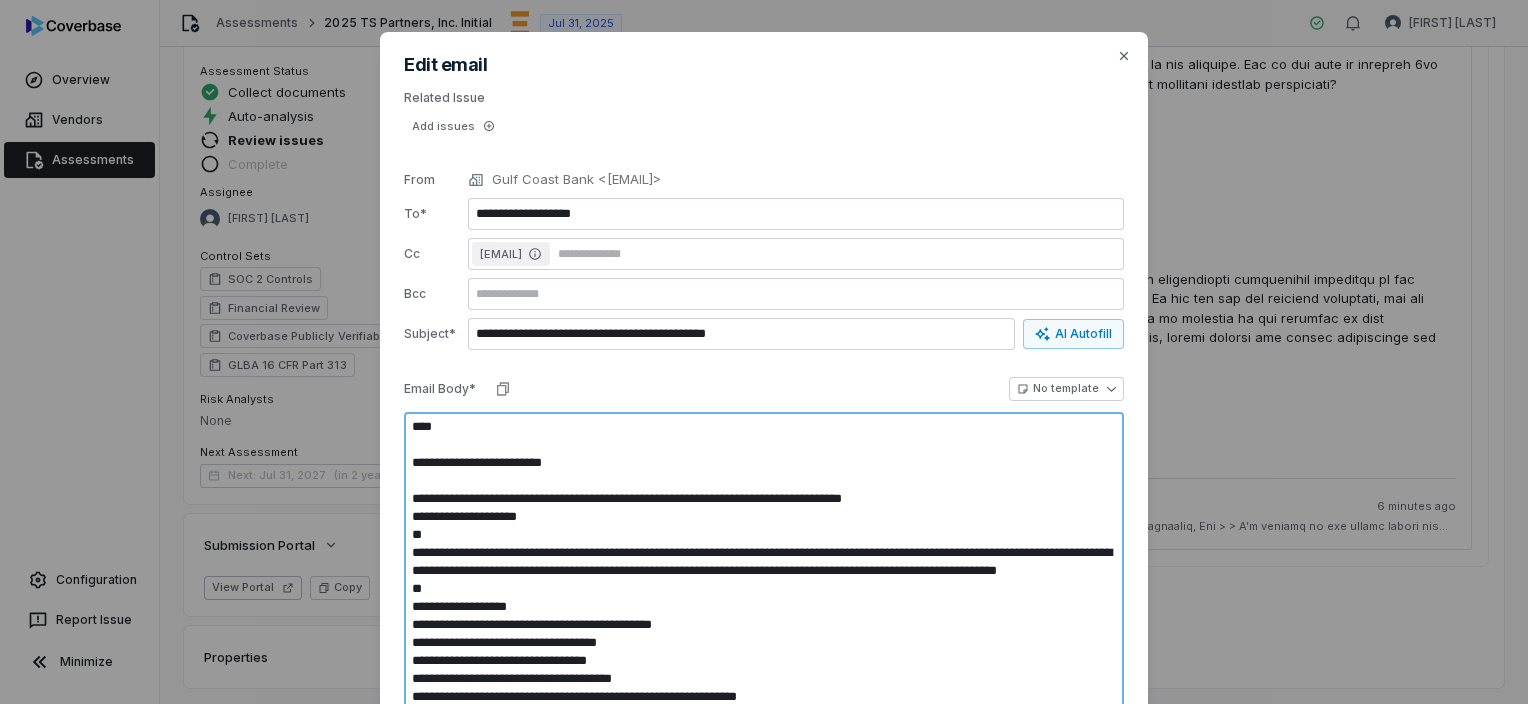 type on "*" 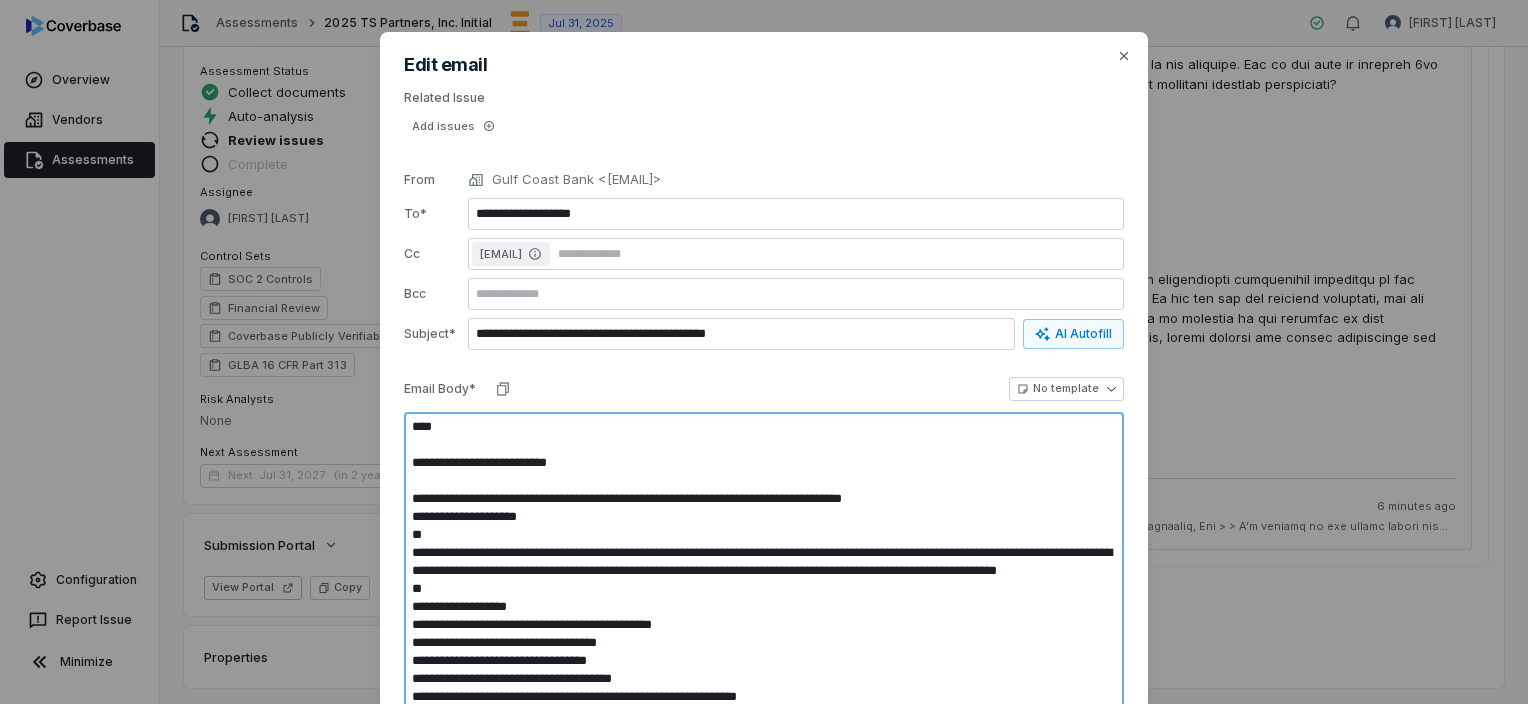 type on "*" 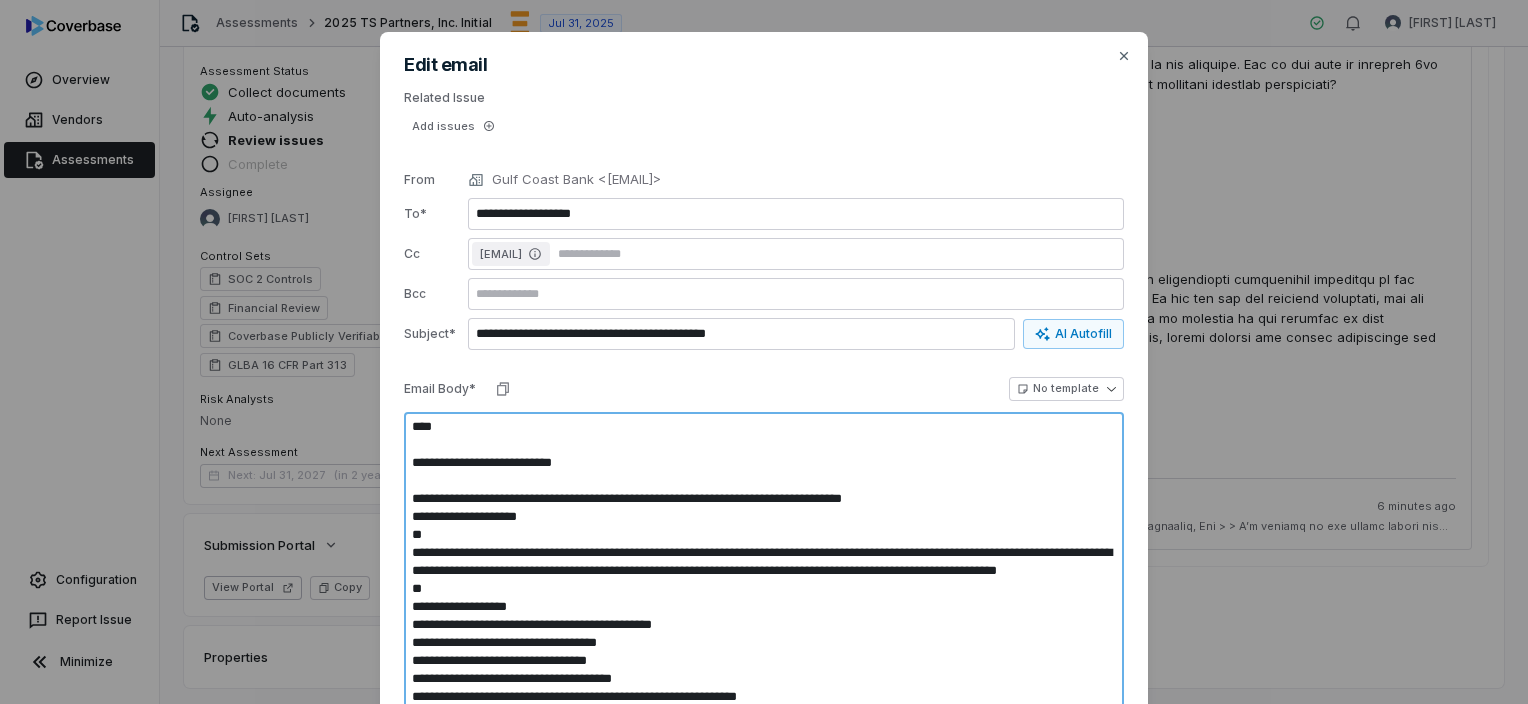 type on "**********" 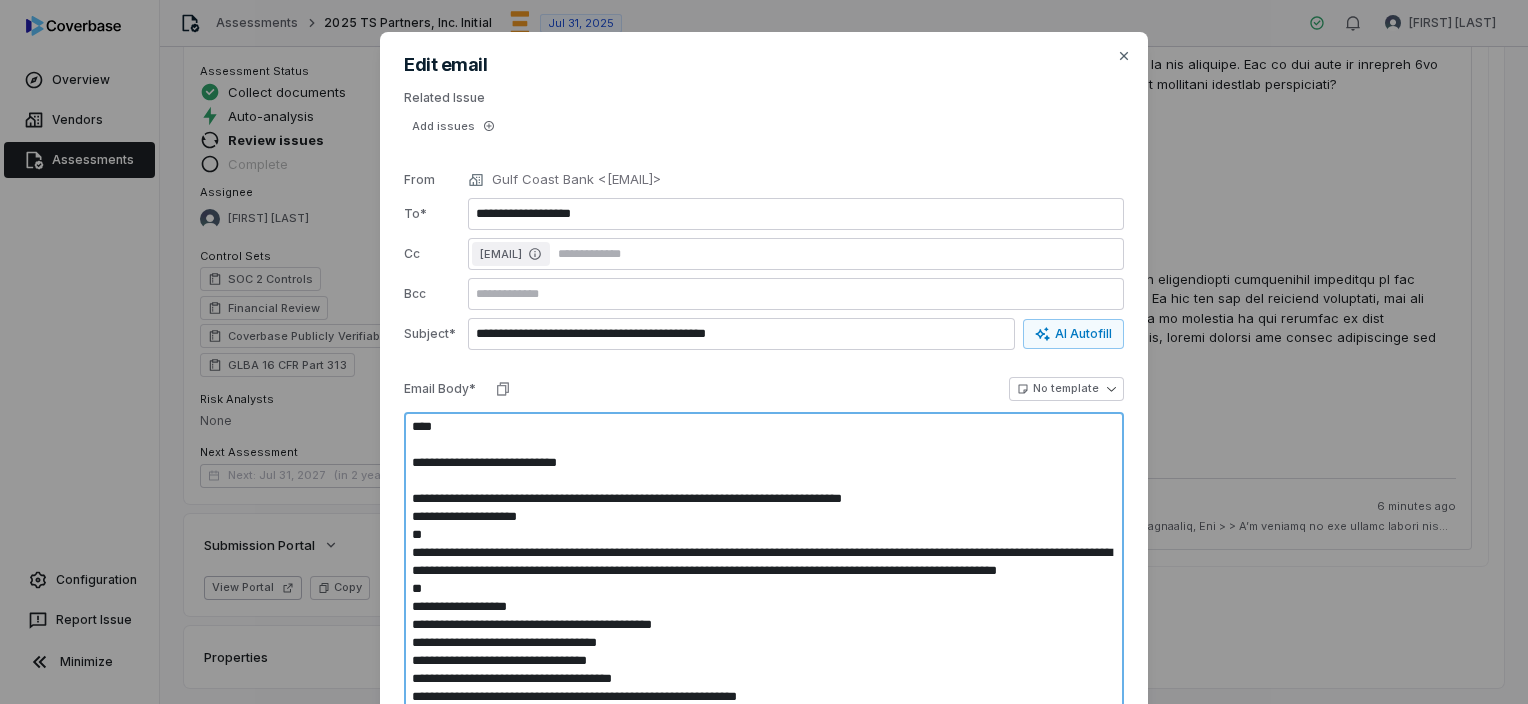 type on "*" 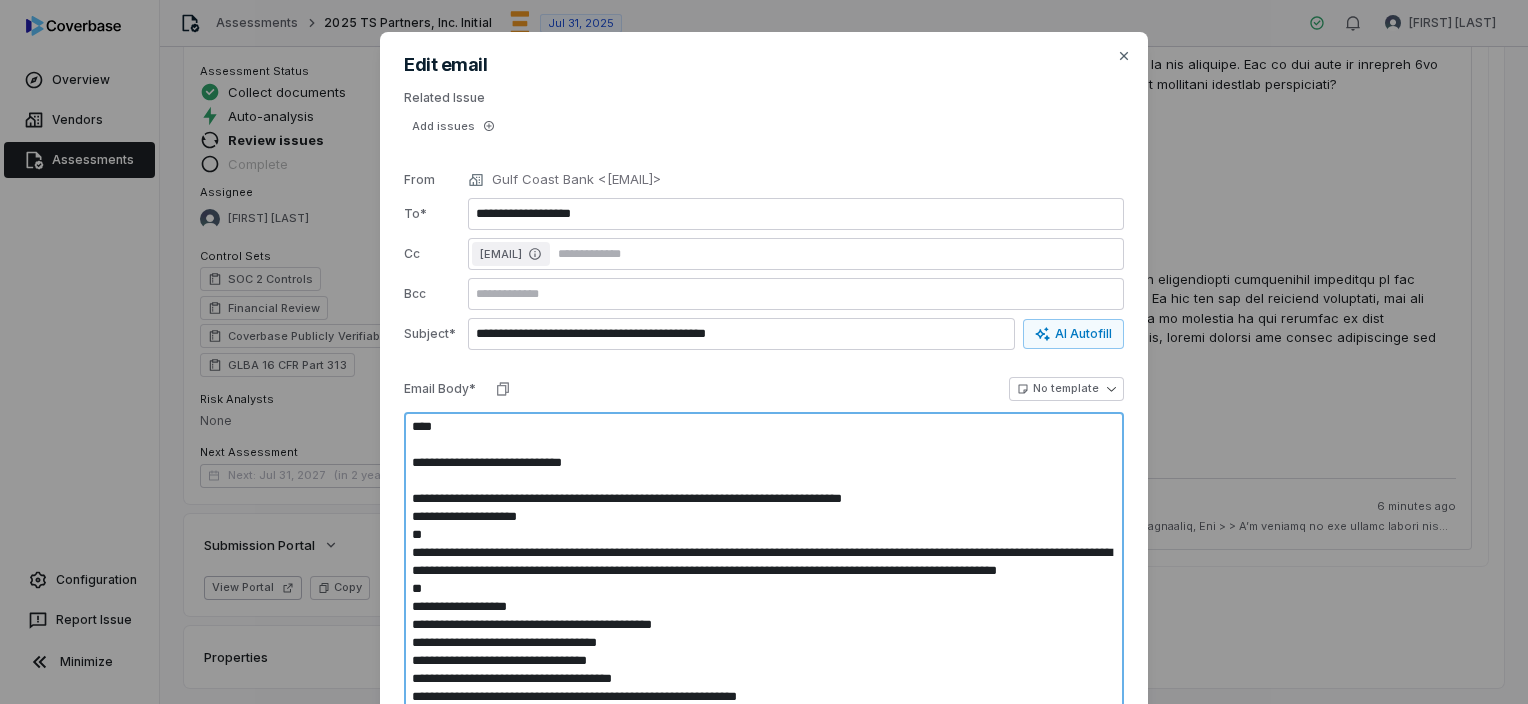 type on "*" 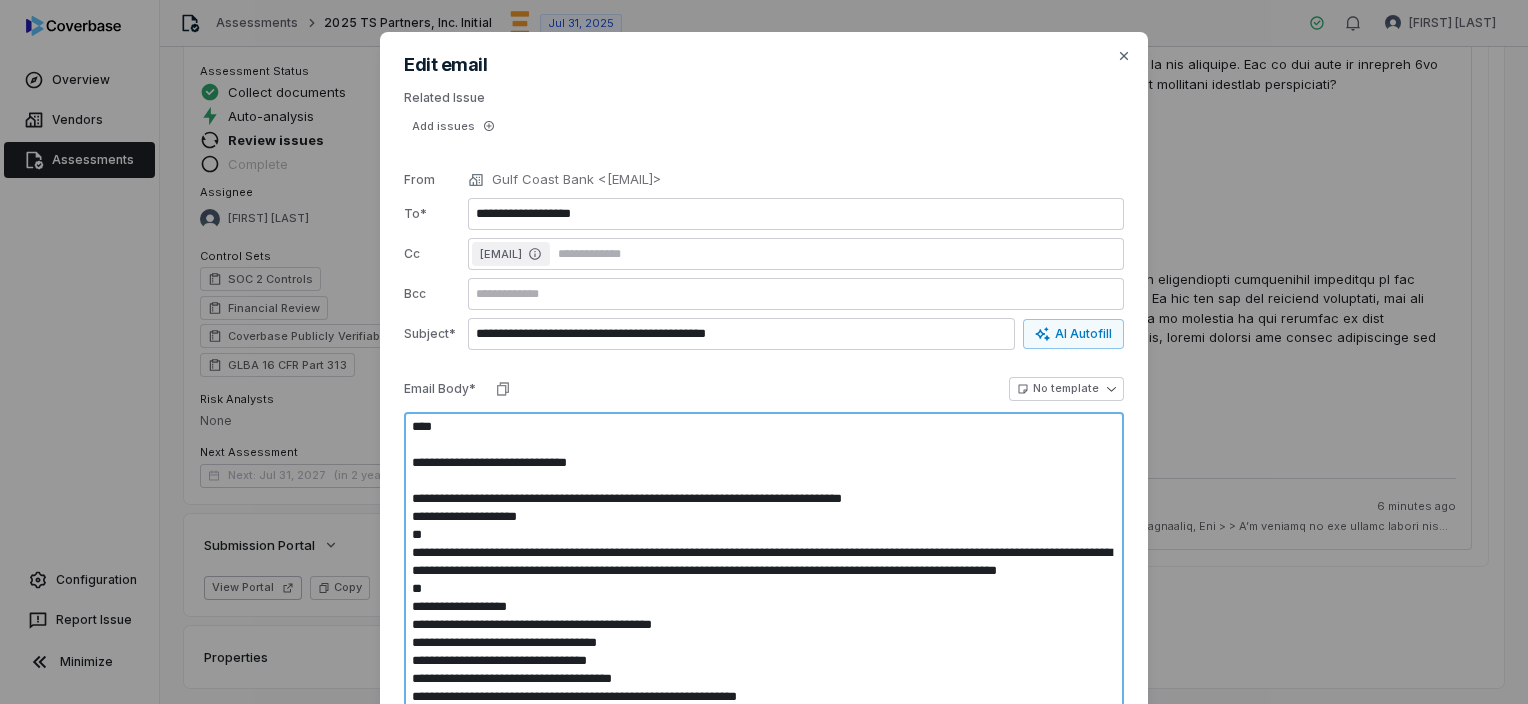type on "*" 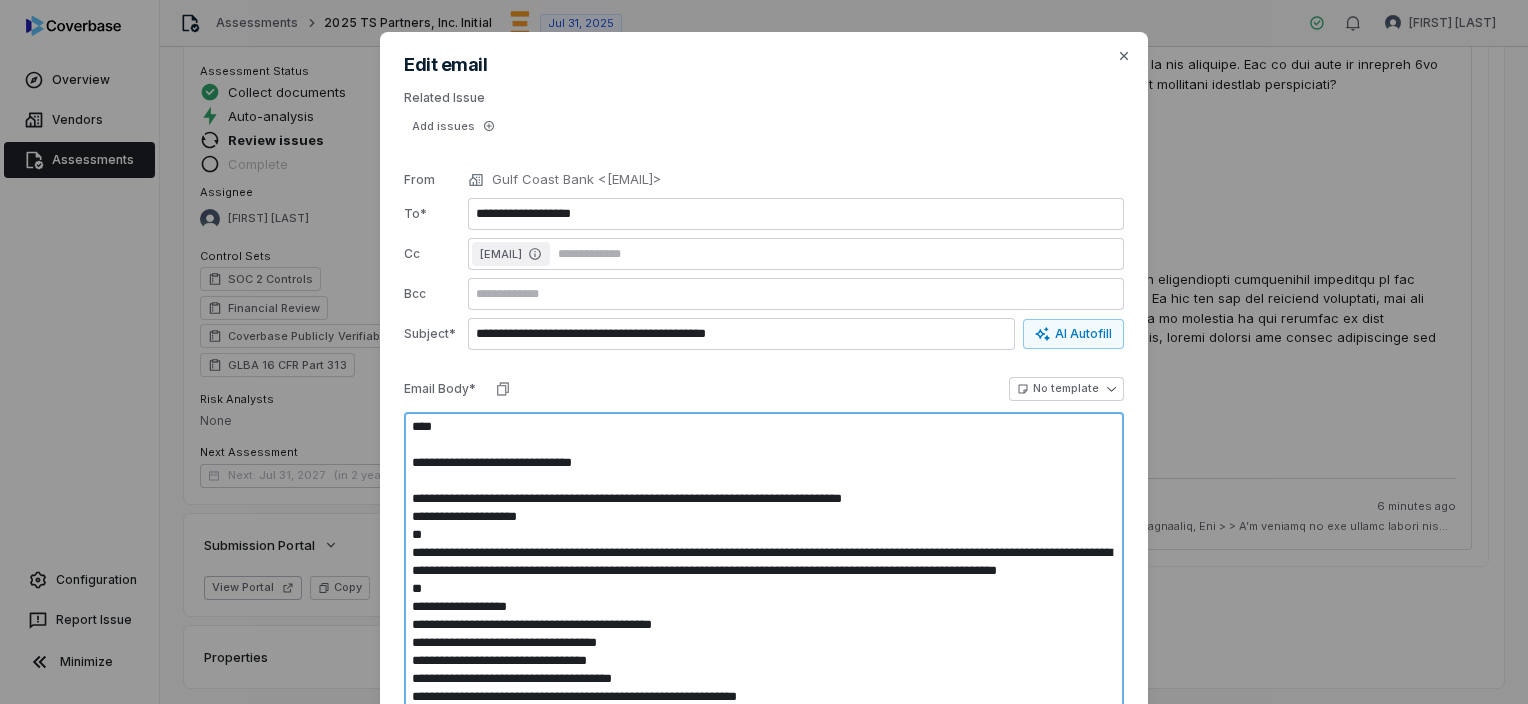 type on "*" 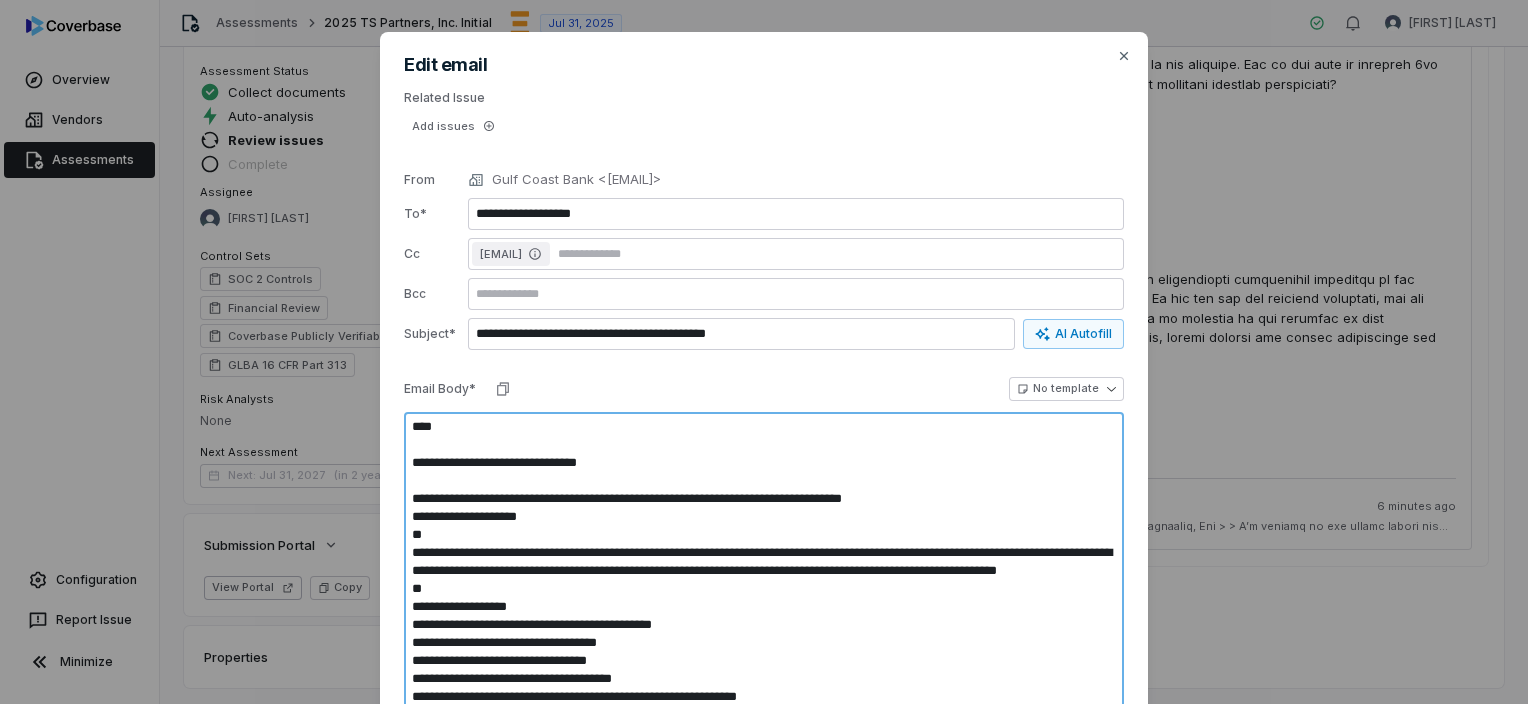 type on "*" 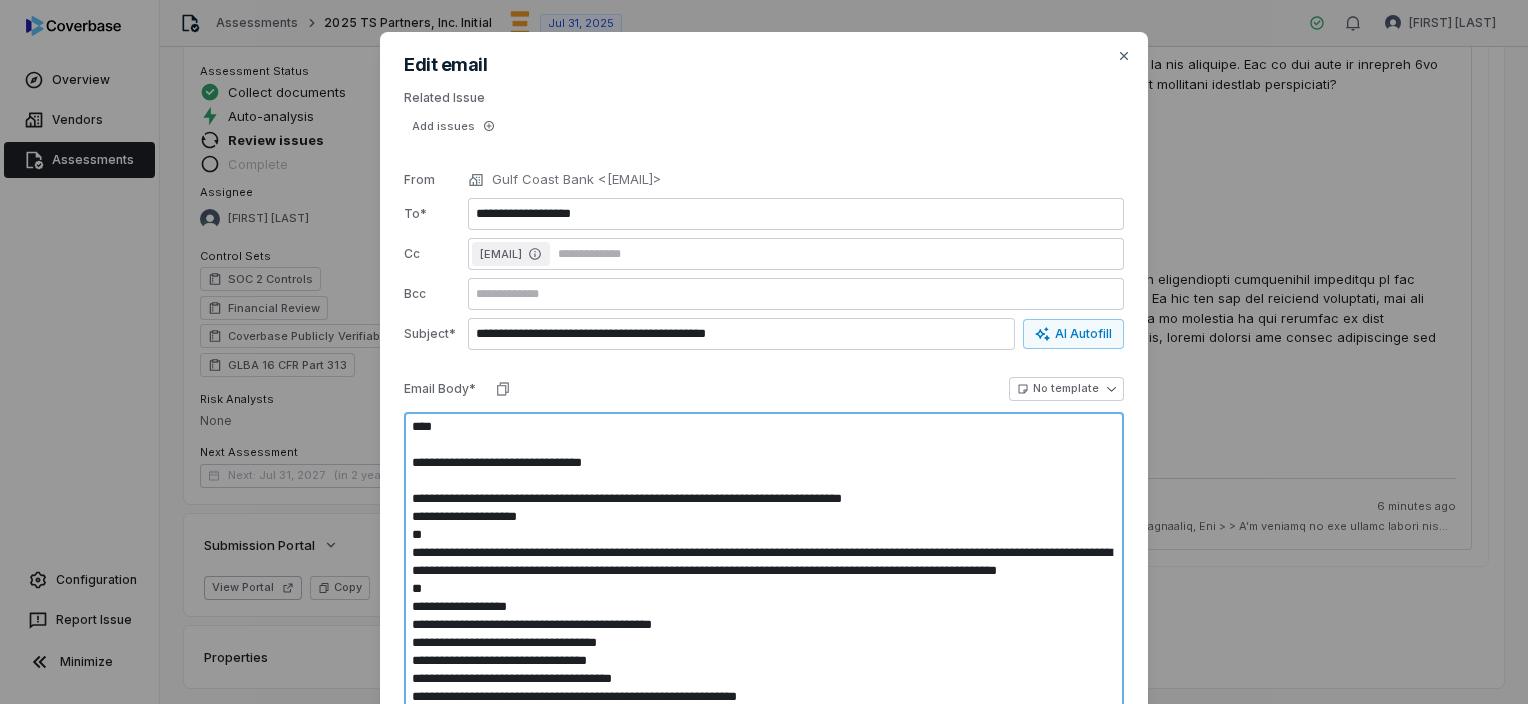 type on "**********" 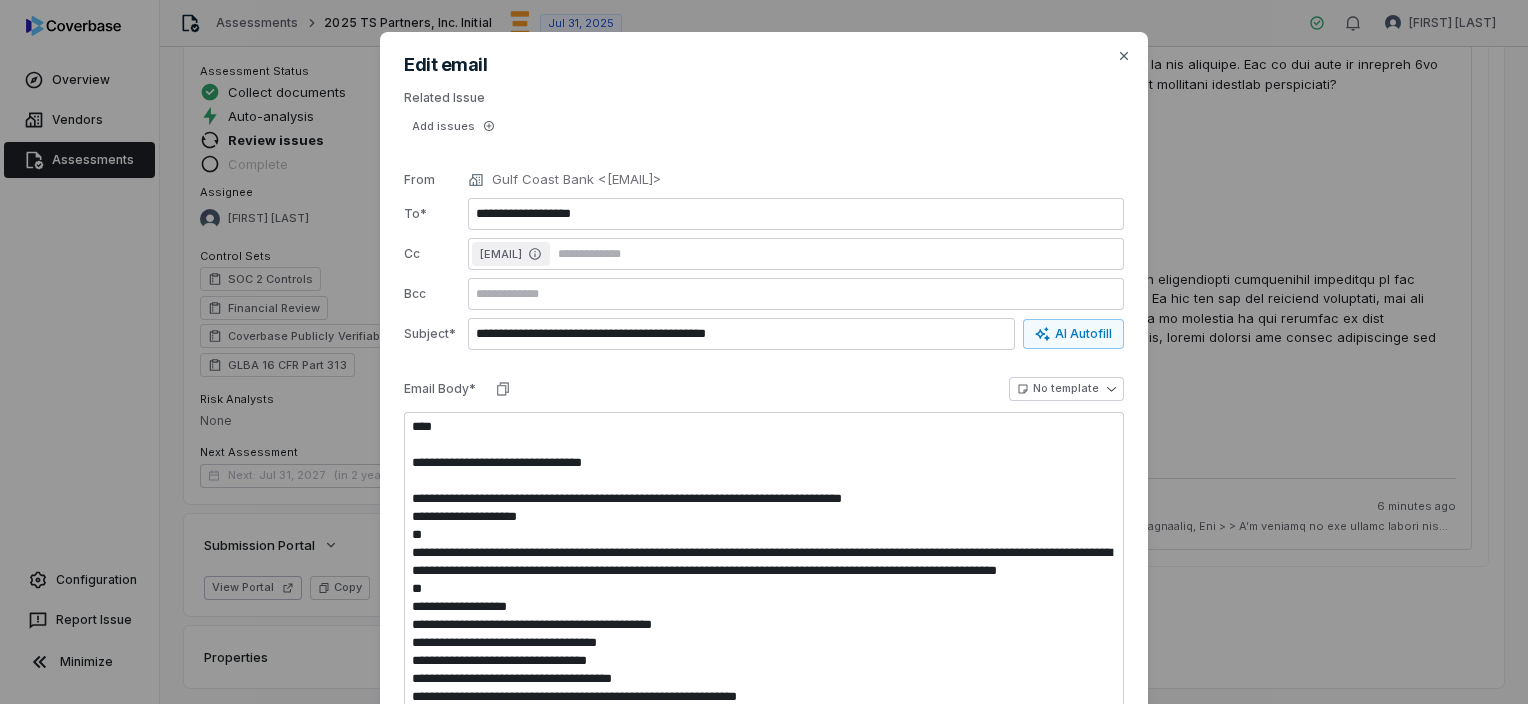 type on "*" 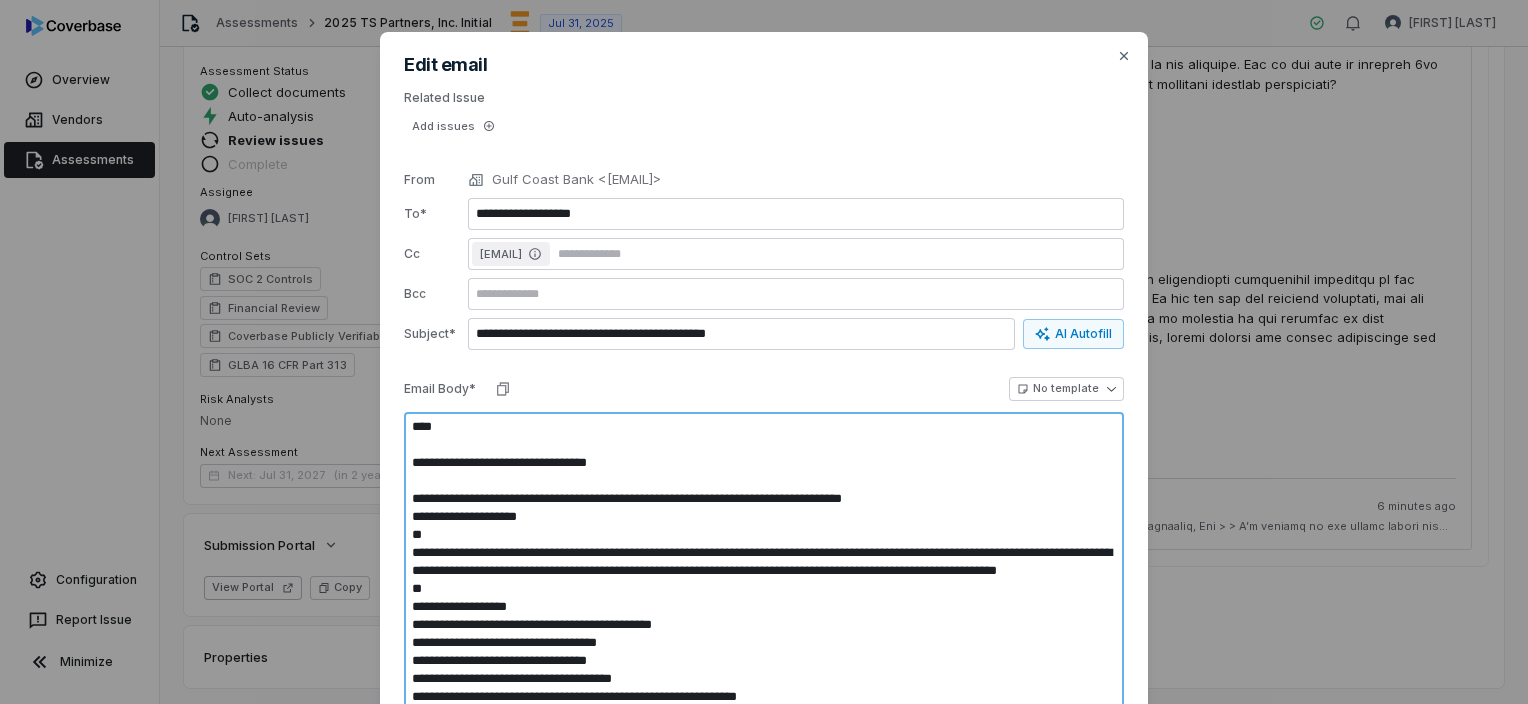 click at bounding box center (764, 562) 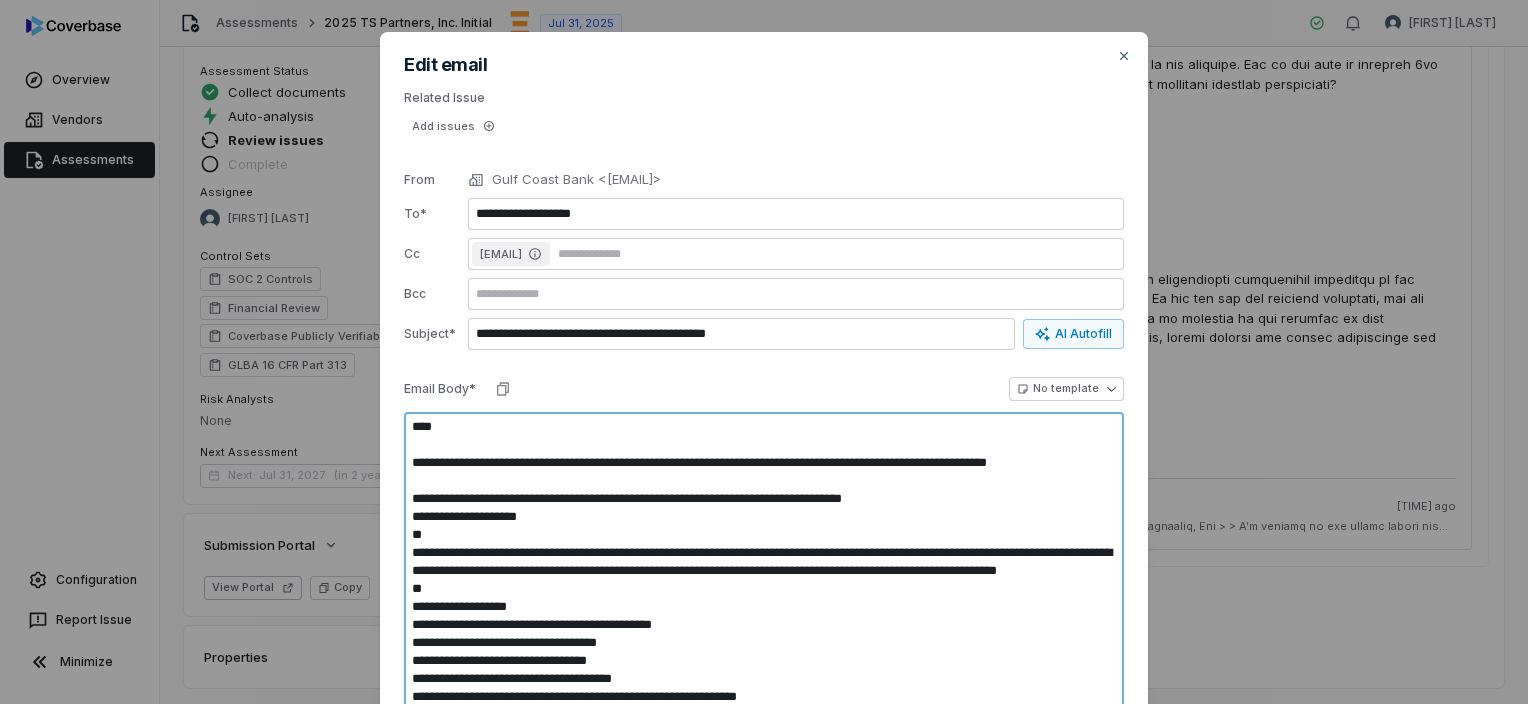 click at bounding box center (764, 562) 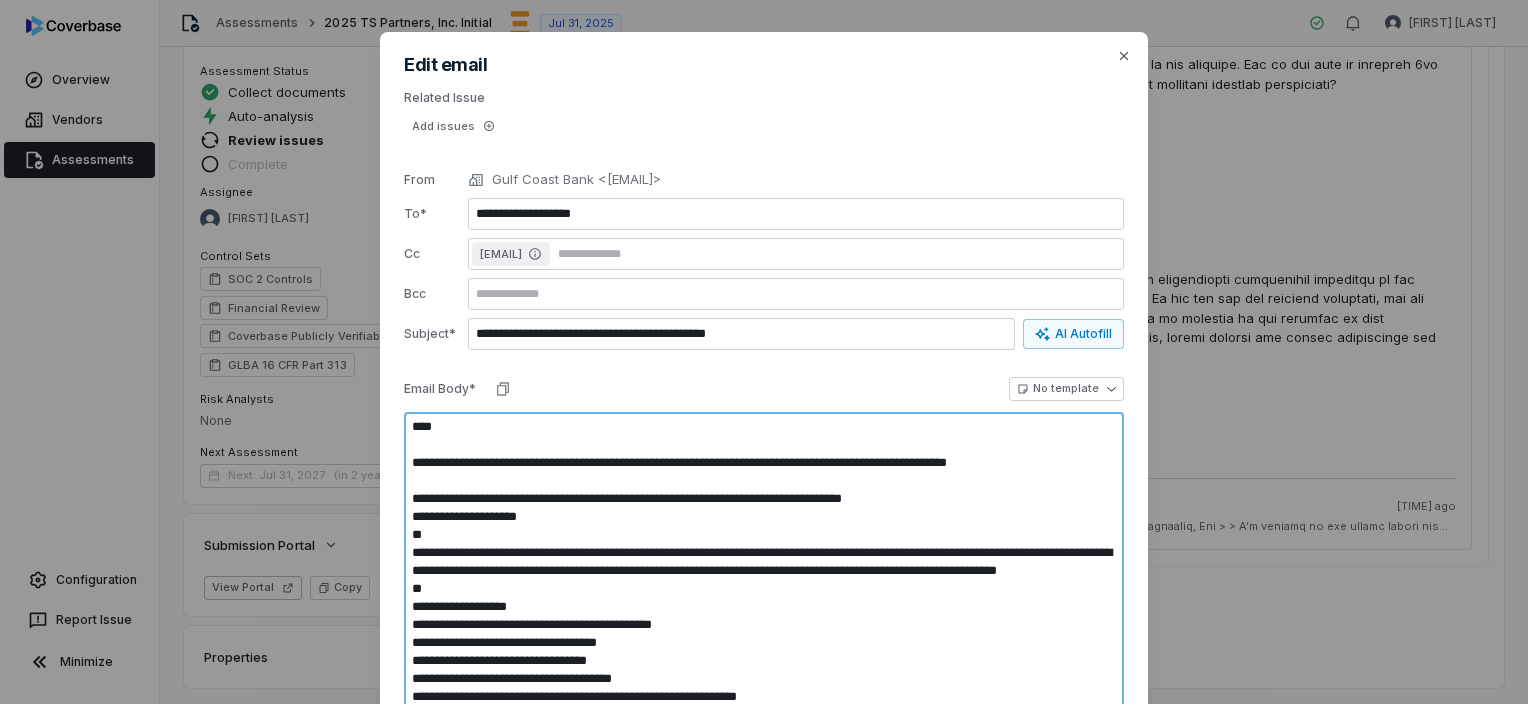 click at bounding box center [764, 562] 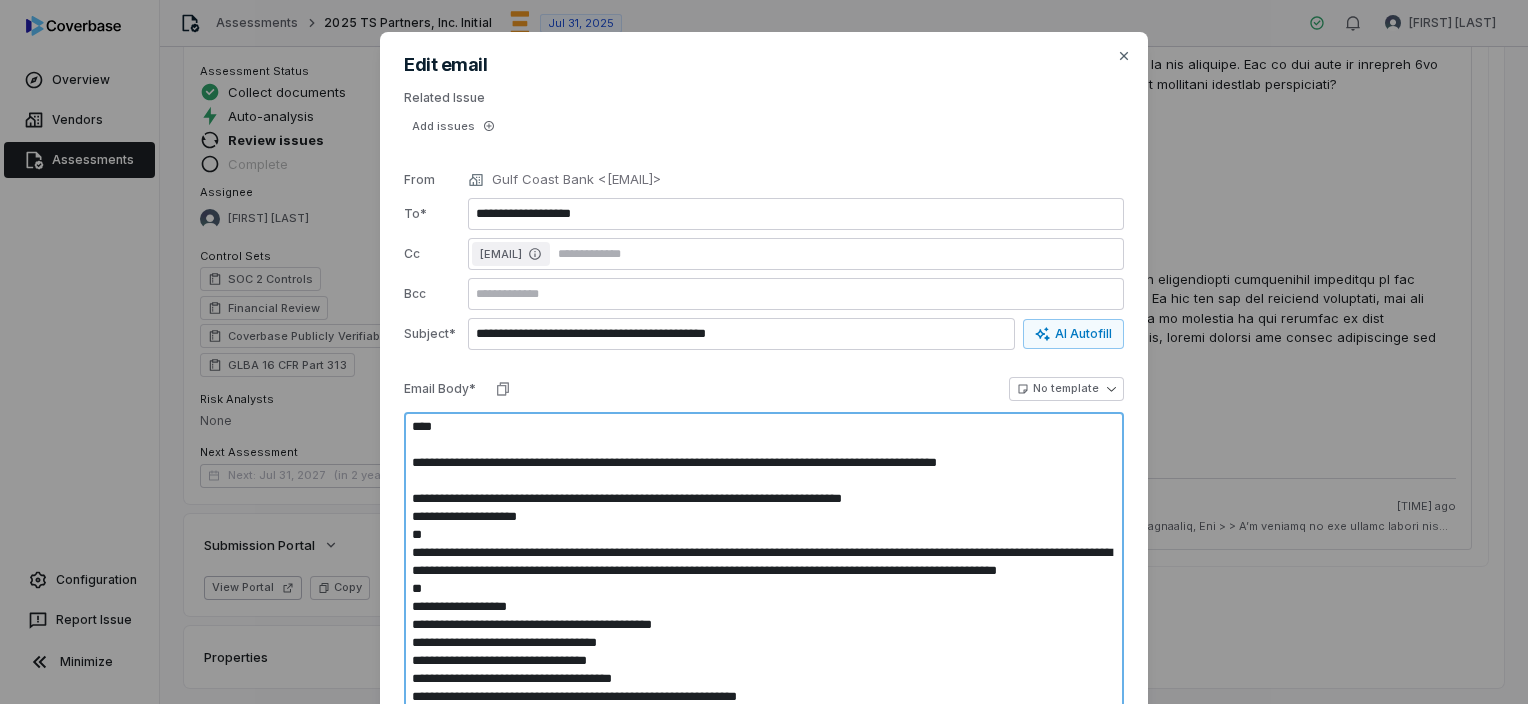 drag, startPoint x: 828, startPoint y: 464, endPoint x: 834, endPoint y: 436, distance: 28.635643 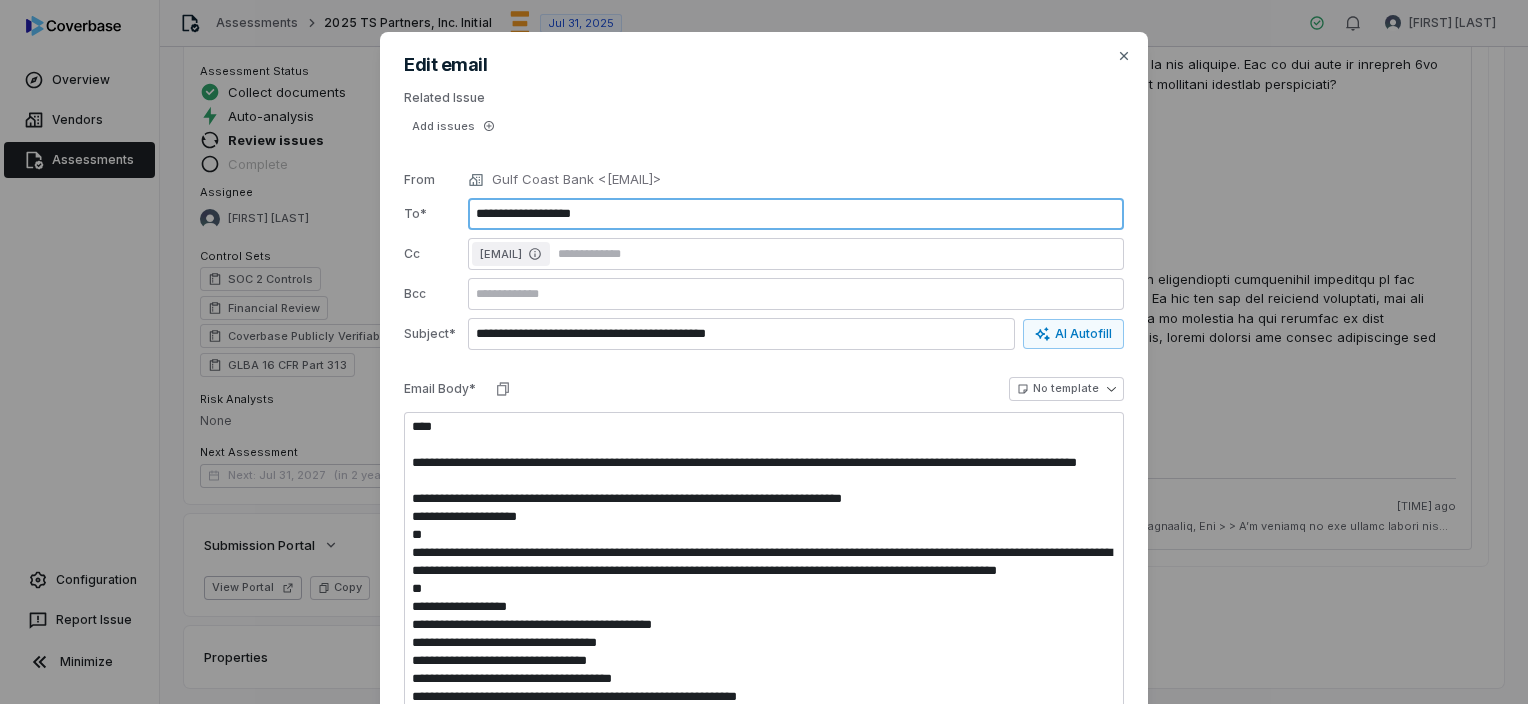 click on "**********" at bounding box center (796, 214) 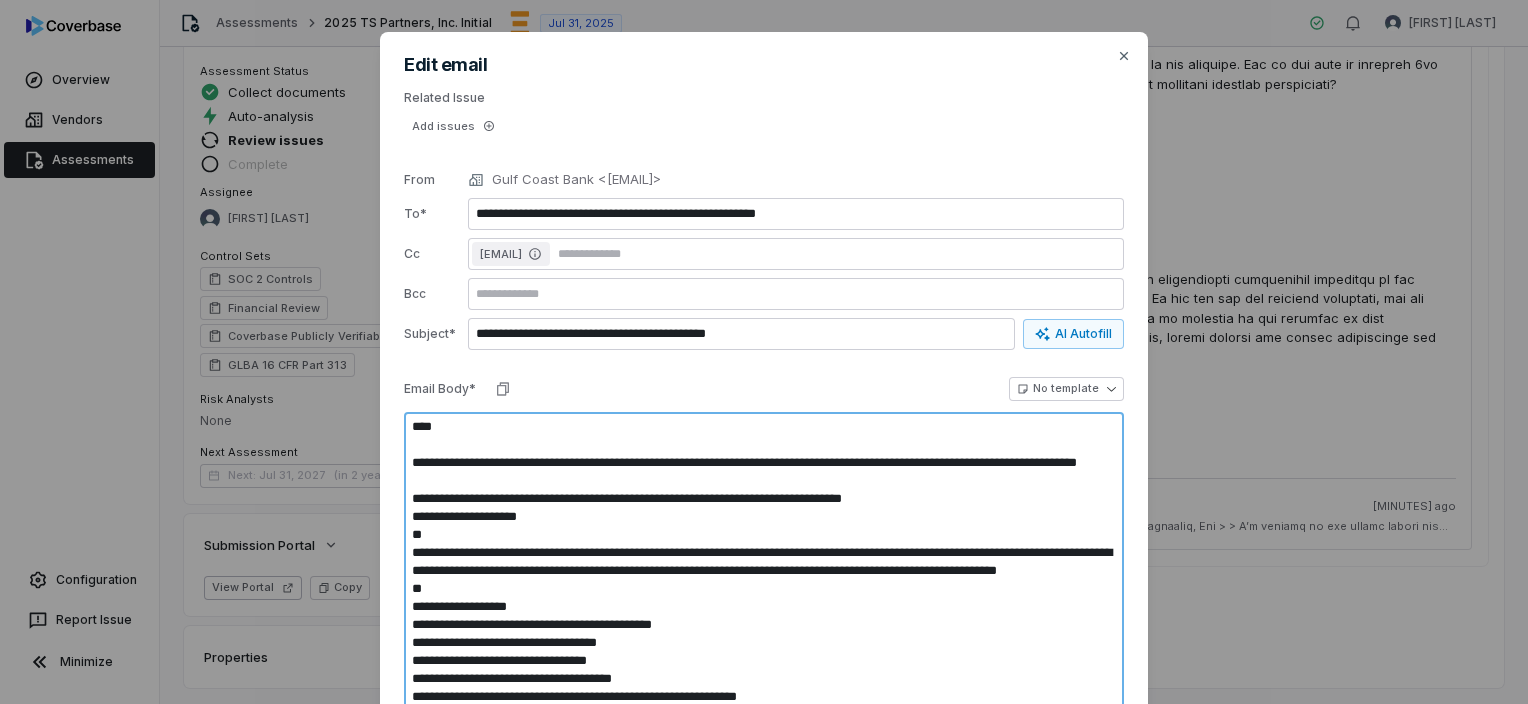 click at bounding box center [764, 562] 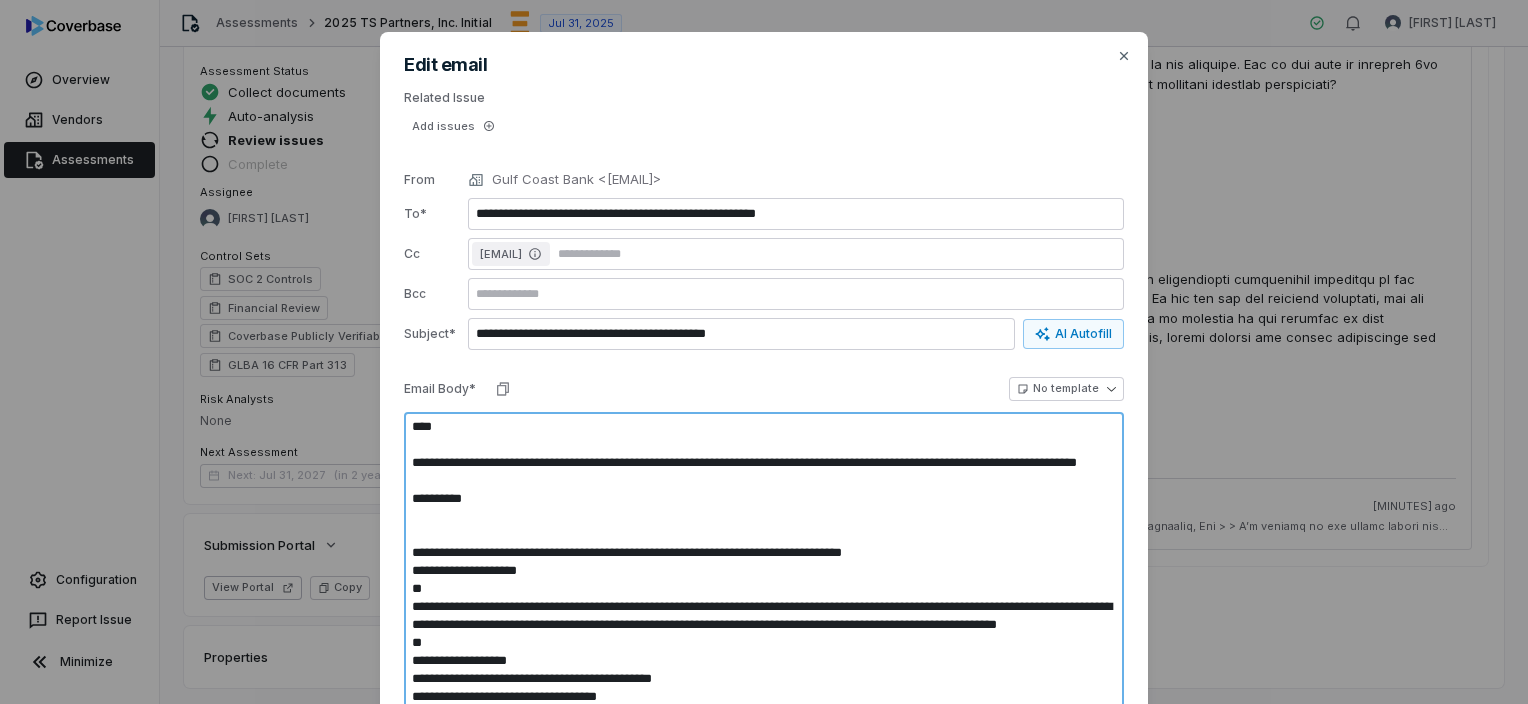 scroll, scrollTop: 281, scrollLeft: 0, axis: vertical 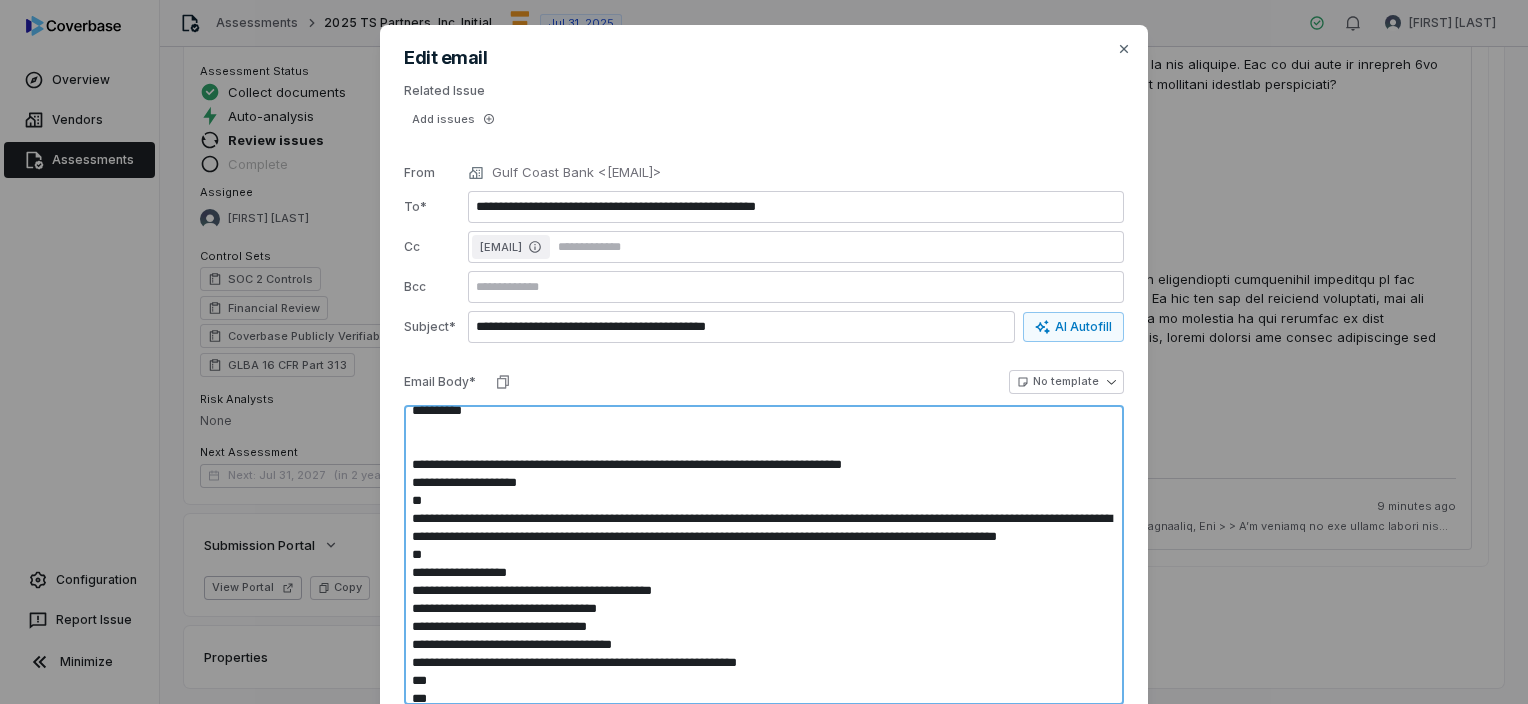 click at bounding box center (764, 555) 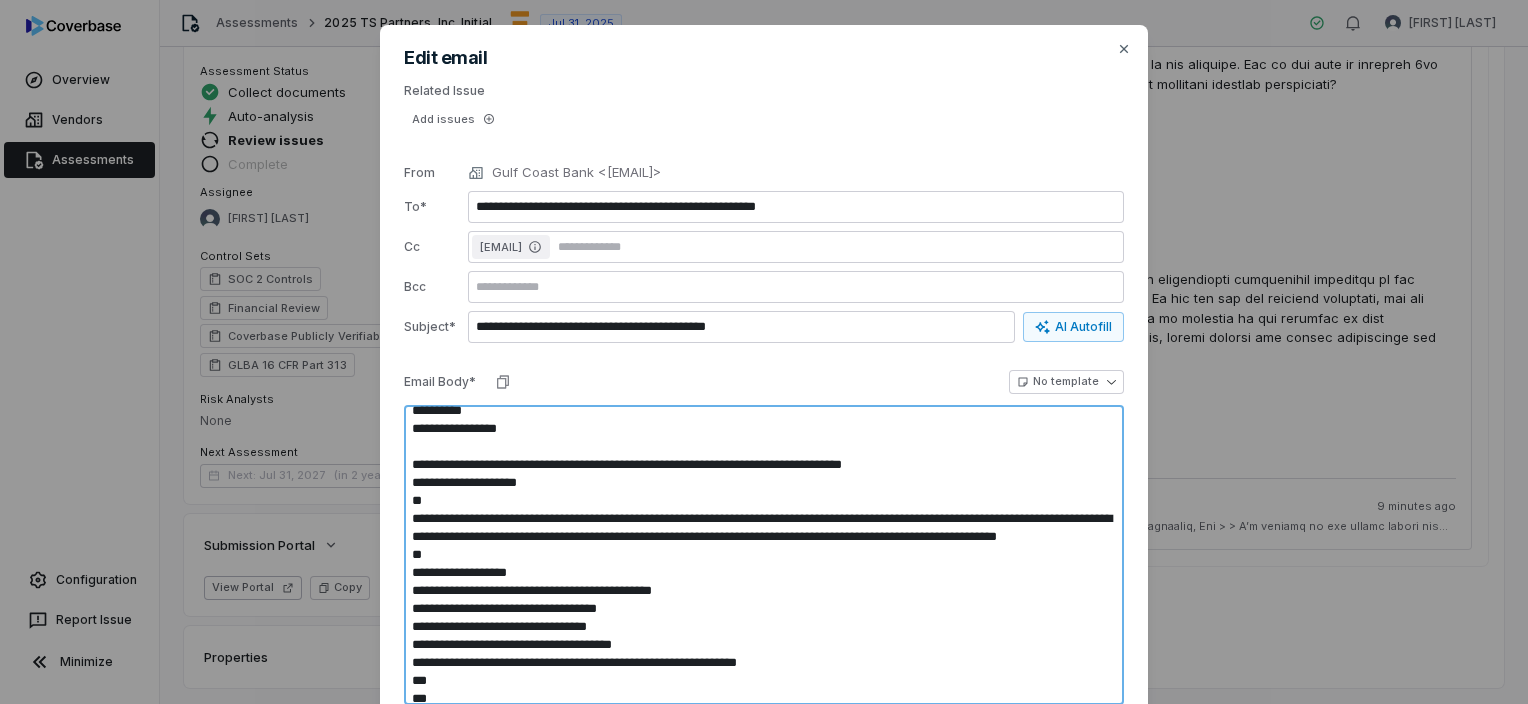 scroll, scrollTop: 0, scrollLeft: 0, axis: both 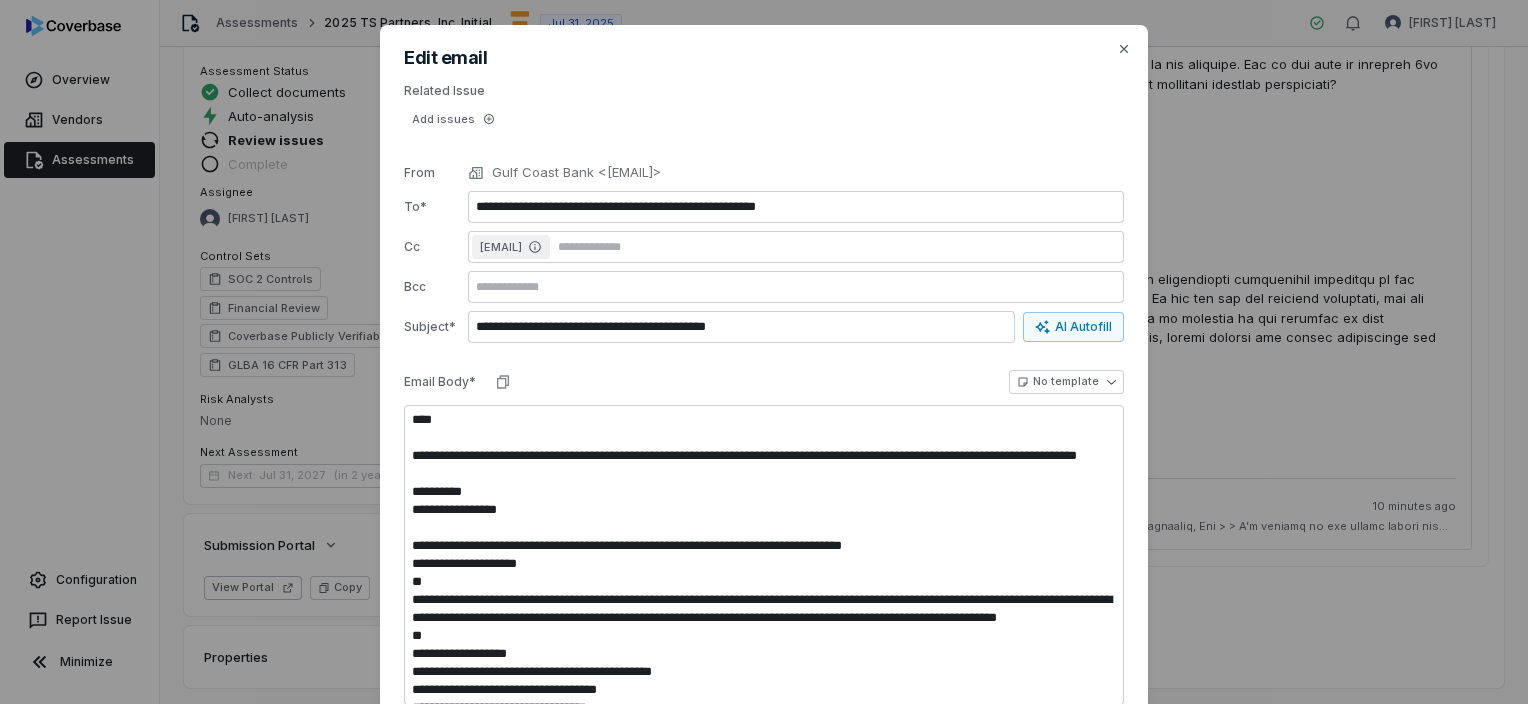 click on "**********" at bounding box center [764, 426] 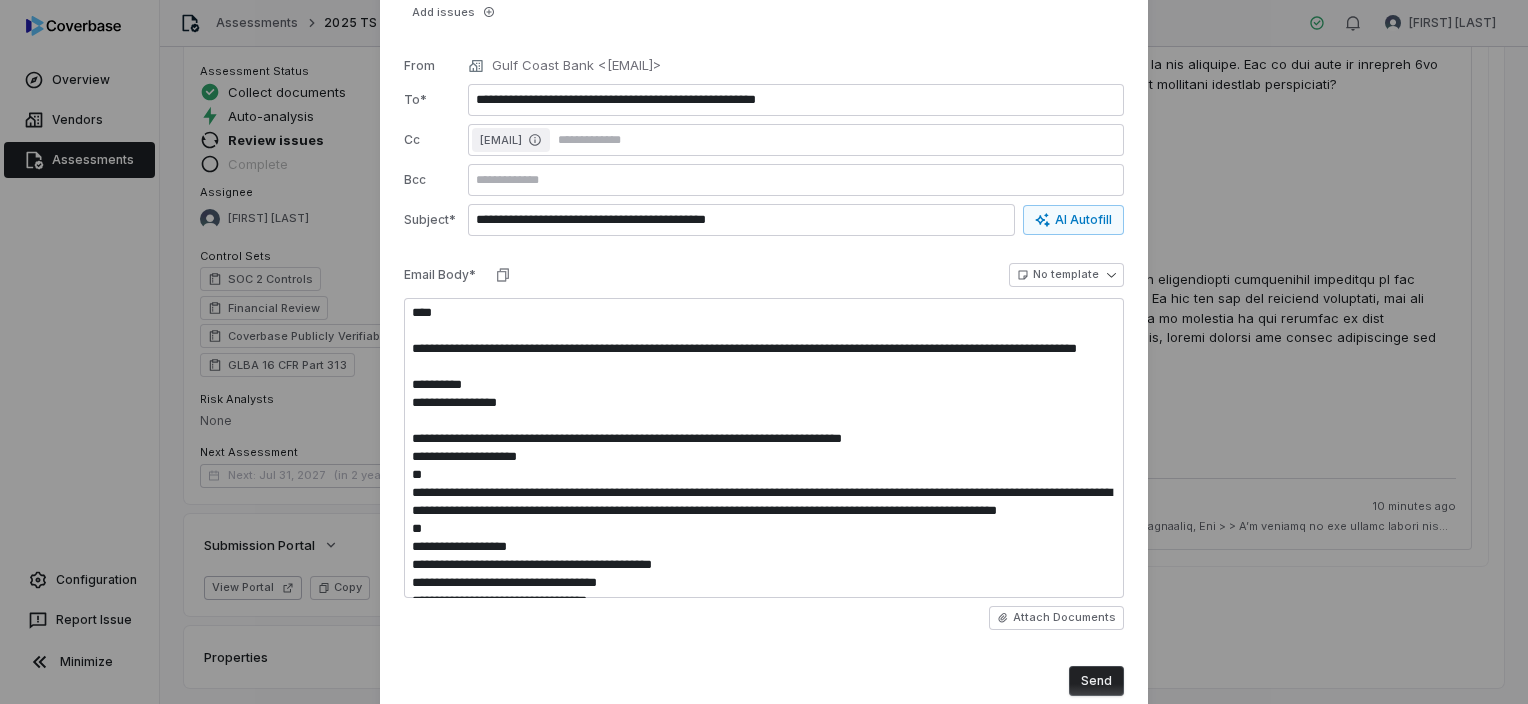 scroll, scrollTop: 172, scrollLeft: 0, axis: vertical 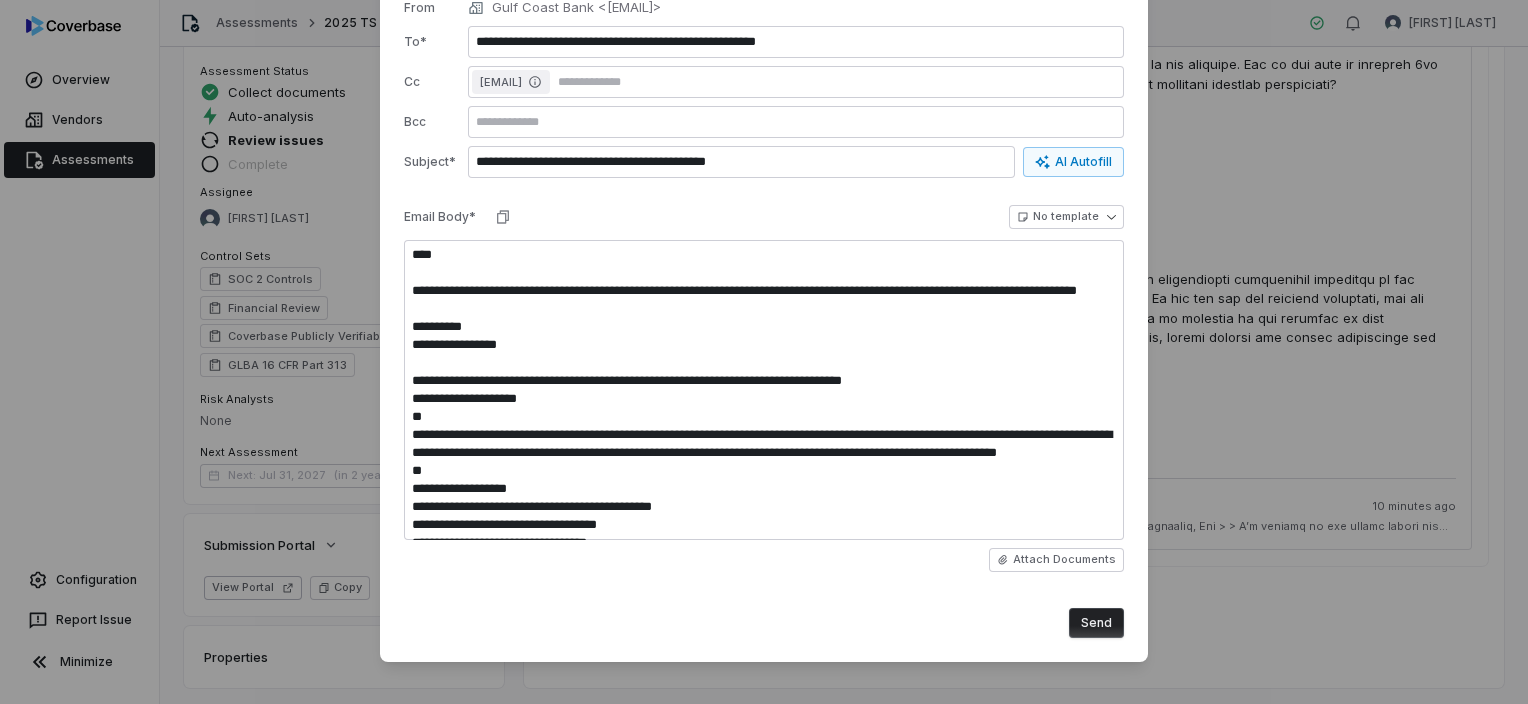 click on "Send" at bounding box center (1096, 623) 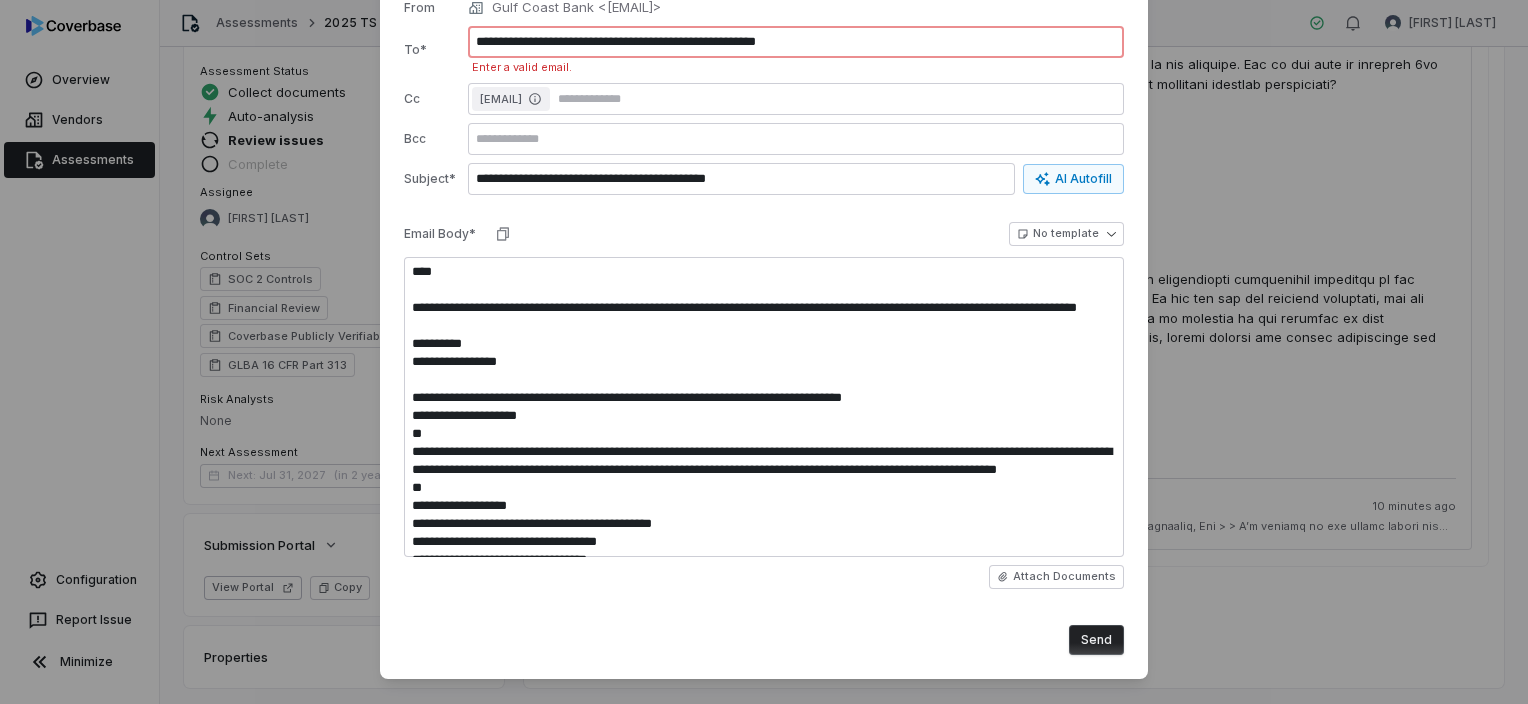 scroll, scrollTop: 0, scrollLeft: 0, axis: both 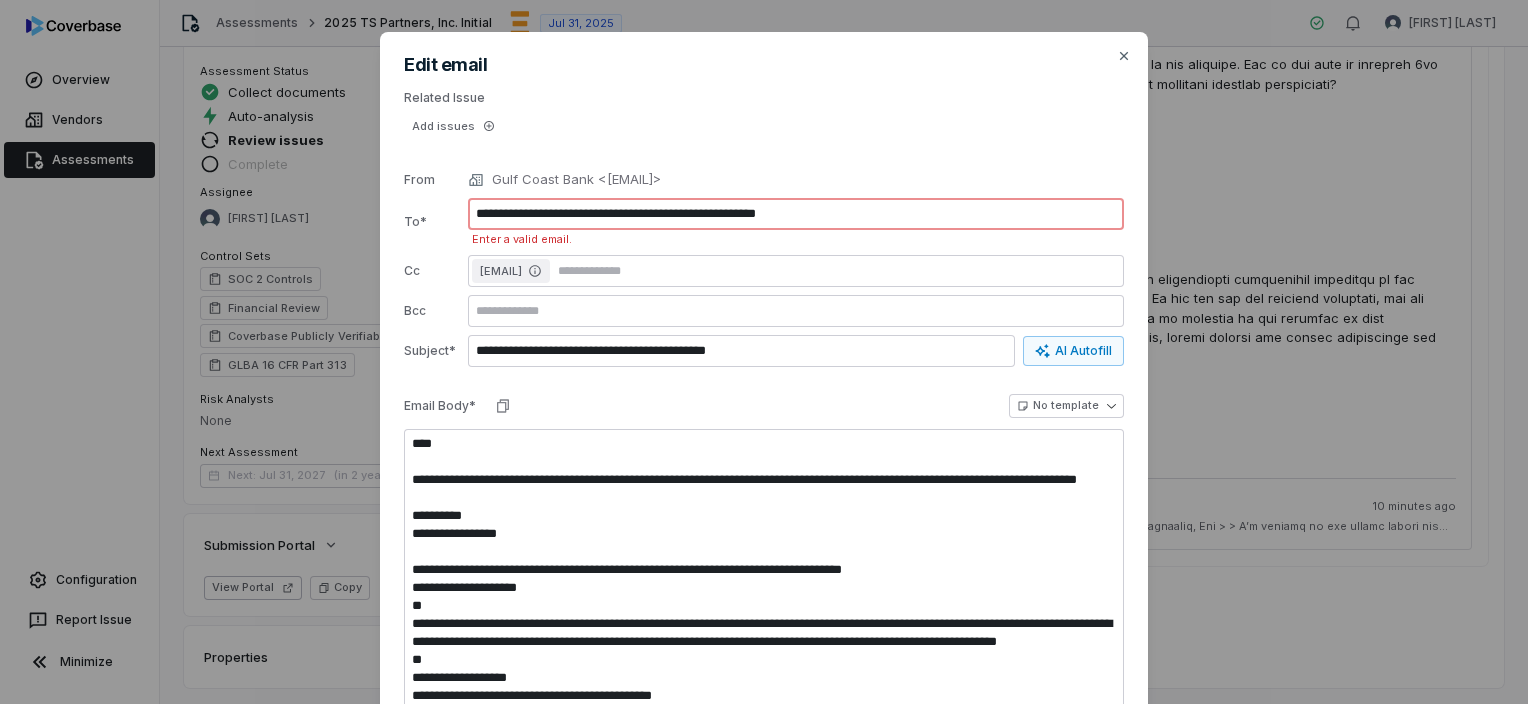 click on "**********" at bounding box center (796, 214) 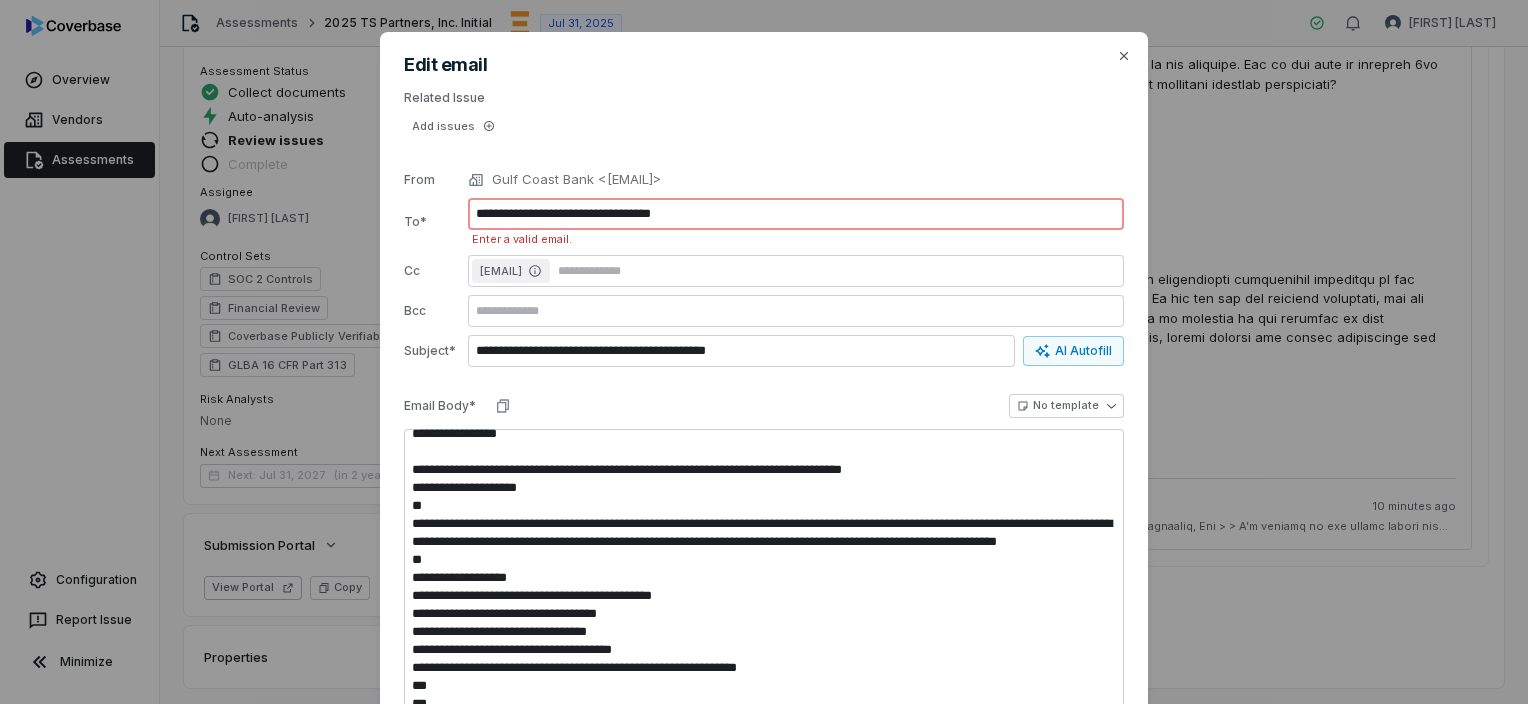 scroll, scrollTop: 288, scrollLeft: 0, axis: vertical 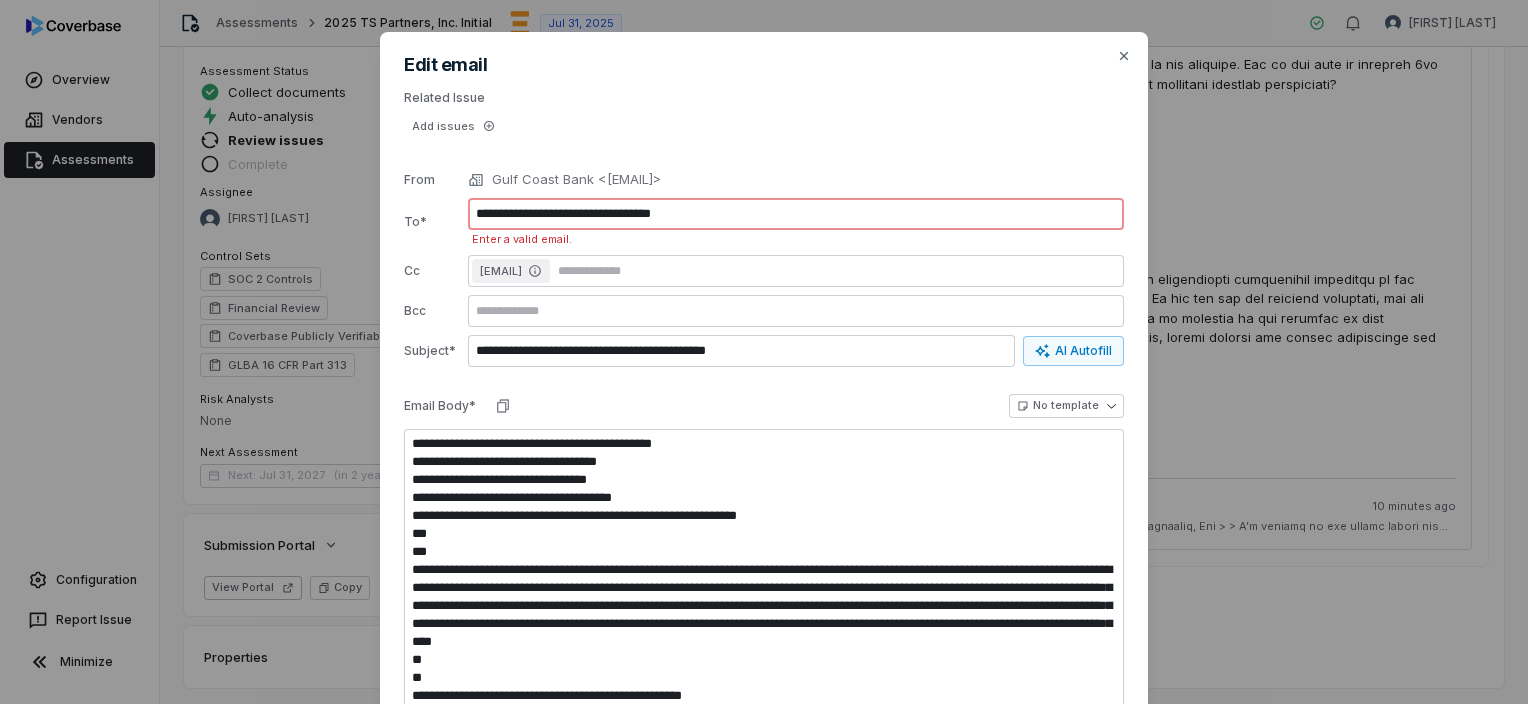 click on "**********" at bounding box center (796, 214) 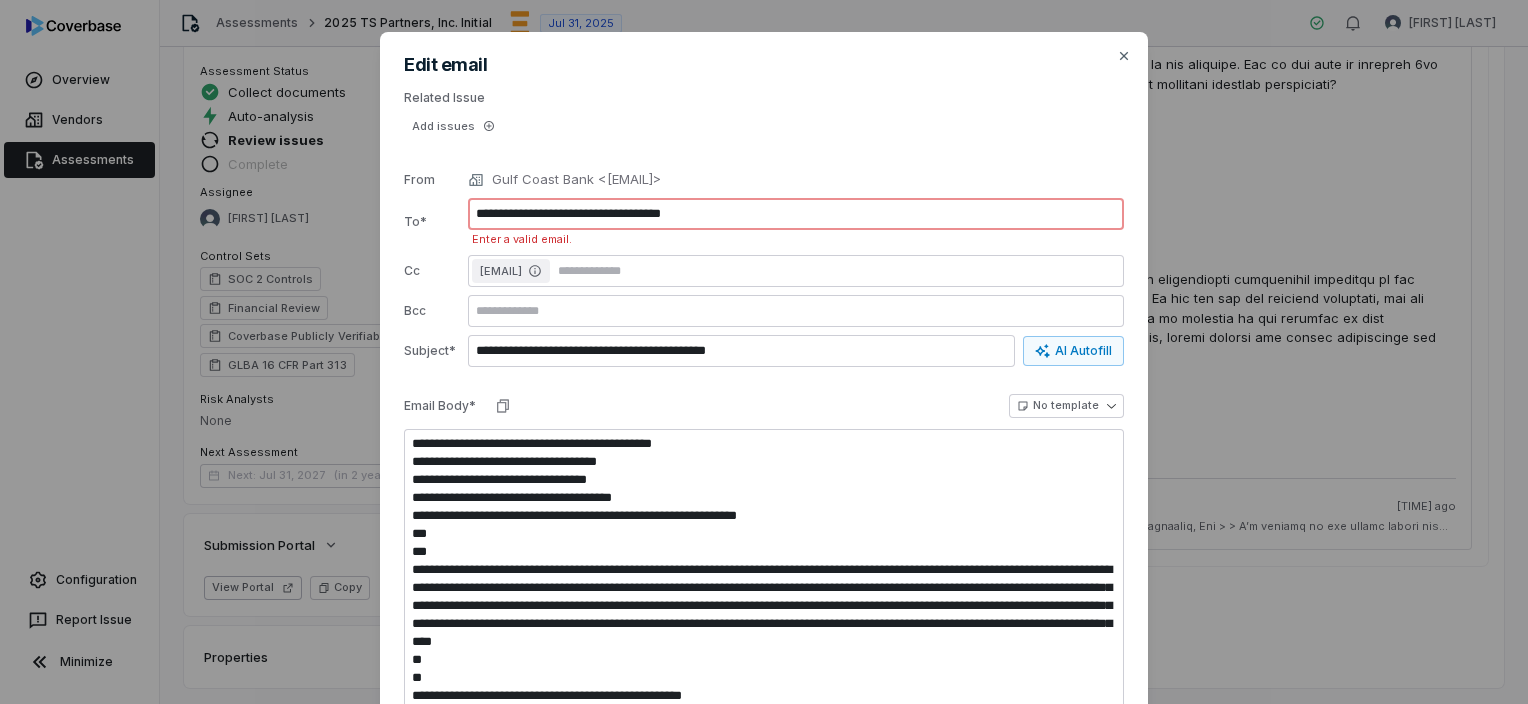 paste on "**********" 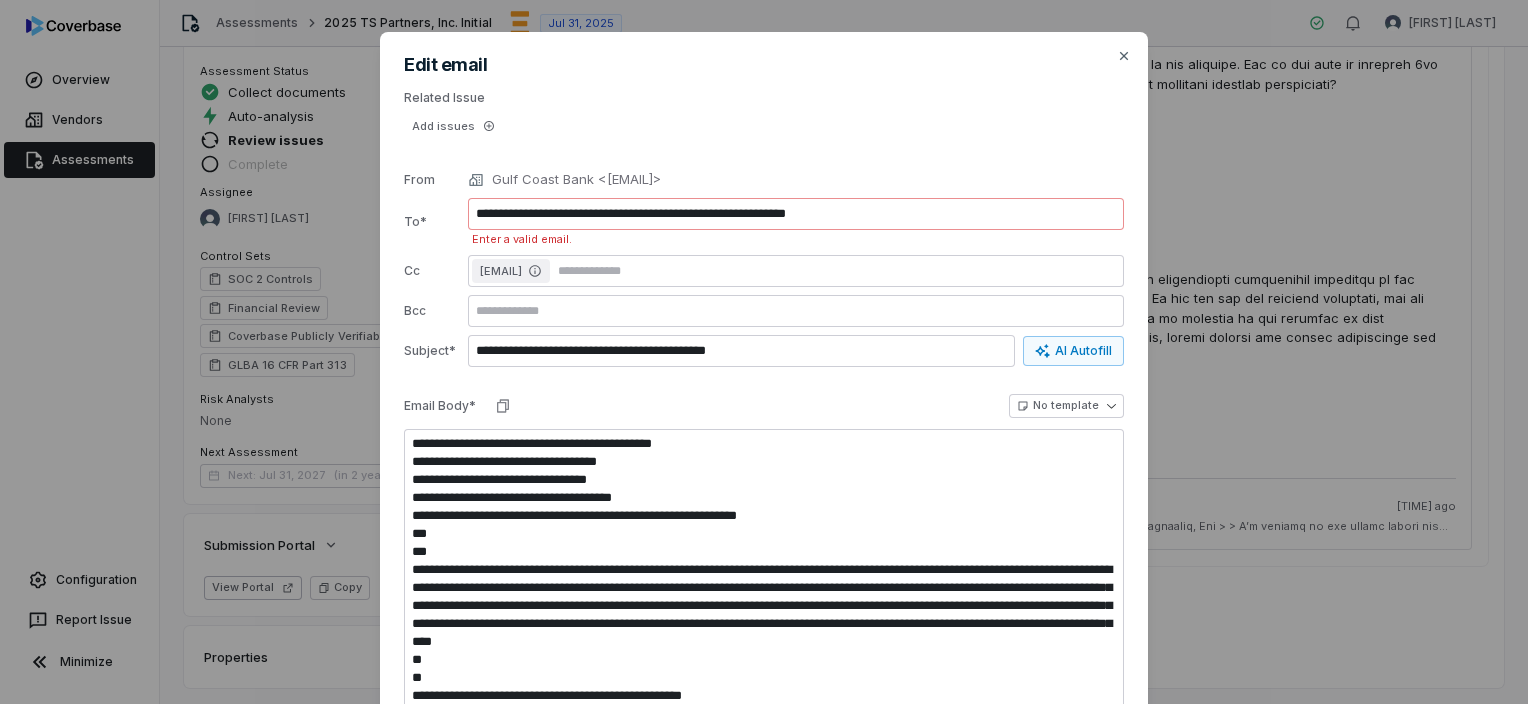click on "**********" at bounding box center [764, 406] 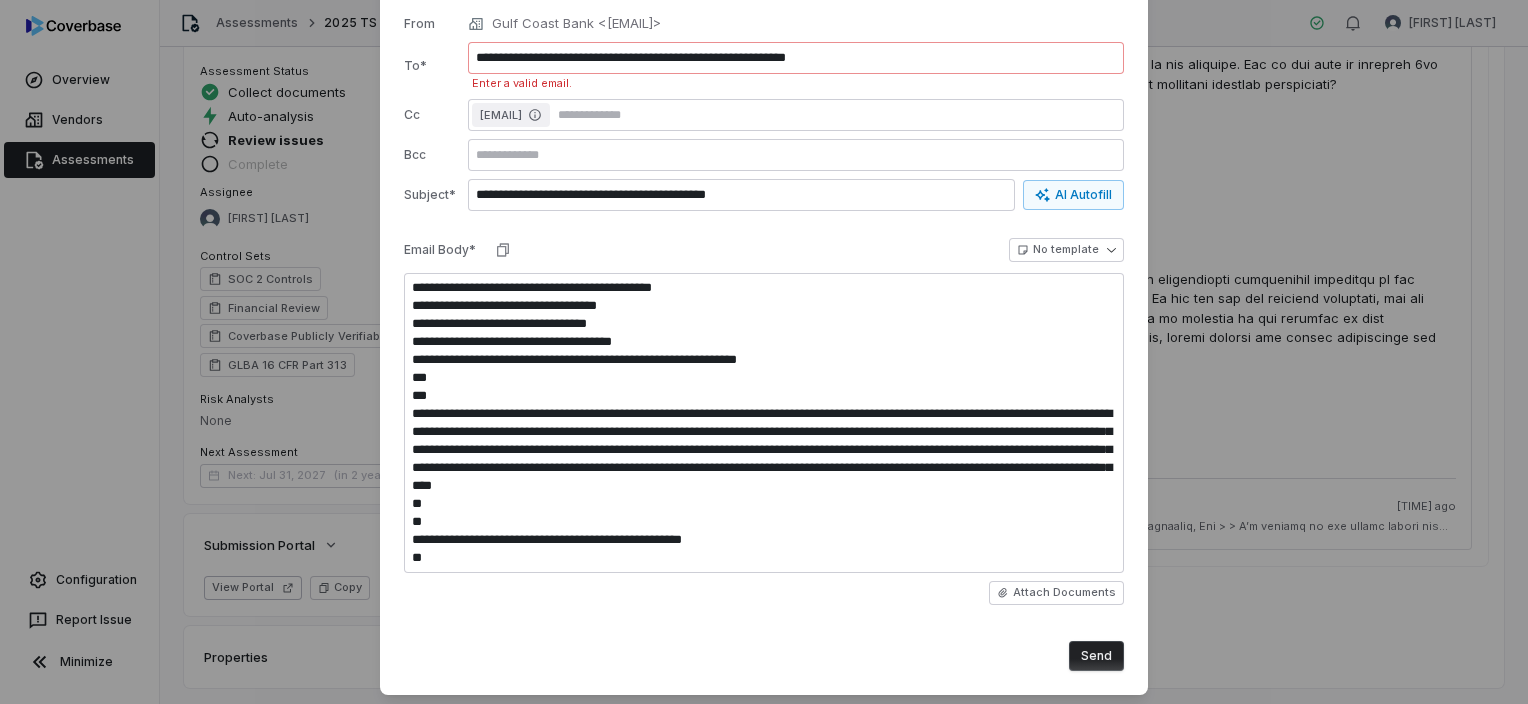 scroll, scrollTop: 188, scrollLeft: 0, axis: vertical 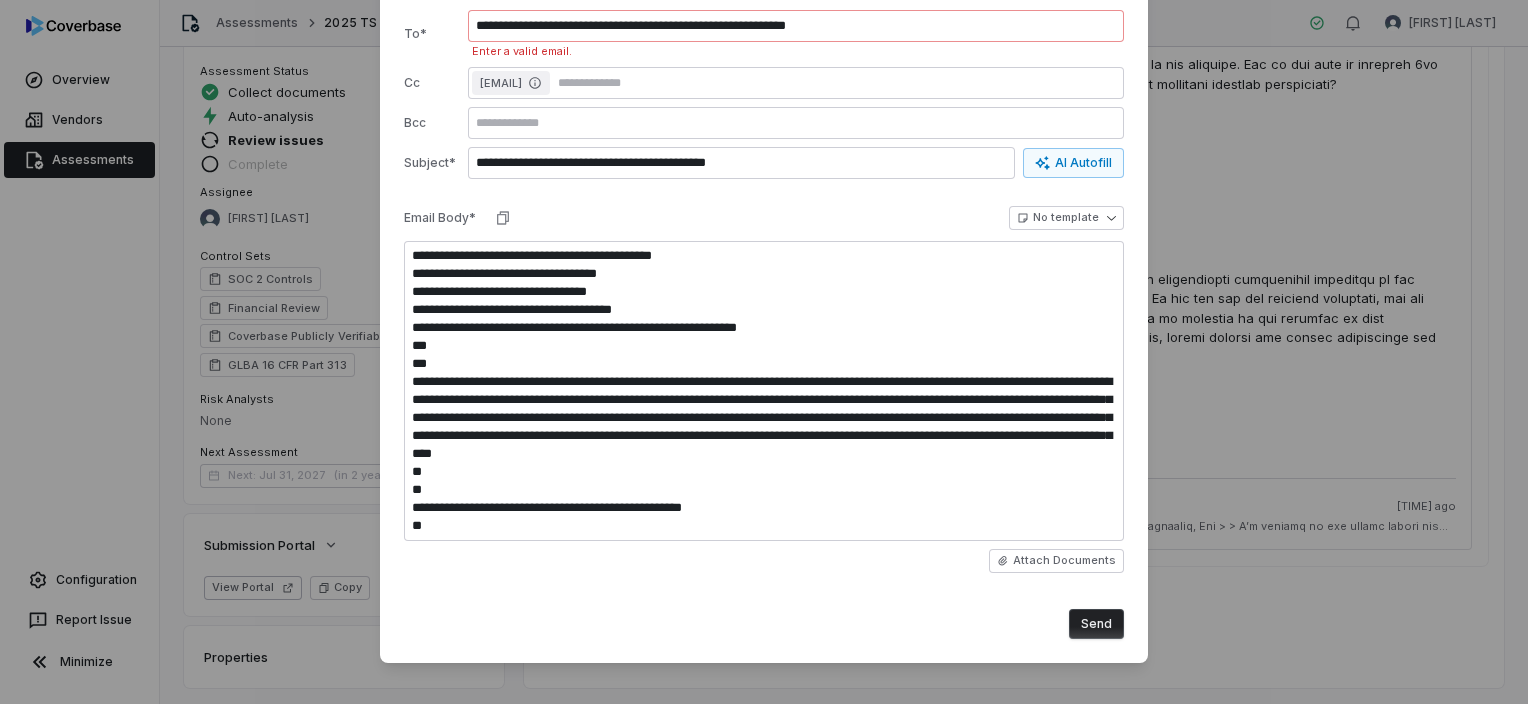 click on "Send" at bounding box center (1096, 624) 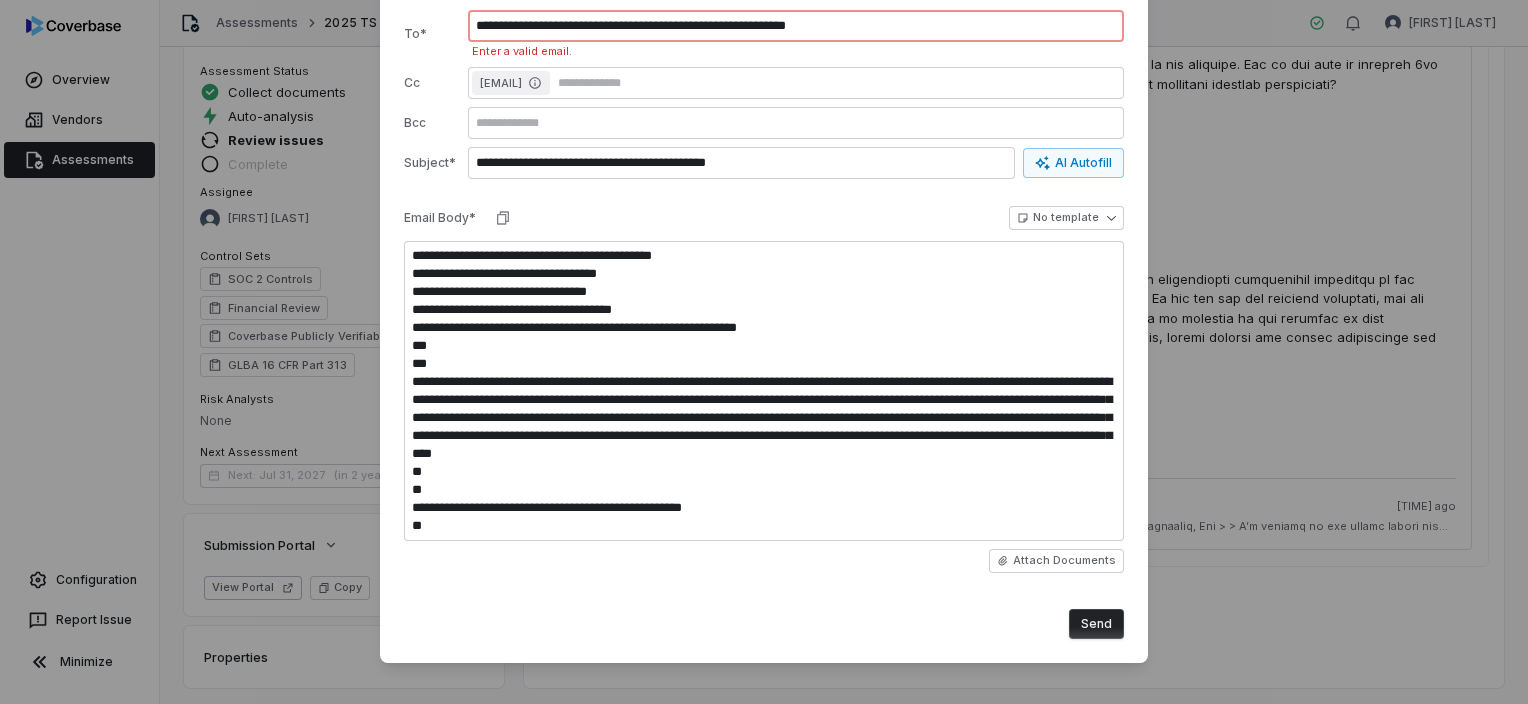 scroll, scrollTop: 0, scrollLeft: 0, axis: both 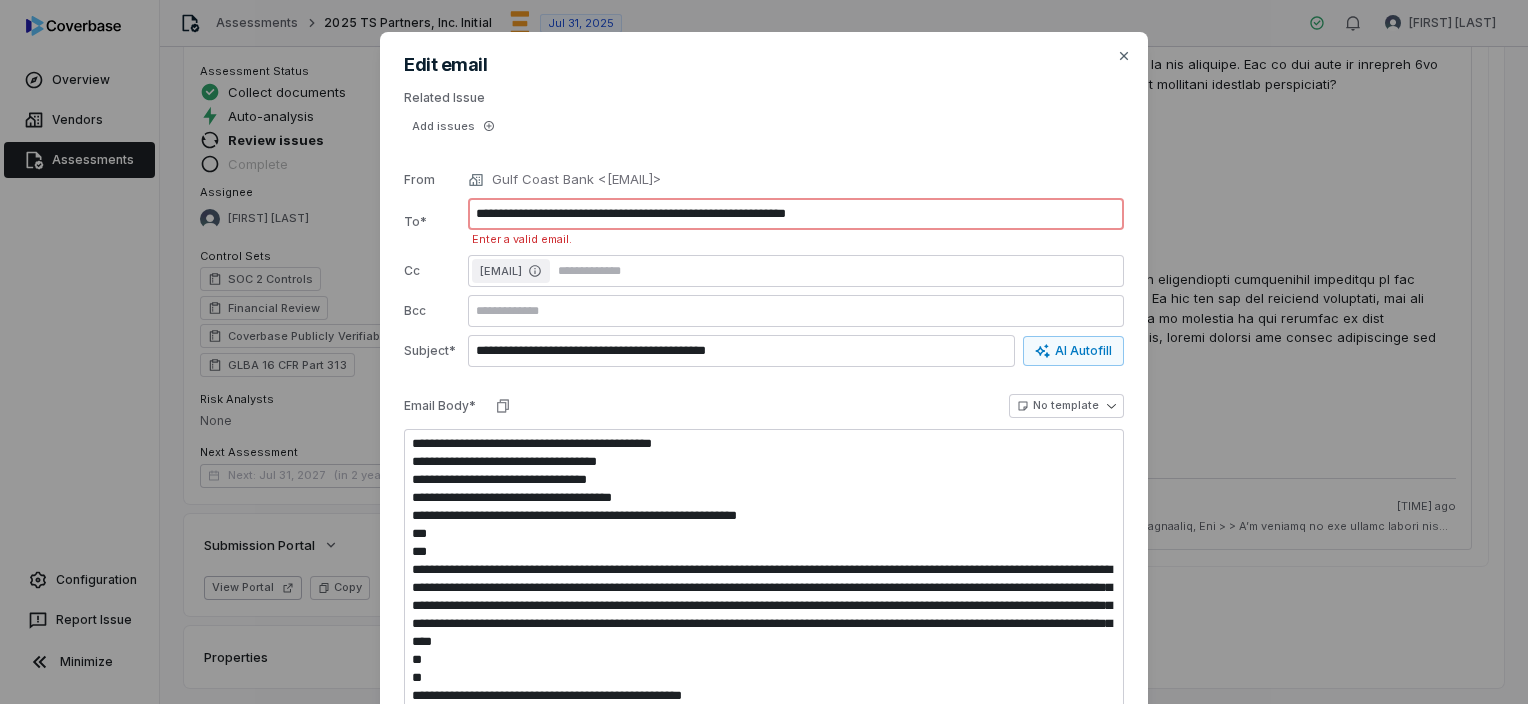 drag, startPoint x: 731, startPoint y: 213, endPoint x: 460, endPoint y: 200, distance: 271.3116 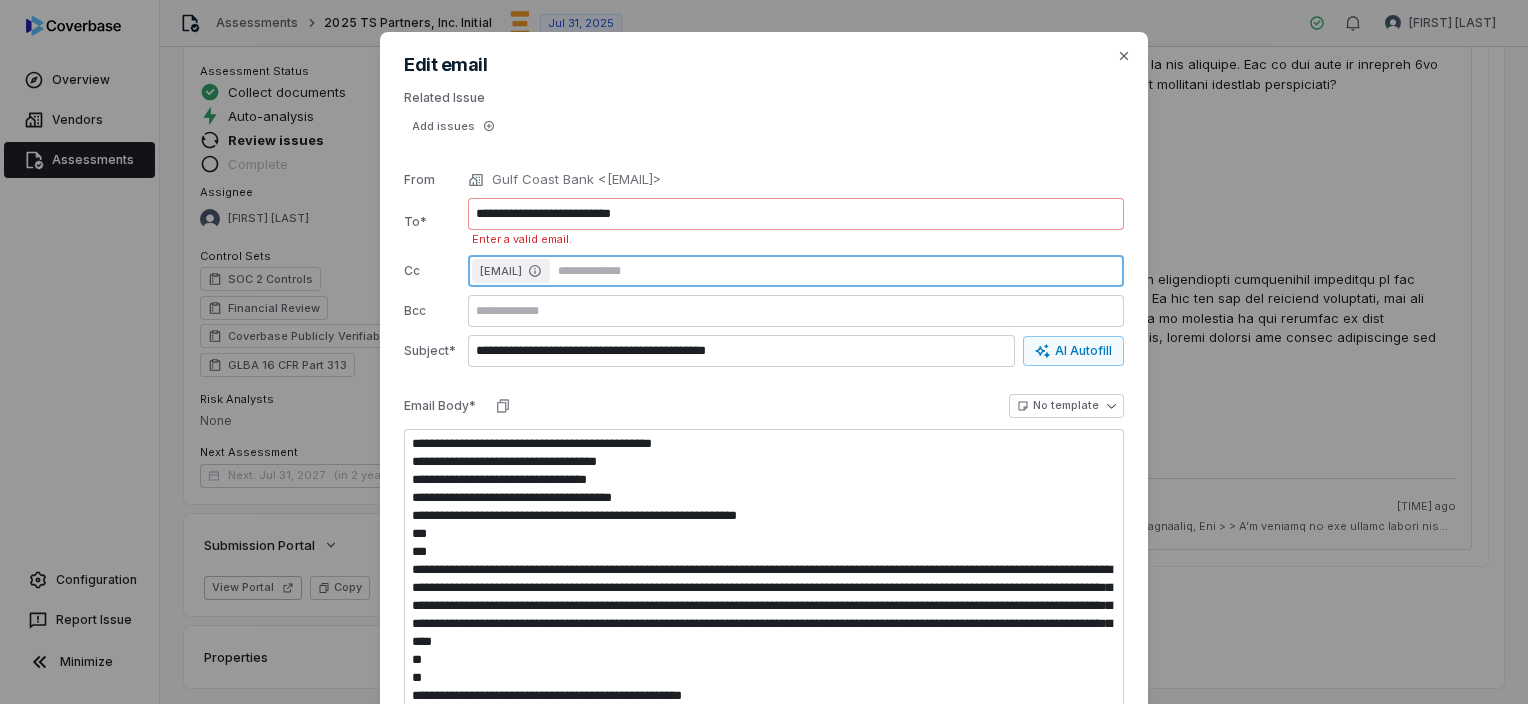 click at bounding box center [837, 271] 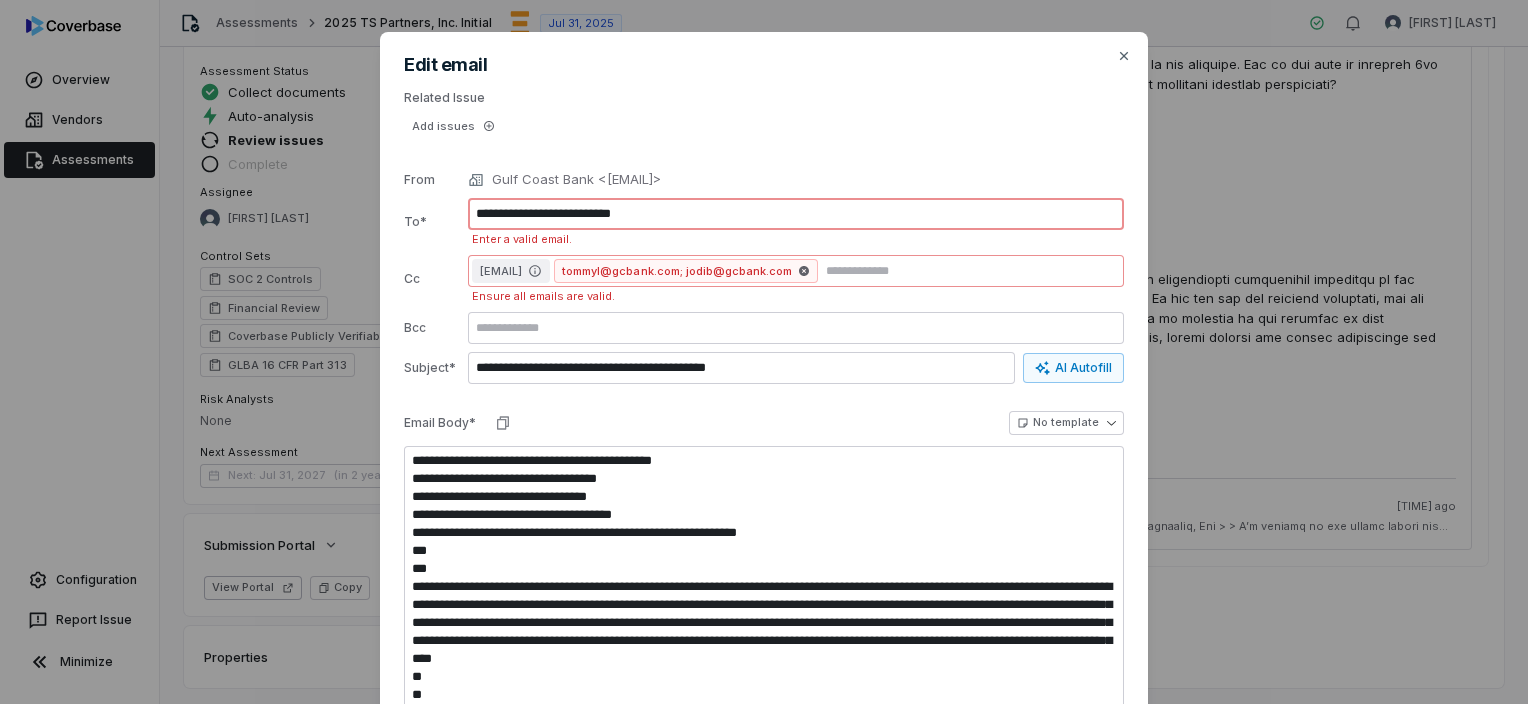 click on "**********" at bounding box center (796, 214) 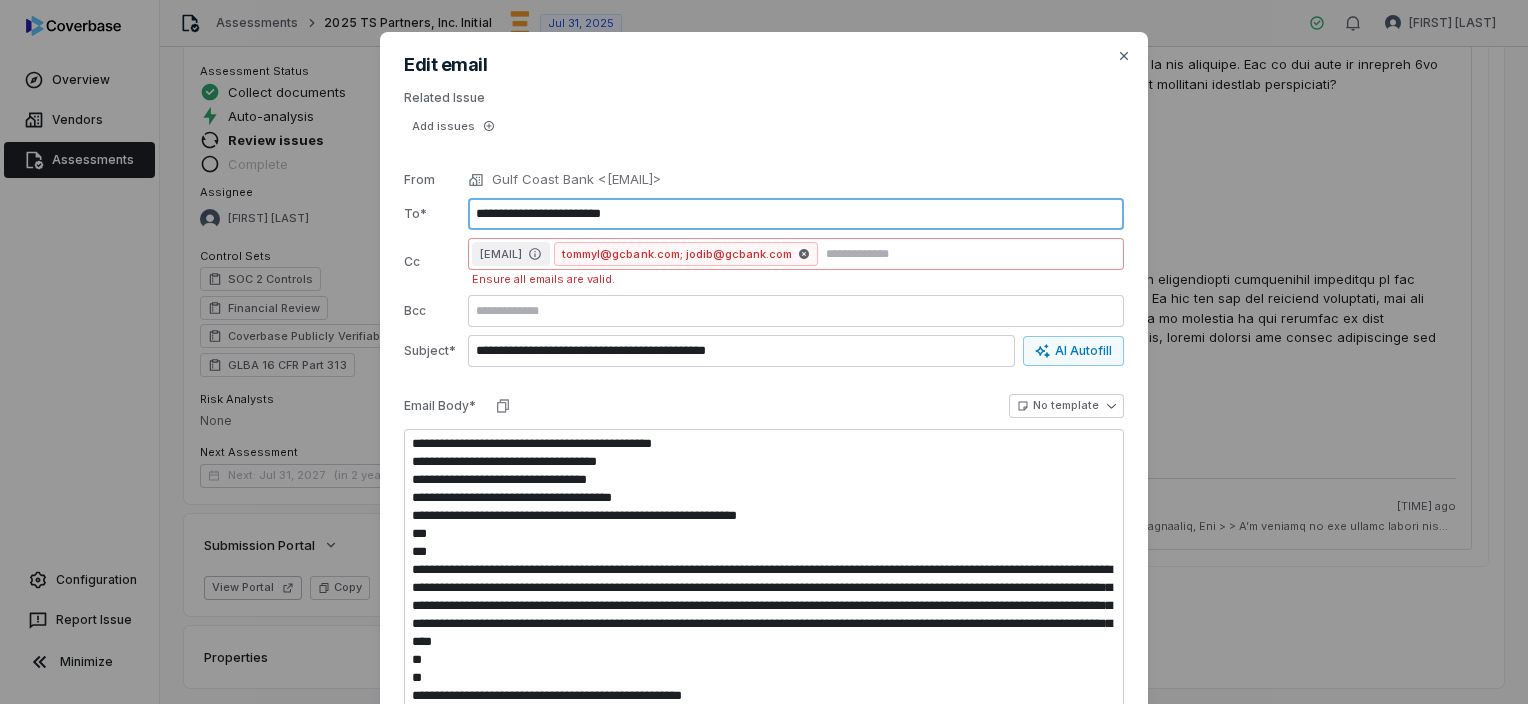 click on "**********" at bounding box center (796, 214) 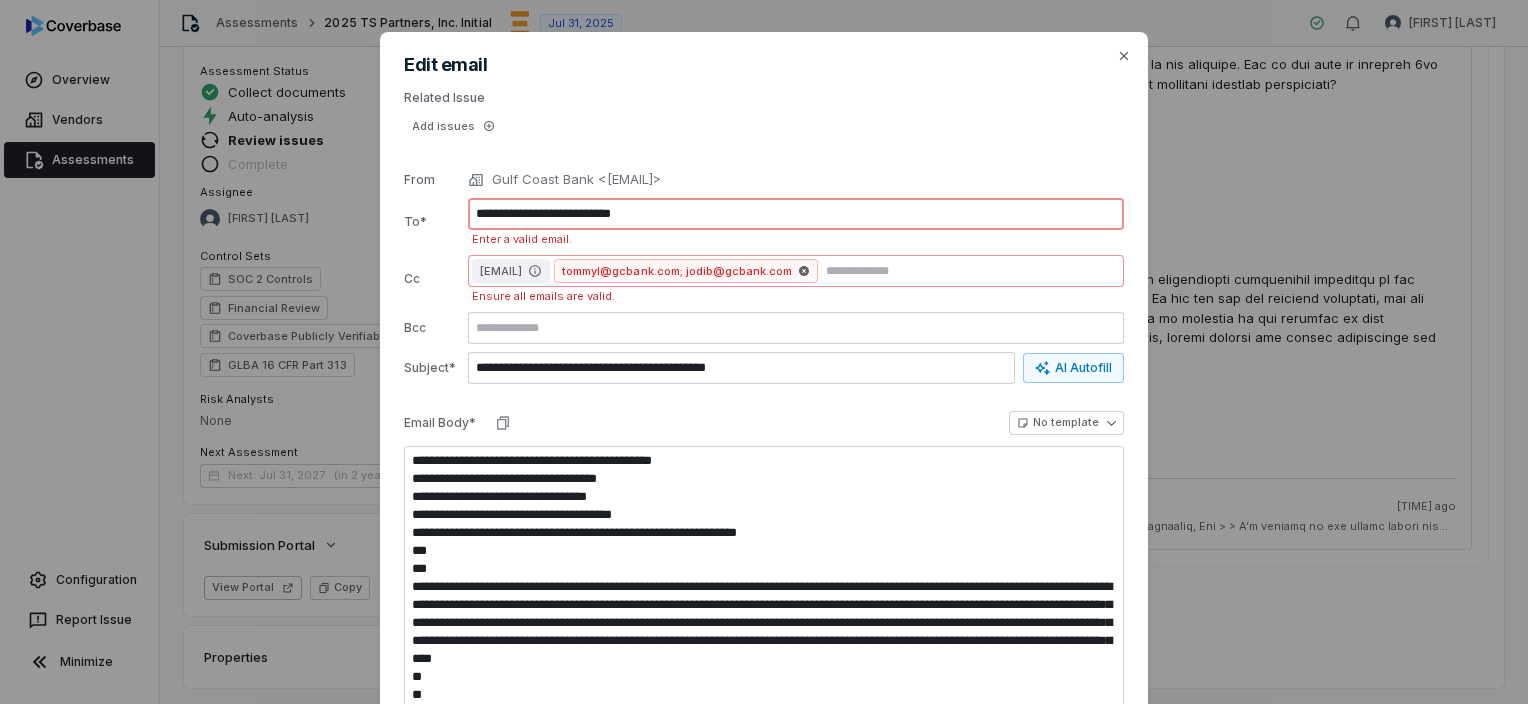paste on "**********" 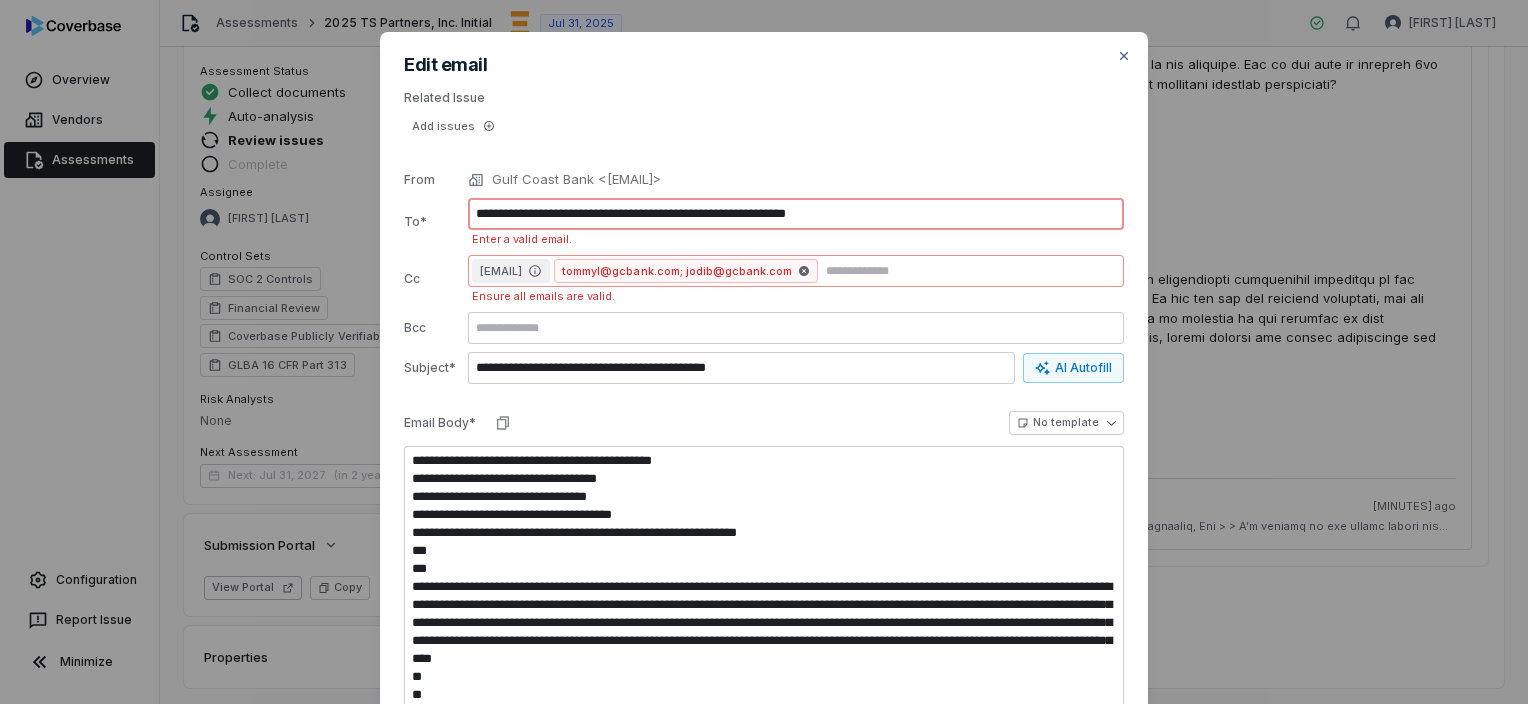 click on "**********" at bounding box center [796, 214] 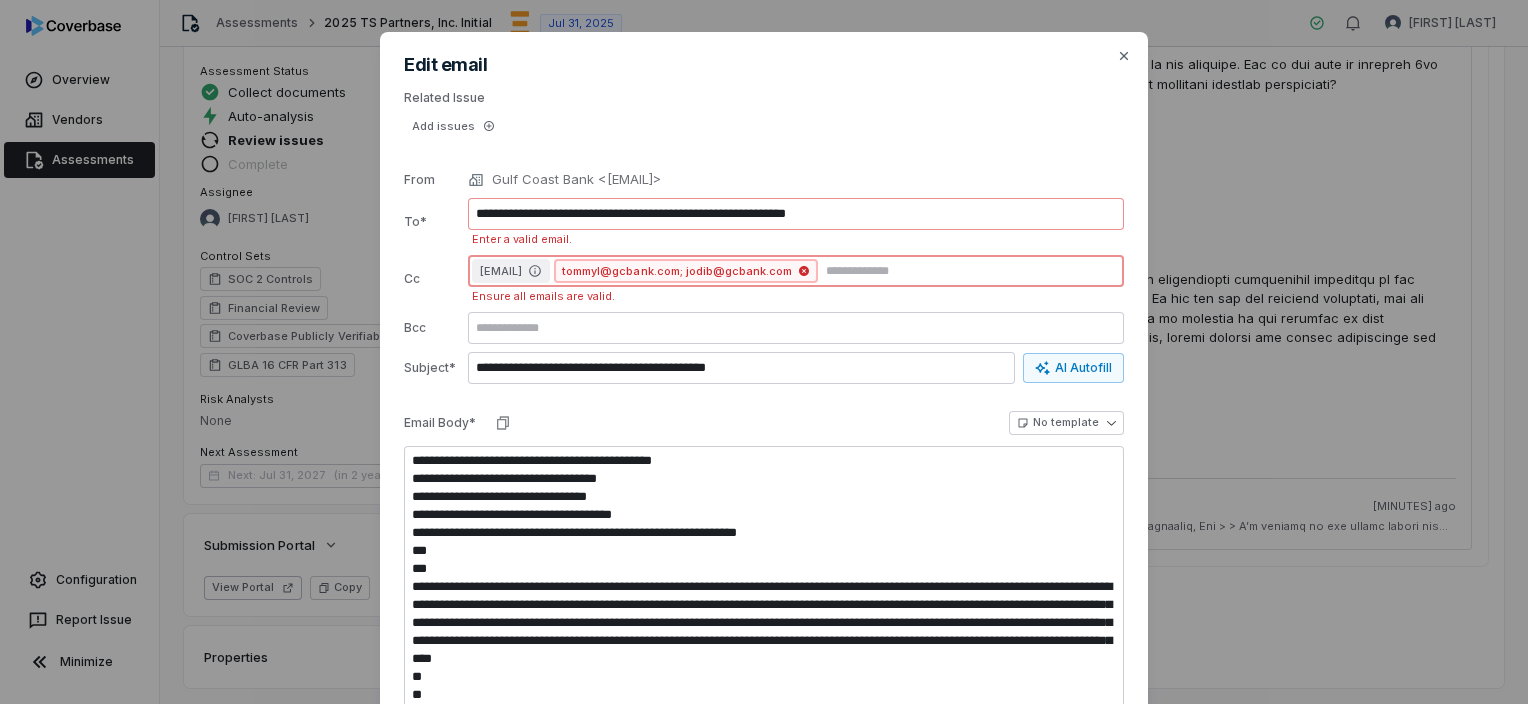 click 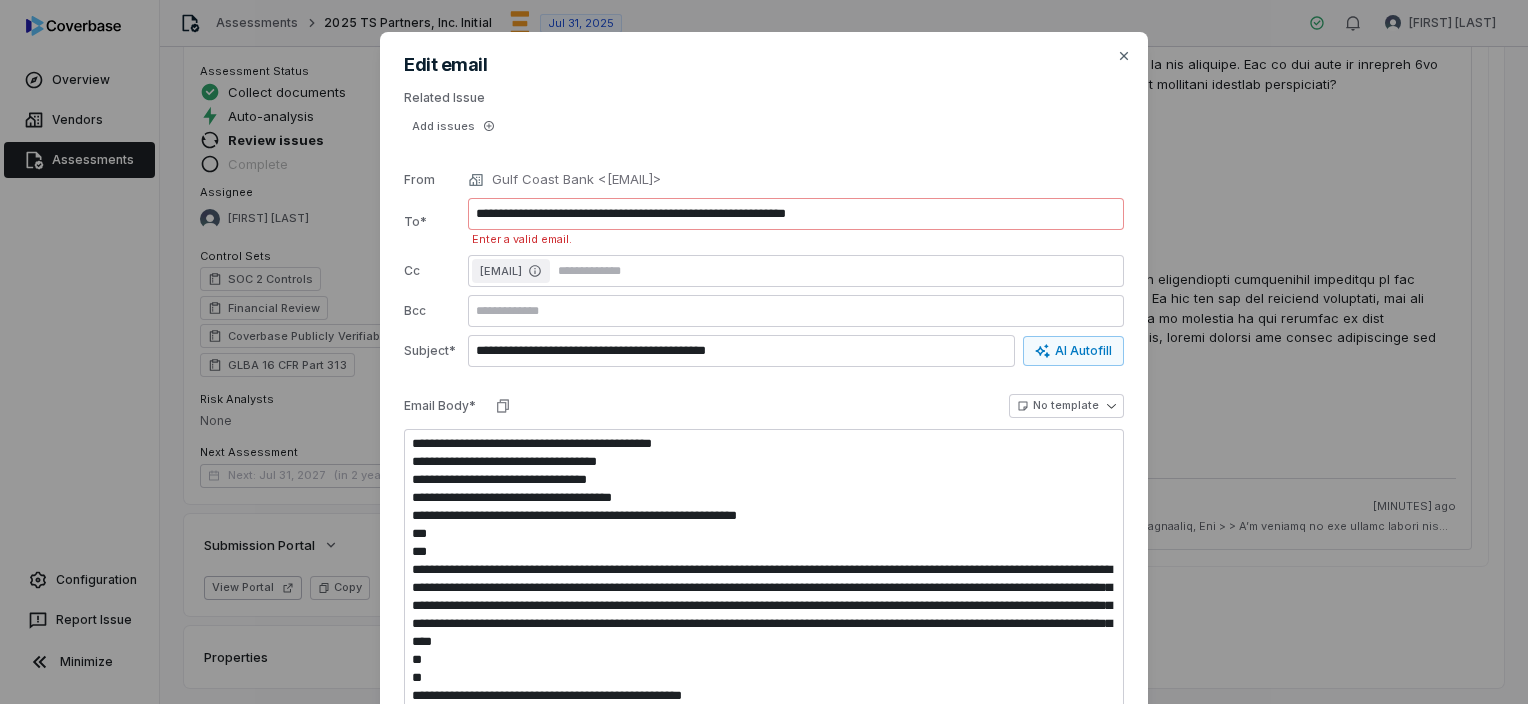 scroll, scrollTop: 188, scrollLeft: 0, axis: vertical 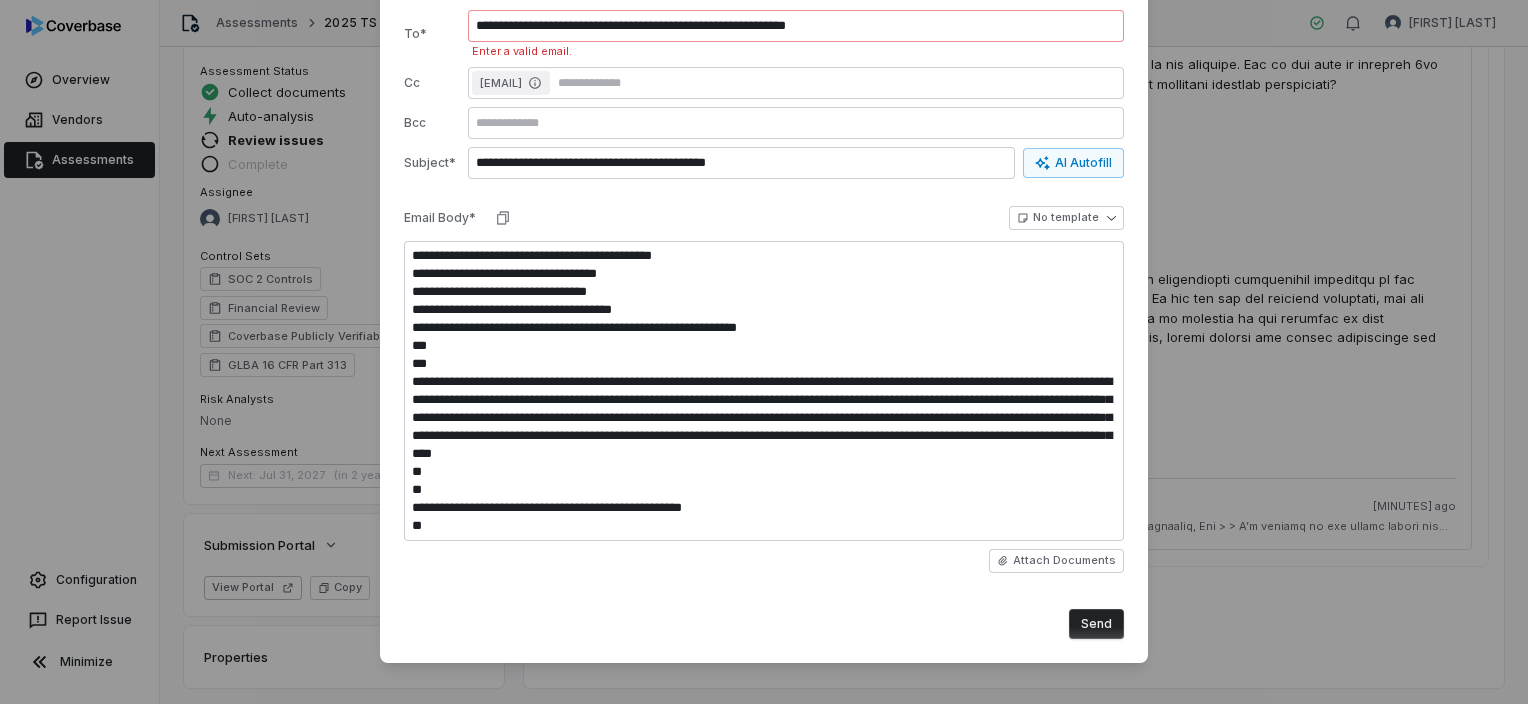 click on "Send" at bounding box center (1096, 624) 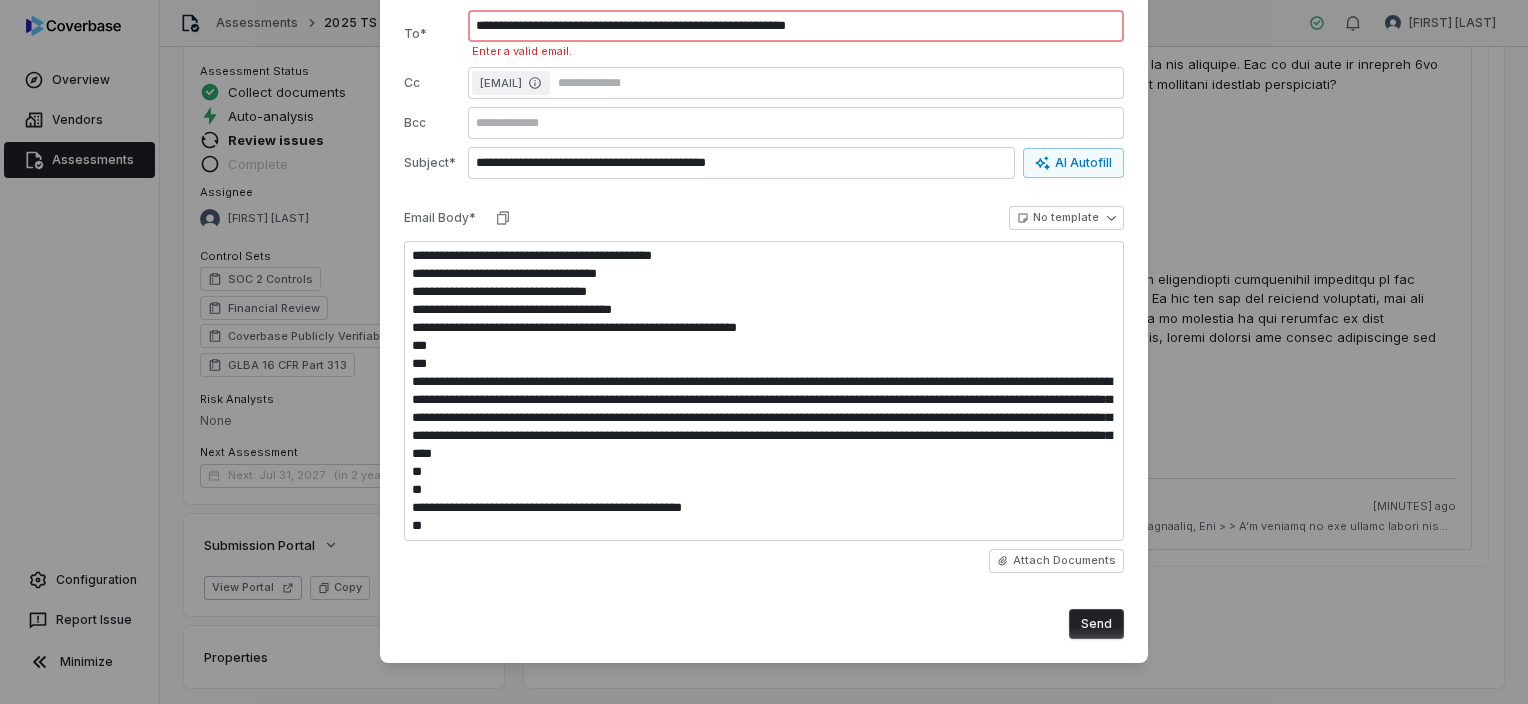 scroll, scrollTop: 0, scrollLeft: 0, axis: both 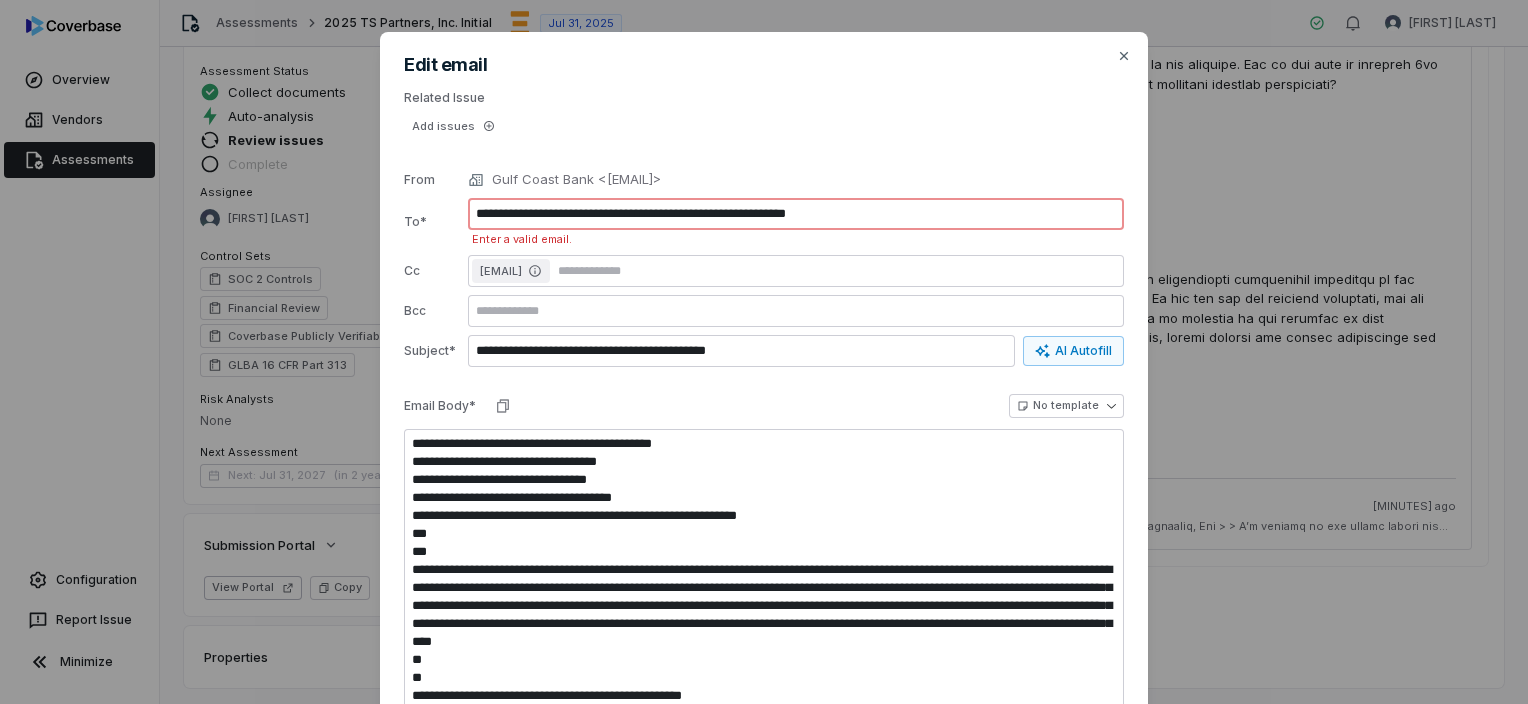 click on "**********" at bounding box center (796, 214) 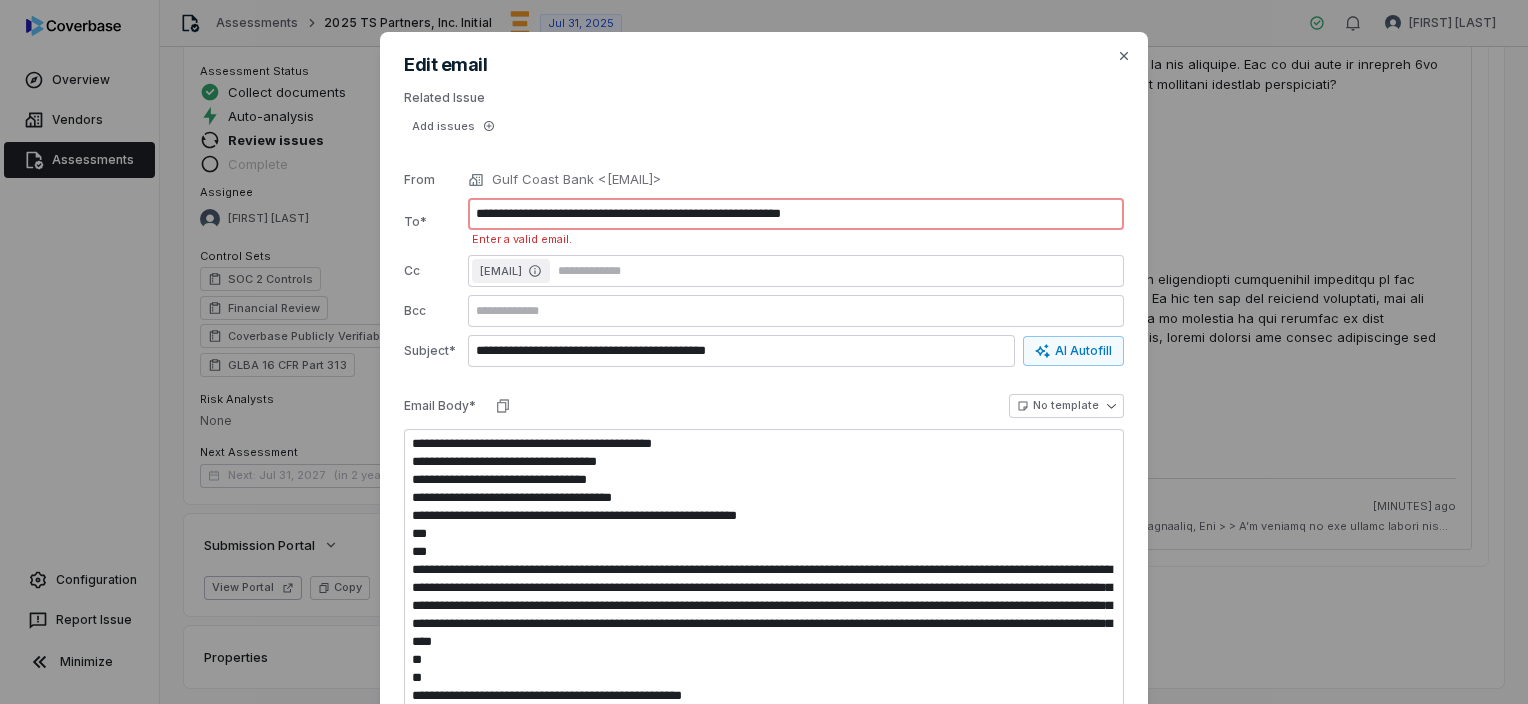 click on "**********" at bounding box center [796, 214] 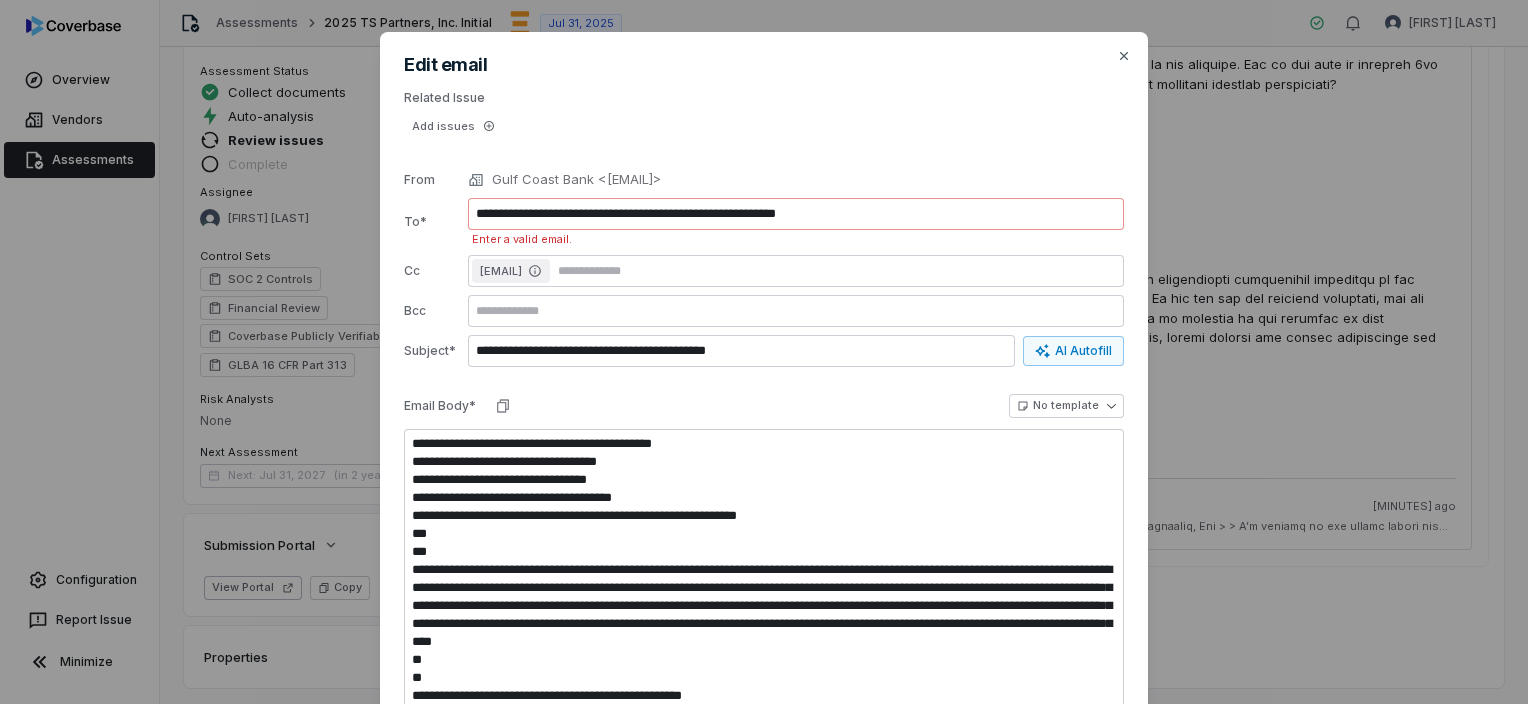click on "**********" at bounding box center [764, 457] 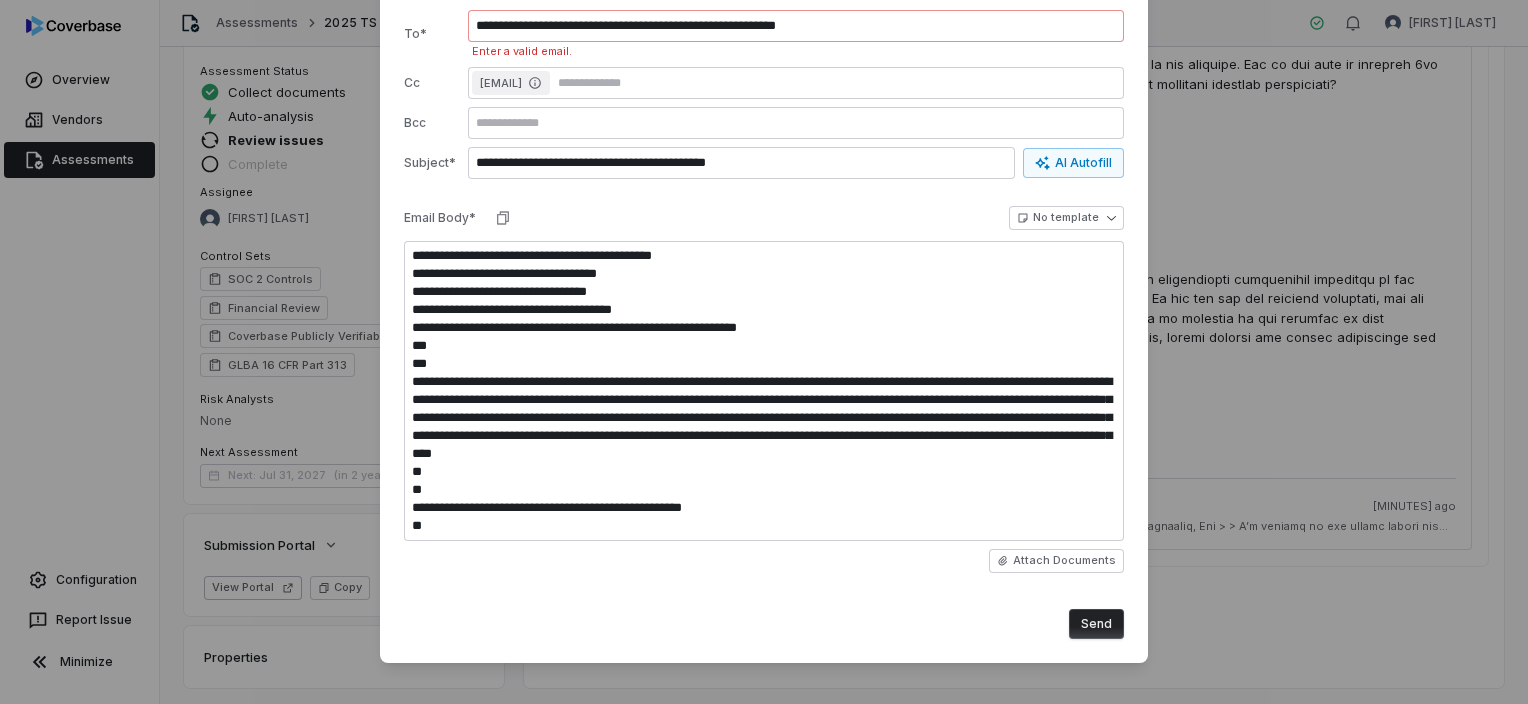 click on "Send" at bounding box center [1096, 624] 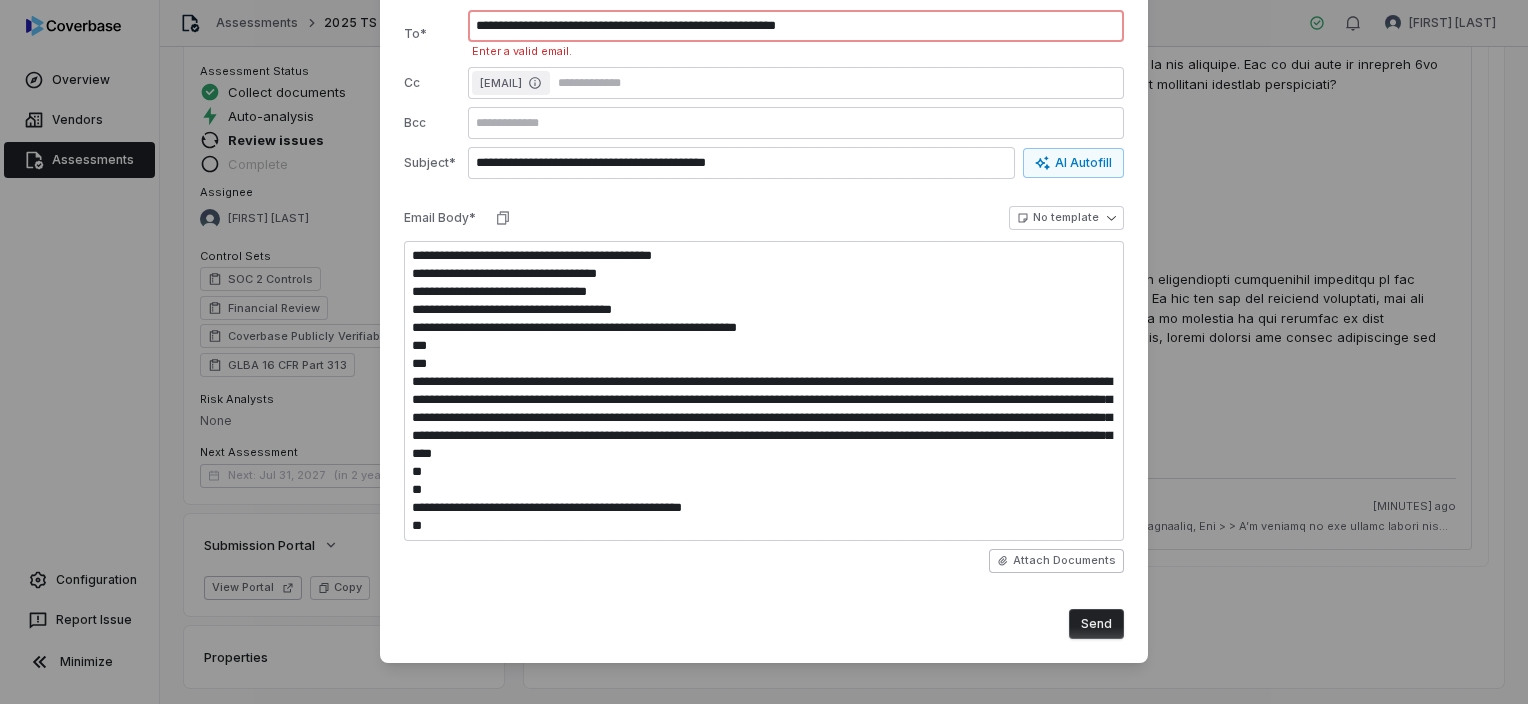 scroll, scrollTop: 0, scrollLeft: 0, axis: both 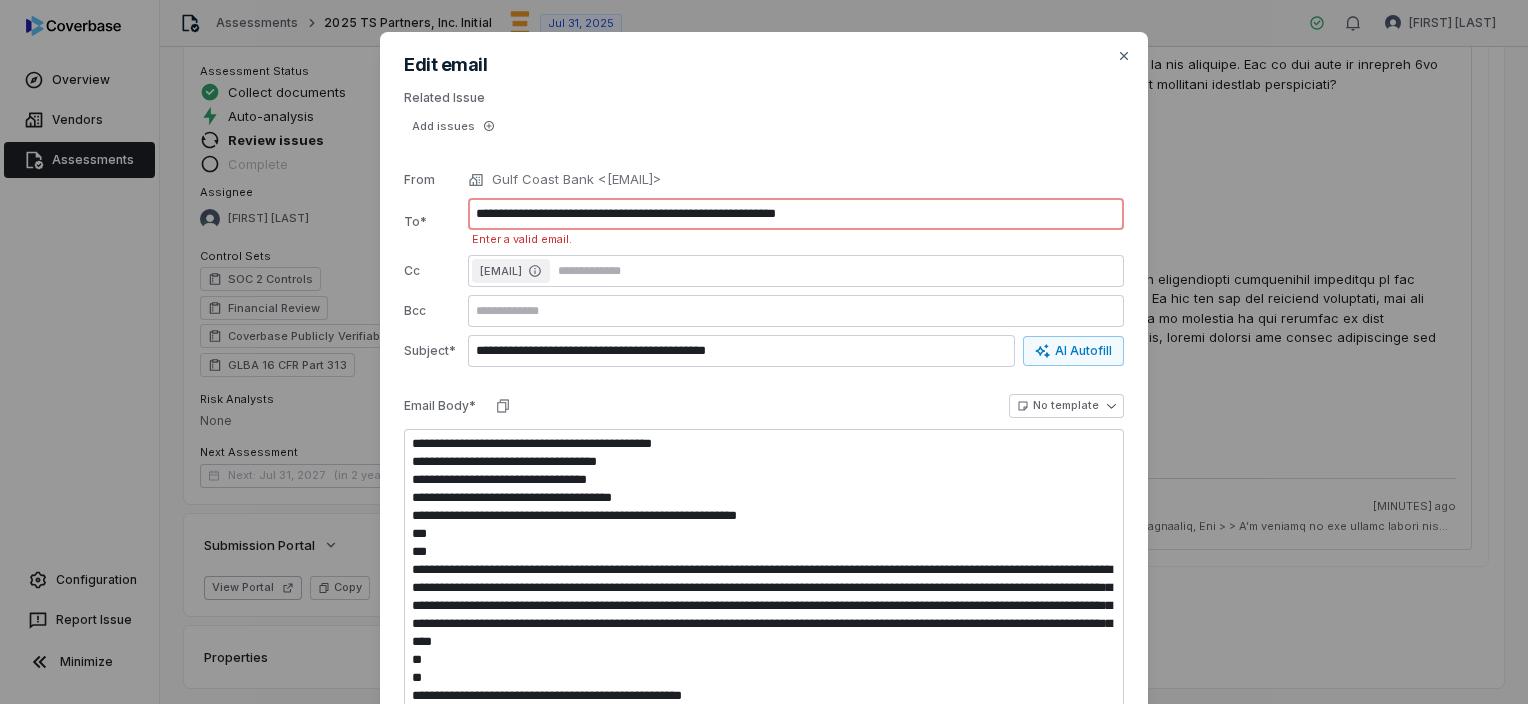 drag, startPoint x: 919, startPoint y: 216, endPoint x: 809, endPoint y: 194, distance: 112.17843 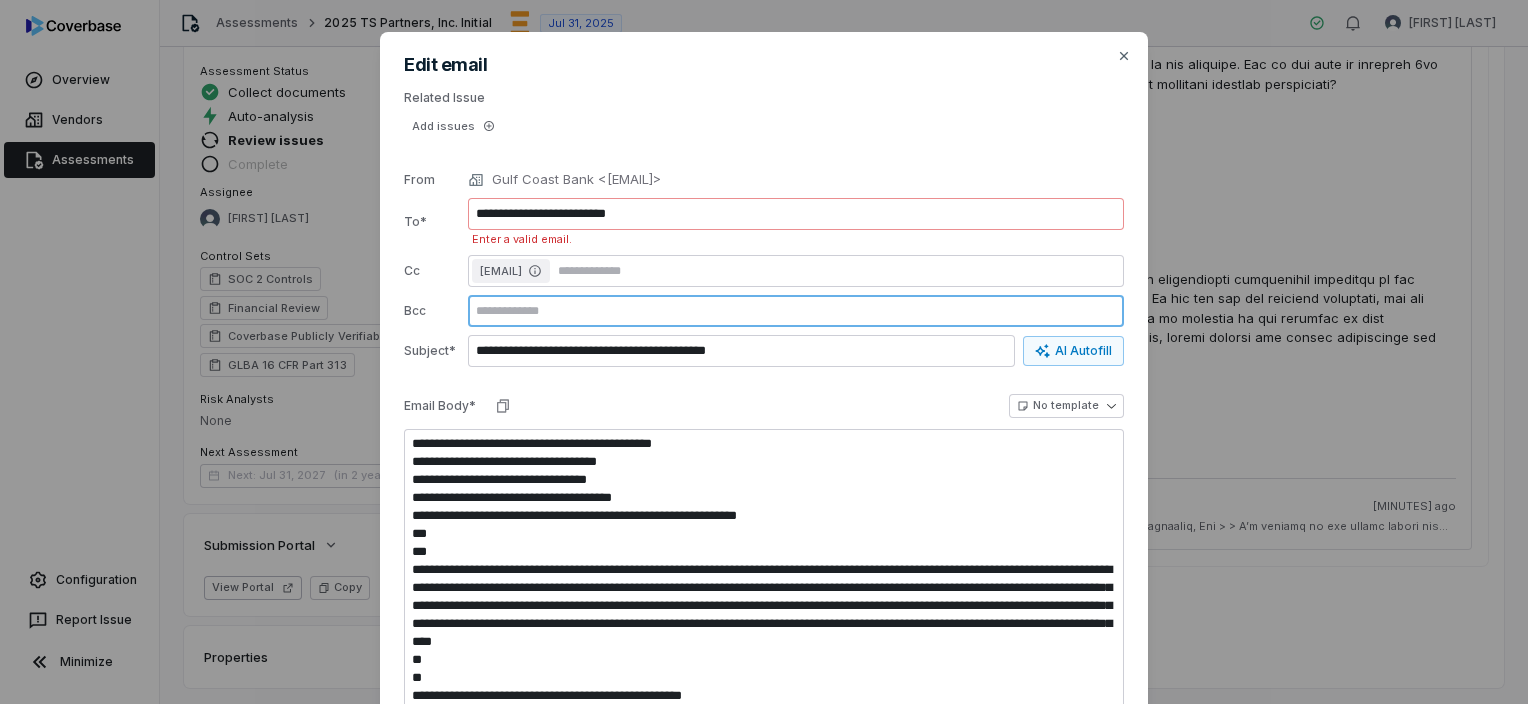 click at bounding box center (796, 311) 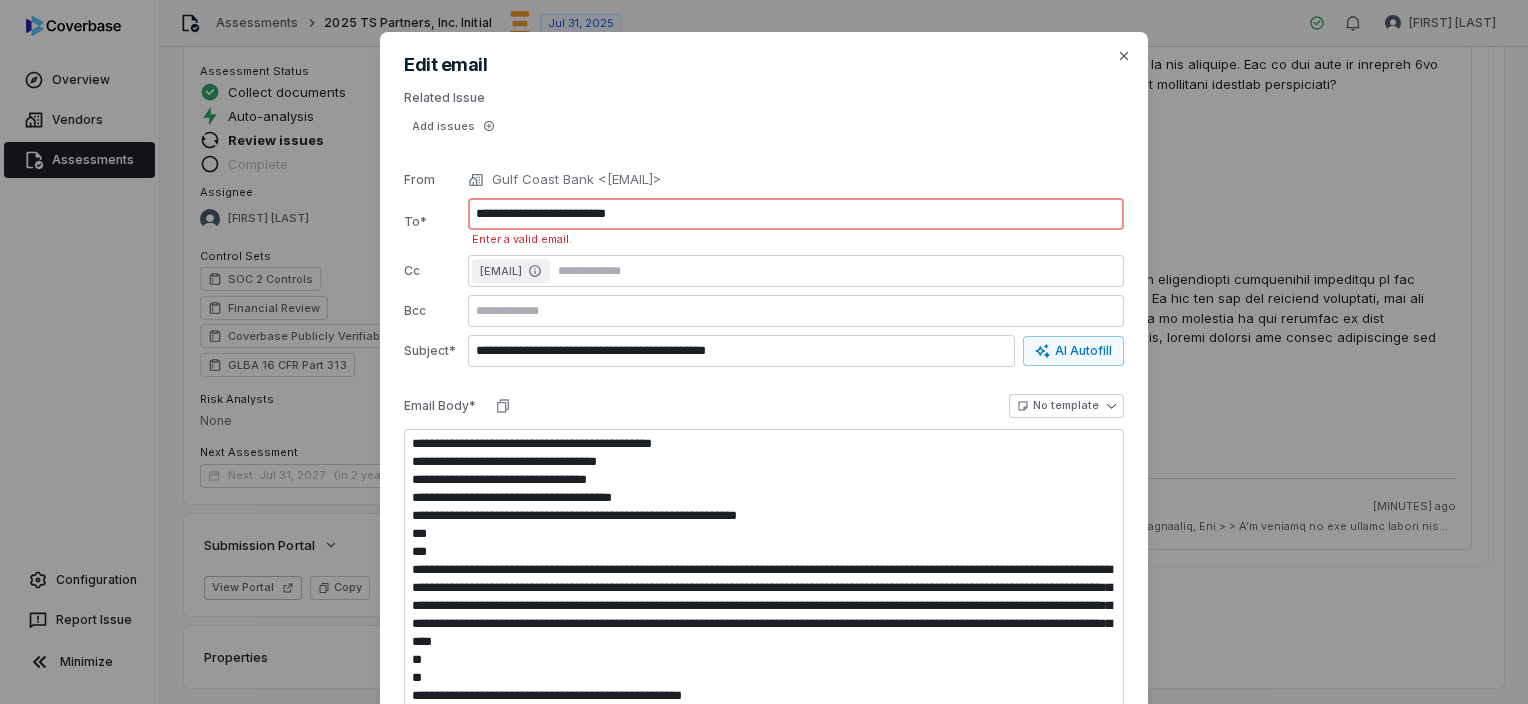 click on "**********" at bounding box center [796, 214] 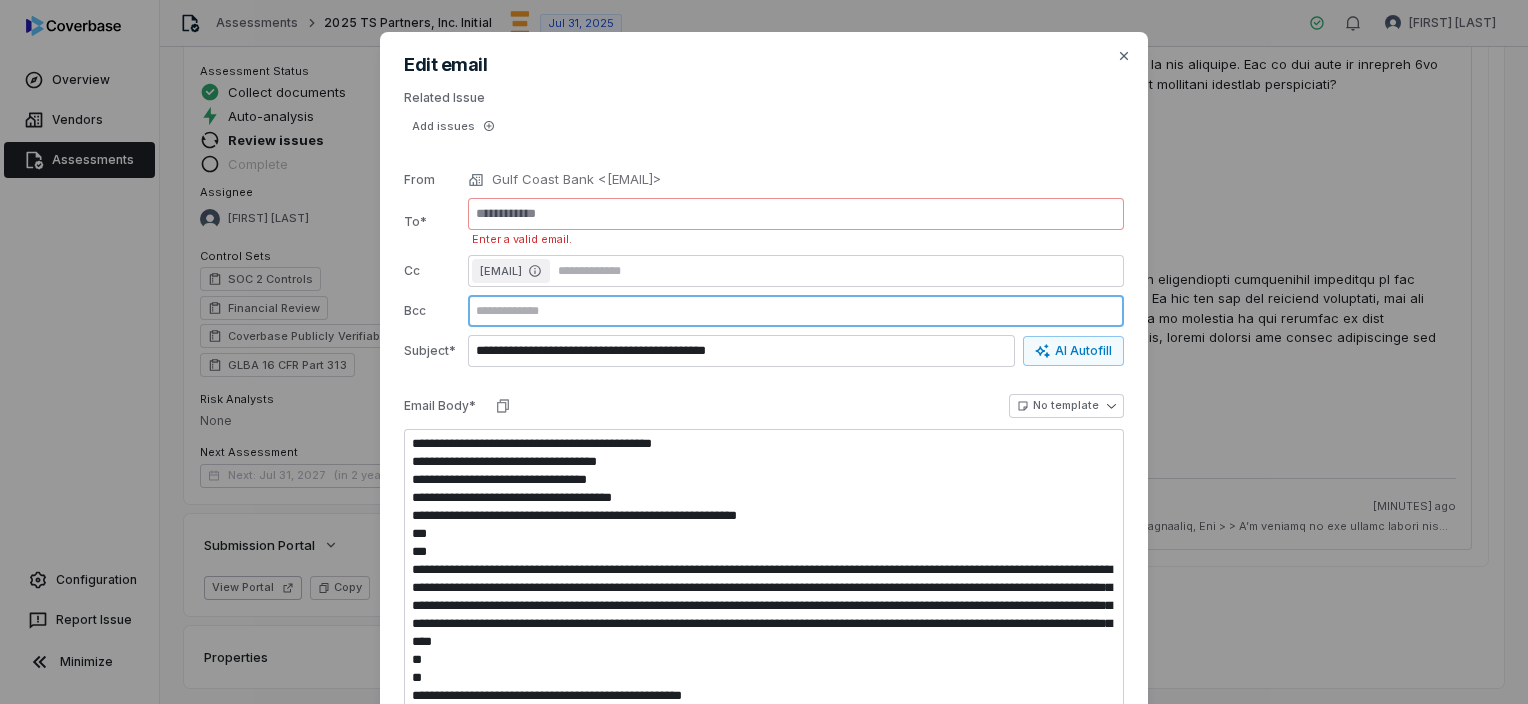 click at bounding box center (796, 311) 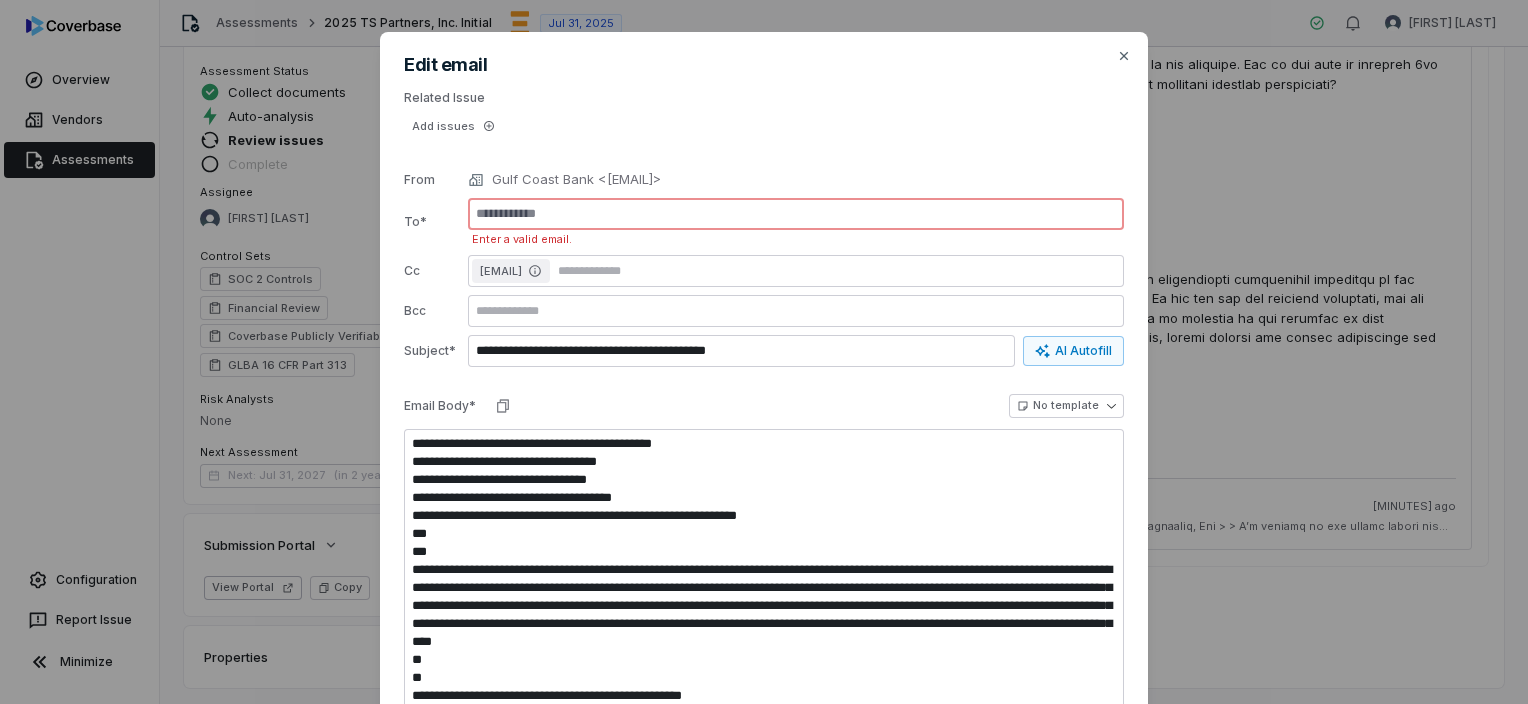 click at bounding box center [796, 214] 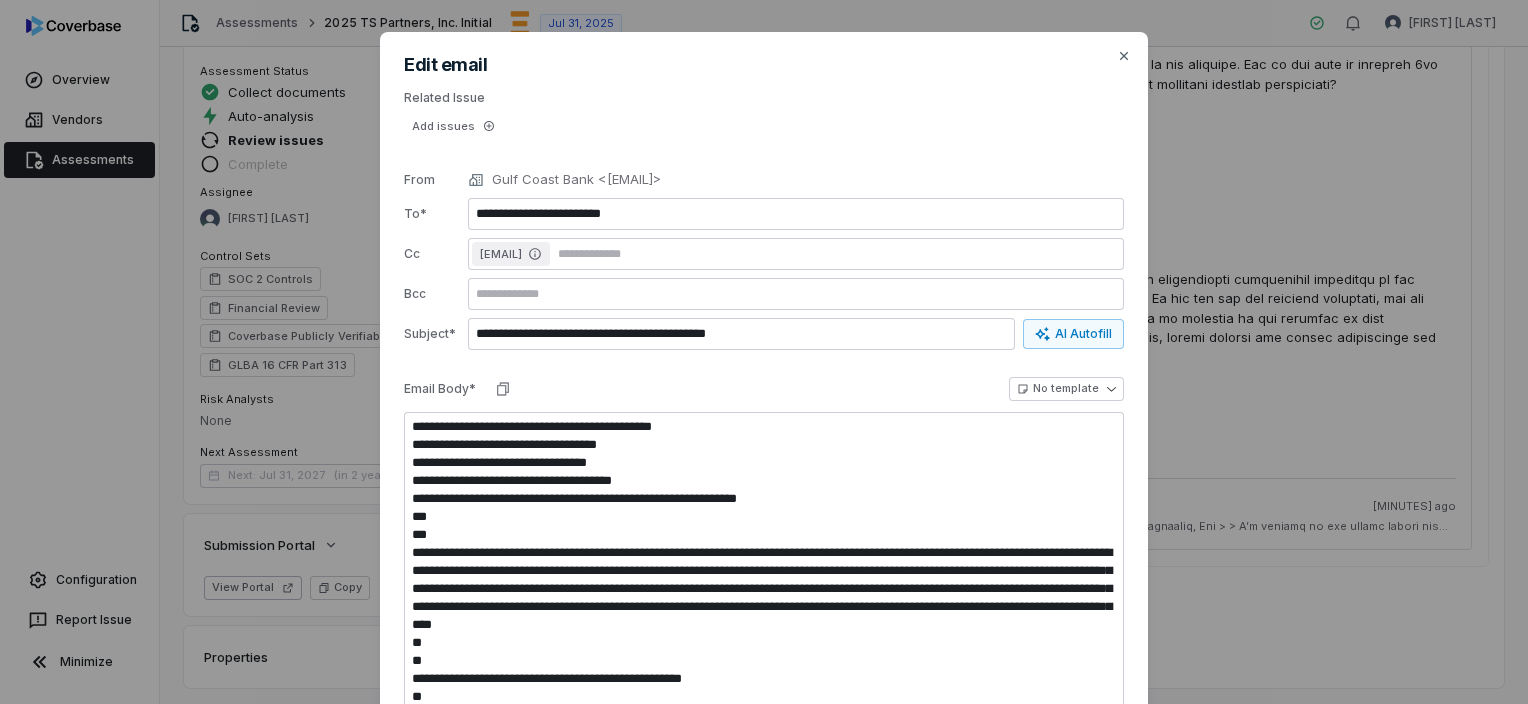 click on "**********" at bounding box center (764, 449) 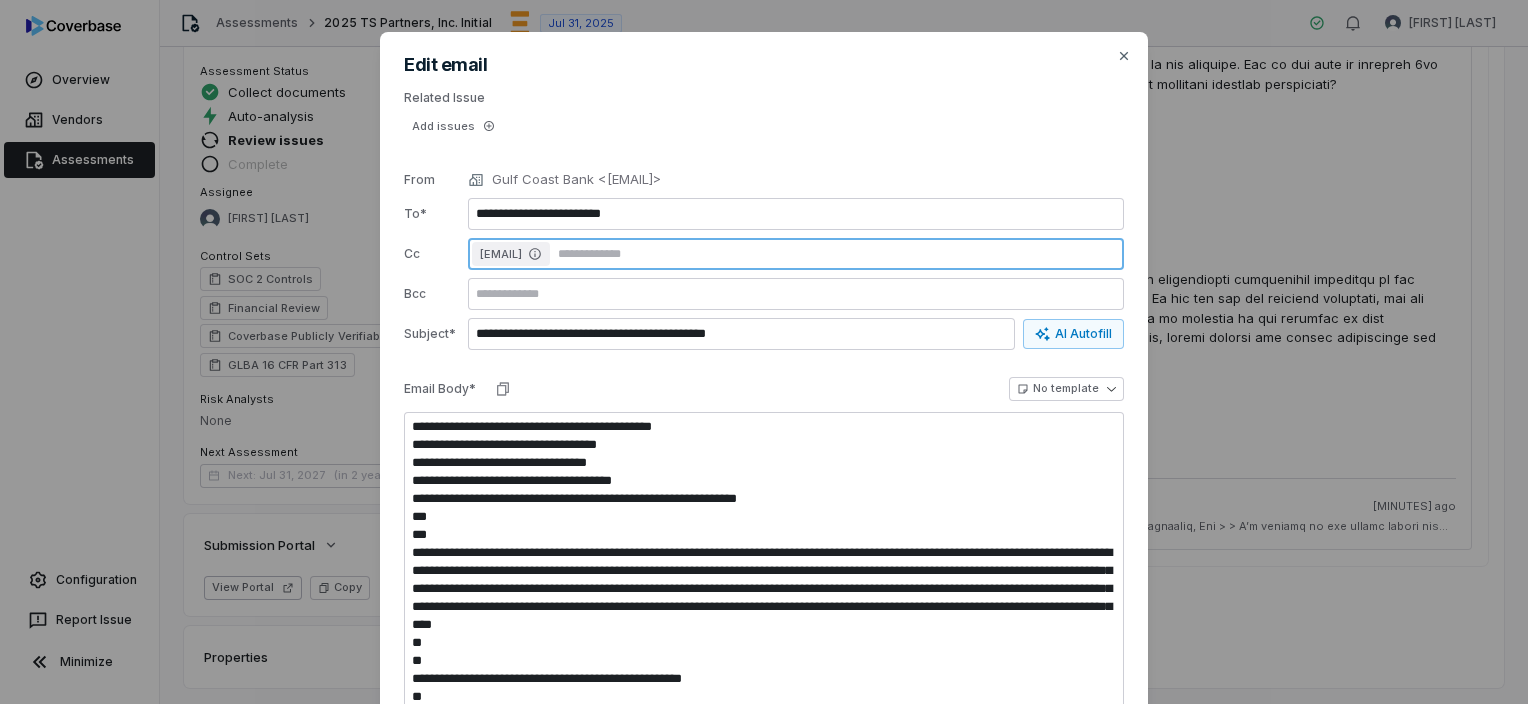 click at bounding box center [837, 254] 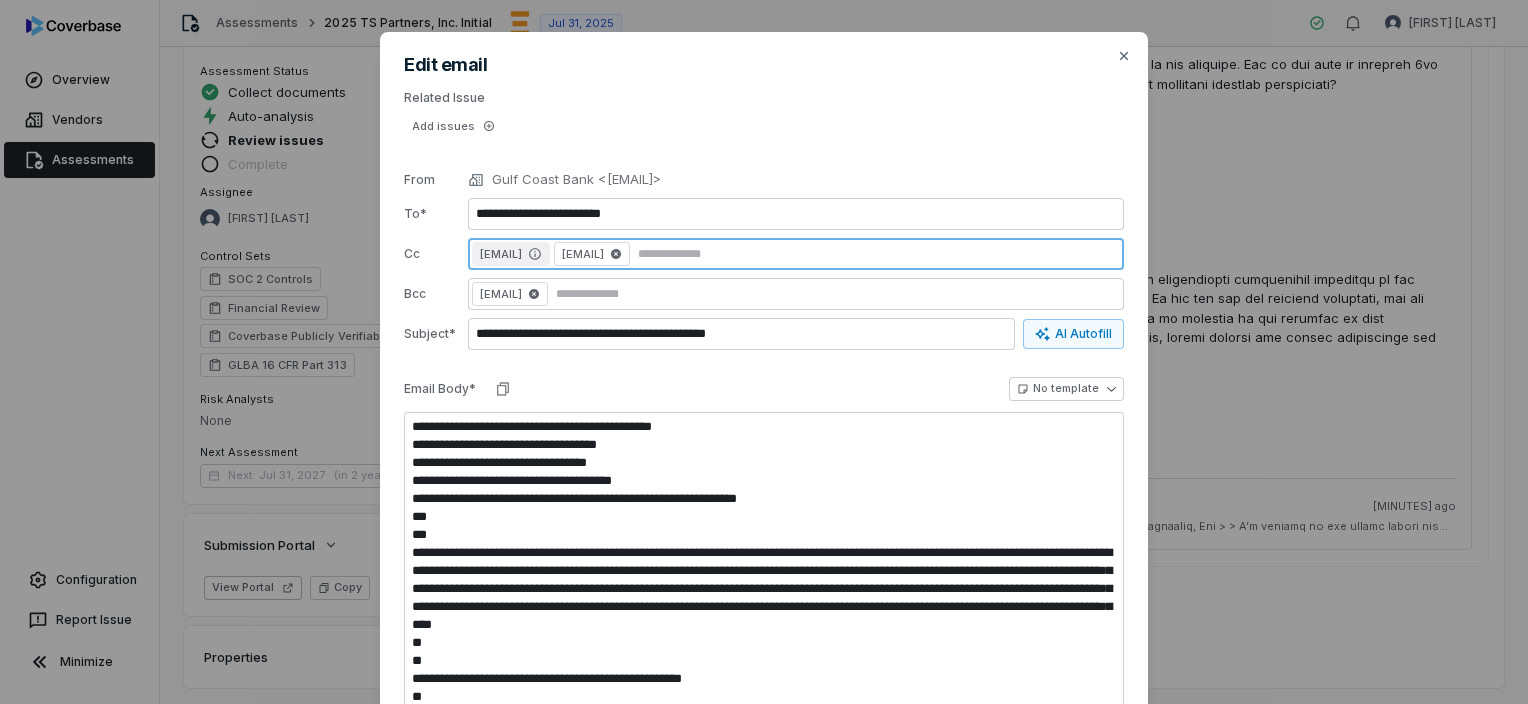 click at bounding box center (877, 254) 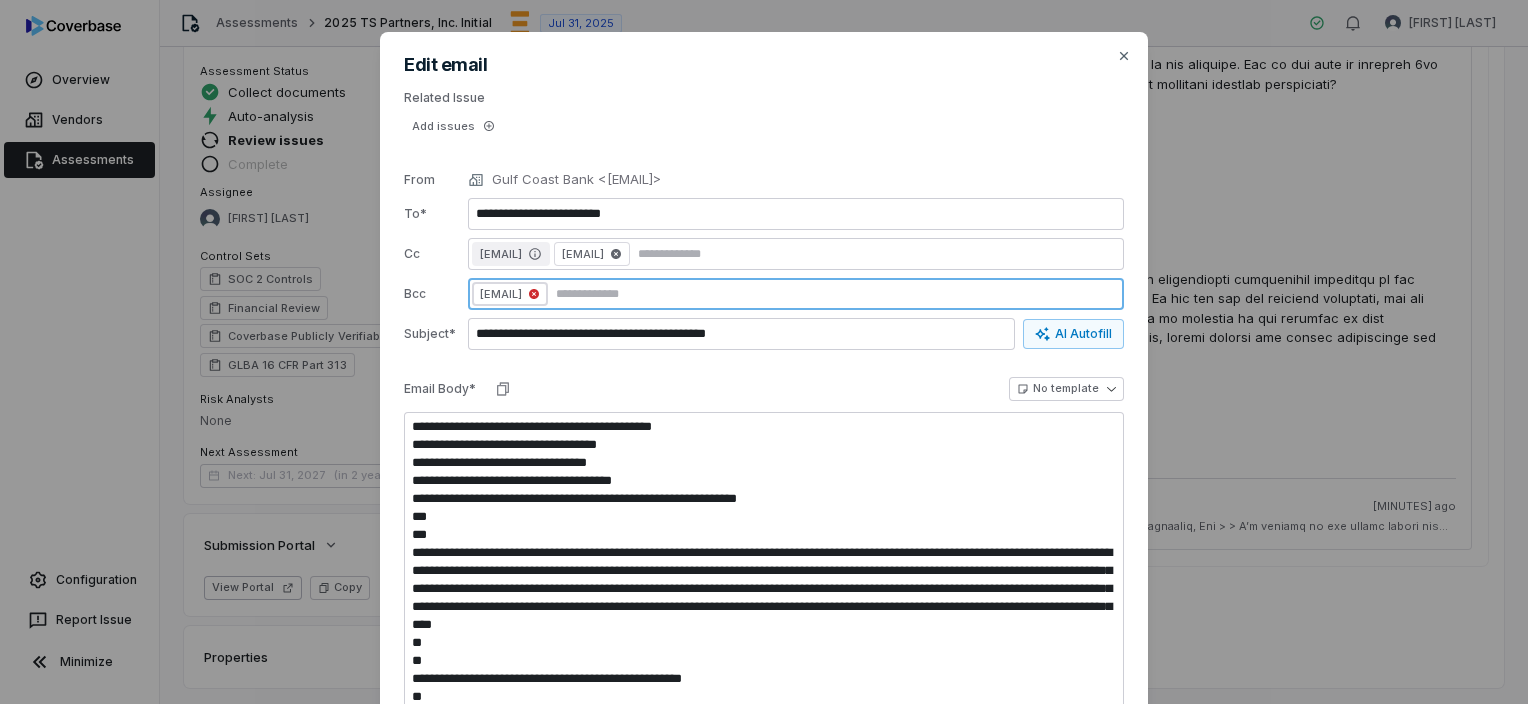 click 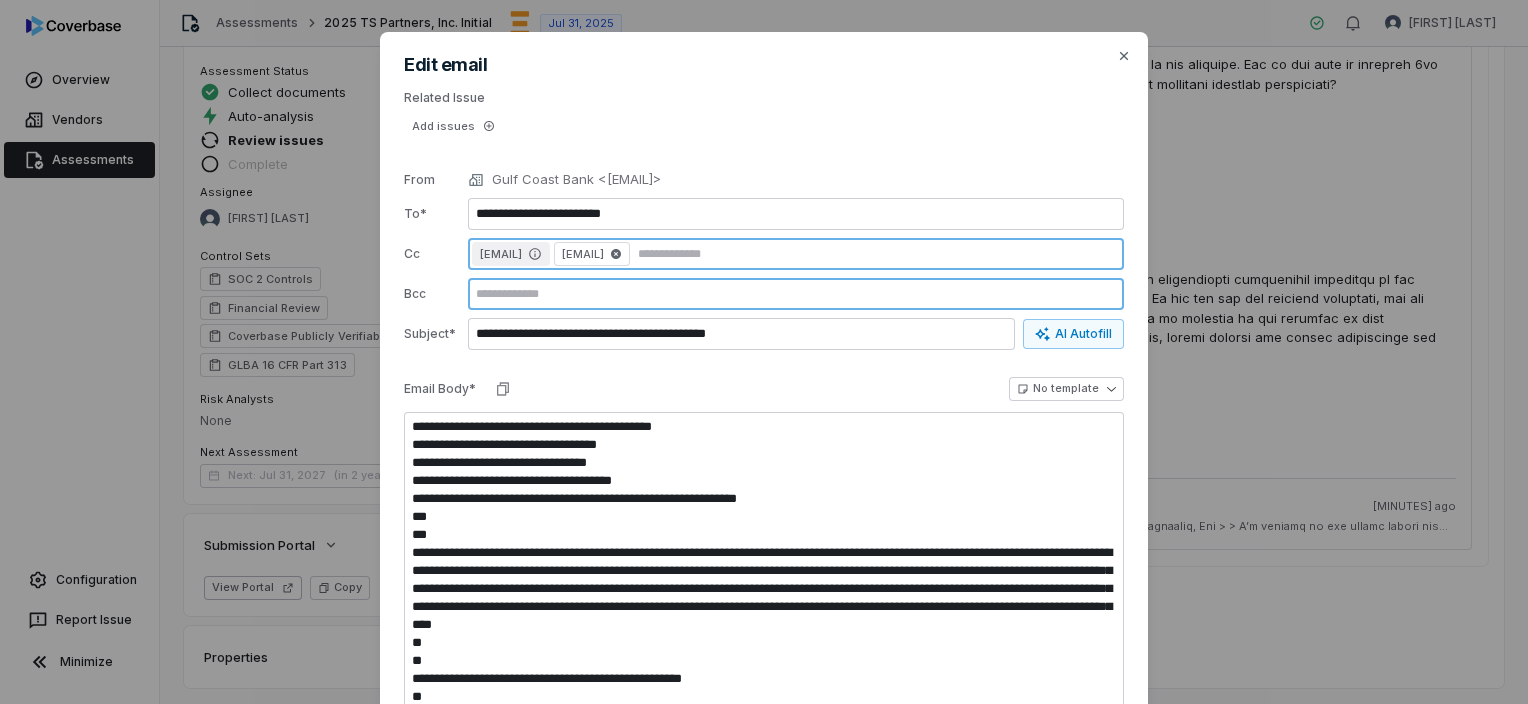 click at bounding box center (877, 254) 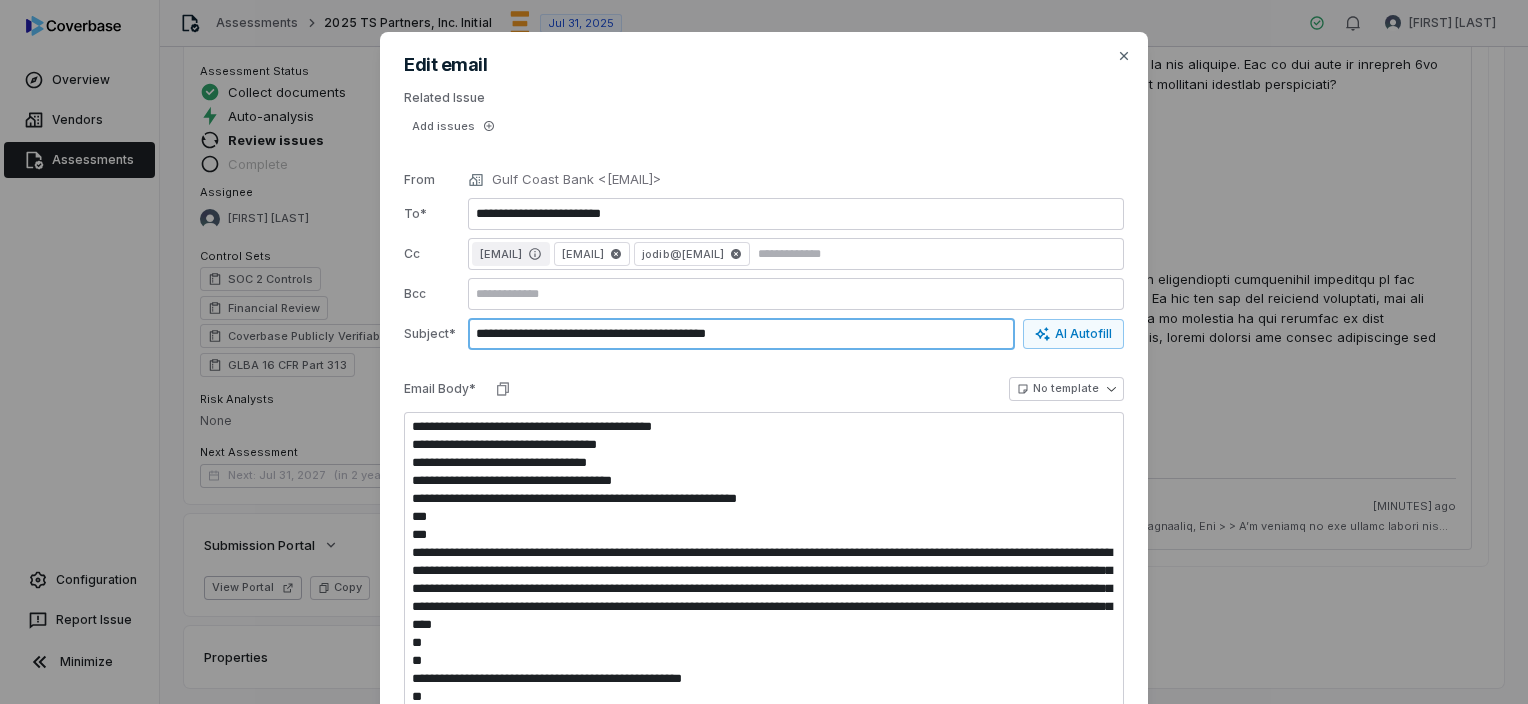 click on "**********" at bounding box center (741, 334) 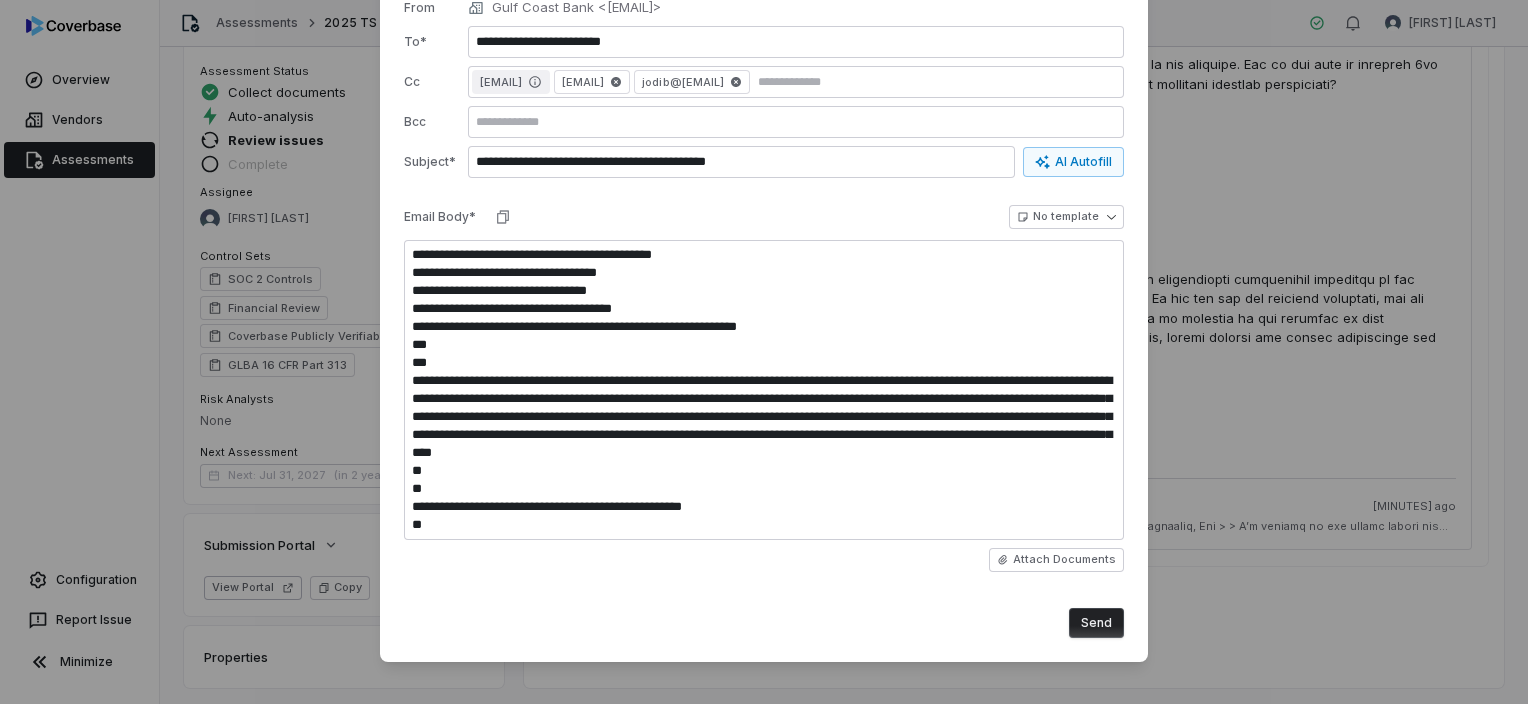 click on "Send" at bounding box center (1096, 623) 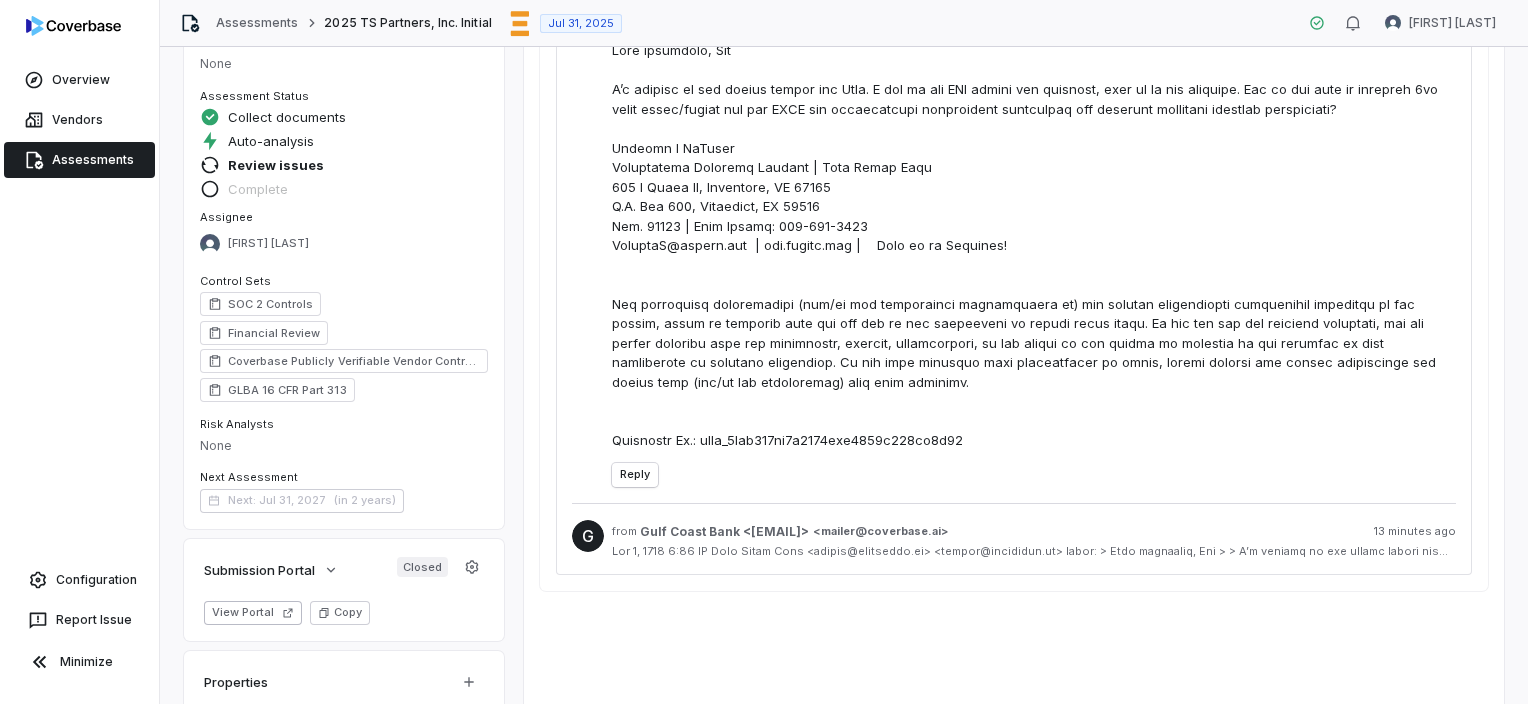 scroll, scrollTop: 337, scrollLeft: 0, axis: vertical 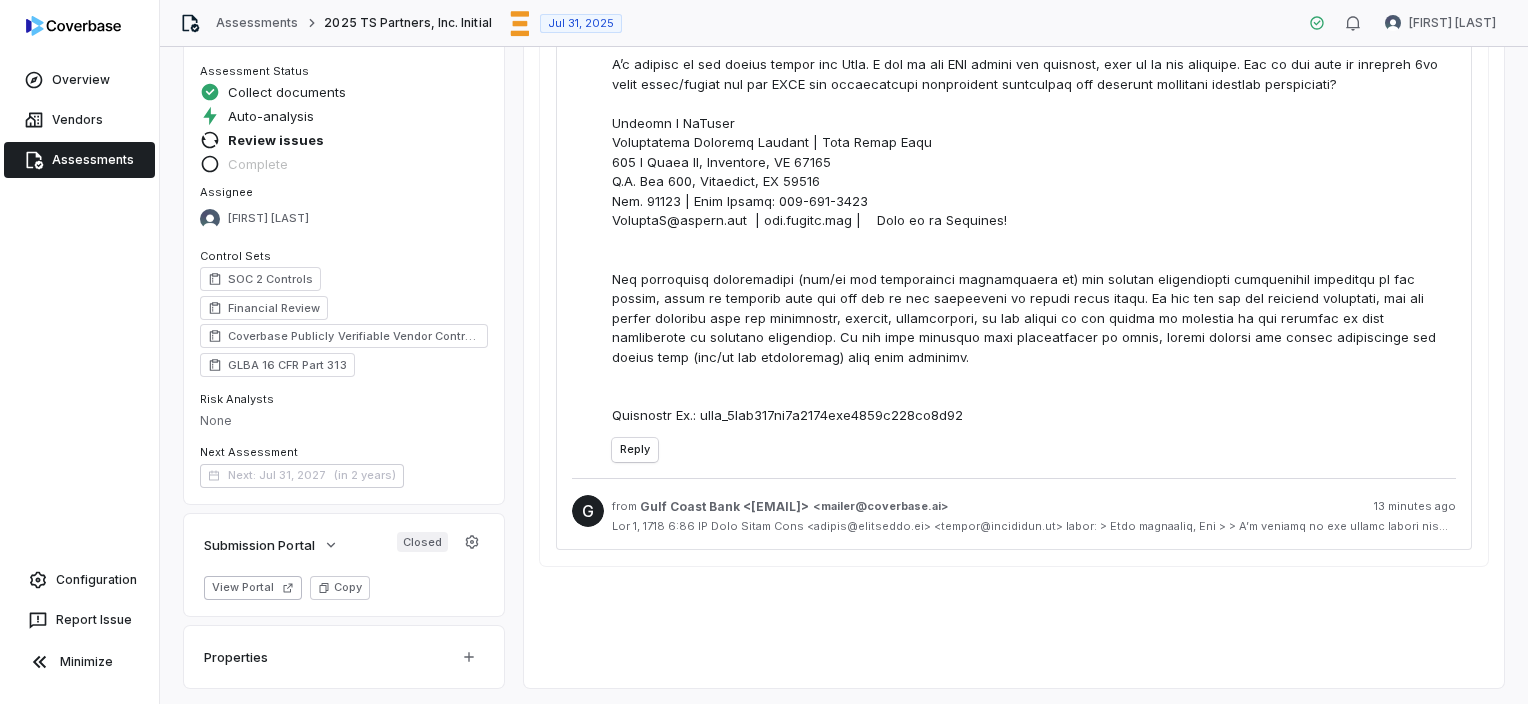 click at bounding box center (1034, 526) 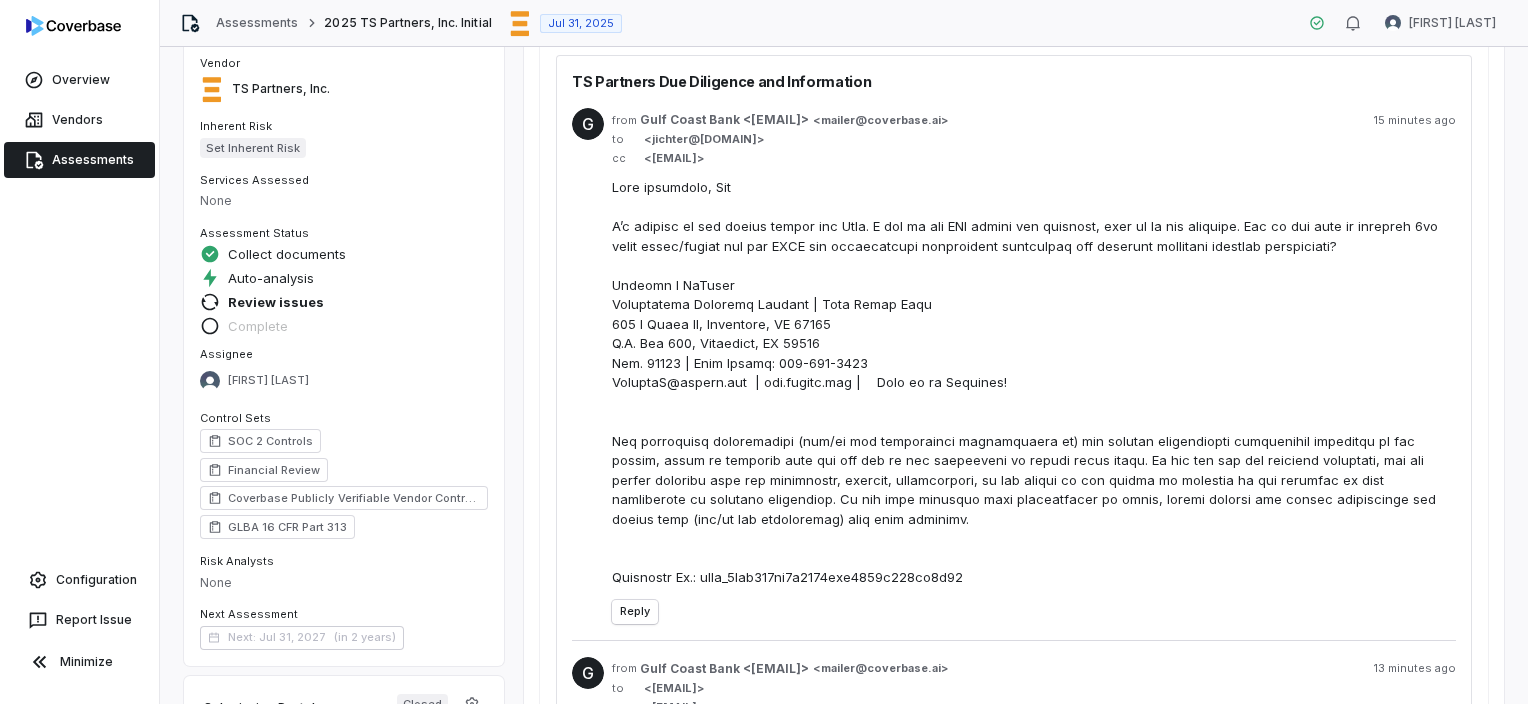 scroll, scrollTop: 0, scrollLeft: 0, axis: both 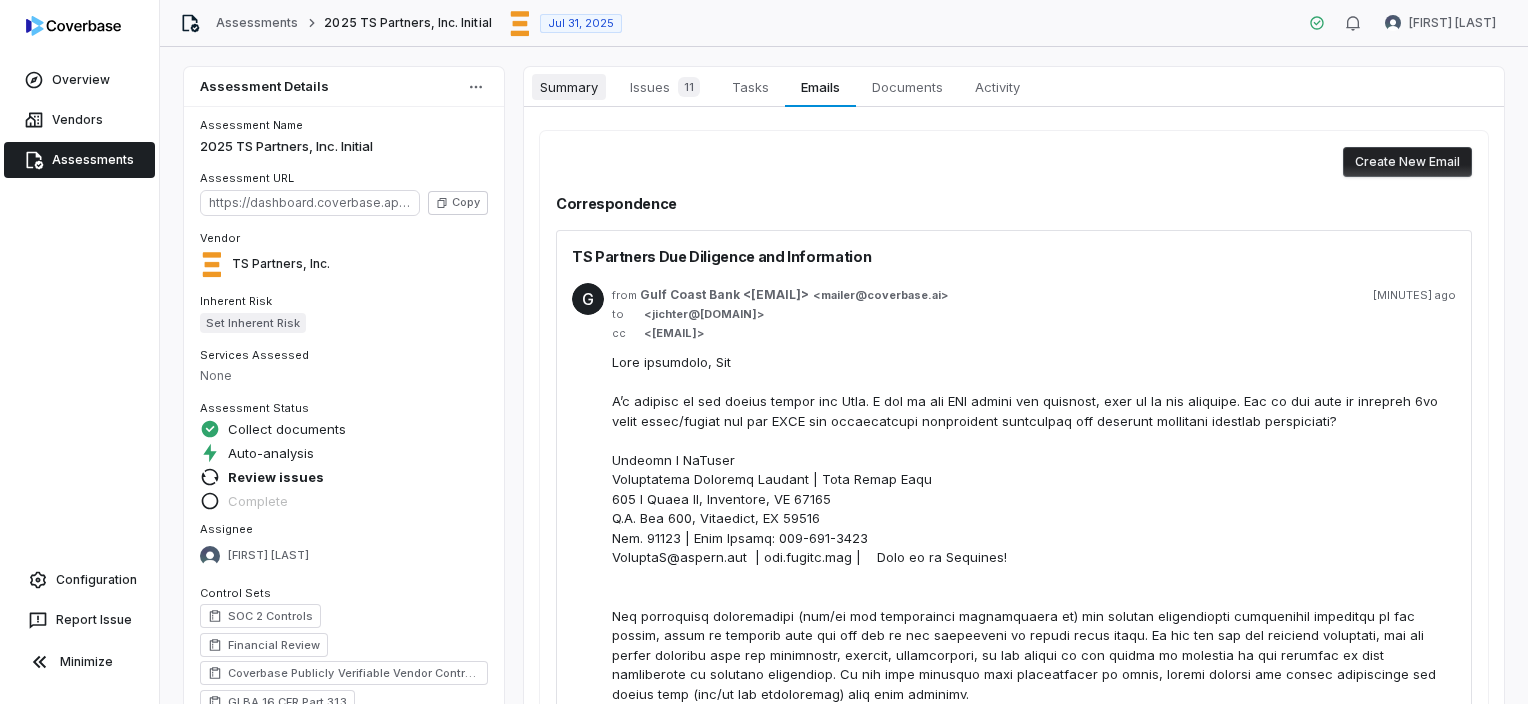 click on "Summary" at bounding box center (569, 87) 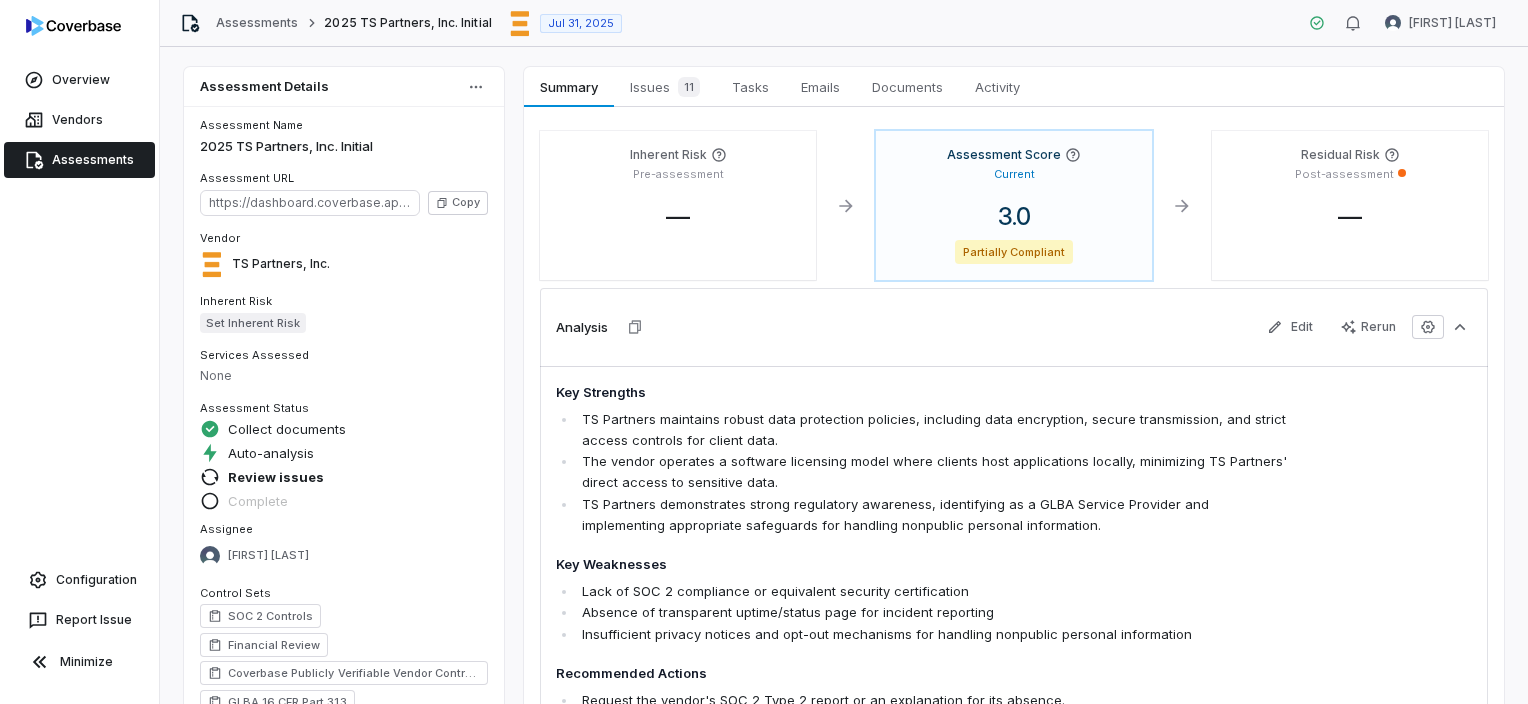click on "Assessments" at bounding box center (79, 160) 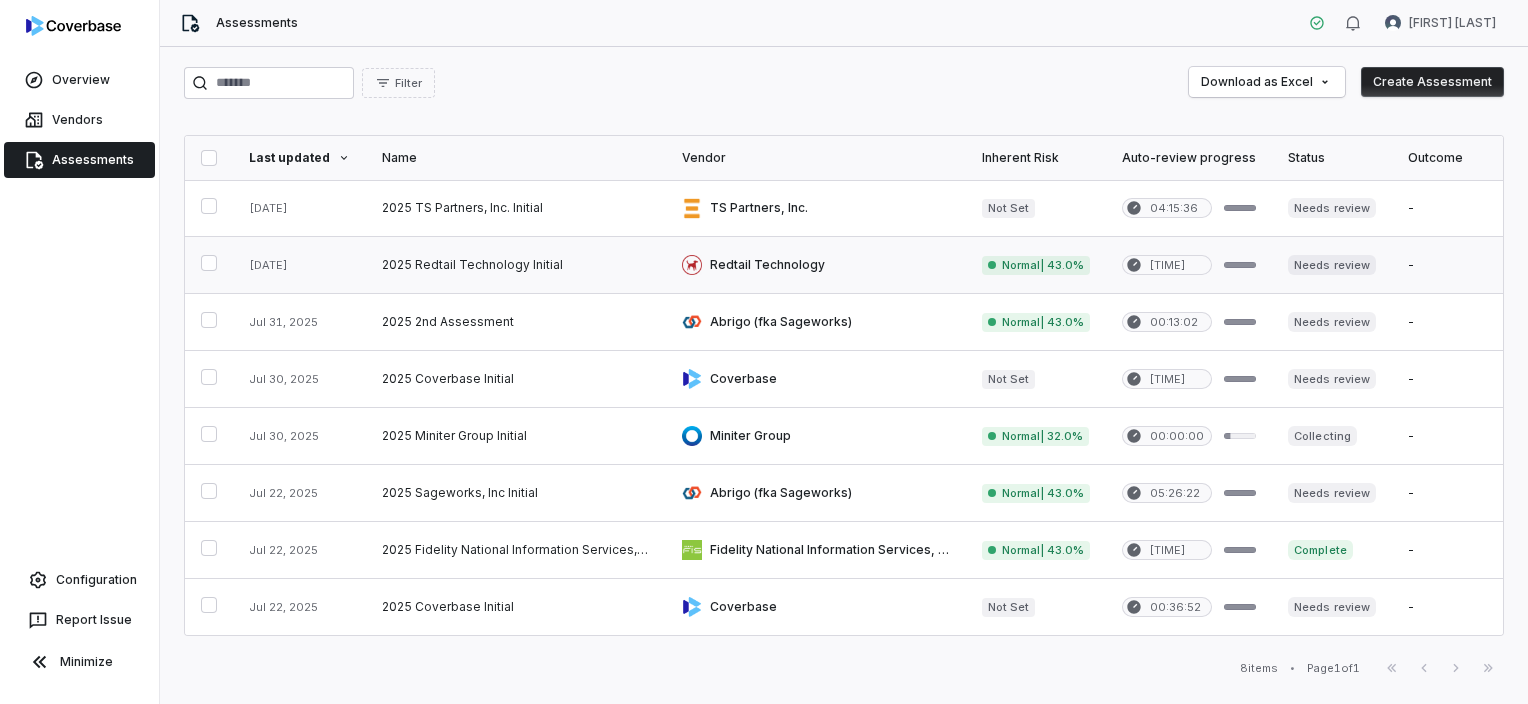 click at bounding box center (516, 265) 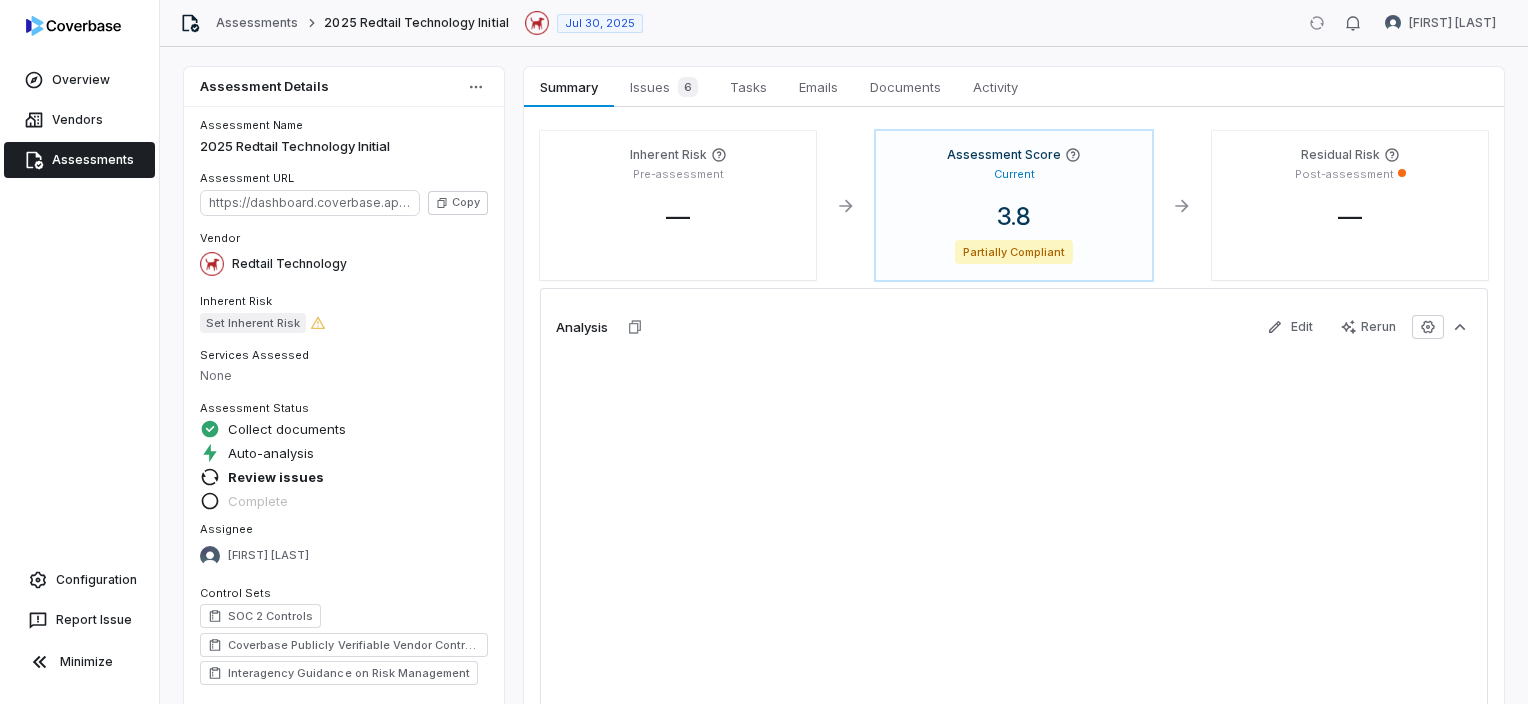 click 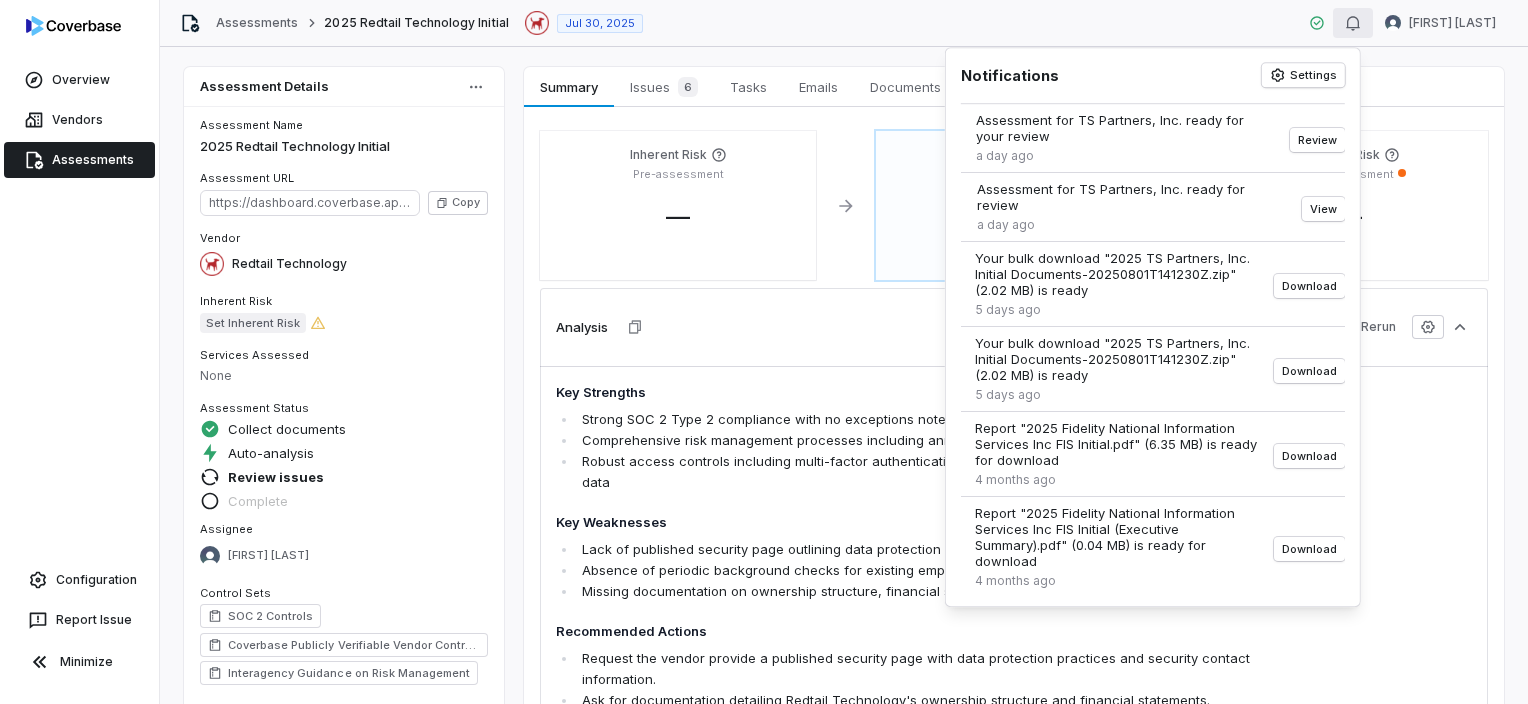 click on "Assessments" at bounding box center (79, 160) 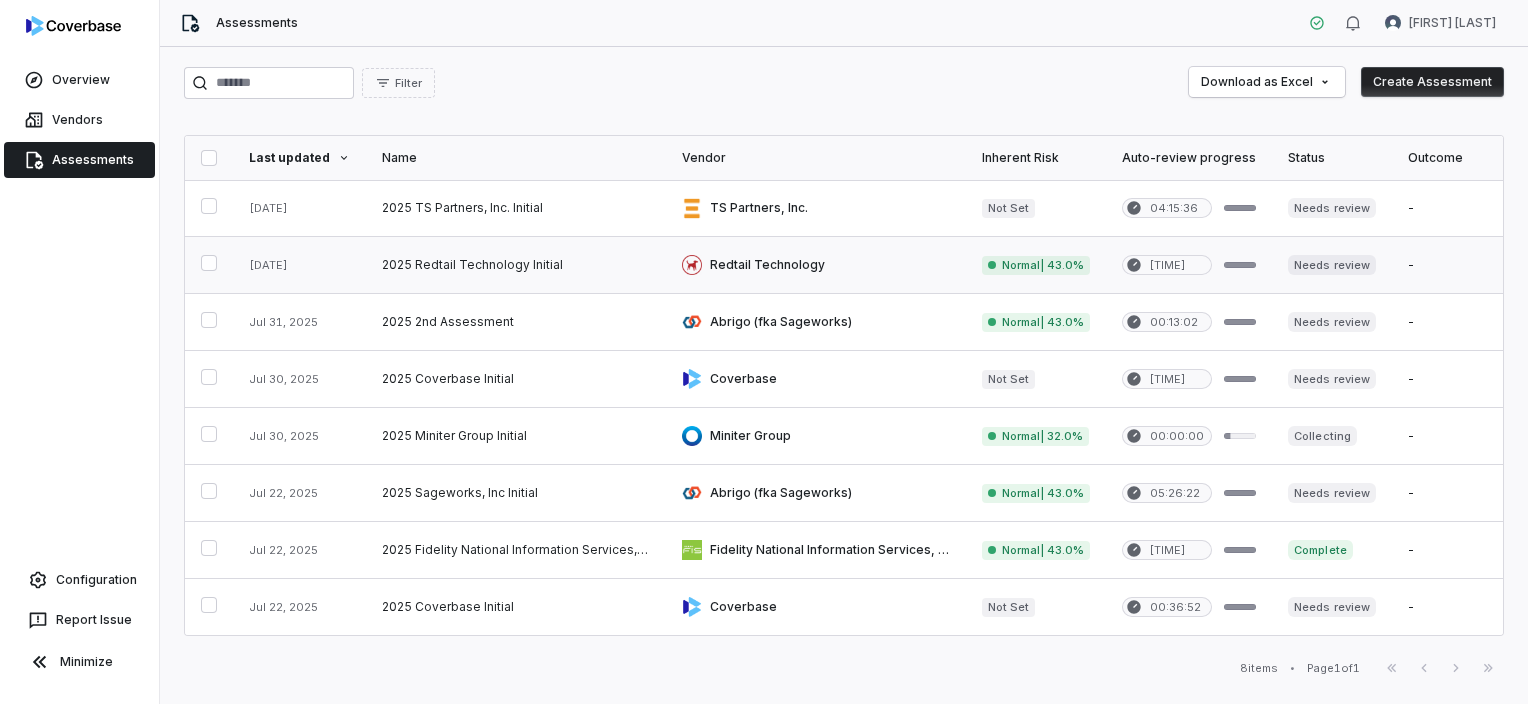 scroll, scrollTop: 4, scrollLeft: 0, axis: vertical 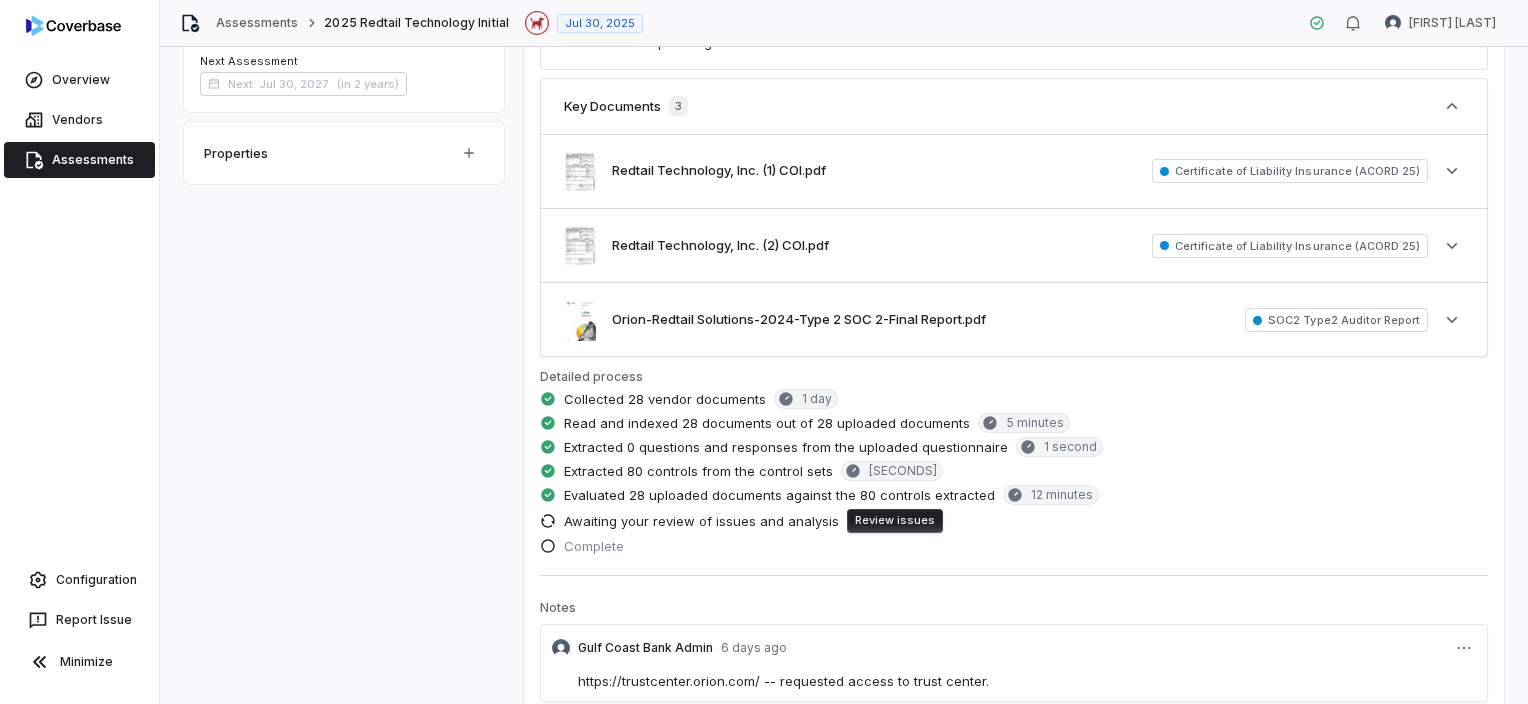 click on "Review issues" at bounding box center (895, 521) 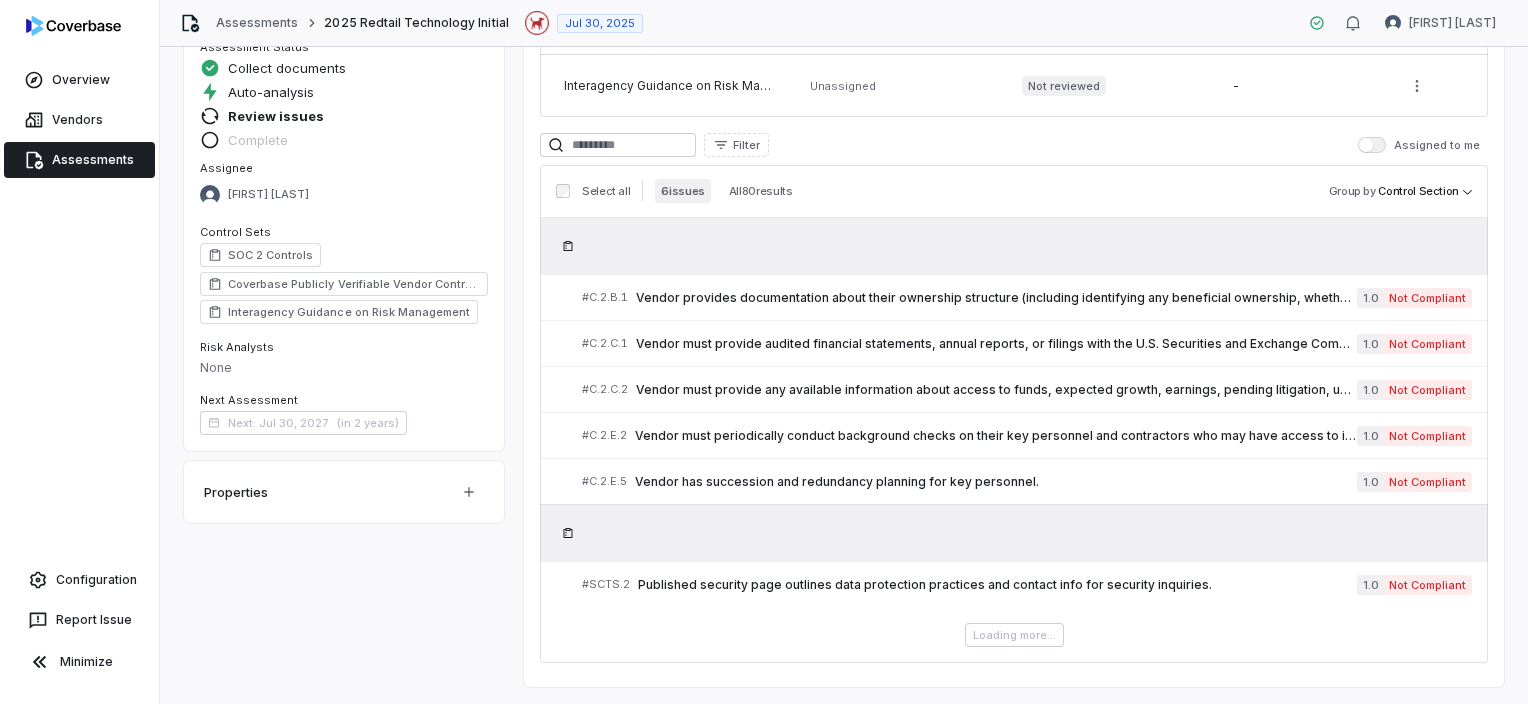 scroll, scrollTop: 353, scrollLeft: 0, axis: vertical 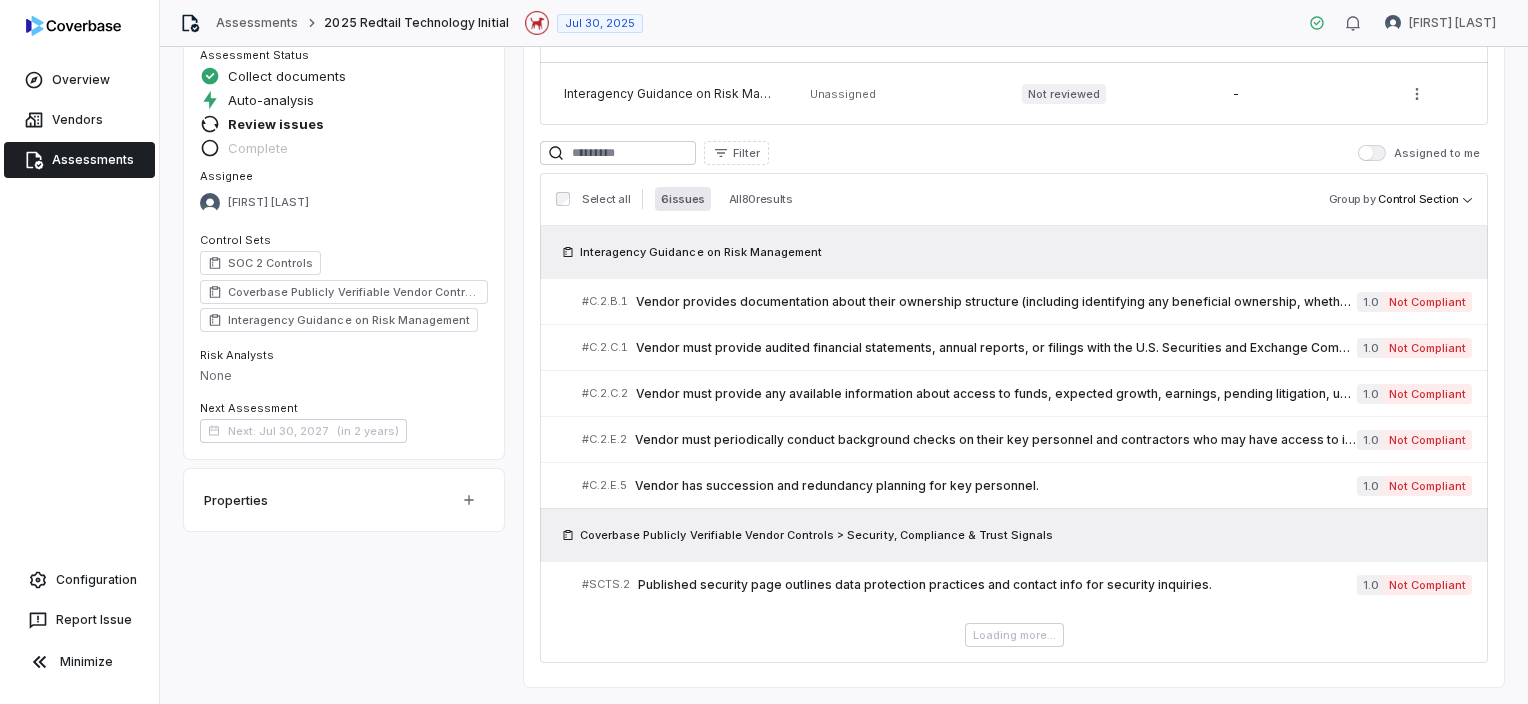 click on "6  issues" at bounding box center [682, 199] 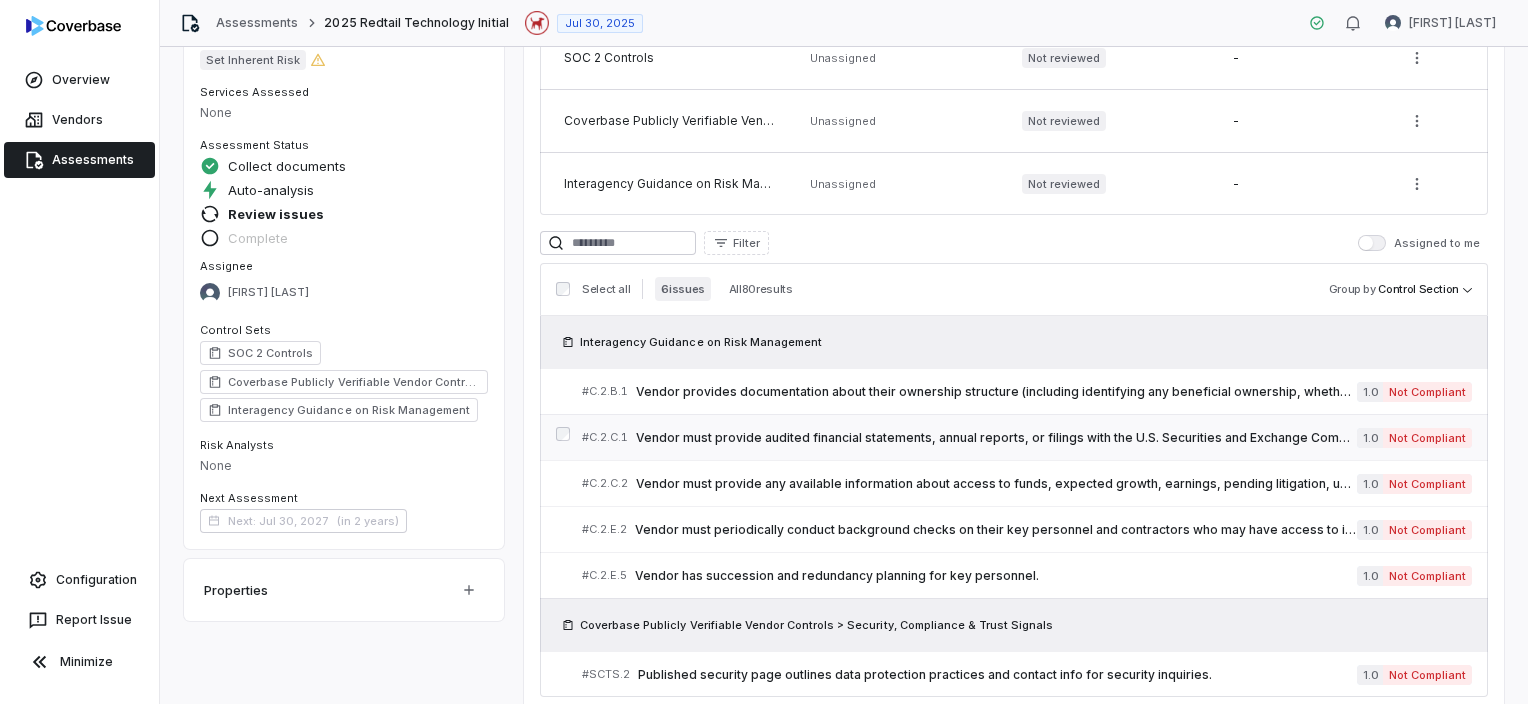 scroll, scrollTop: 297, scrollLeft: 0, axis: vertical 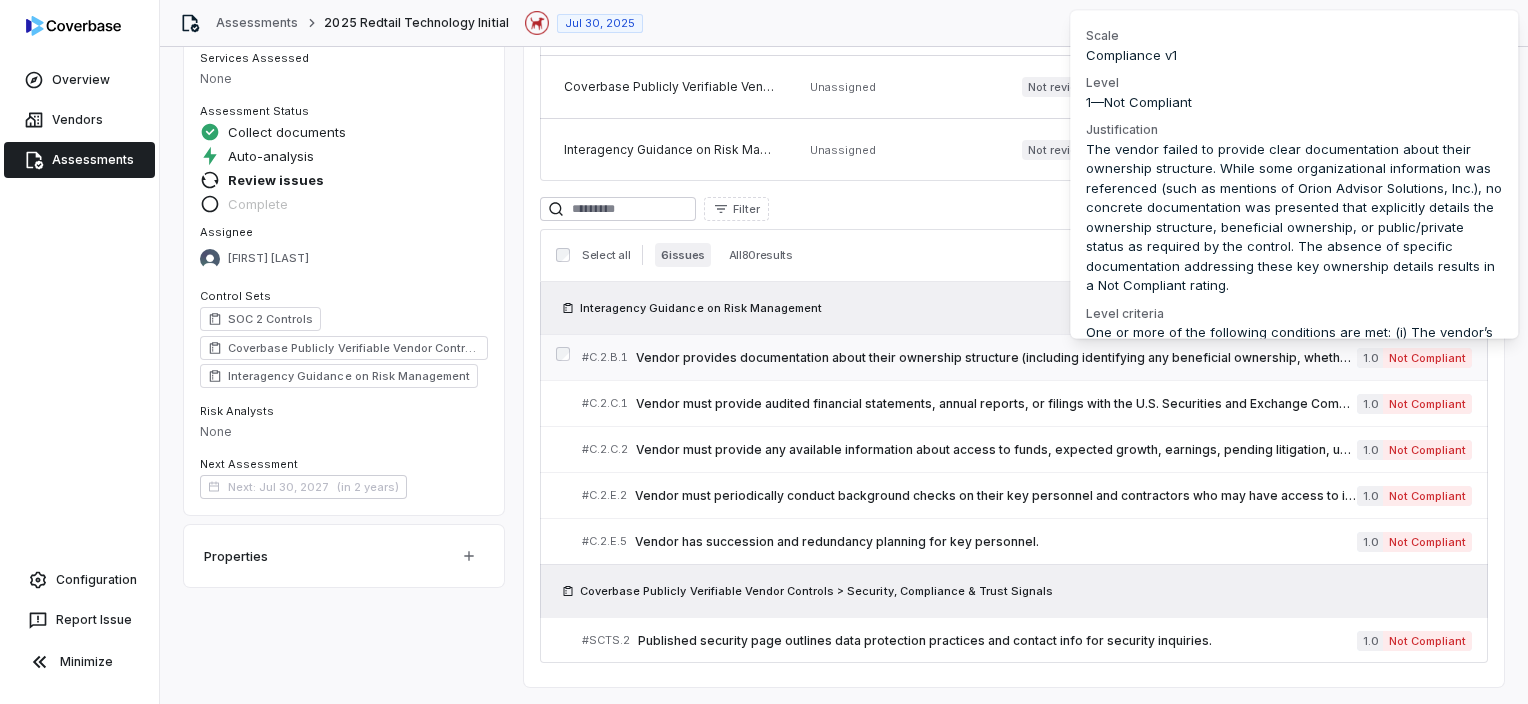 click on "Not Compliant" at bounding box center (1427, 358) 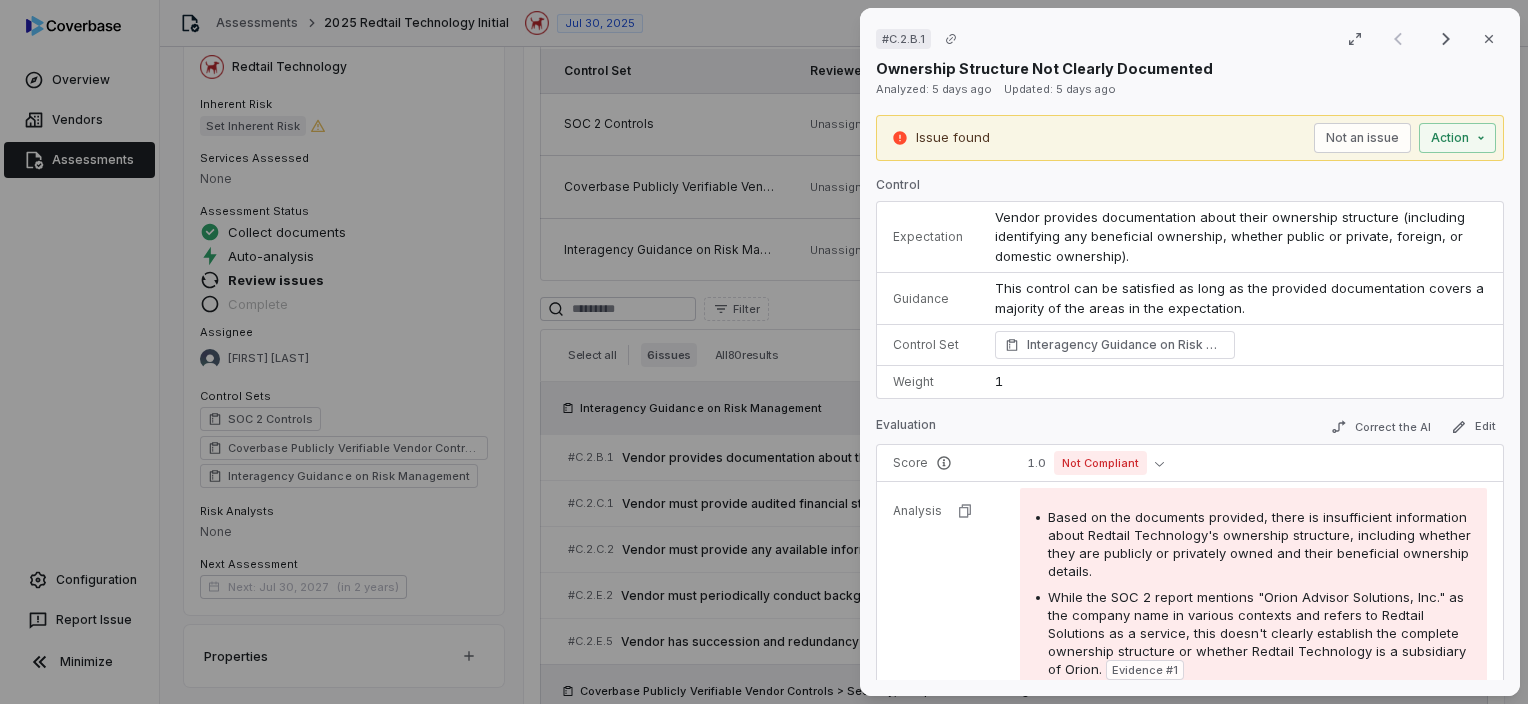 scroll, scrollTop: 297, scrollLeft: 0, axis: vertical 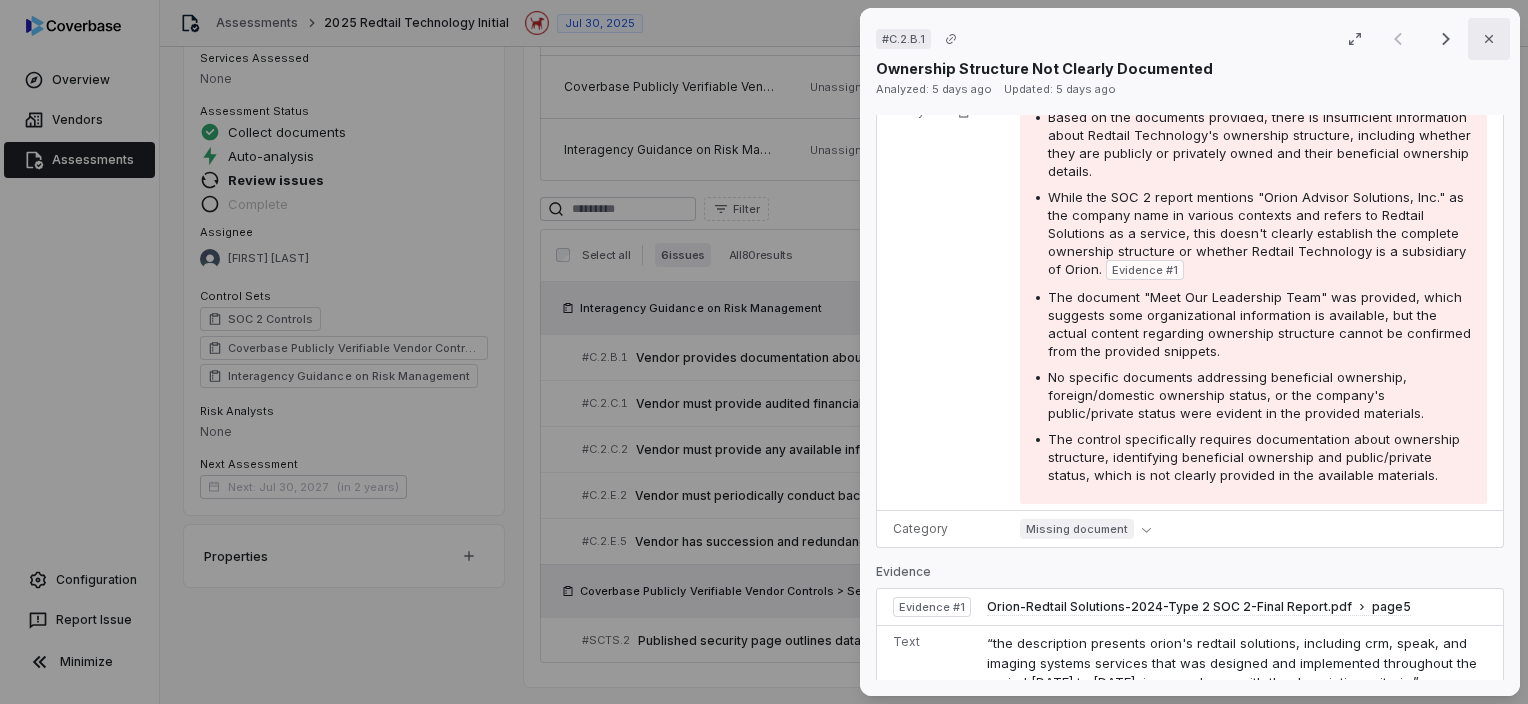 click 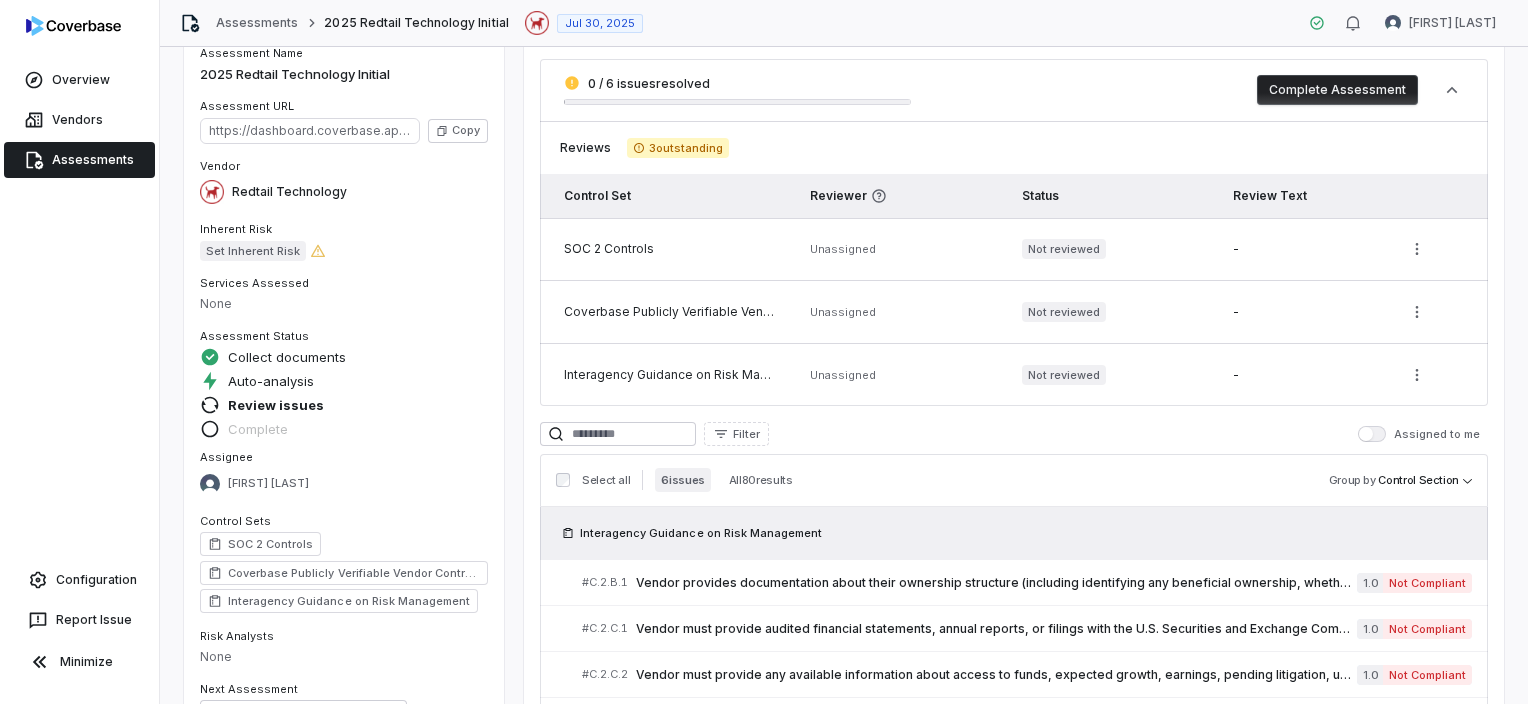 scroll, scrollTop: 0, scrollLeft: 0, axis: both 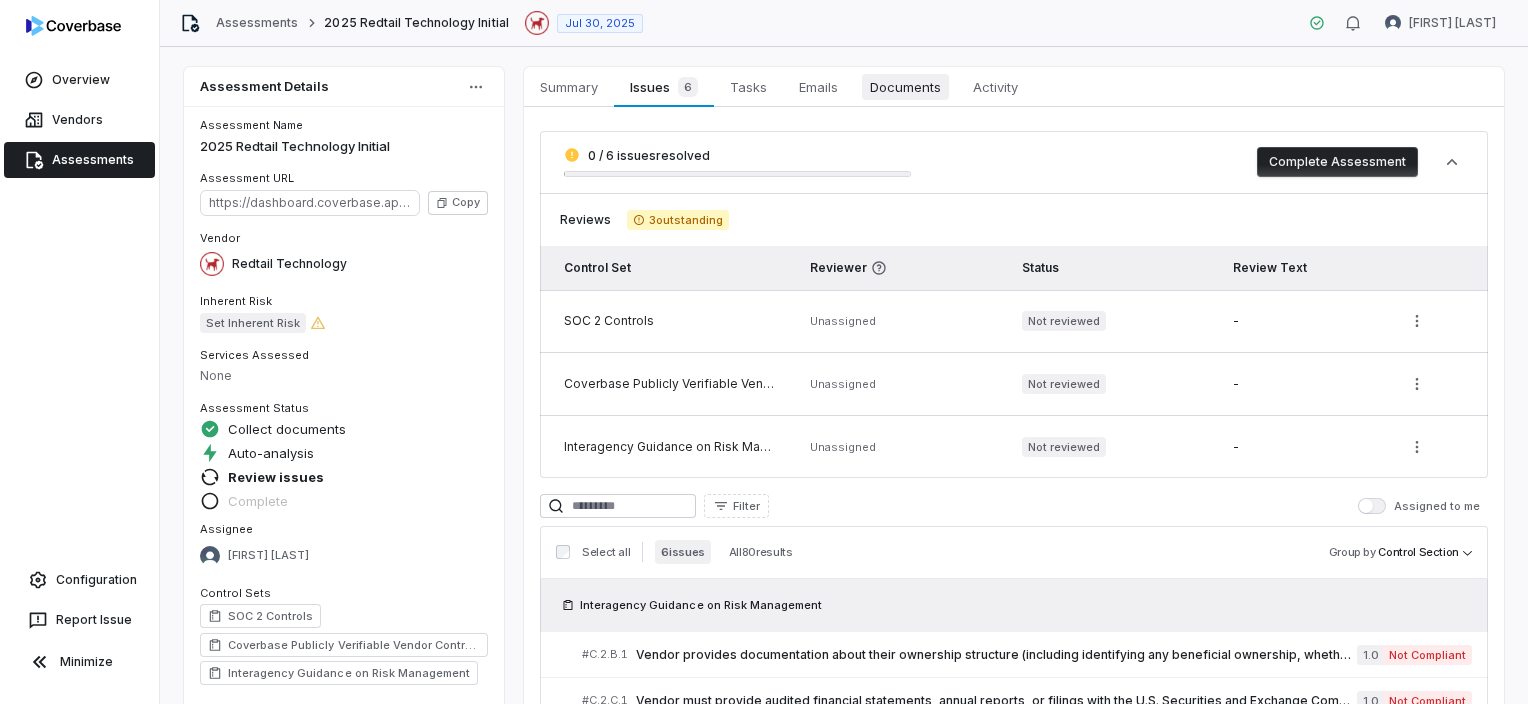click on "Documents" at bounding box center (905, 87) 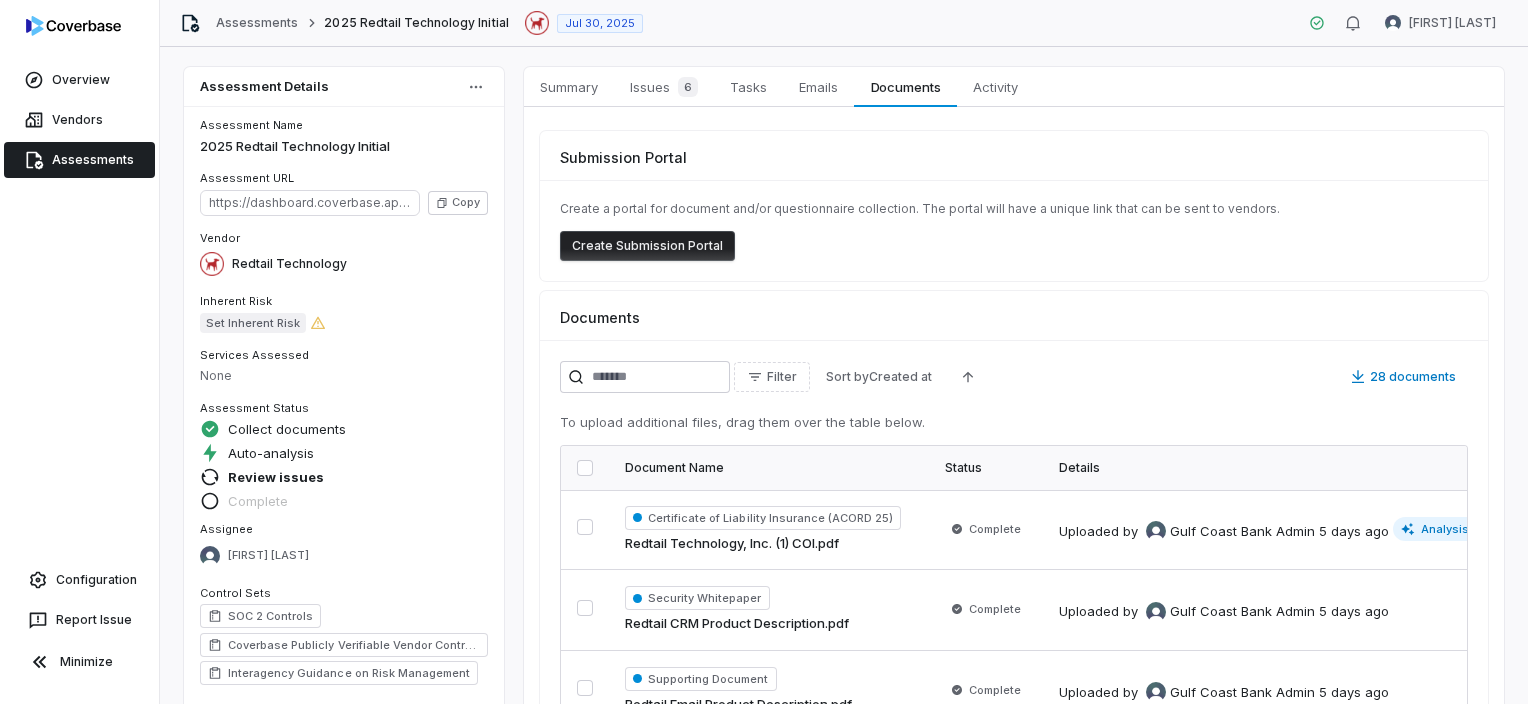 click on "Assessments" at bounding box center [79, 160] 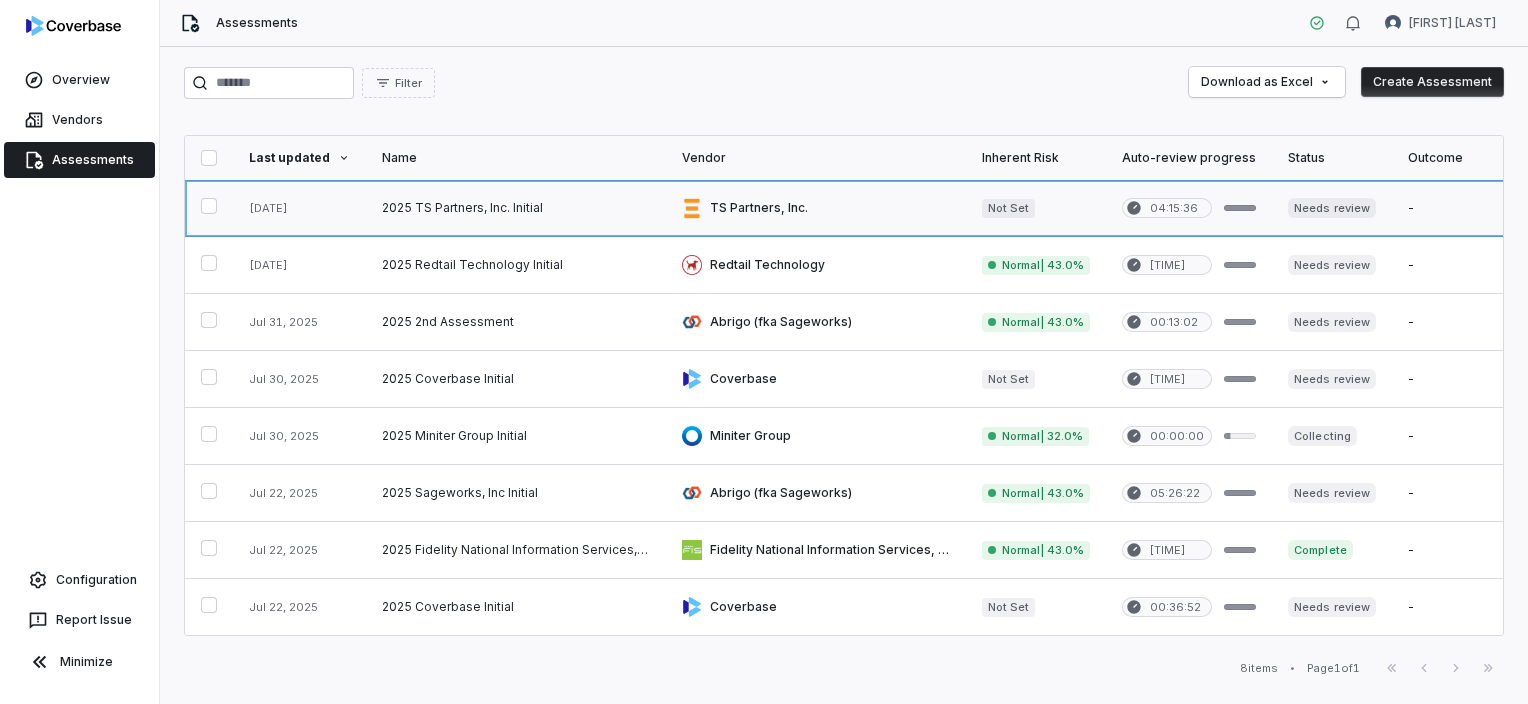 click at bounding box center [816, 208] 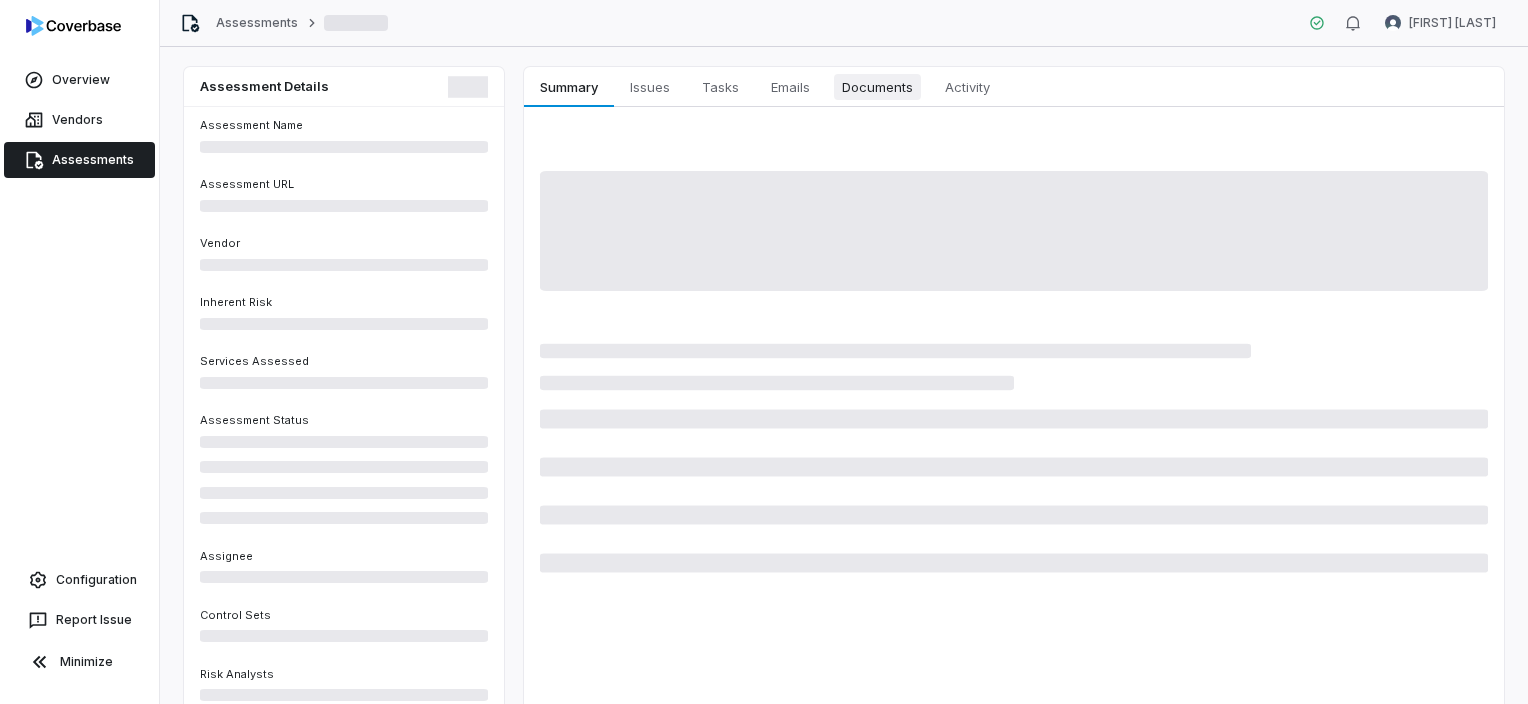 click on "Documents" at bounding box center (877, 87) 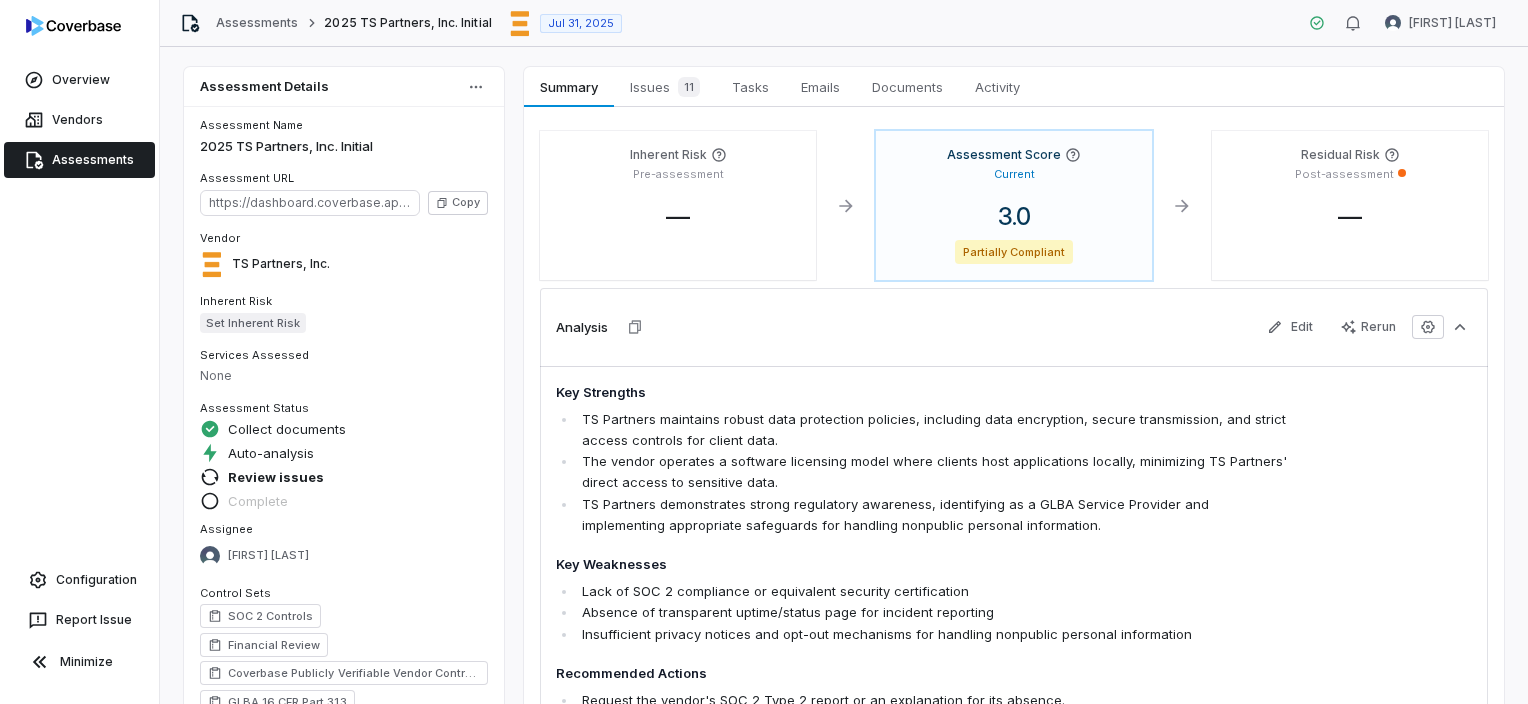 click on "Documents" at bounding box center (907, 87) 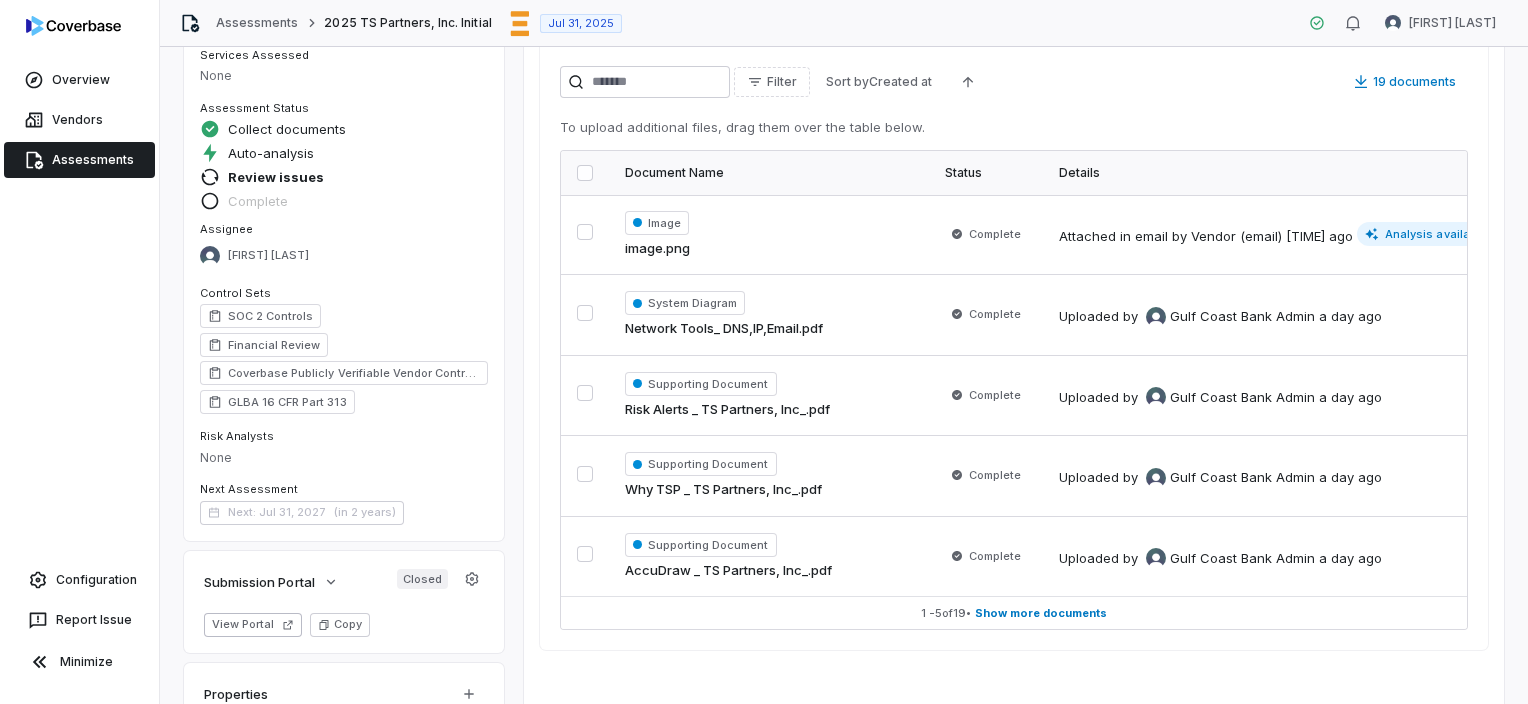 scroll, scrollTop: 337, scrollLeft: 0, axis: vertical 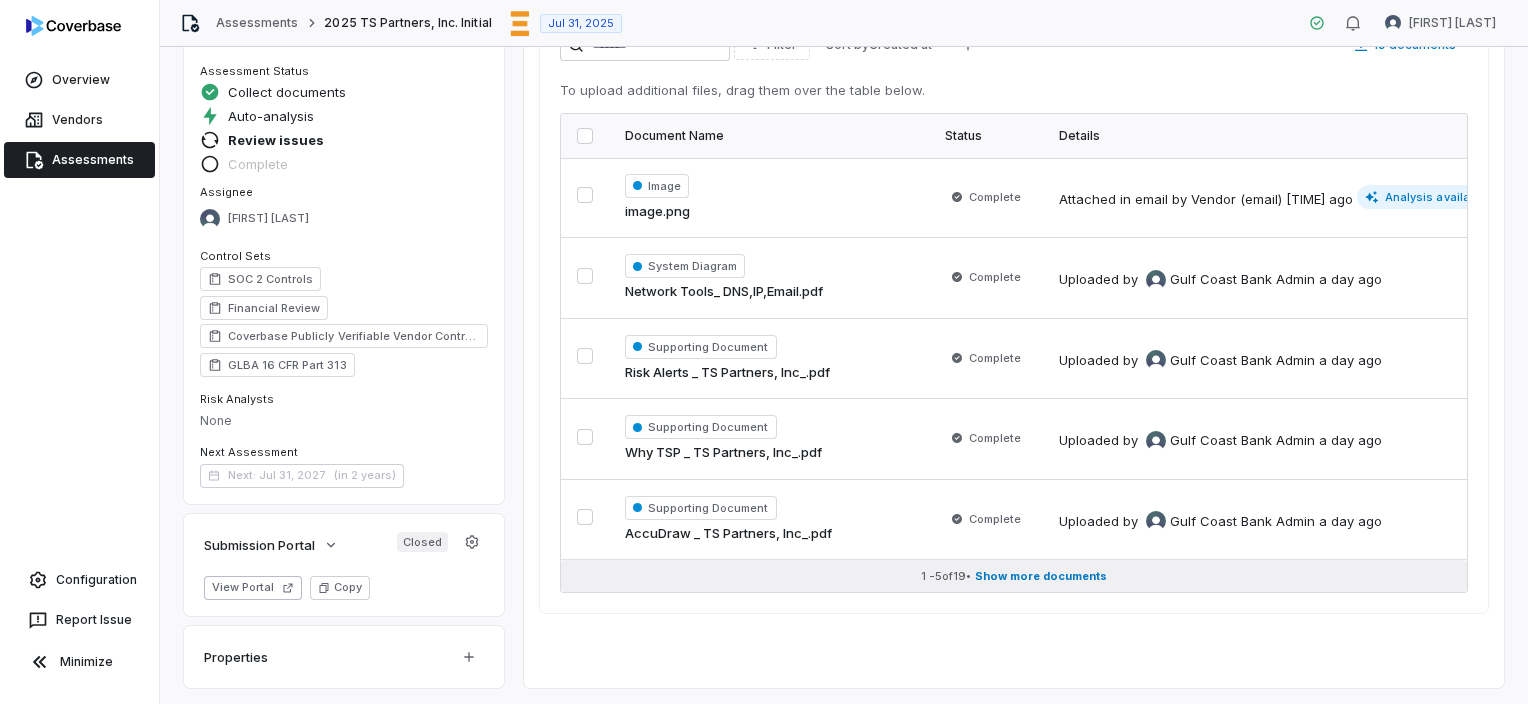 click on "Show more documents" at bounding box center [1041, 576] 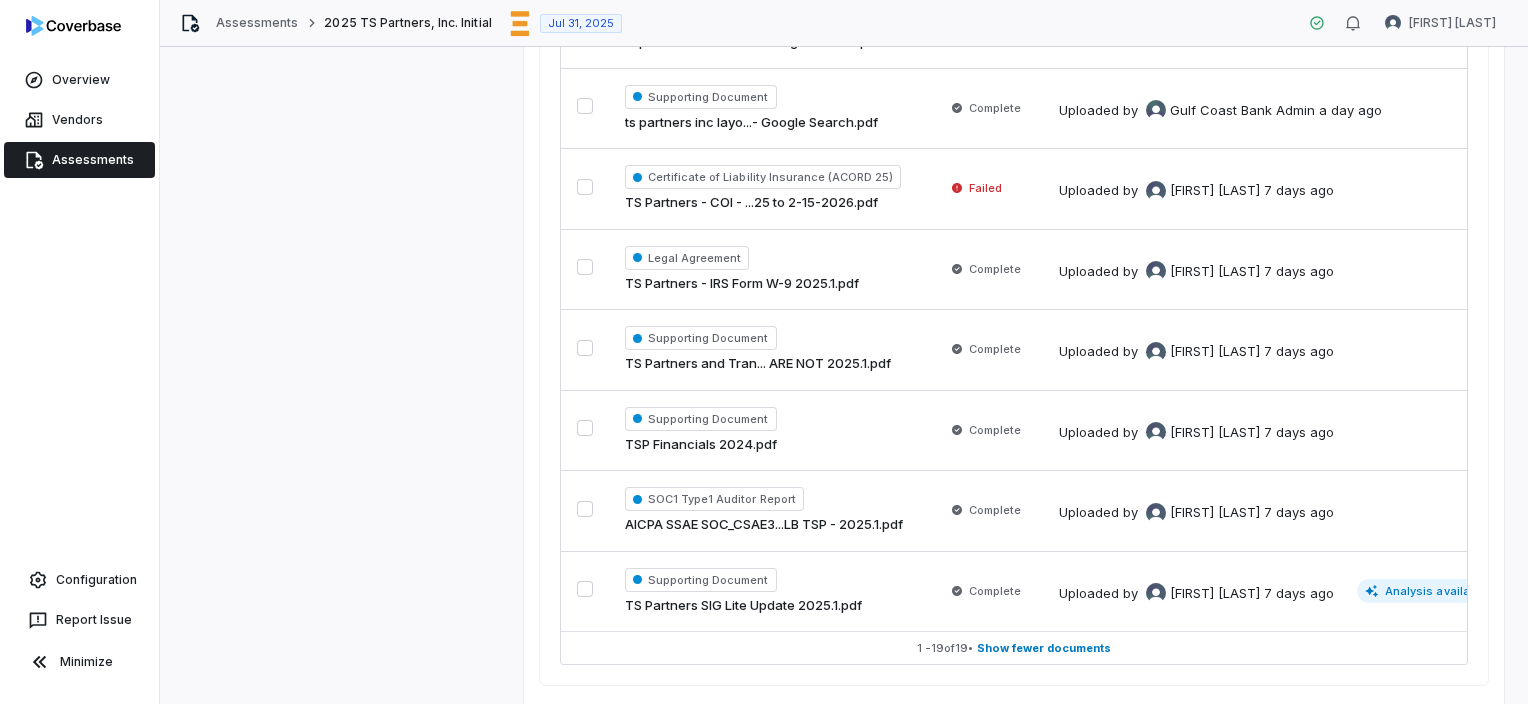 scroll, scrollTop: 1422, scrollLeft: 0, axis: vertical 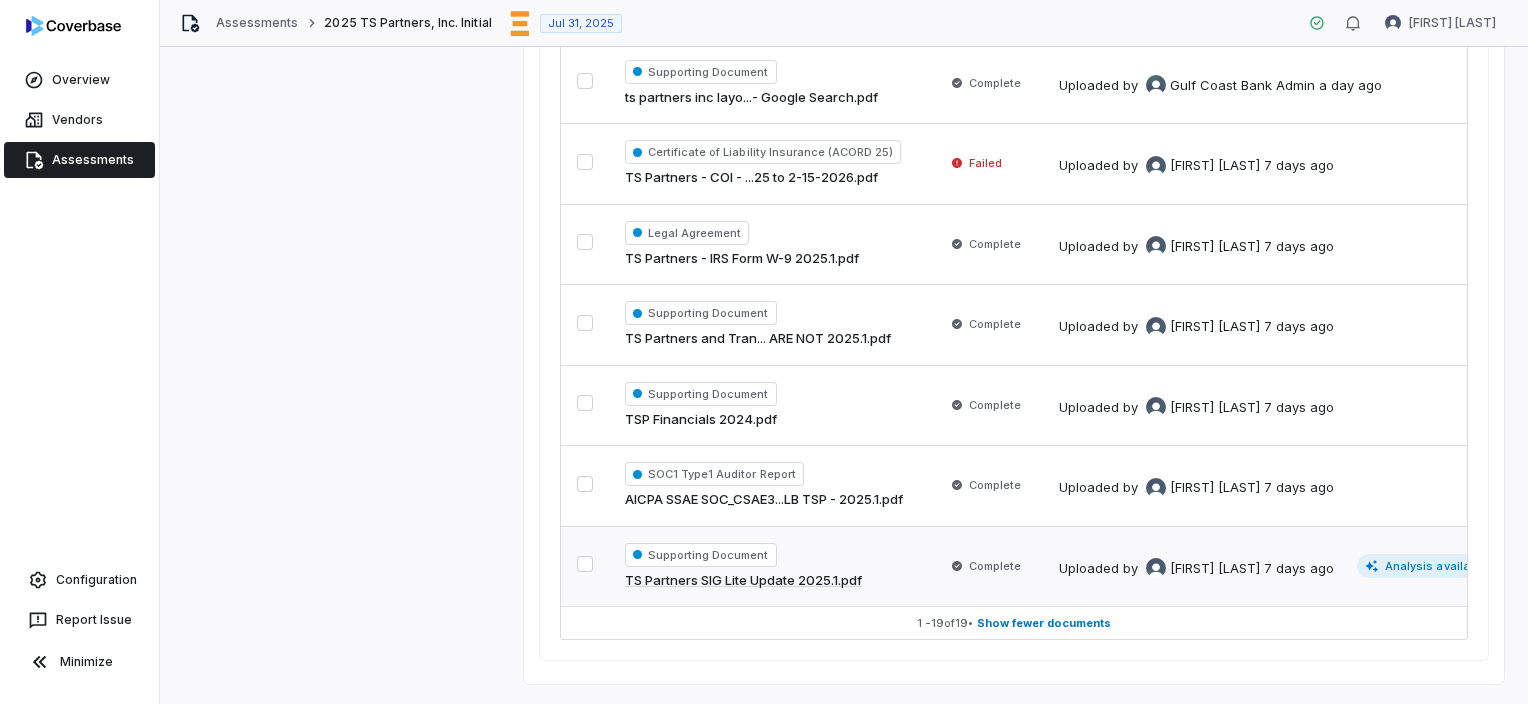 click on "TS Partners SIG Lite Update 2025.1.pdf" at bounding box center [743, 581] 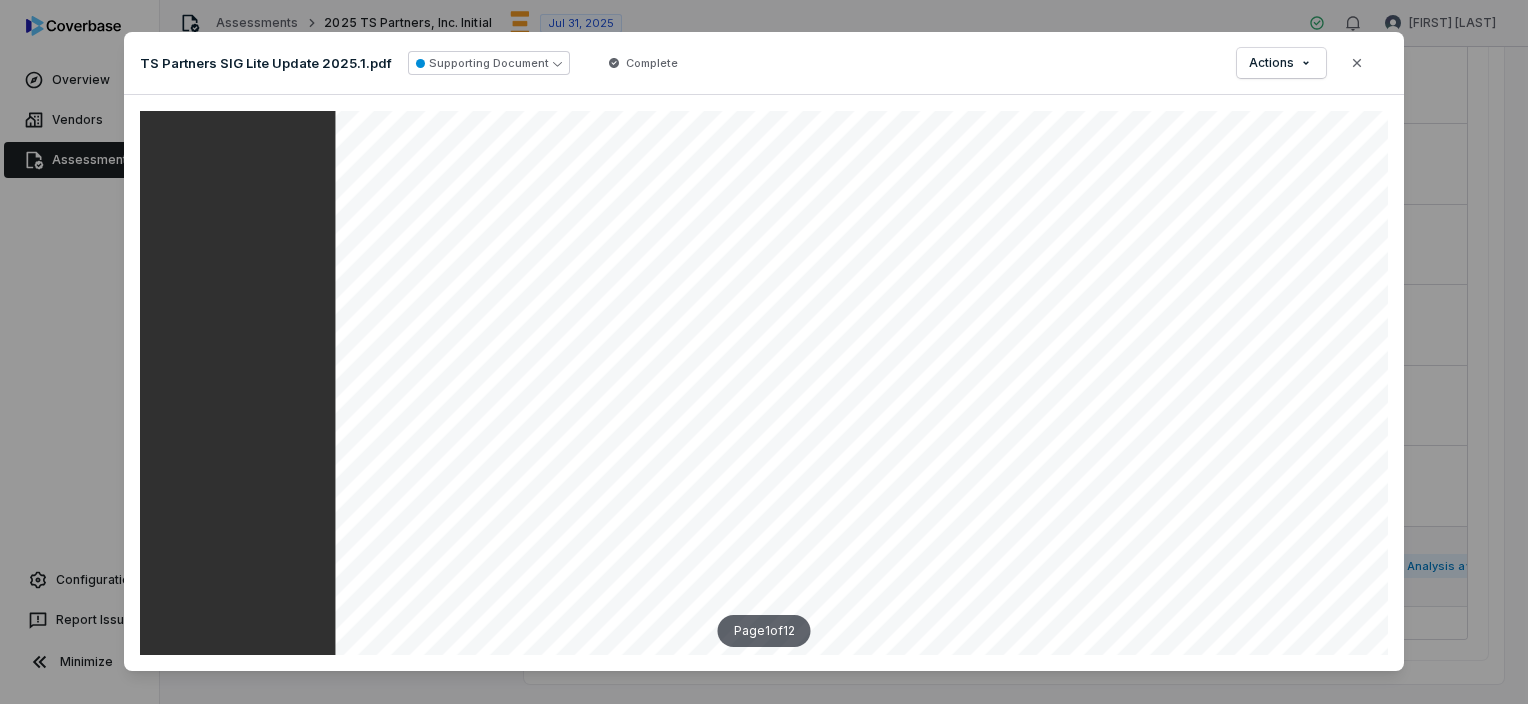 scroll, scrollTop: 200, scrollLeft: 0, axis: vertical 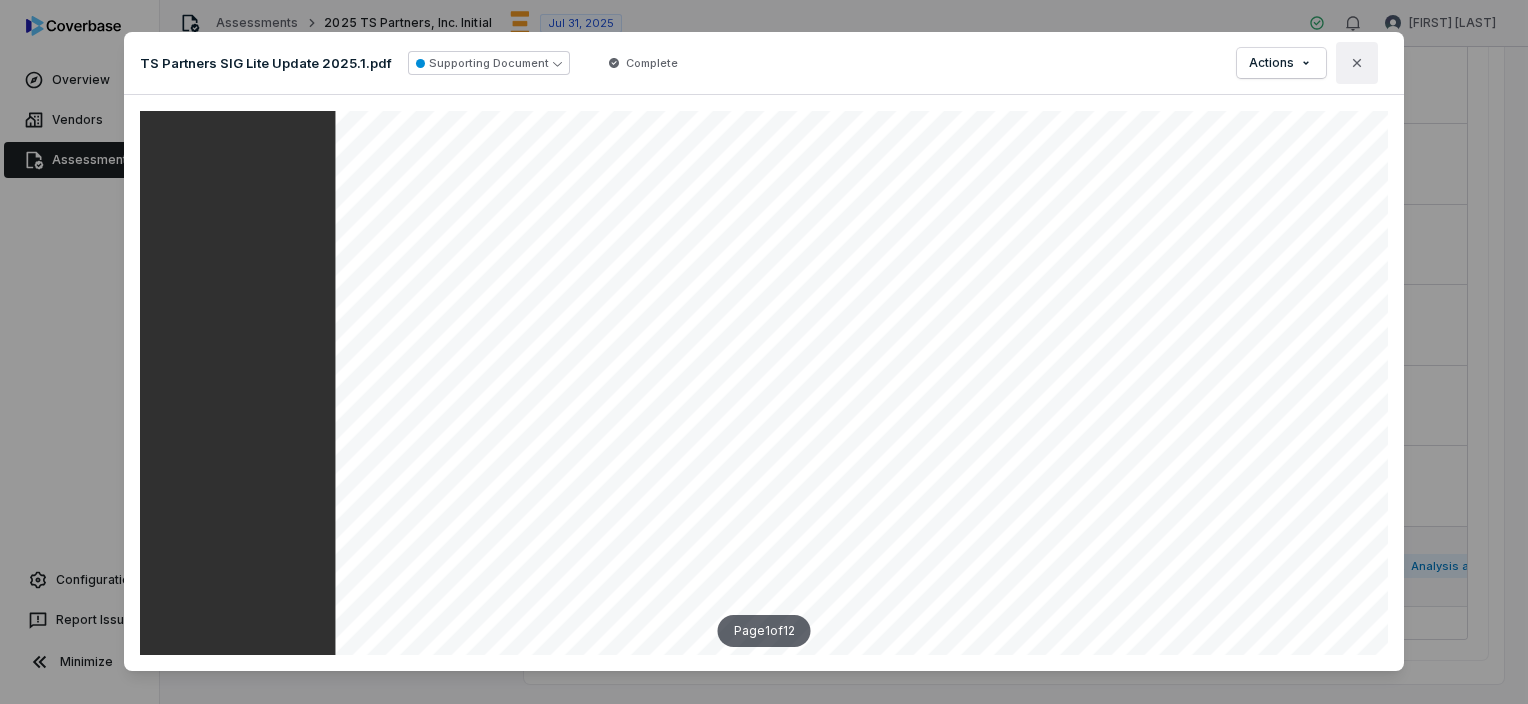 click 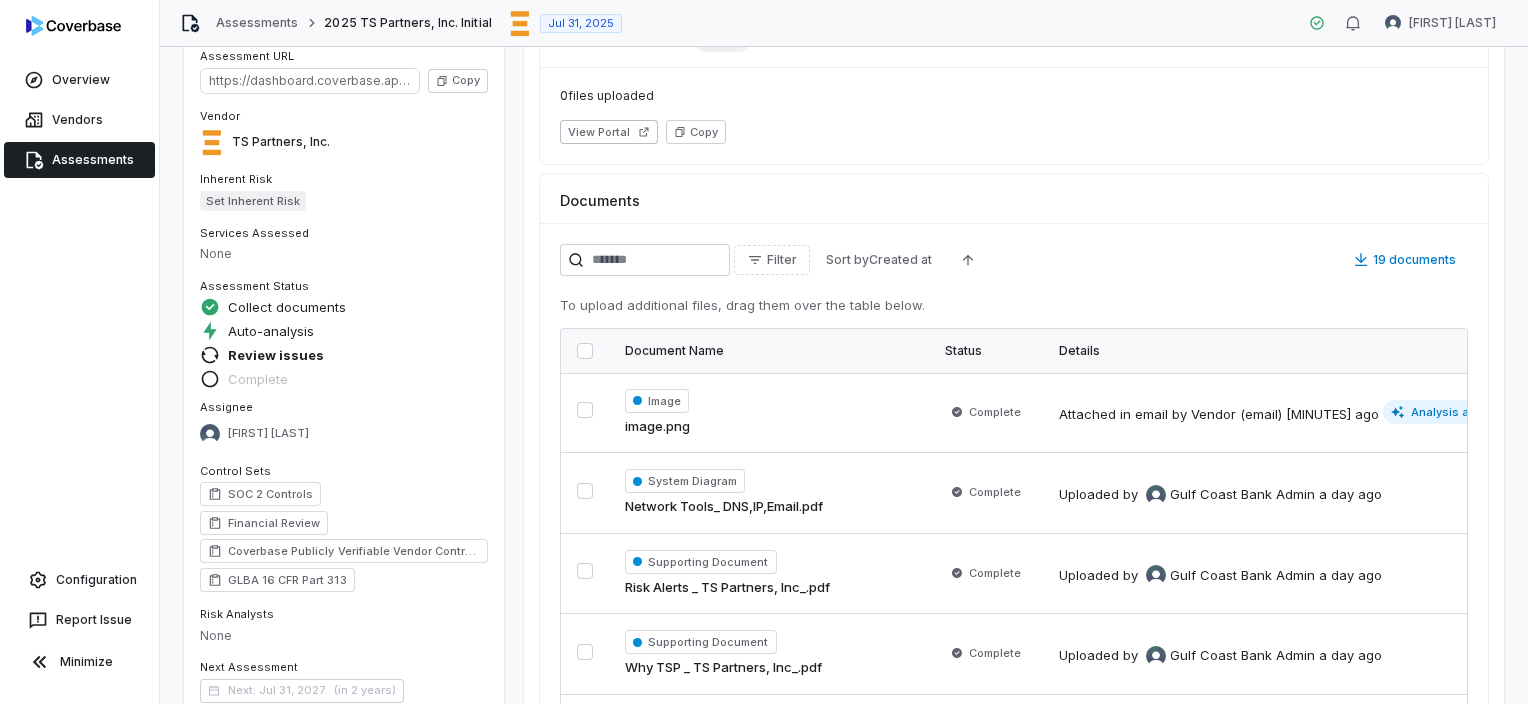 scroll, scrollTop: 0, scrollLeft: 0, axis: both 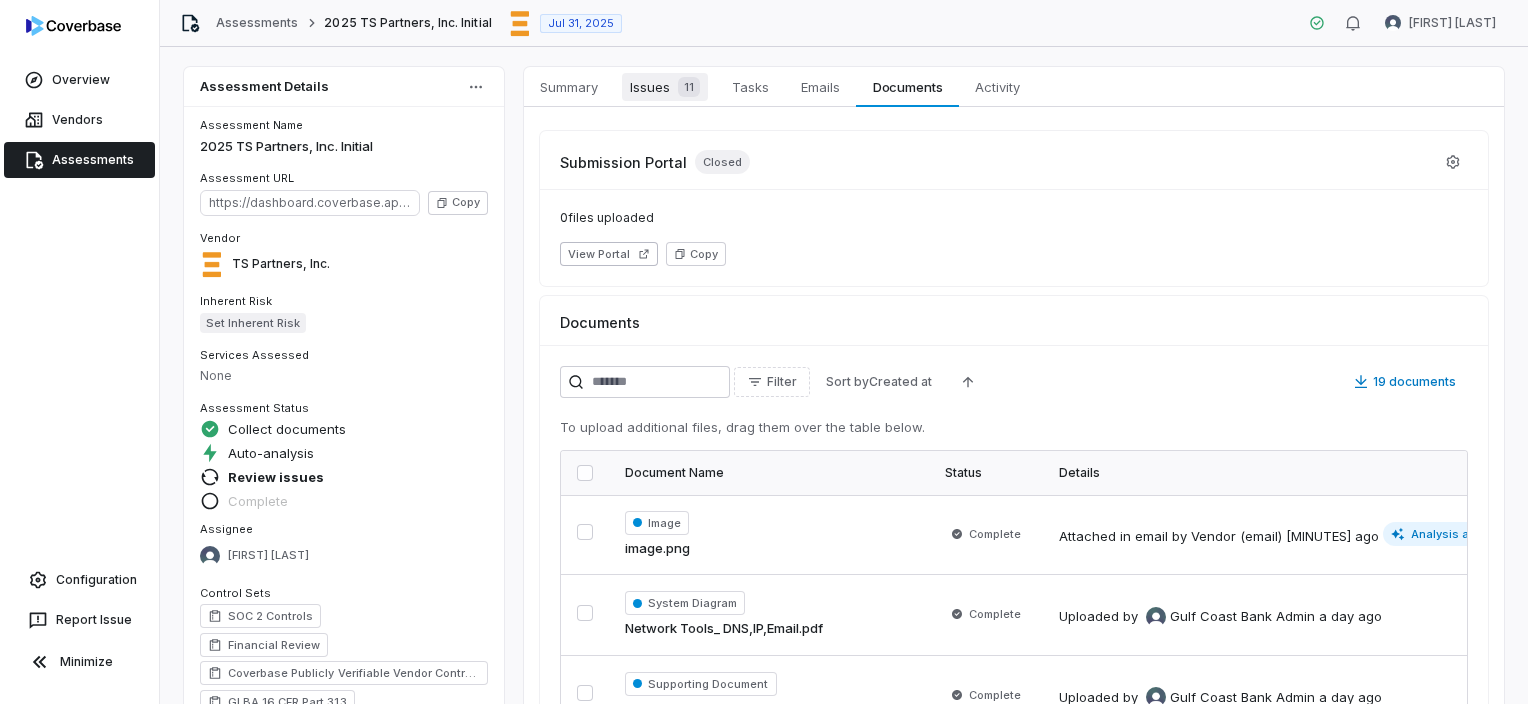 click on "Issues 11" at bounding box center (665, 87) 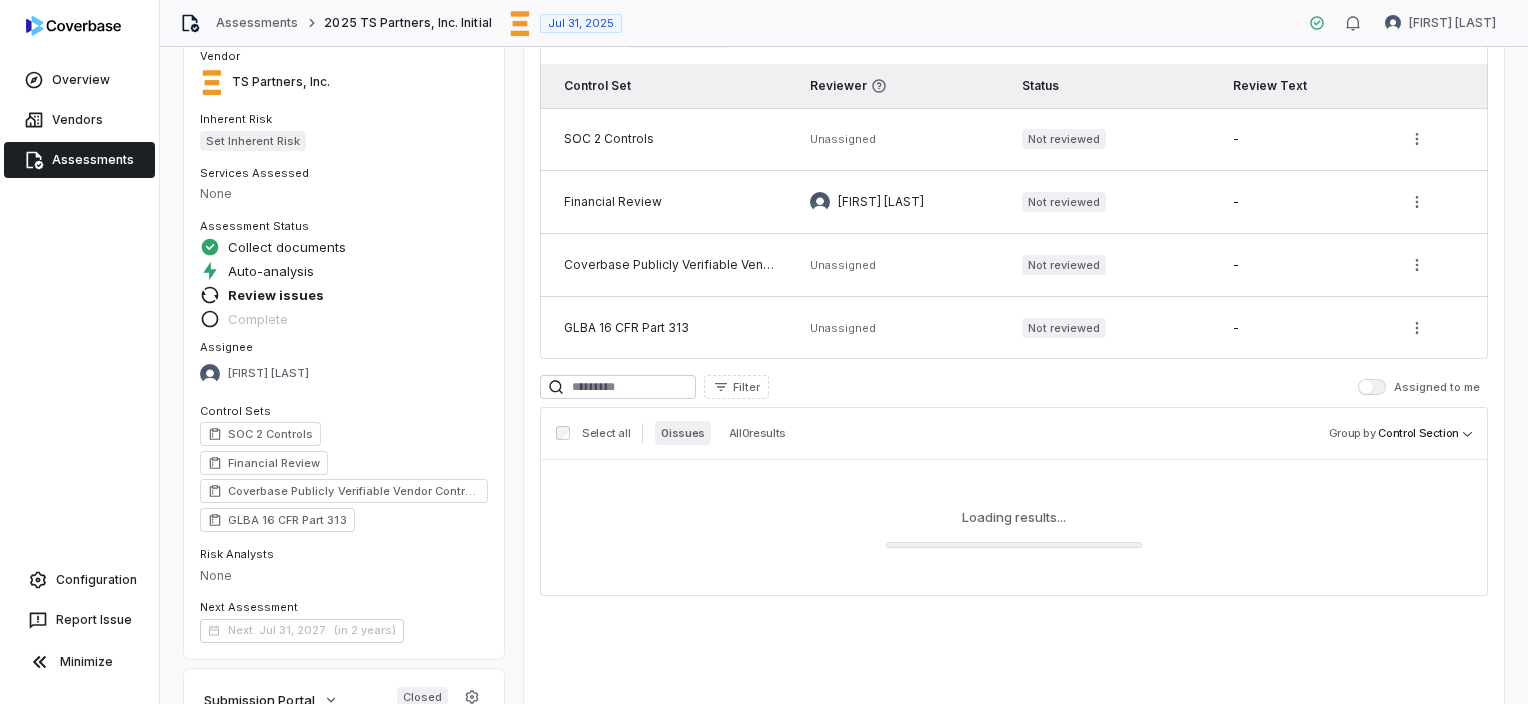 scroll, scrollTop: 337, scrollLeft: 0, axis: vertical 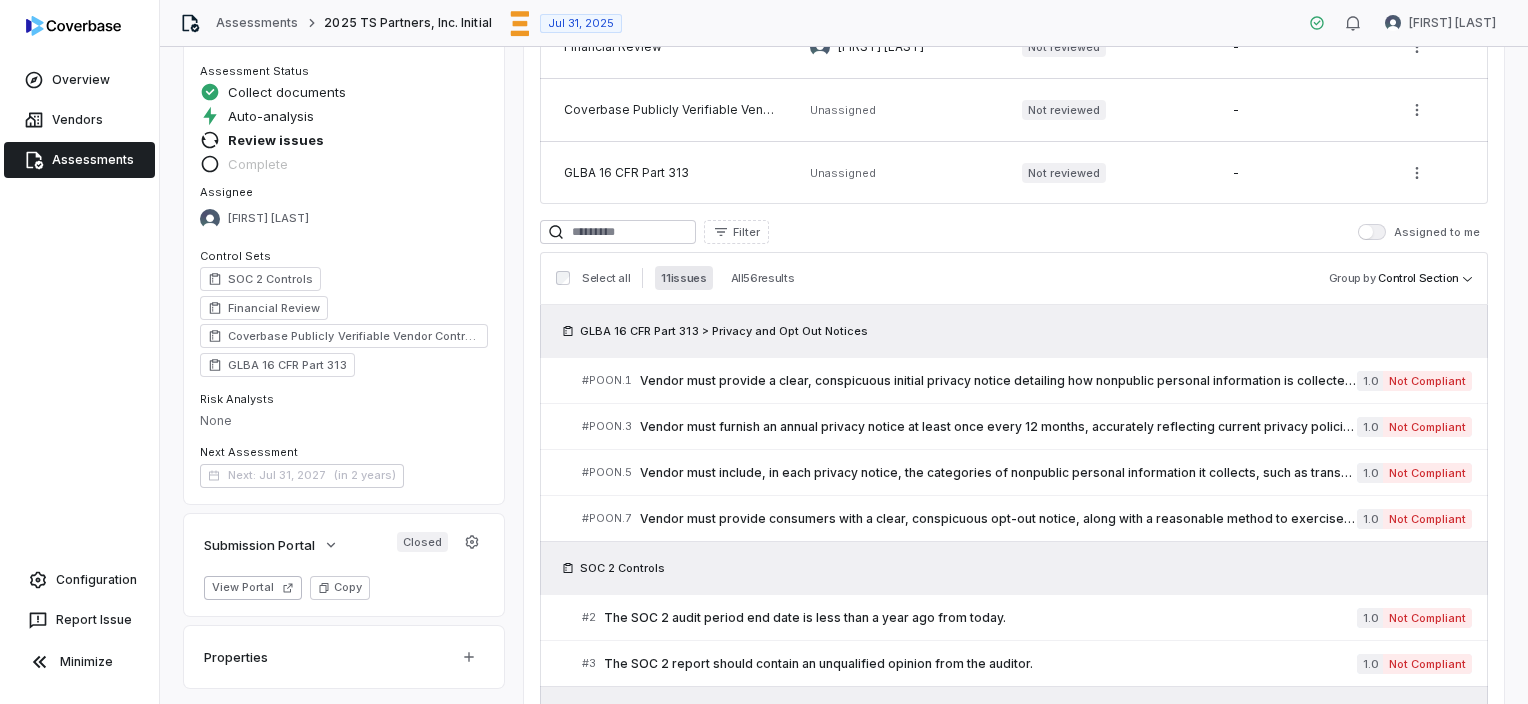 click on "11  issues" at bounding box center [683, 278] 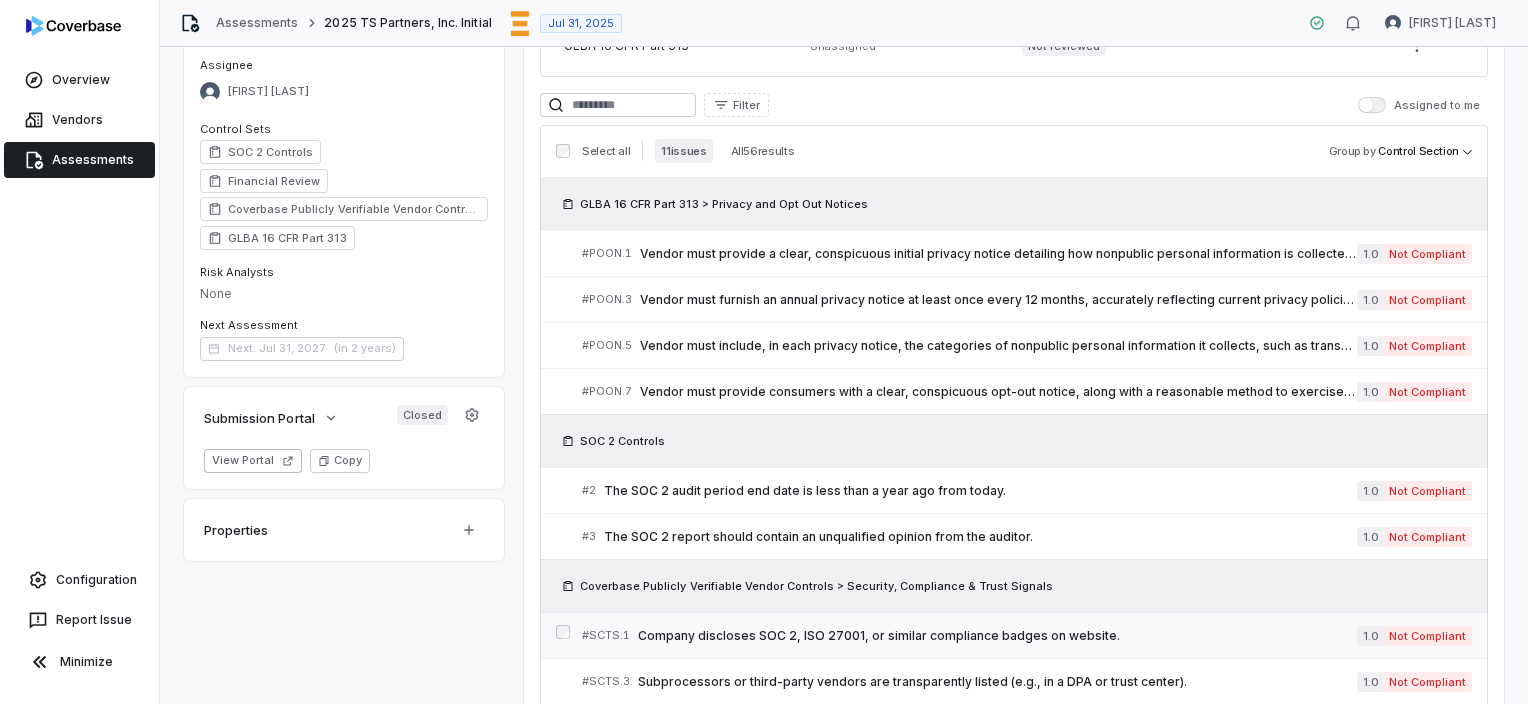 scroll, scrollTop: 537, scrollLeft: 0, axis: vertical 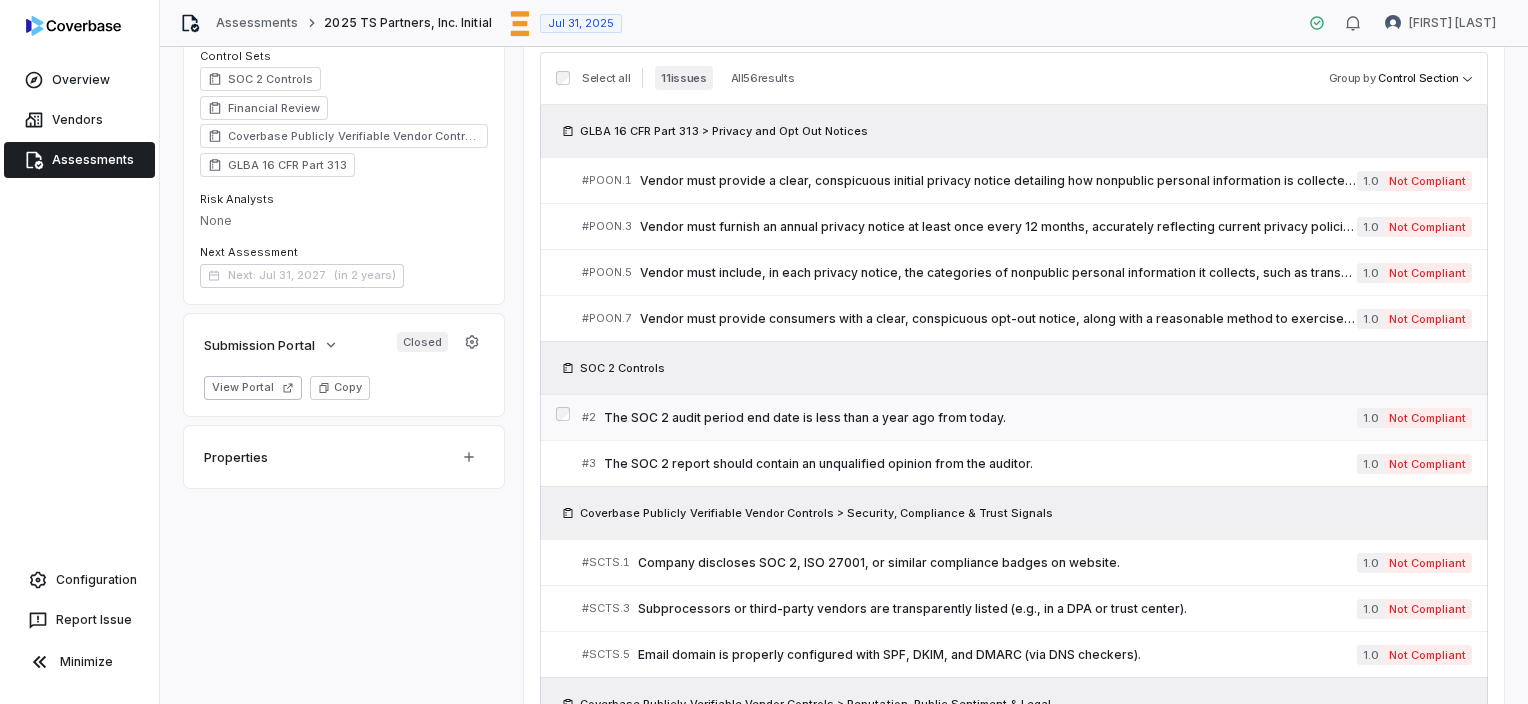 click on "1.0 Not Compliant" at bounding box center (1414, 417) 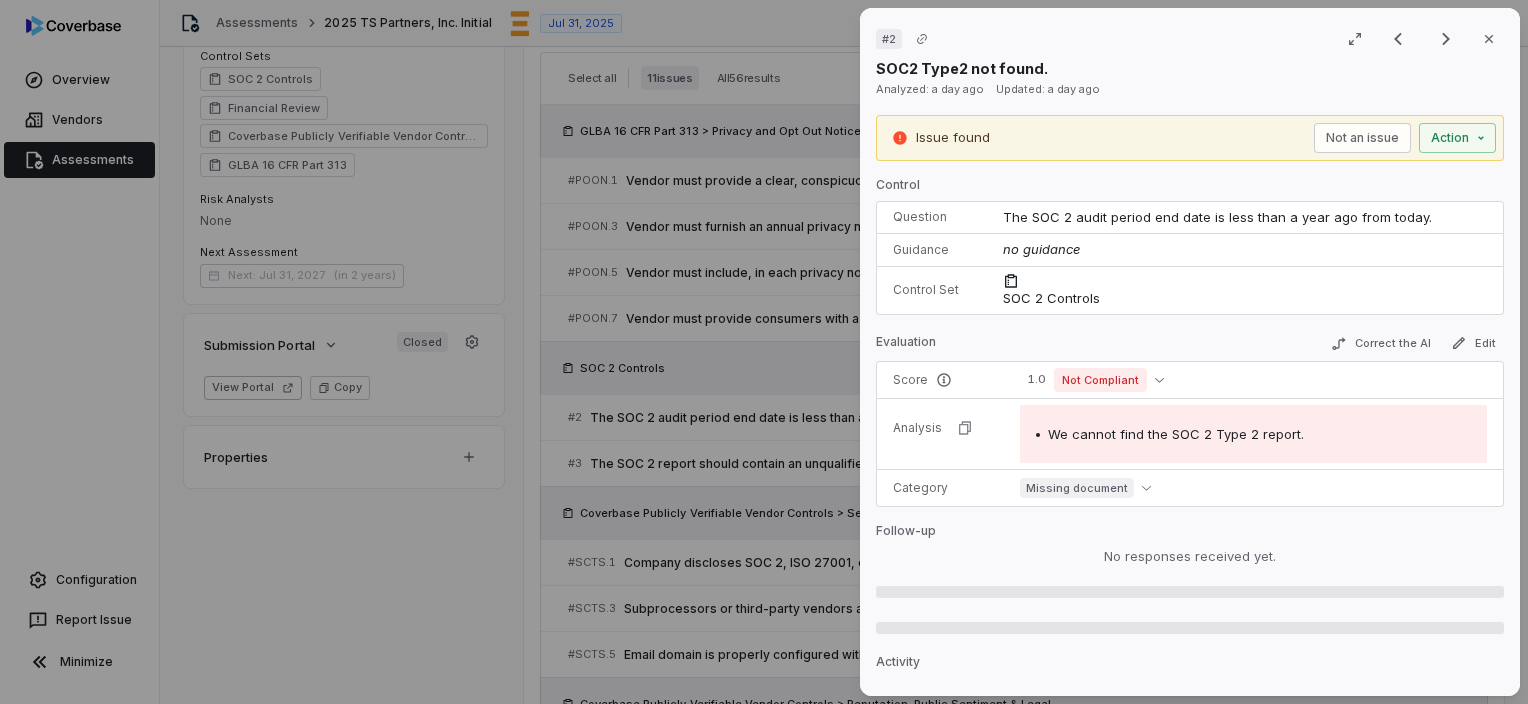 scroll, scrollTop: 537, scrollLeft: 0, axis: vertical 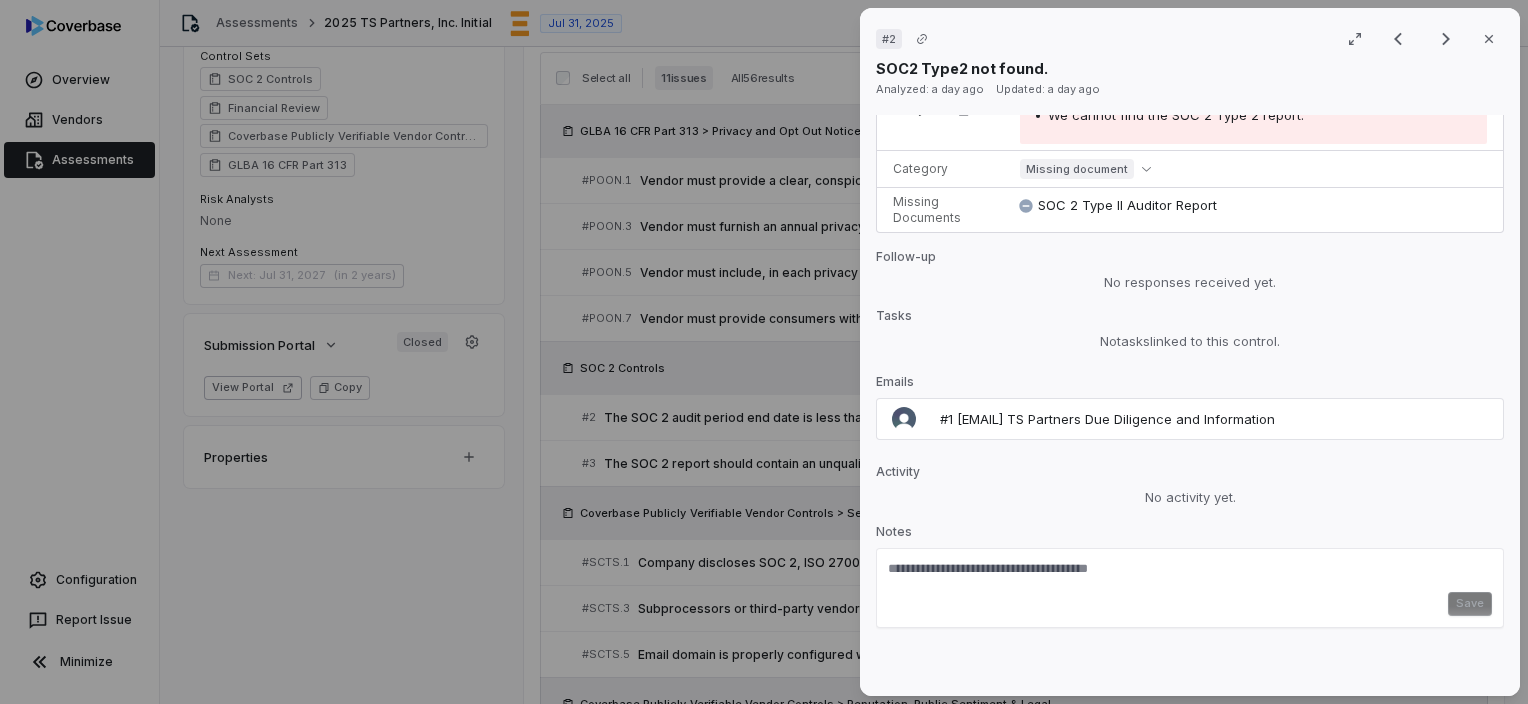 click on "Notes" at bounding box center [1190, 536] 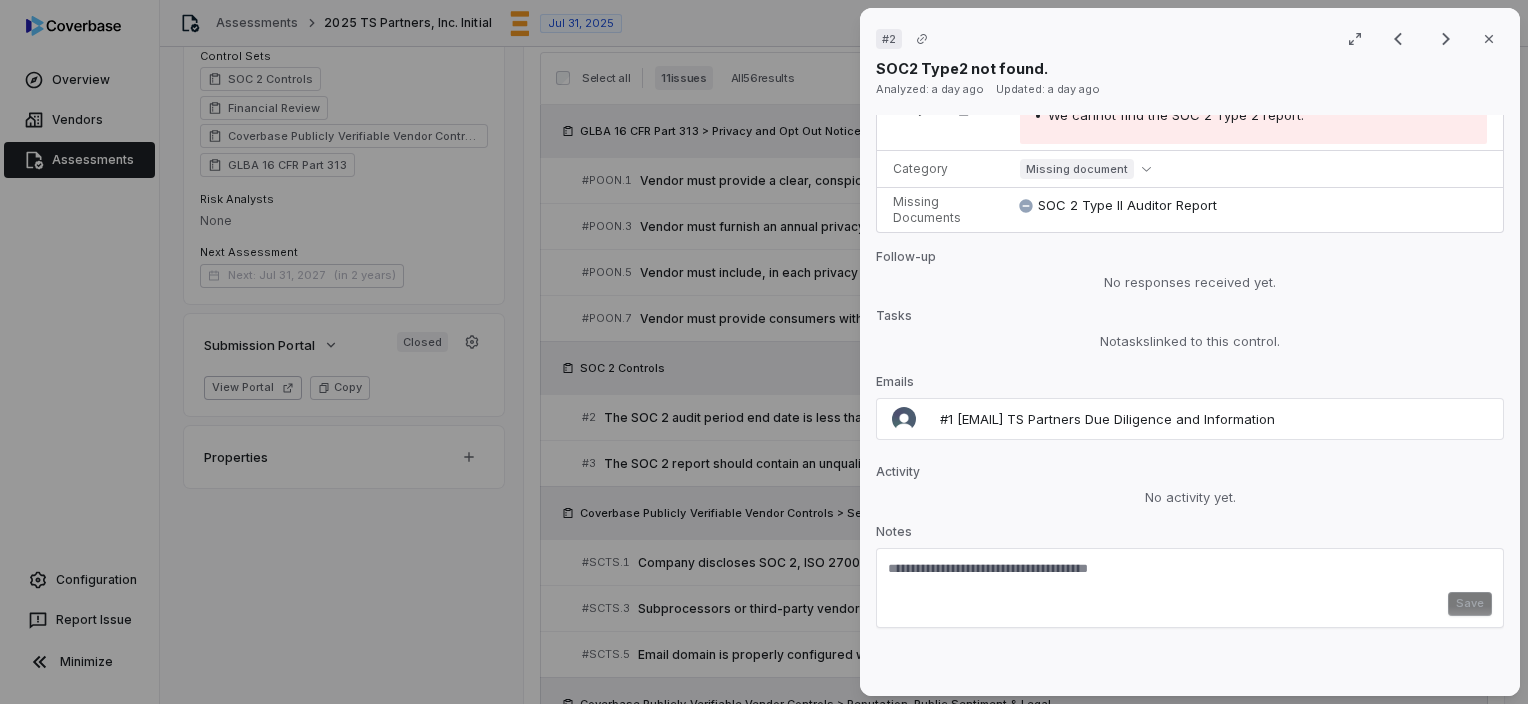 click at bounding box center (1190, 576) 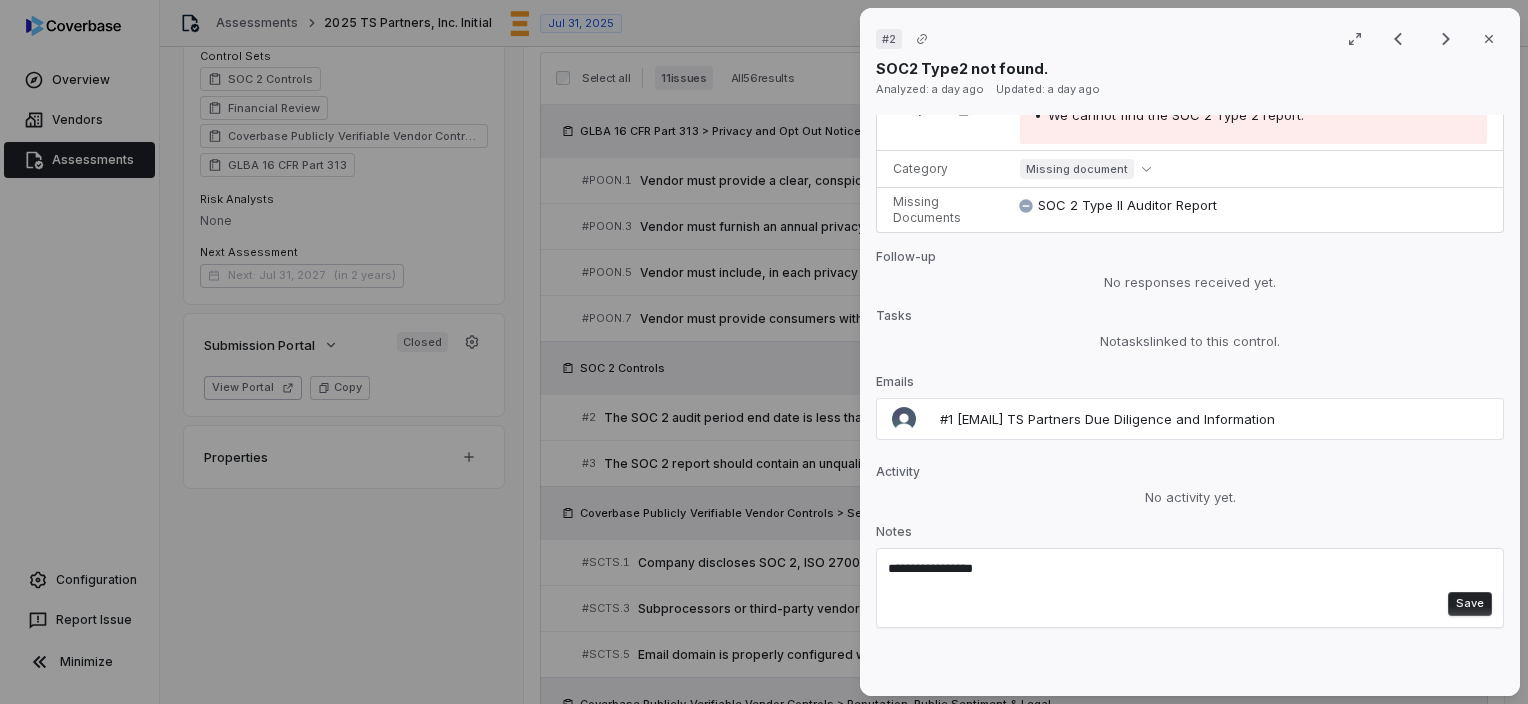 paste on "**********" 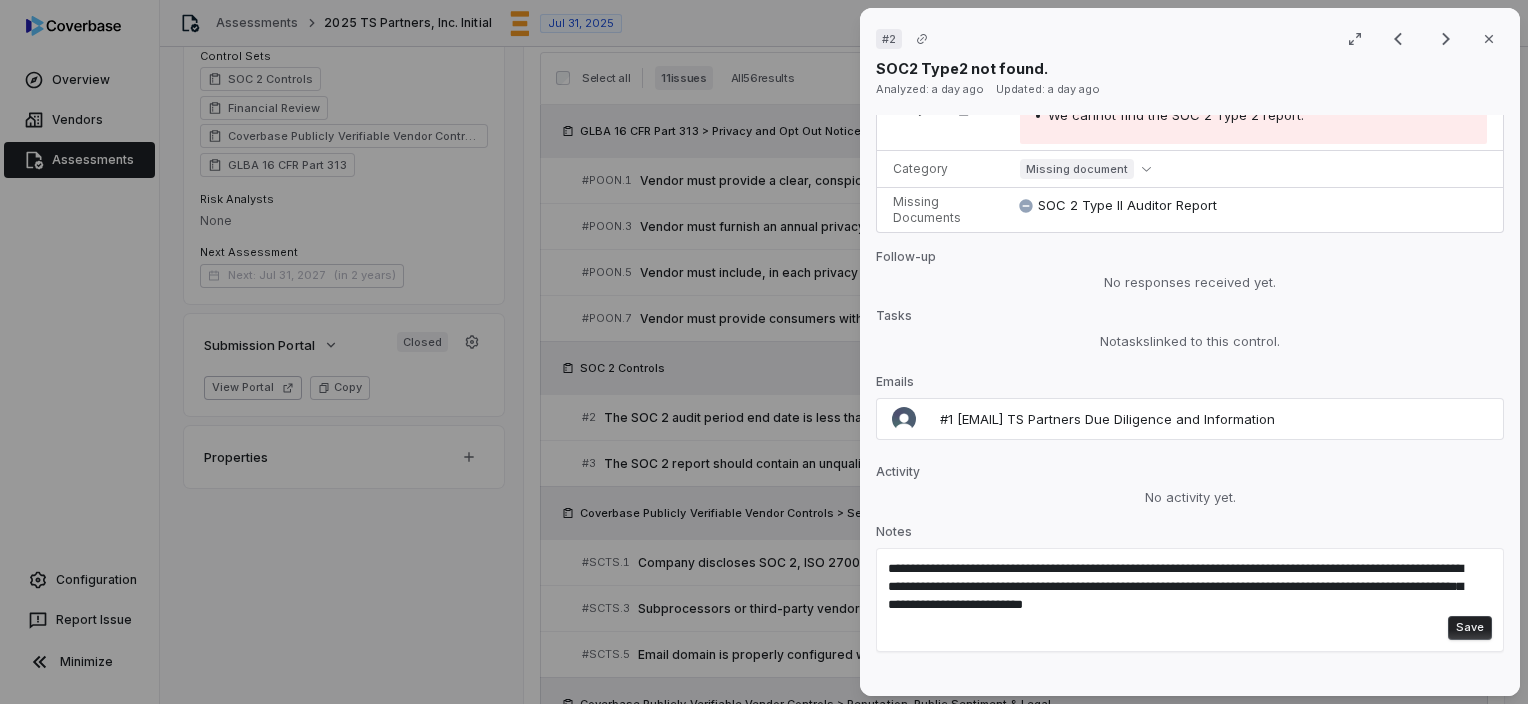 click on "Save" at bounding box center (1470, 628) 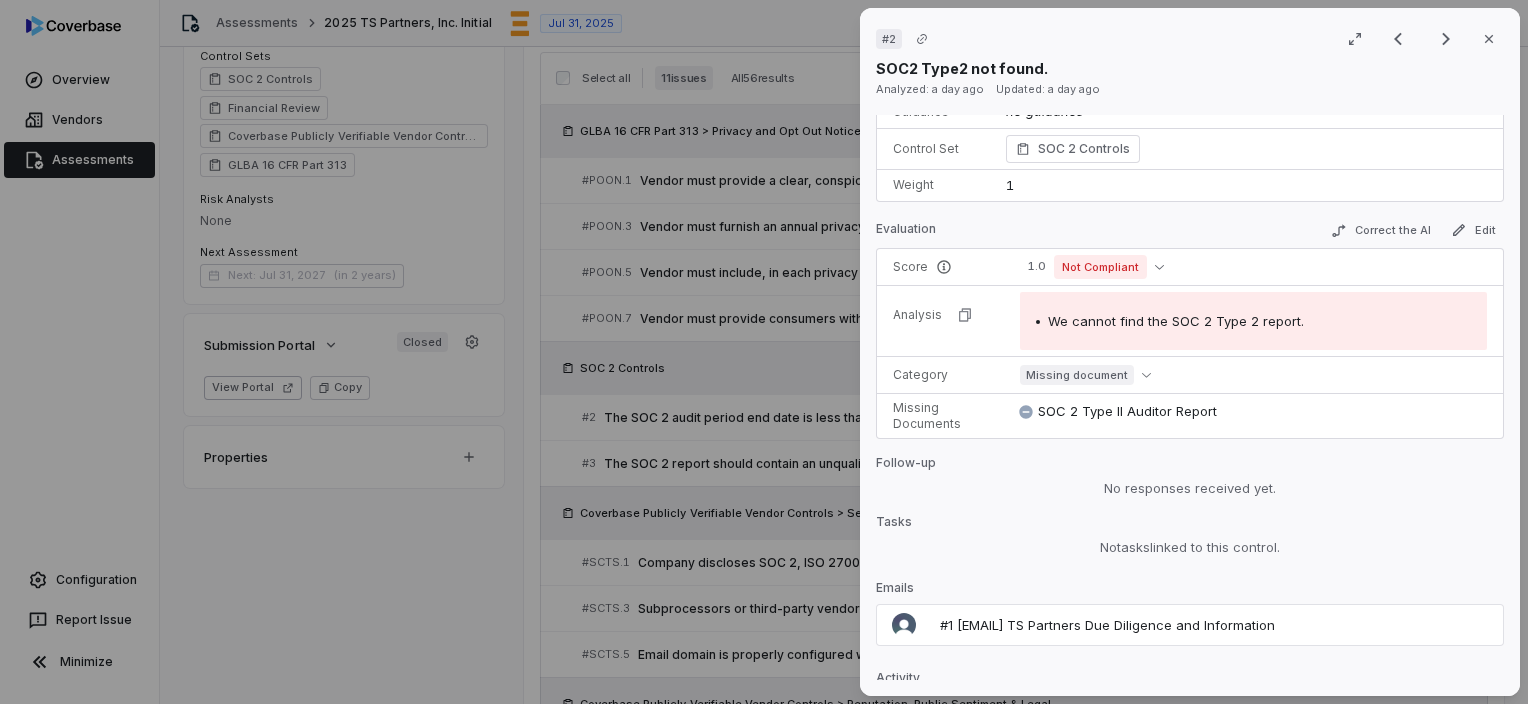 scroll, scrollTop: 0, scrollLeft: 0, axis: both 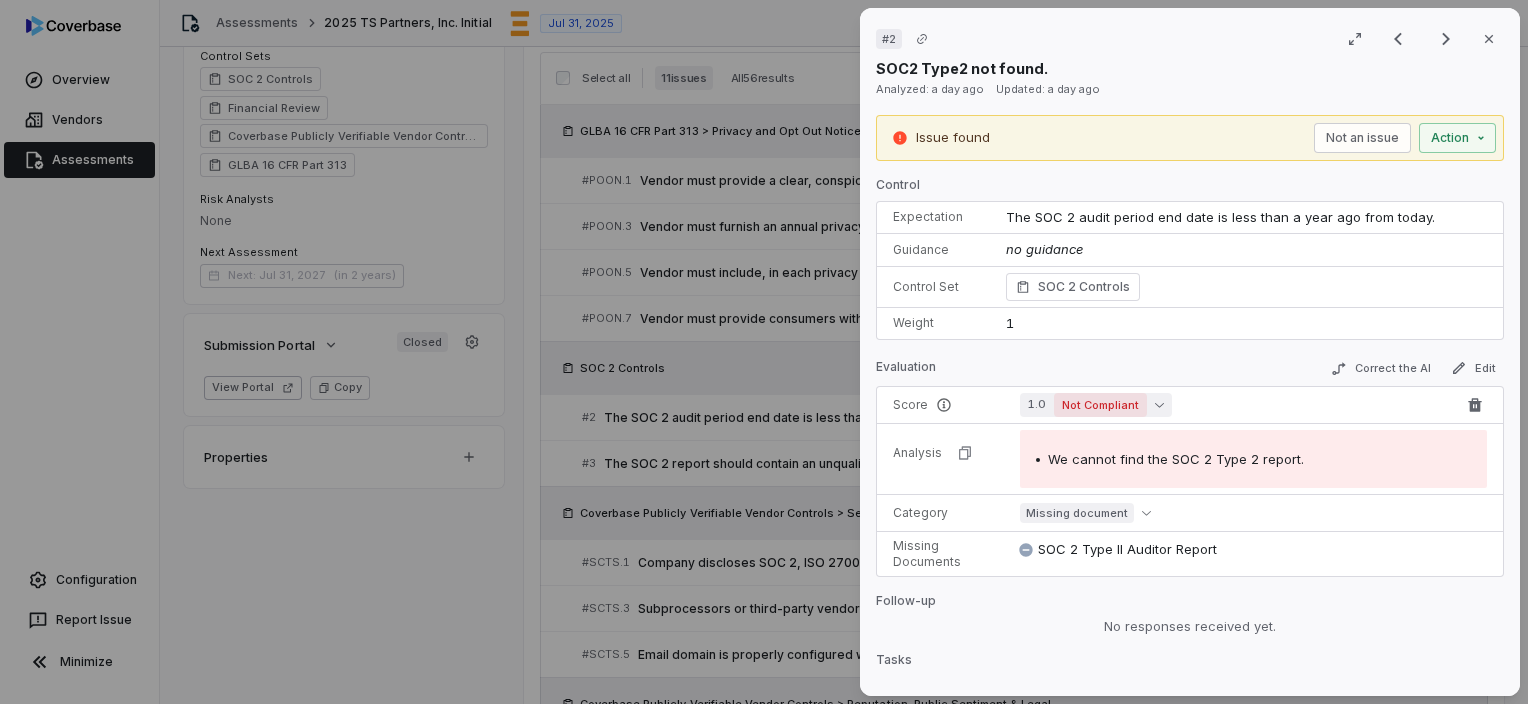 click on "1.0 Not Compliant" at bounding box center (1096, 405) 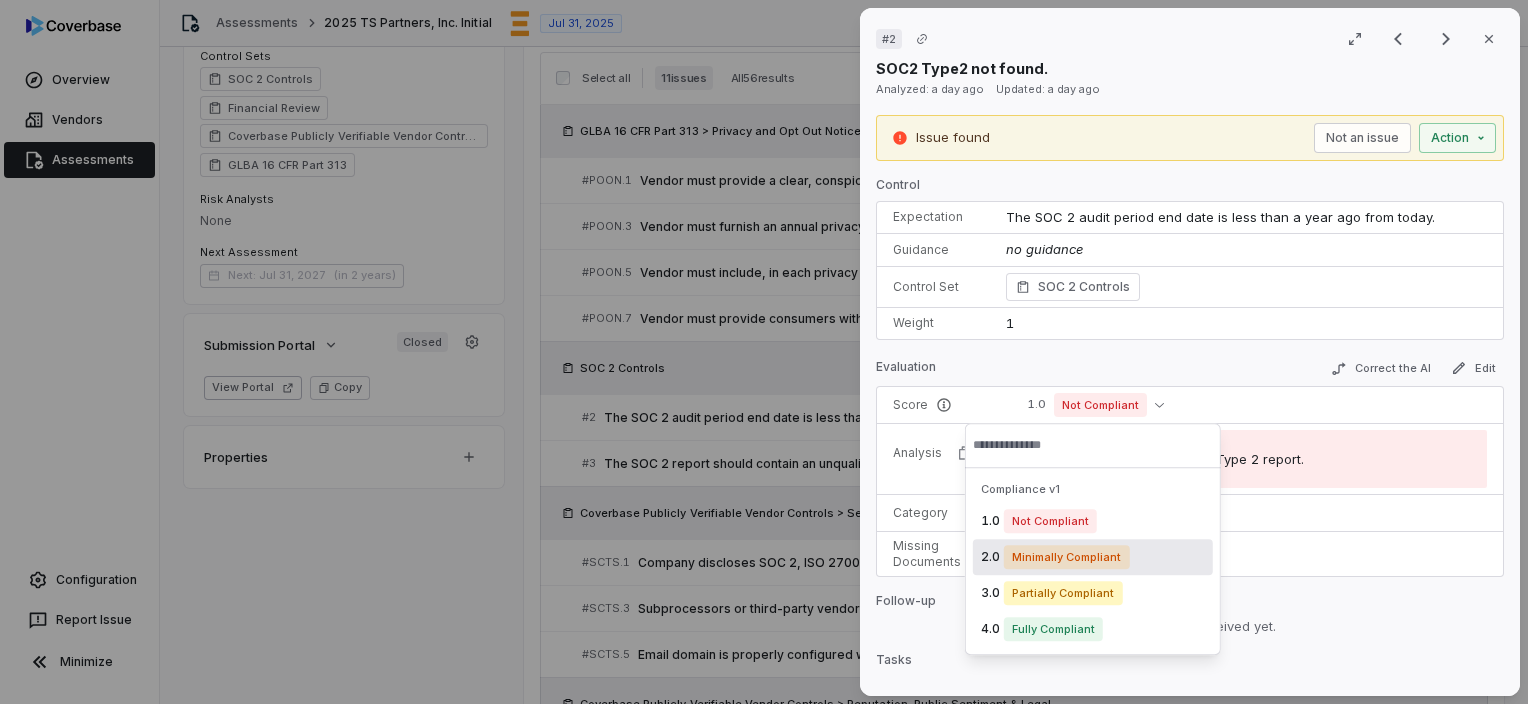 click on "1" at bounding box center [1246, 323] 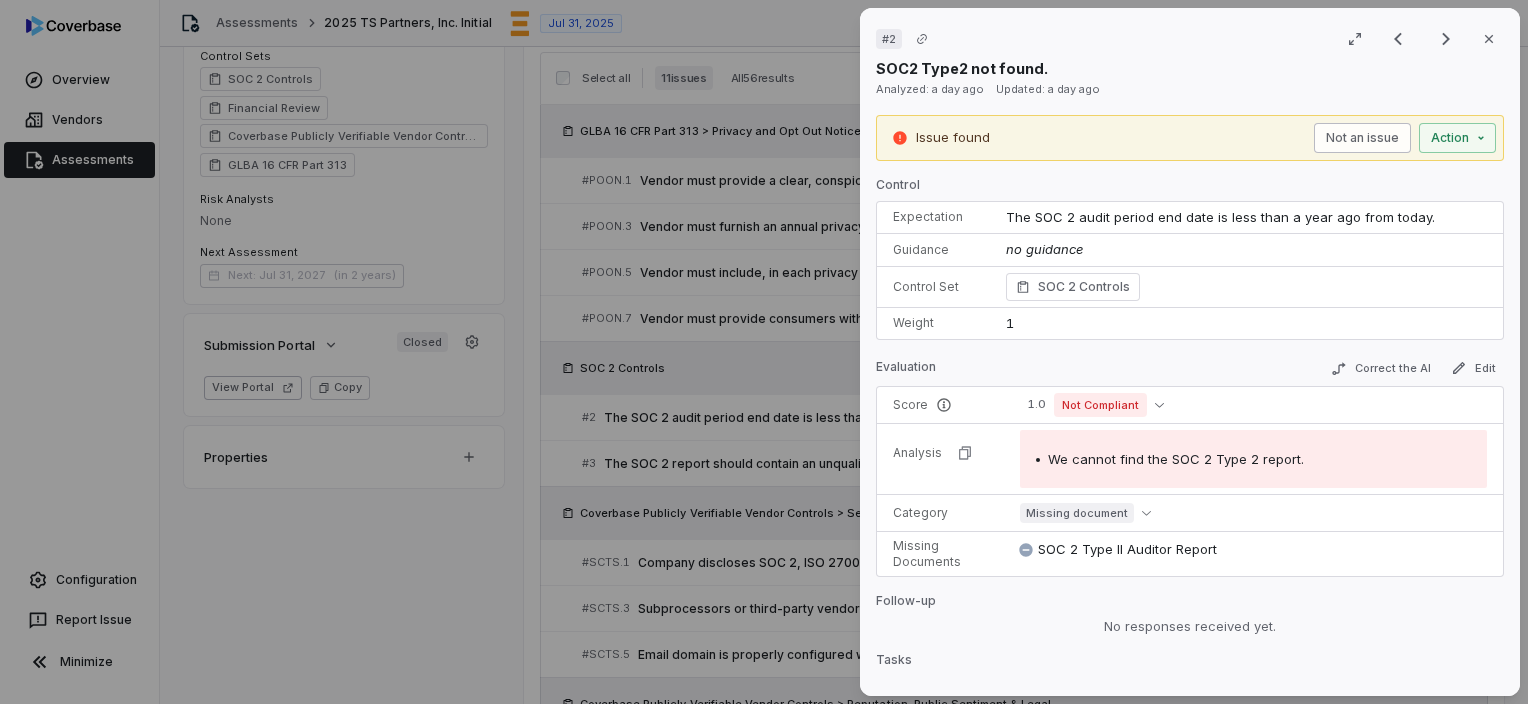 click on "Not an issue" at bounding box center [1362, 138] 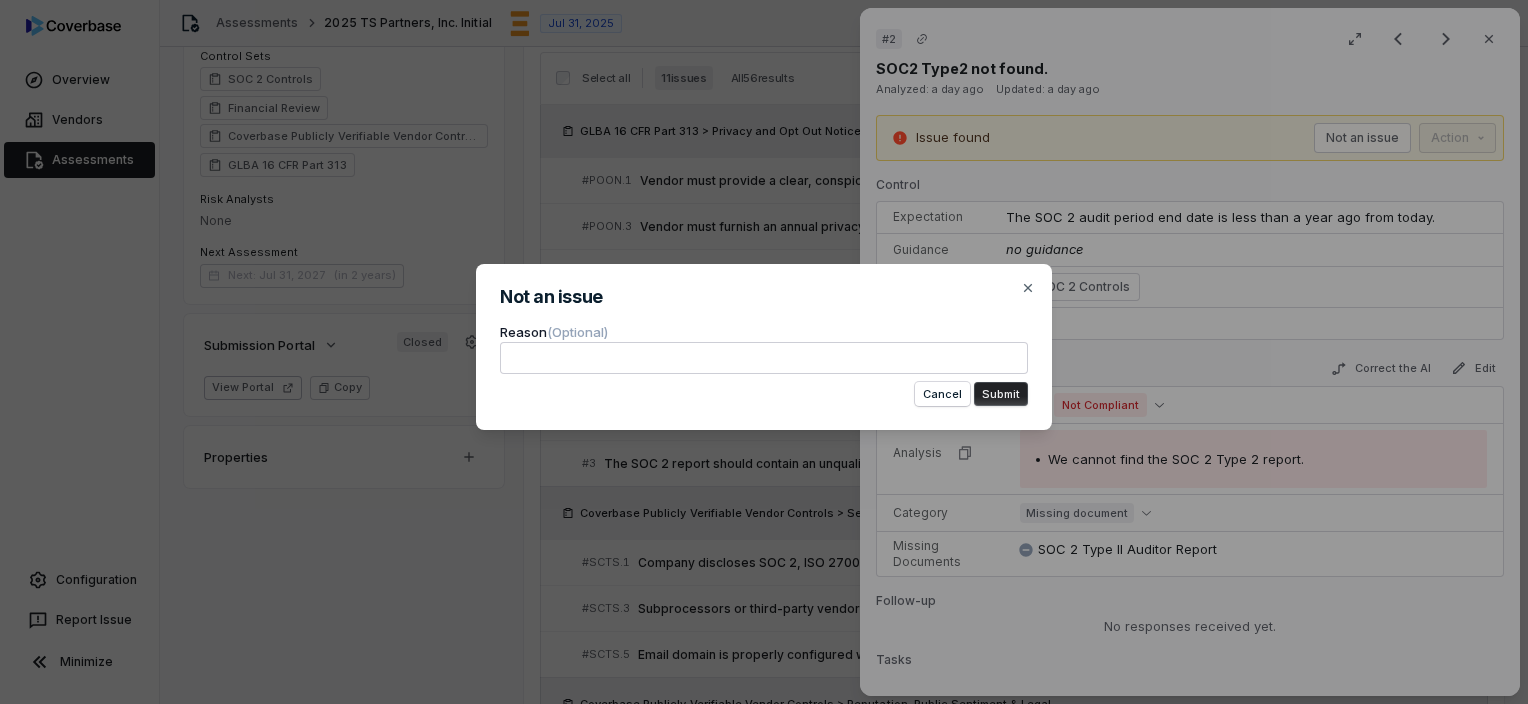 click at bounding box center (764, 358) 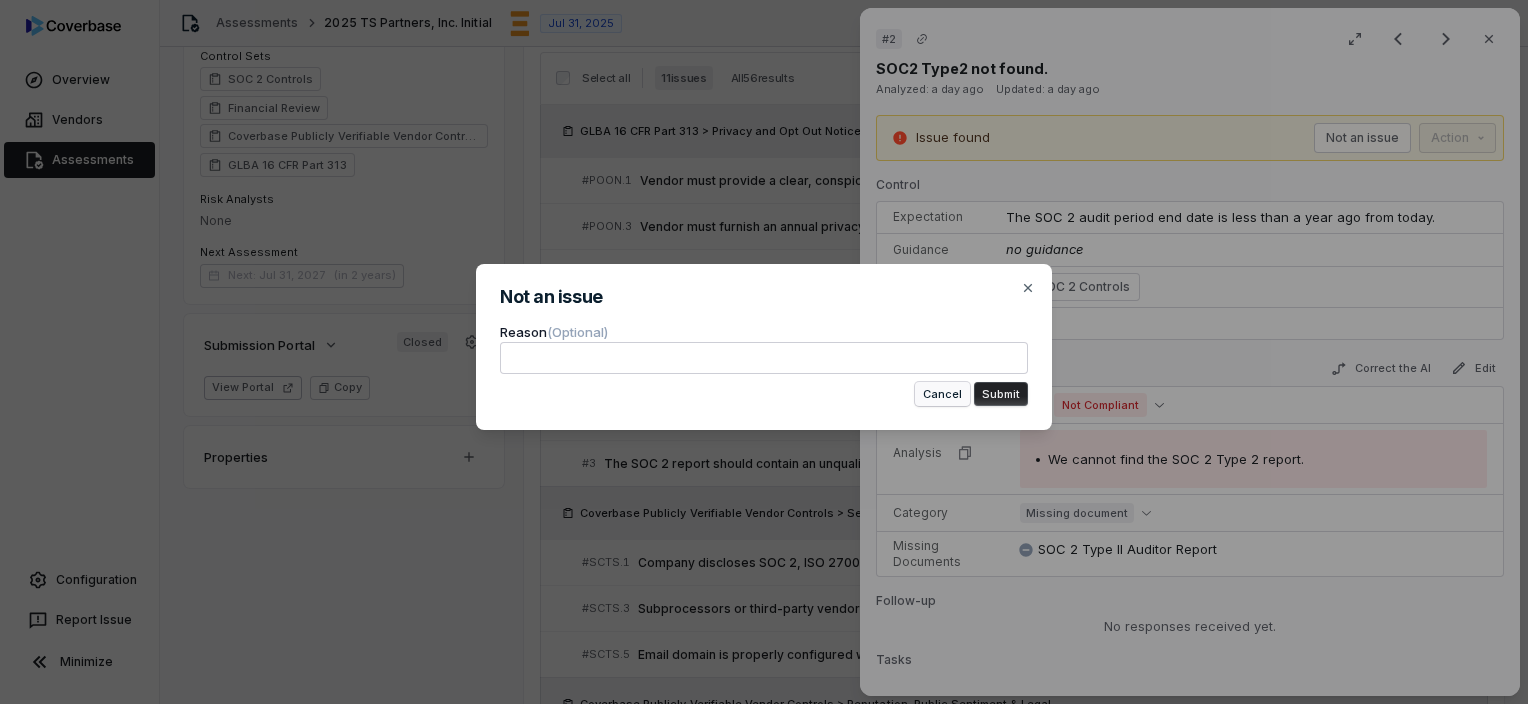 click on "Cancel" at bounding box center [942, 394] 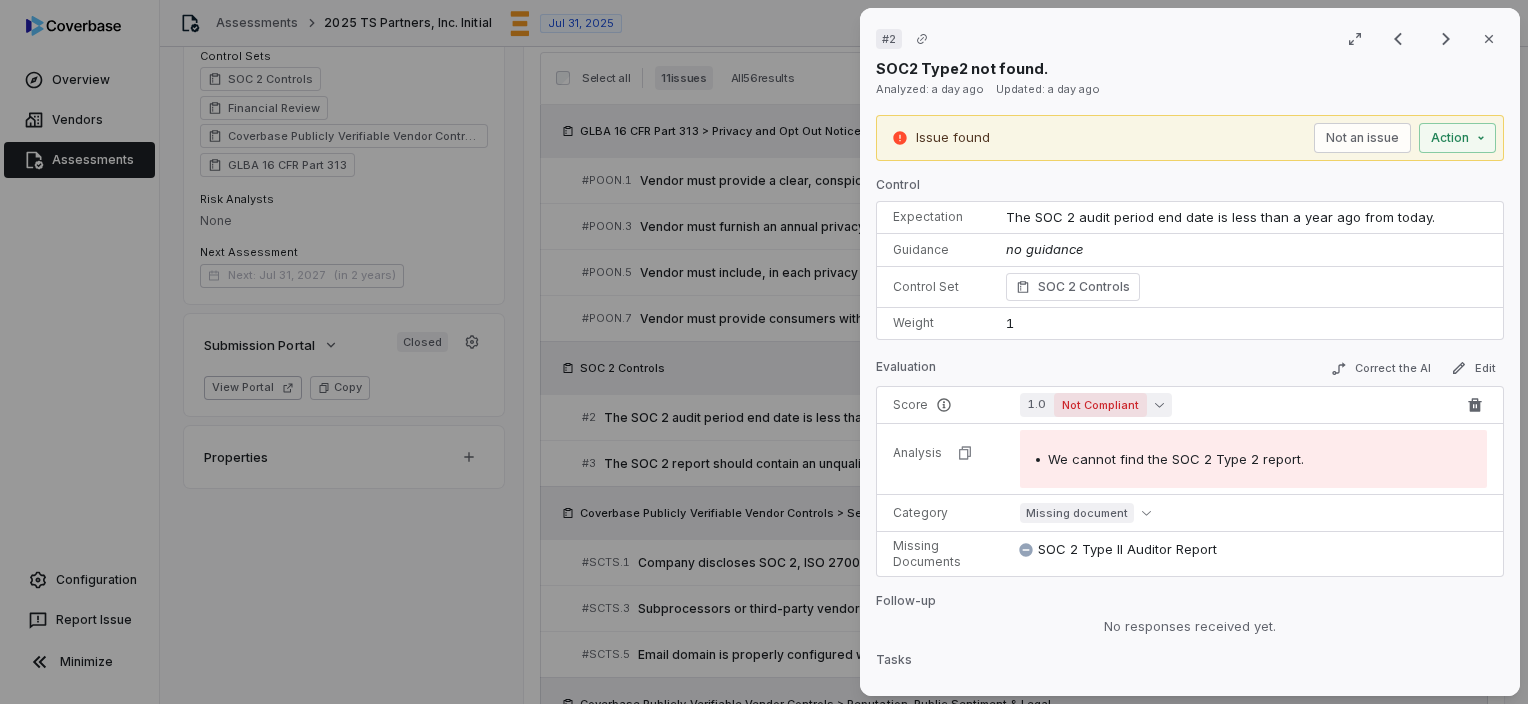 click on "1.0 Not Compliant" at bounding box center [1096, 405] 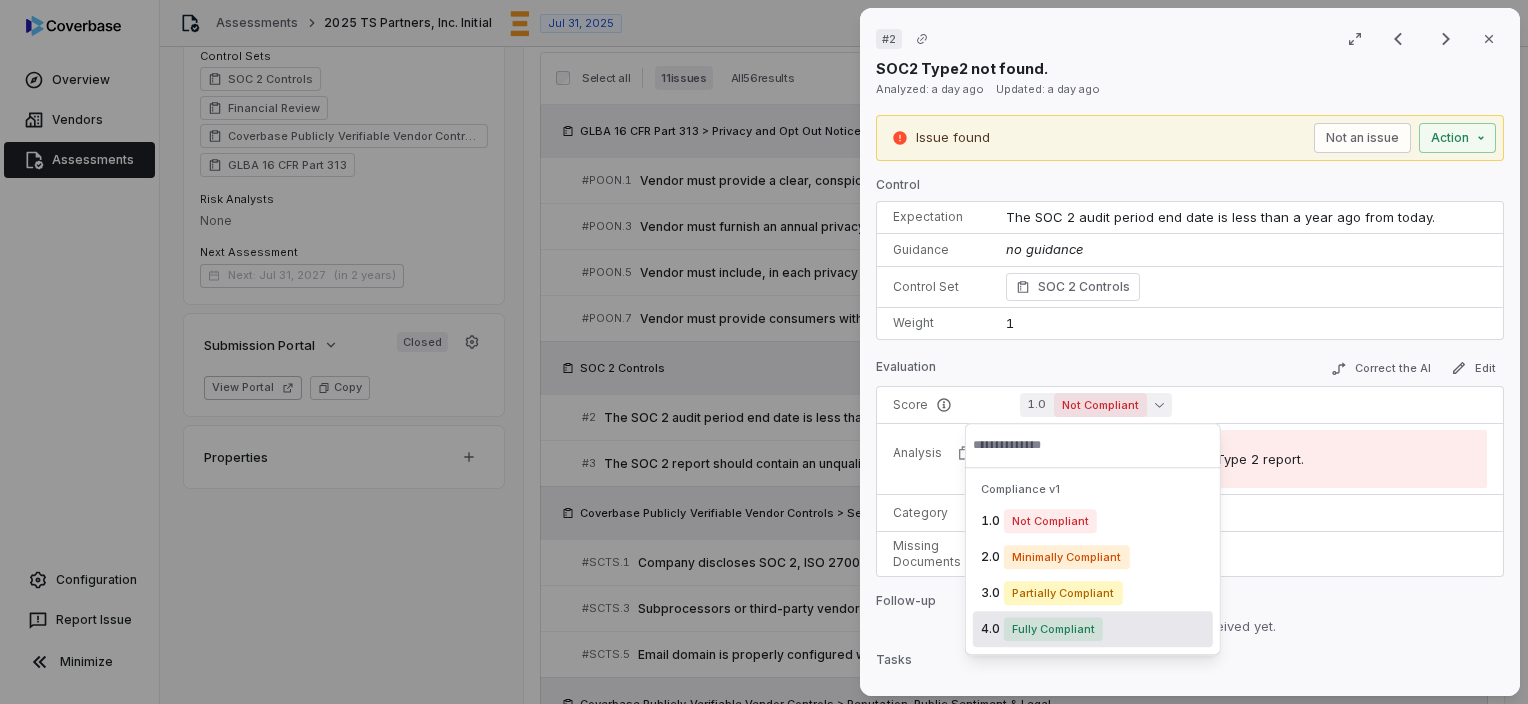 click on "Fully Compliant" at bounding box center (1053, 629) 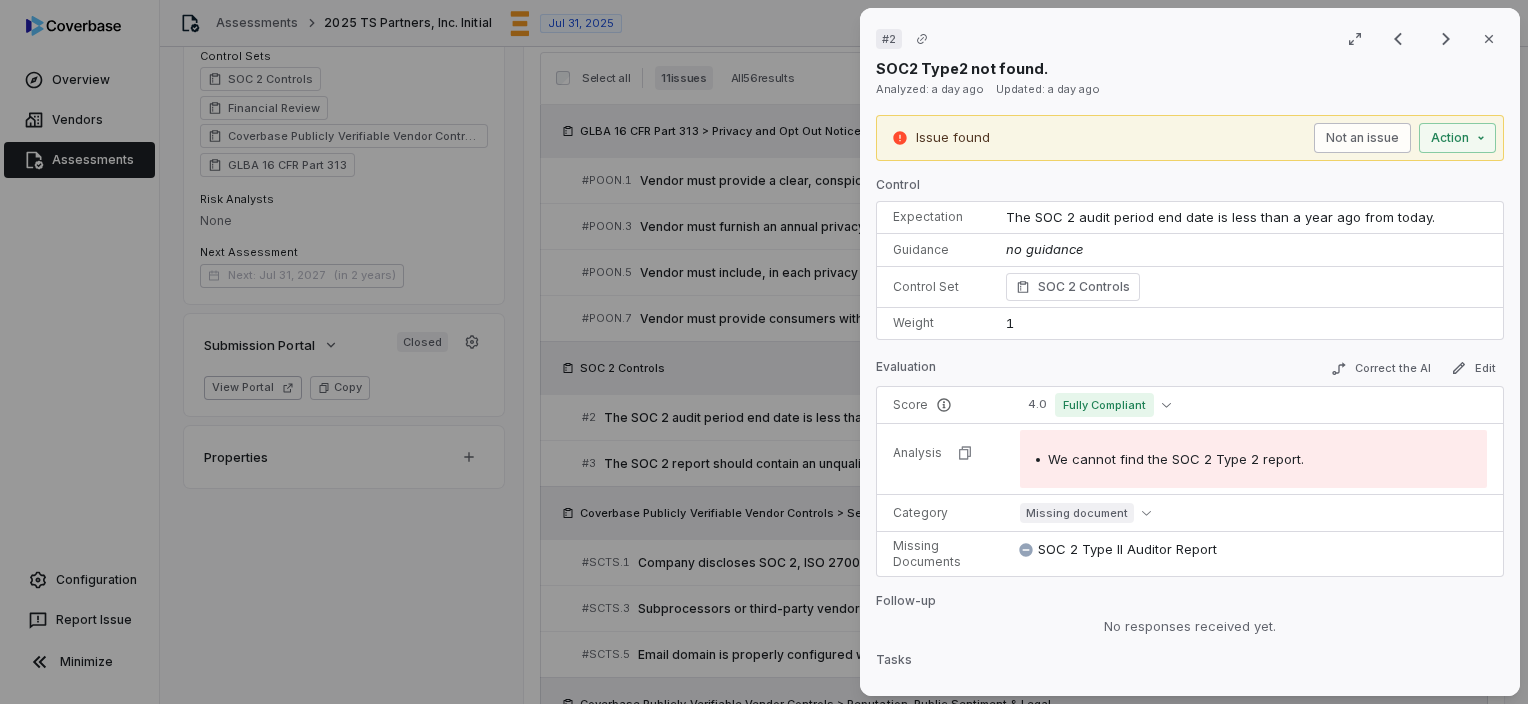 click on "Not an issue" at bounding box center [1362, 138] 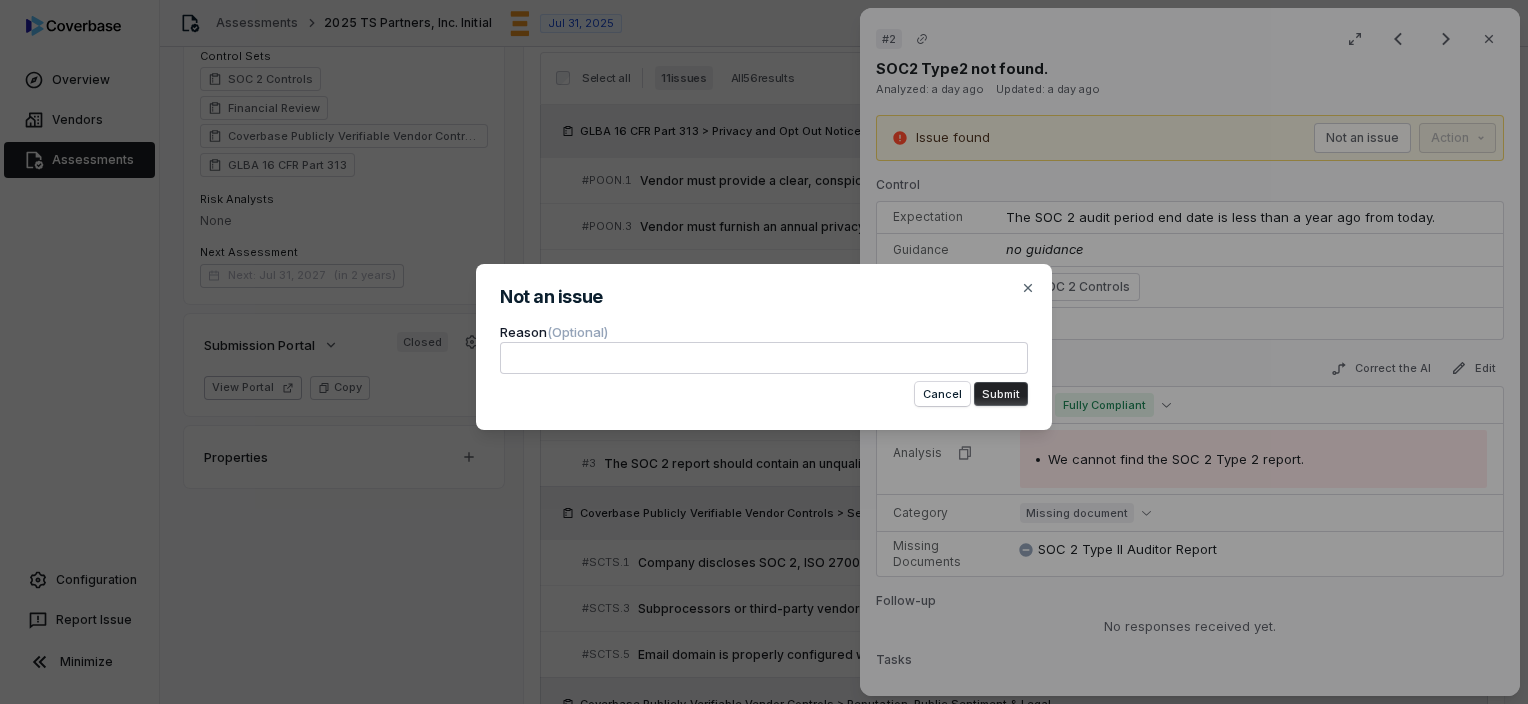 click on "Submit" at bounding box center (1001, 394) 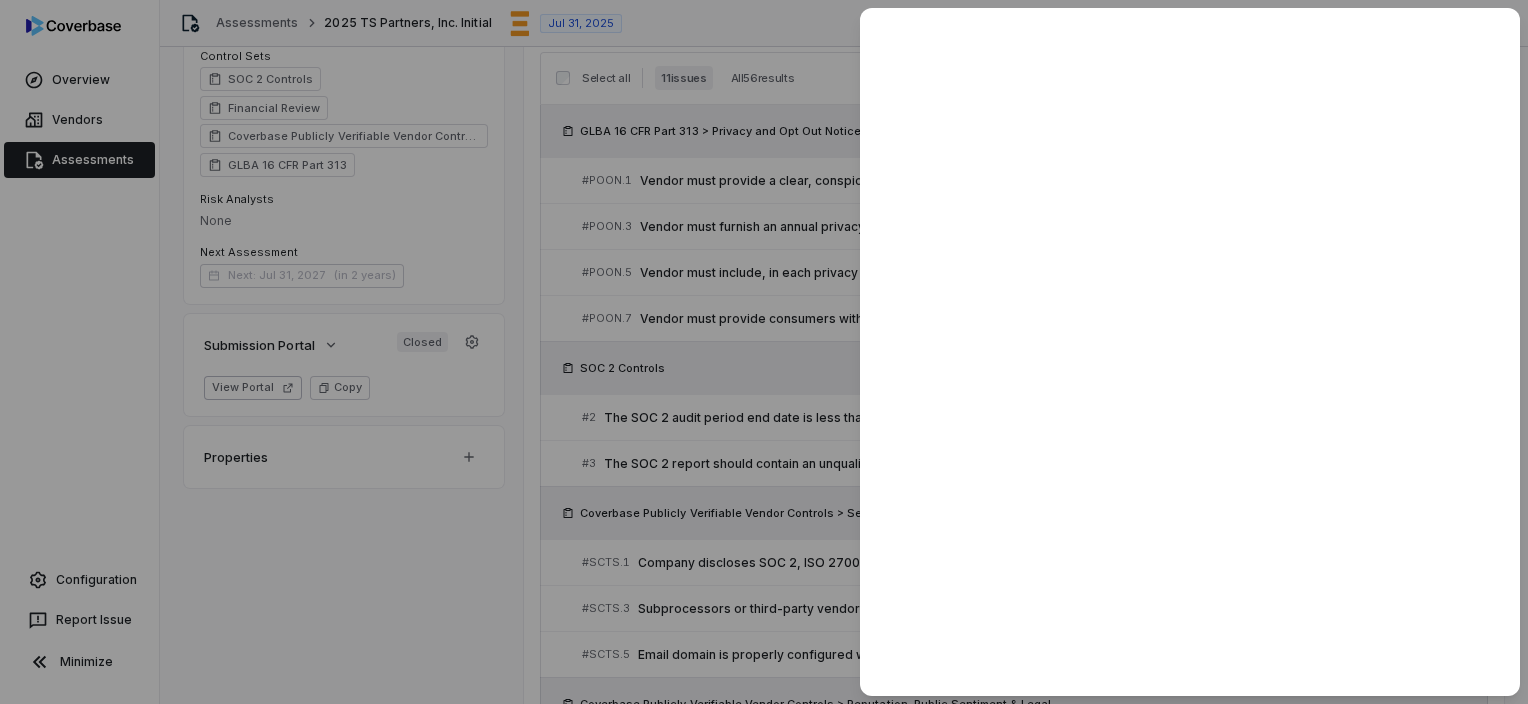 click at bounding box center [764, 352] 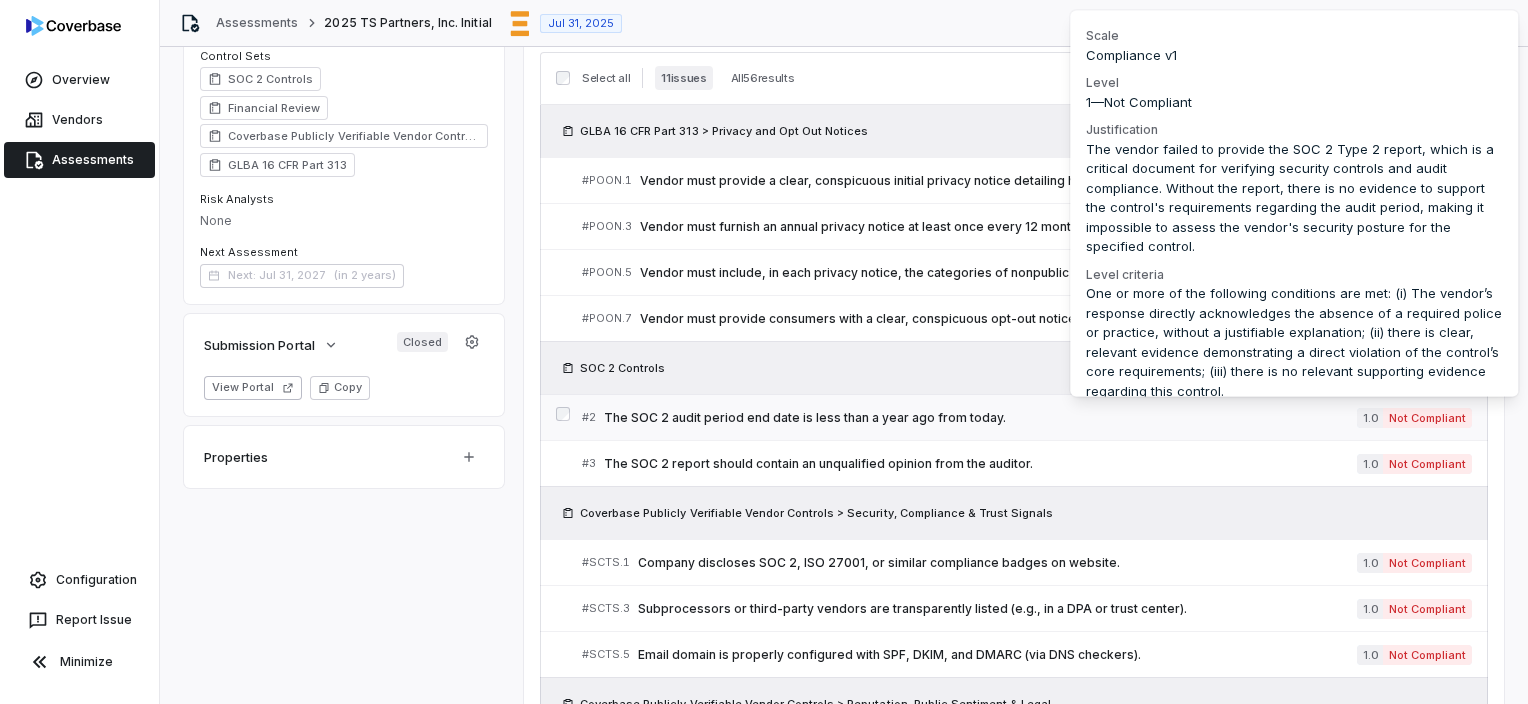 click on "Not Compliant" at bounding box center [1427, 418] 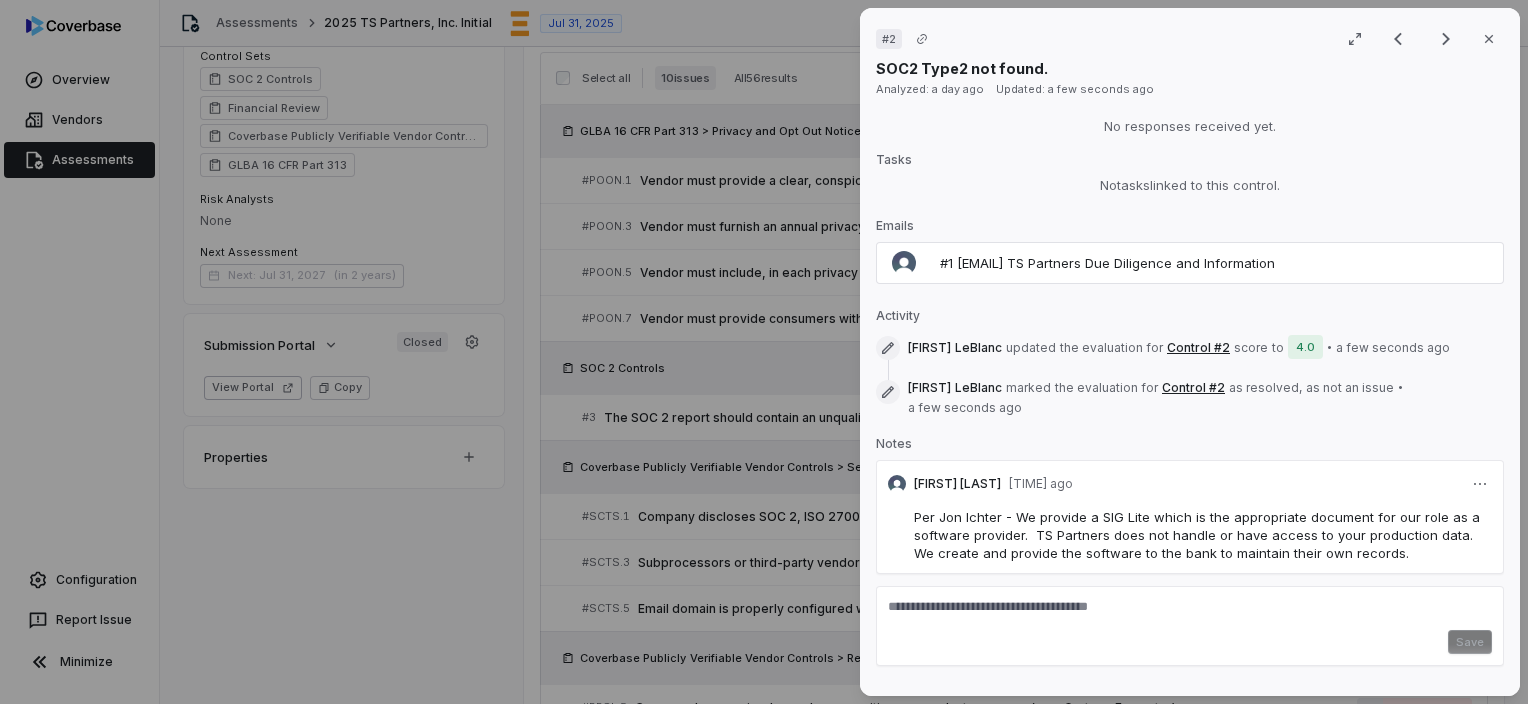 scroll, scrollTop: 539, scrollLeft: 0, axis: vertical 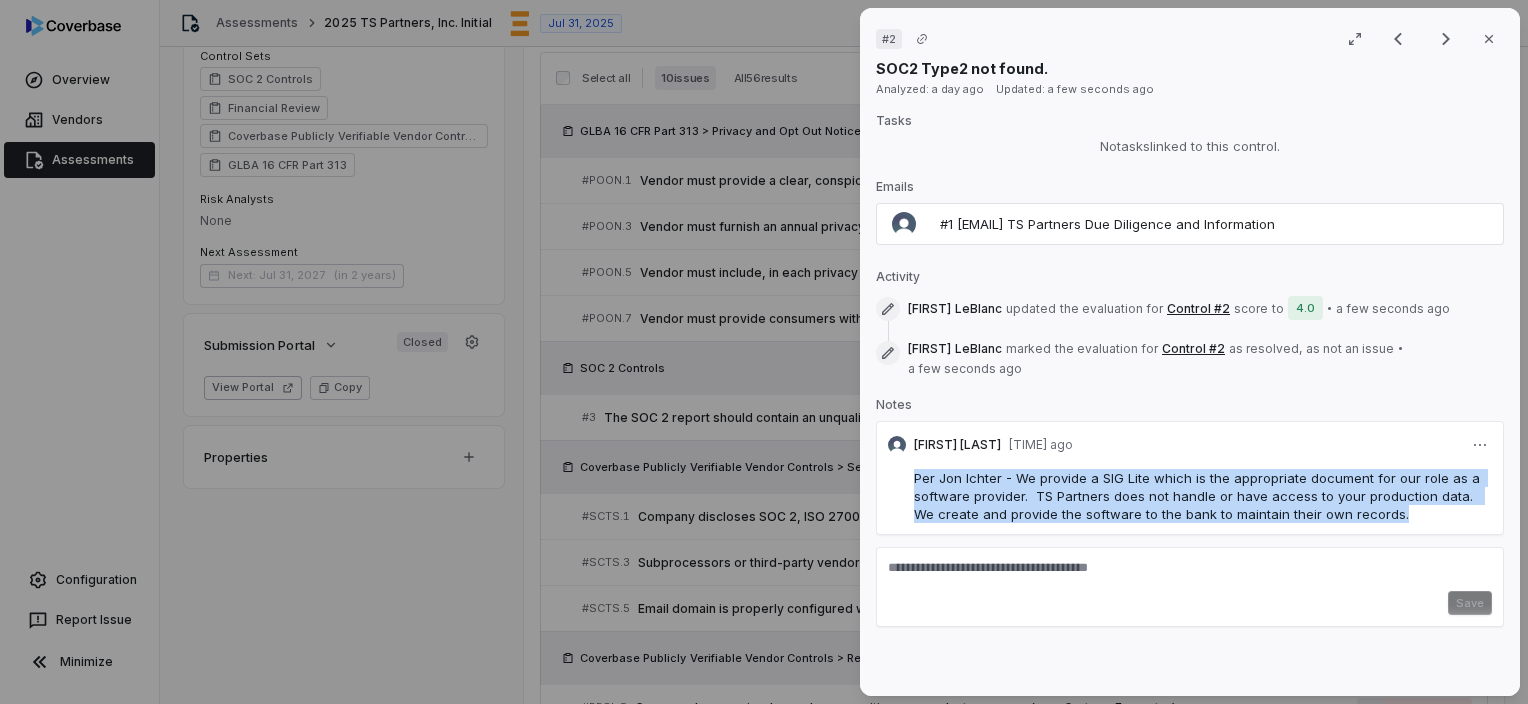drag, startPoint x: 1398, startPoint y: 512, endPoint x: 908, endPoint y: 479, distance: 491.10995 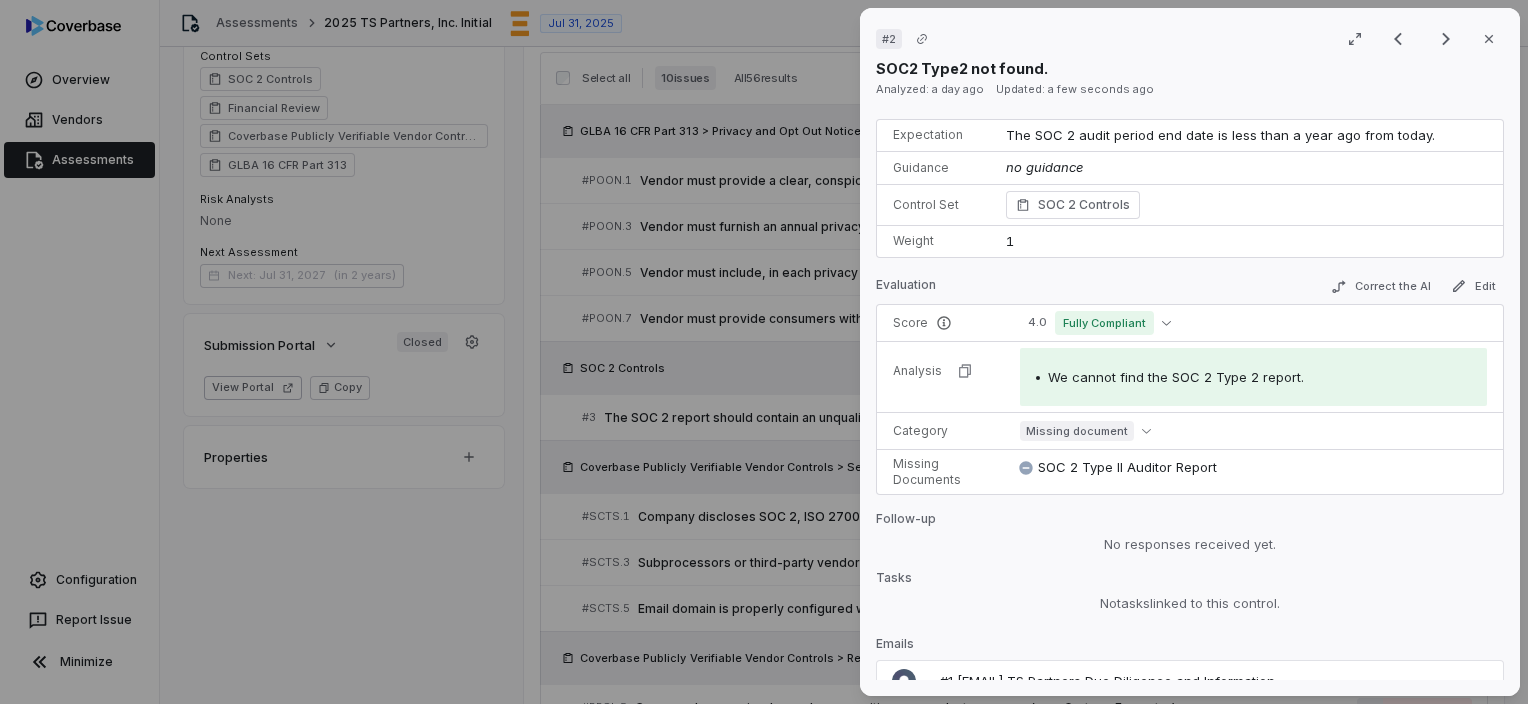 scroll, scrollTop: 0, scrollLeft: 0, axis: both 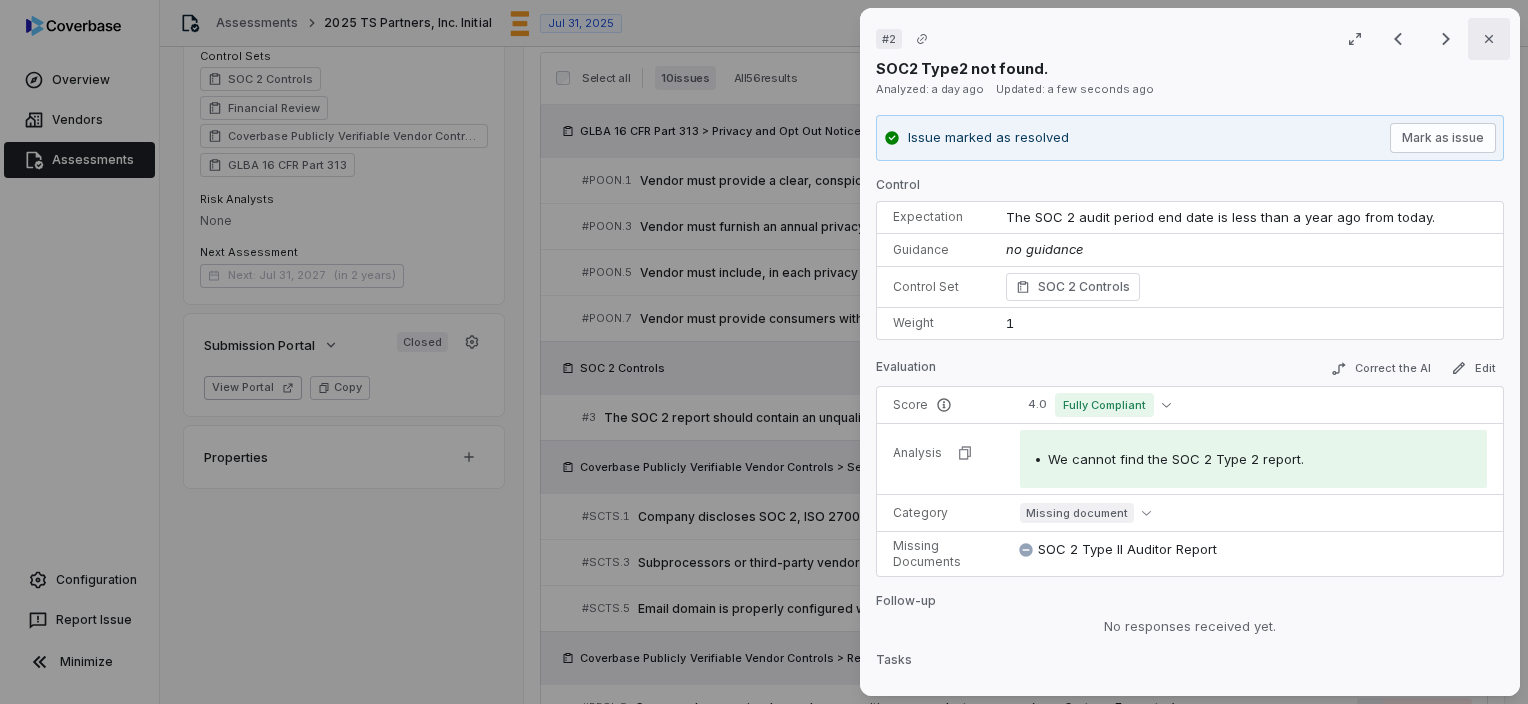 click 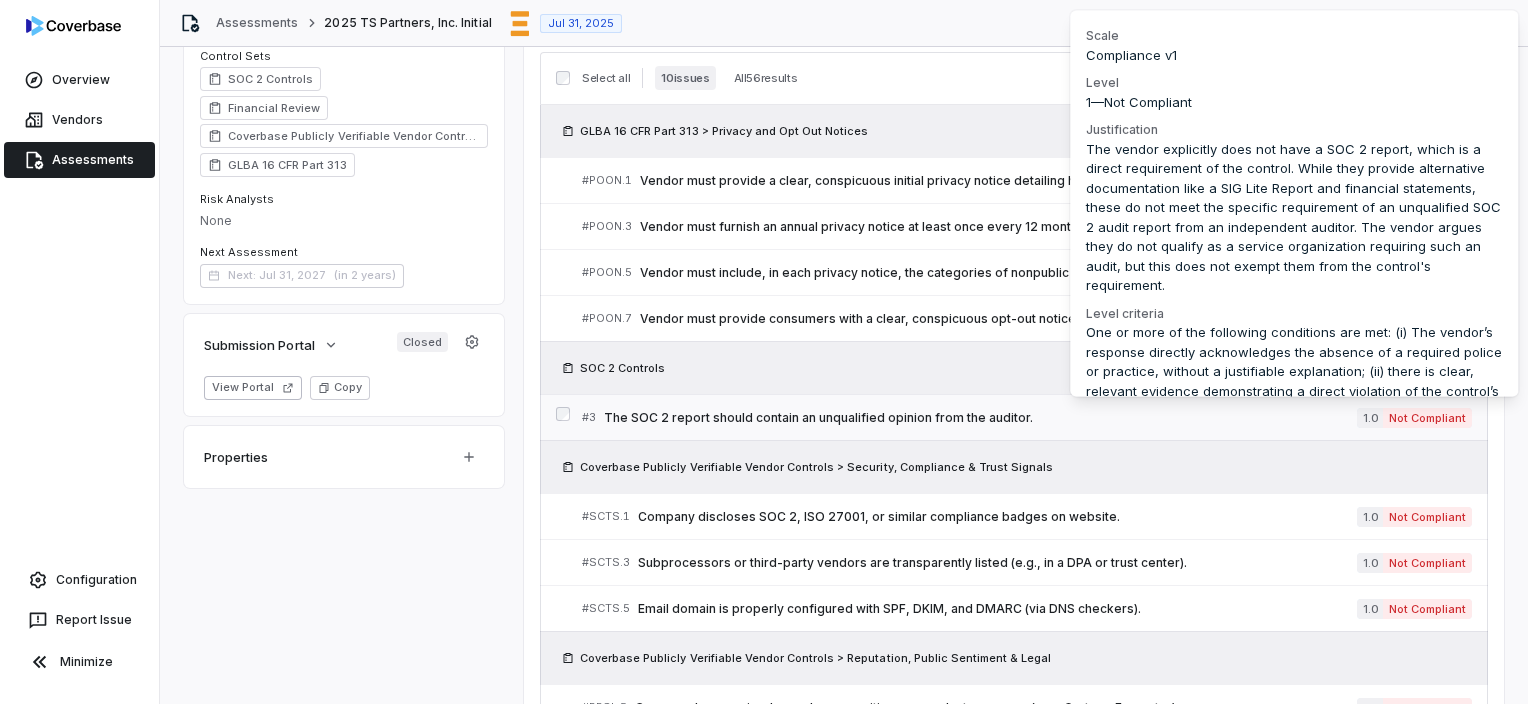 click on "Not Compliant" at bounding box center [1427, 418] 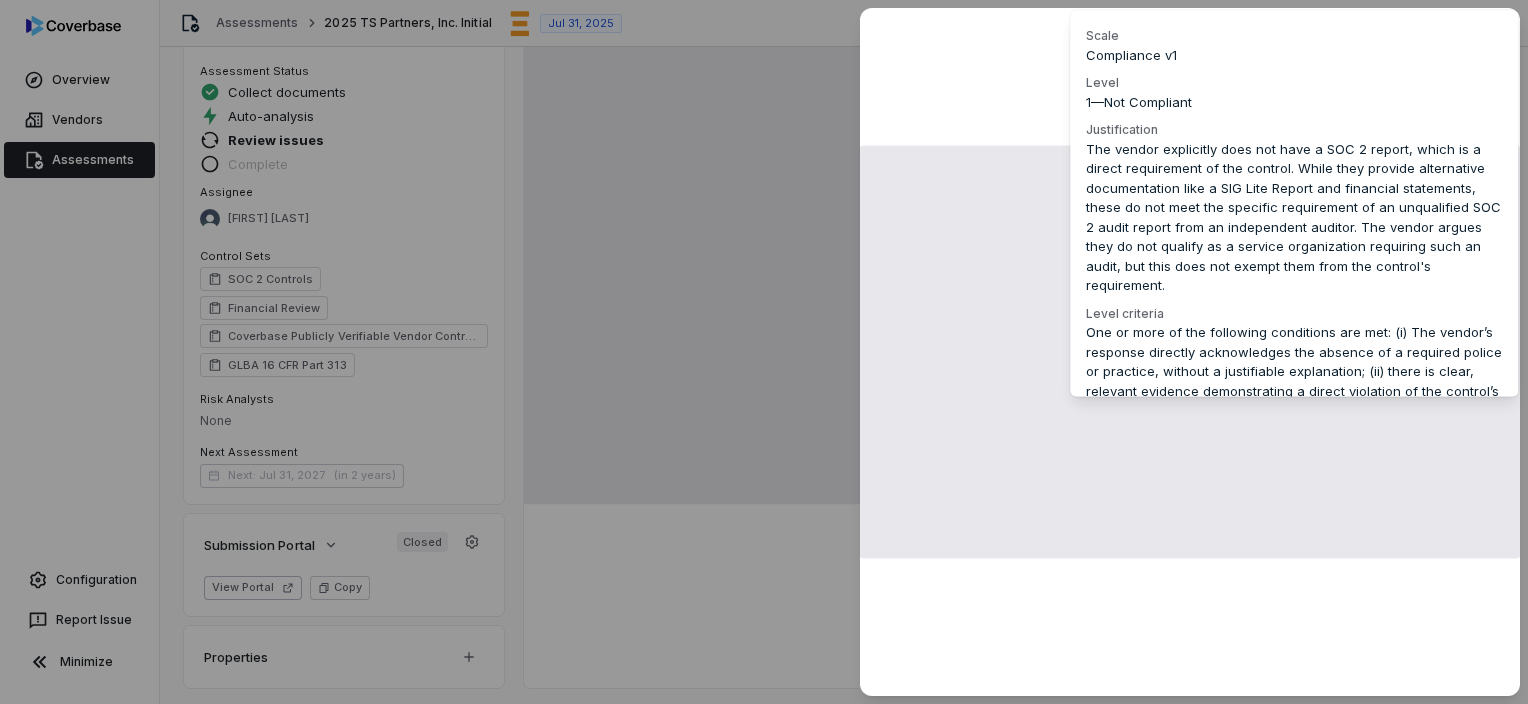 scroll, scrollTop: 537, scrollLeft: 0, axis: vertical 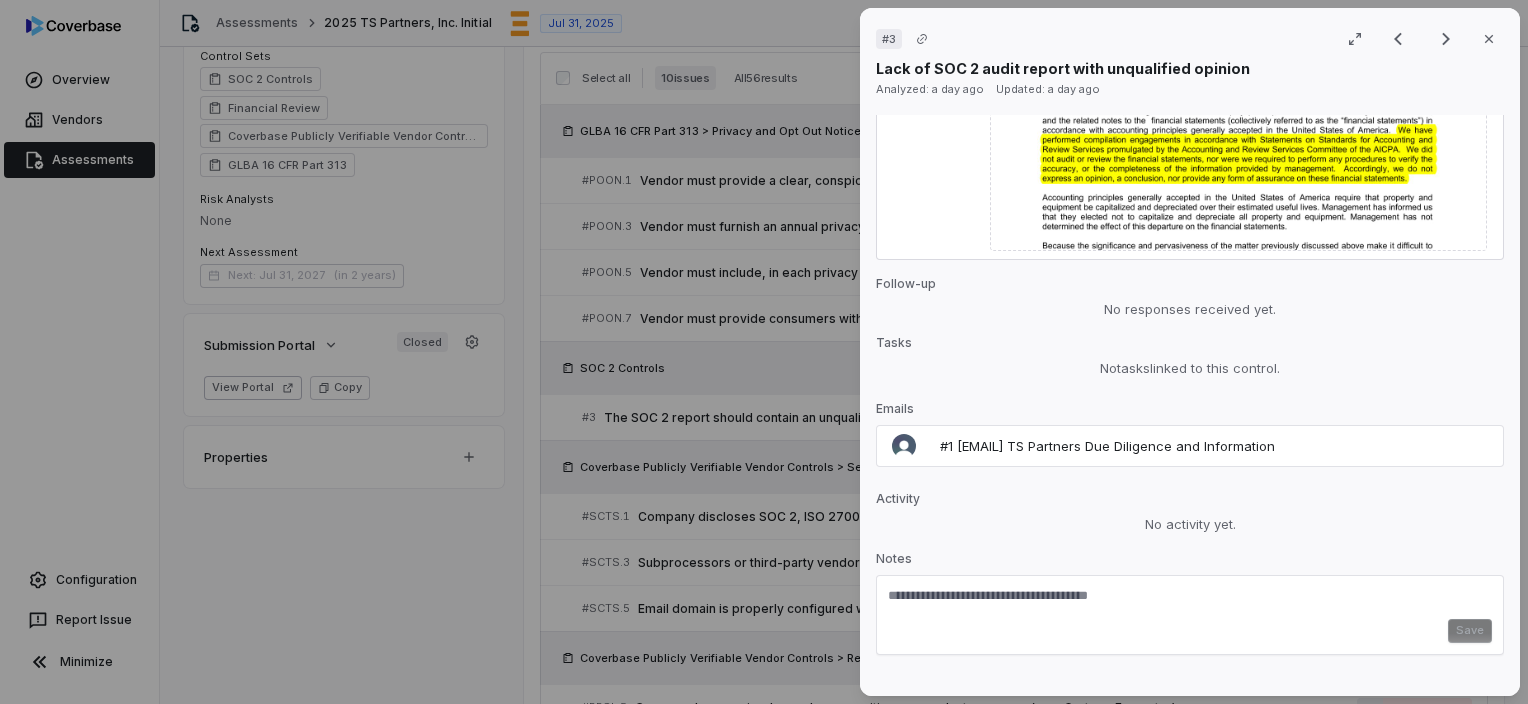 click at bounding box center [1190, 603] 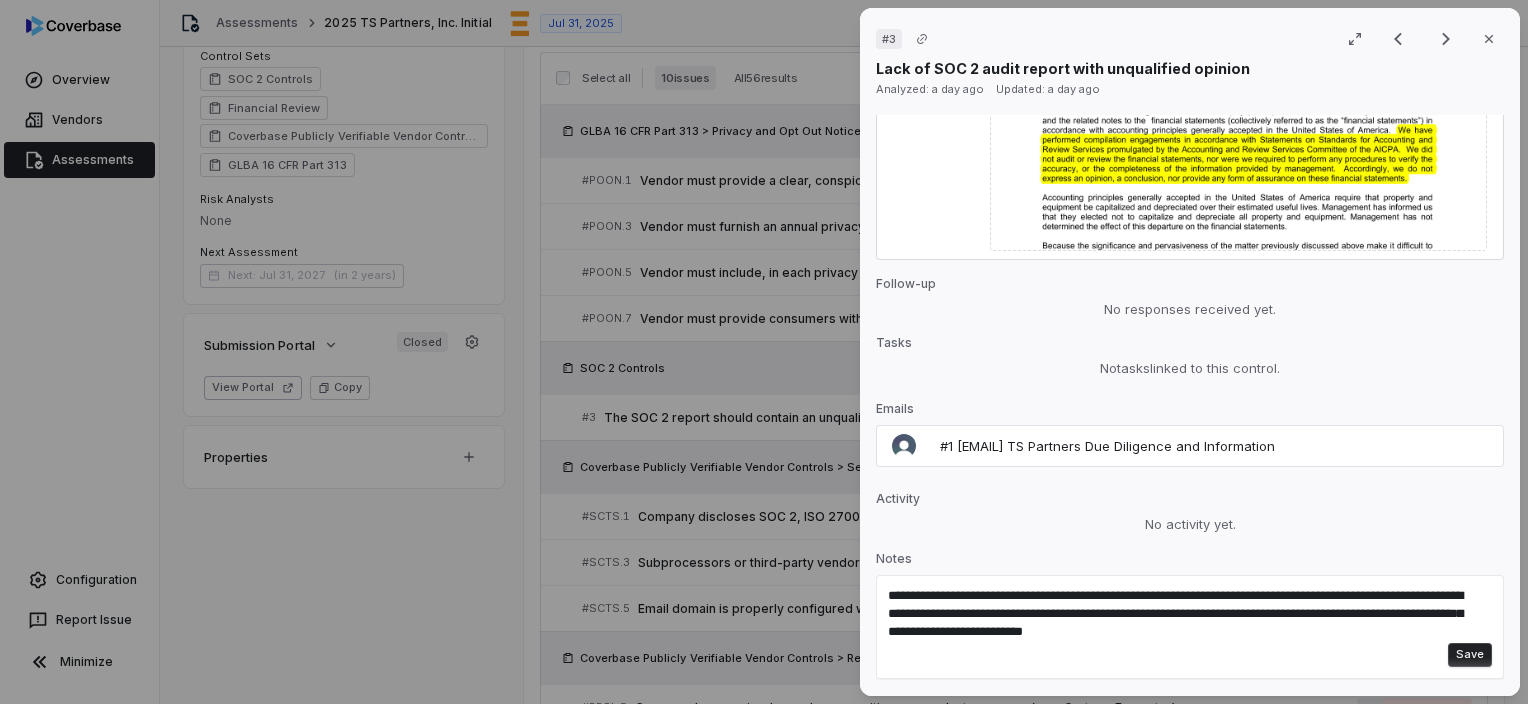 click on "Save" at bounding box center (1470, 655) 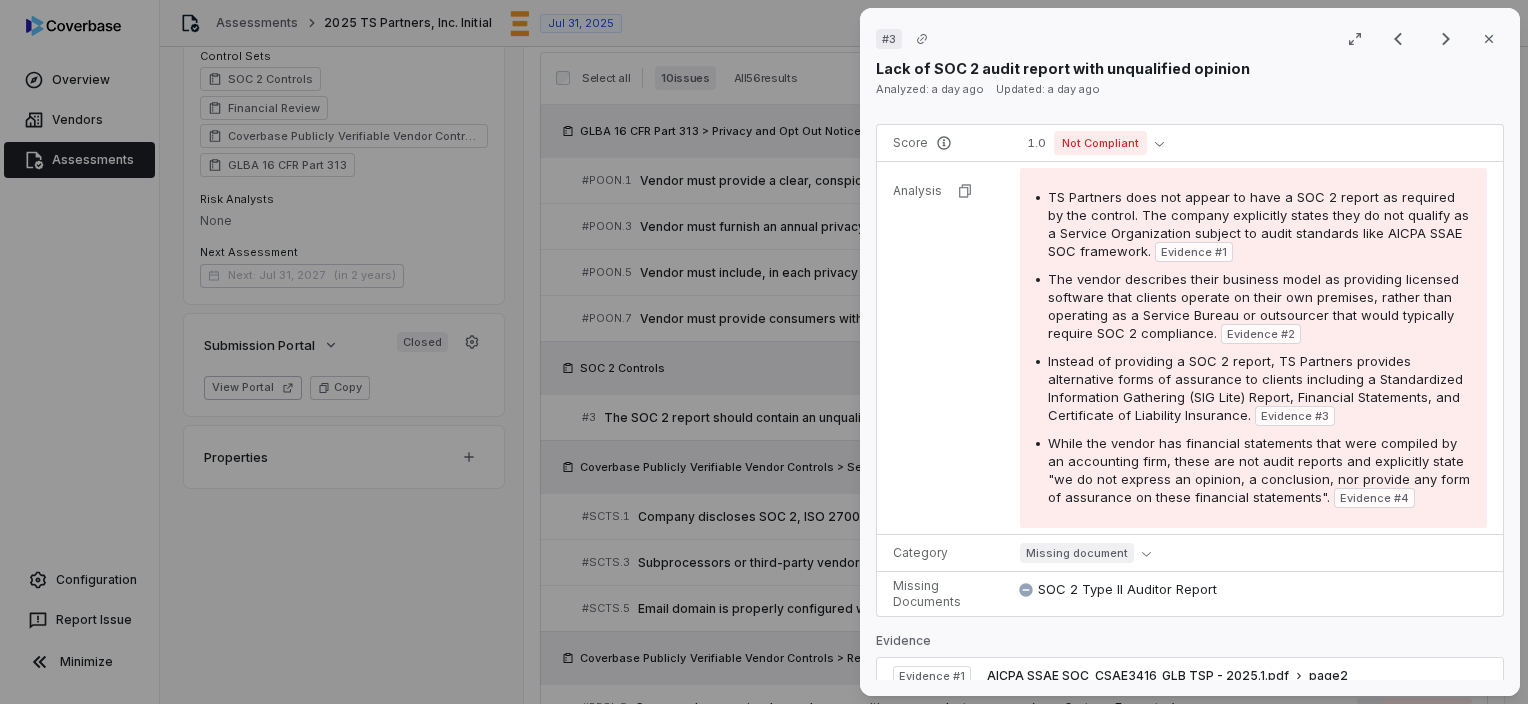 scroll, scrollTop: 0, scrollLeft: 0, axis: both 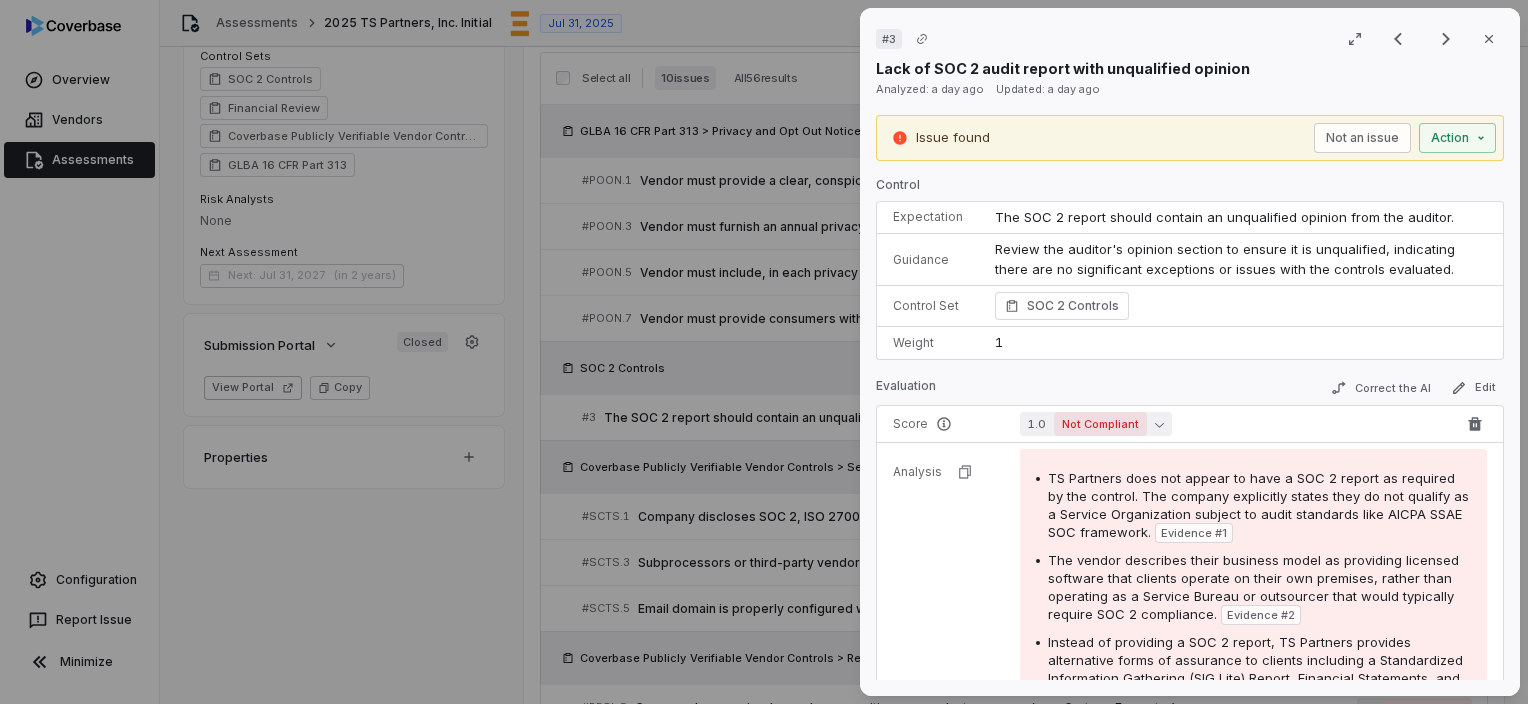 click 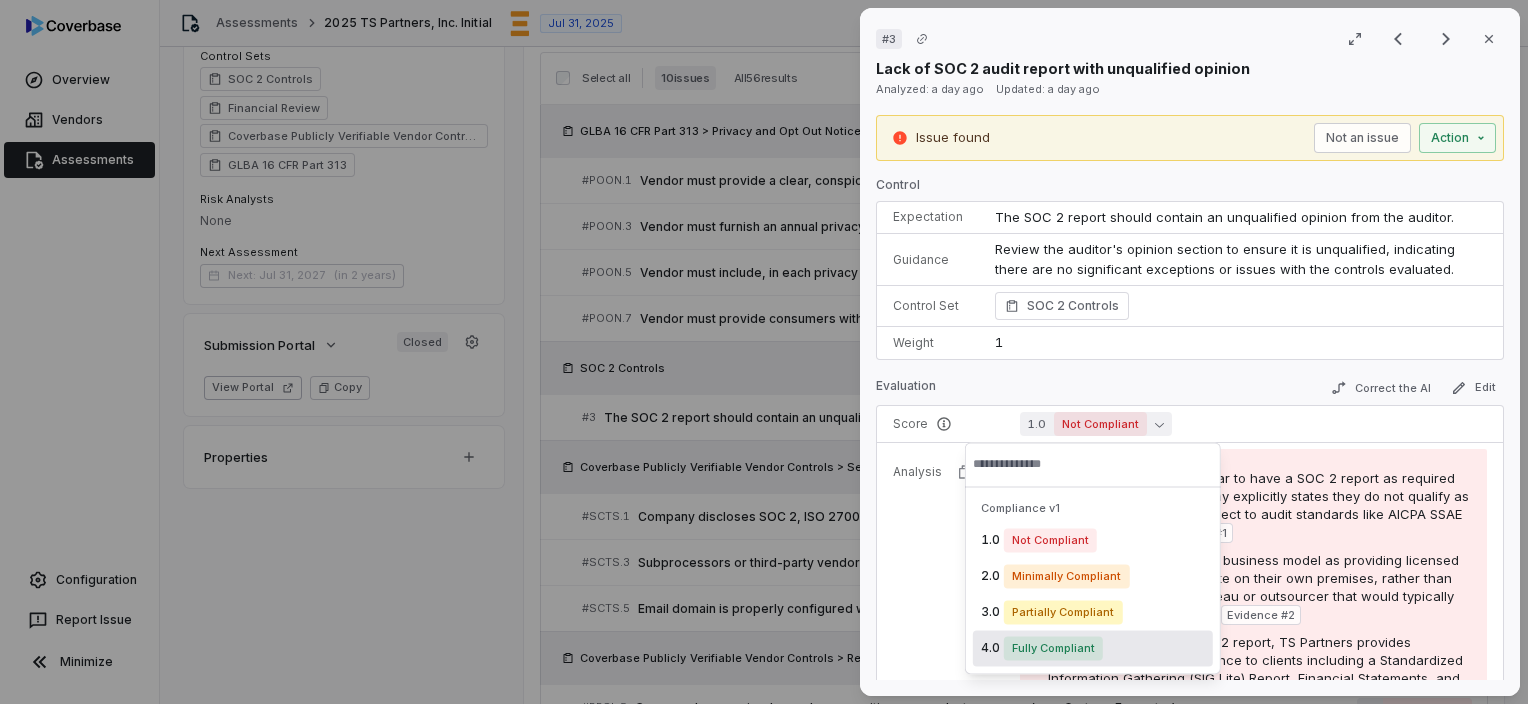 click on "Fully Compliant" at bounding box center (1053, 648) 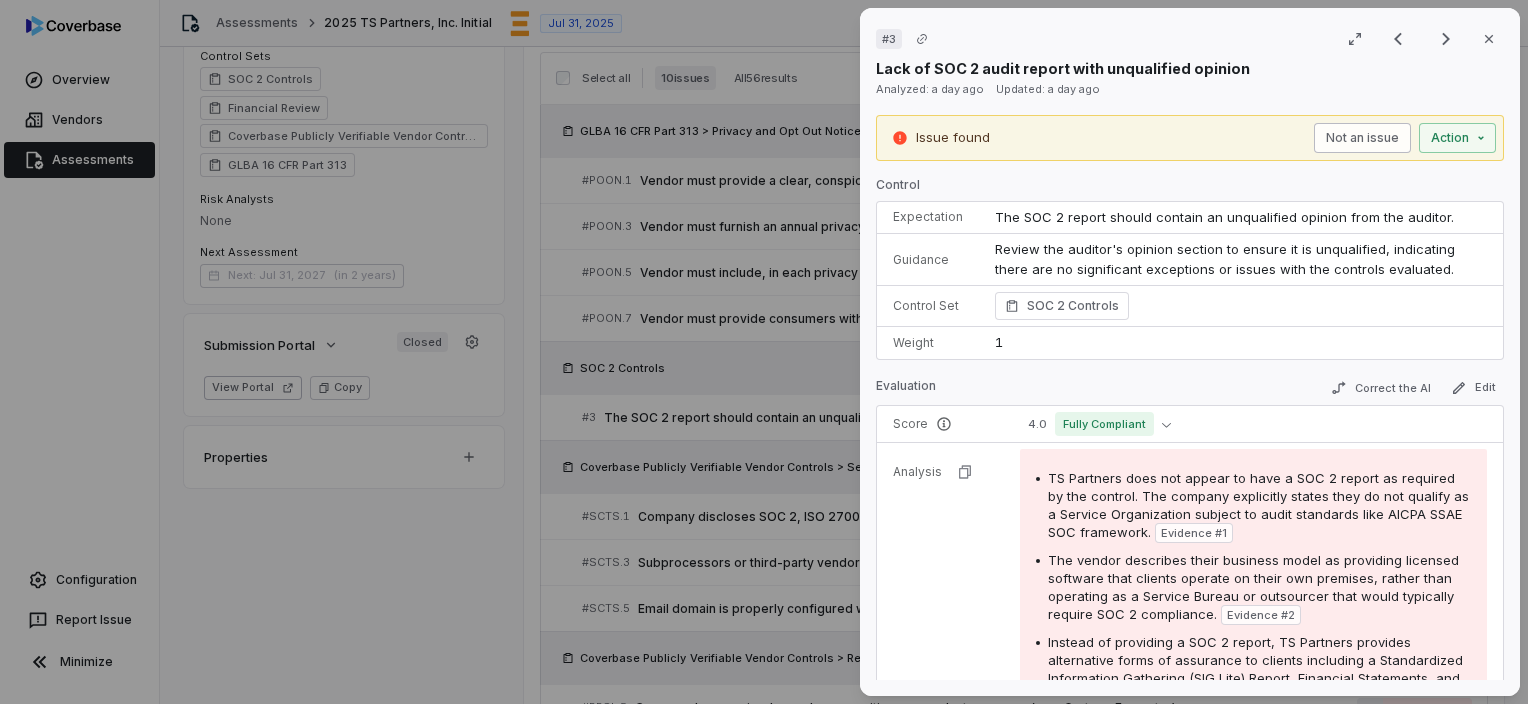click on "Not an issue" at bounding box center (1362, 138) 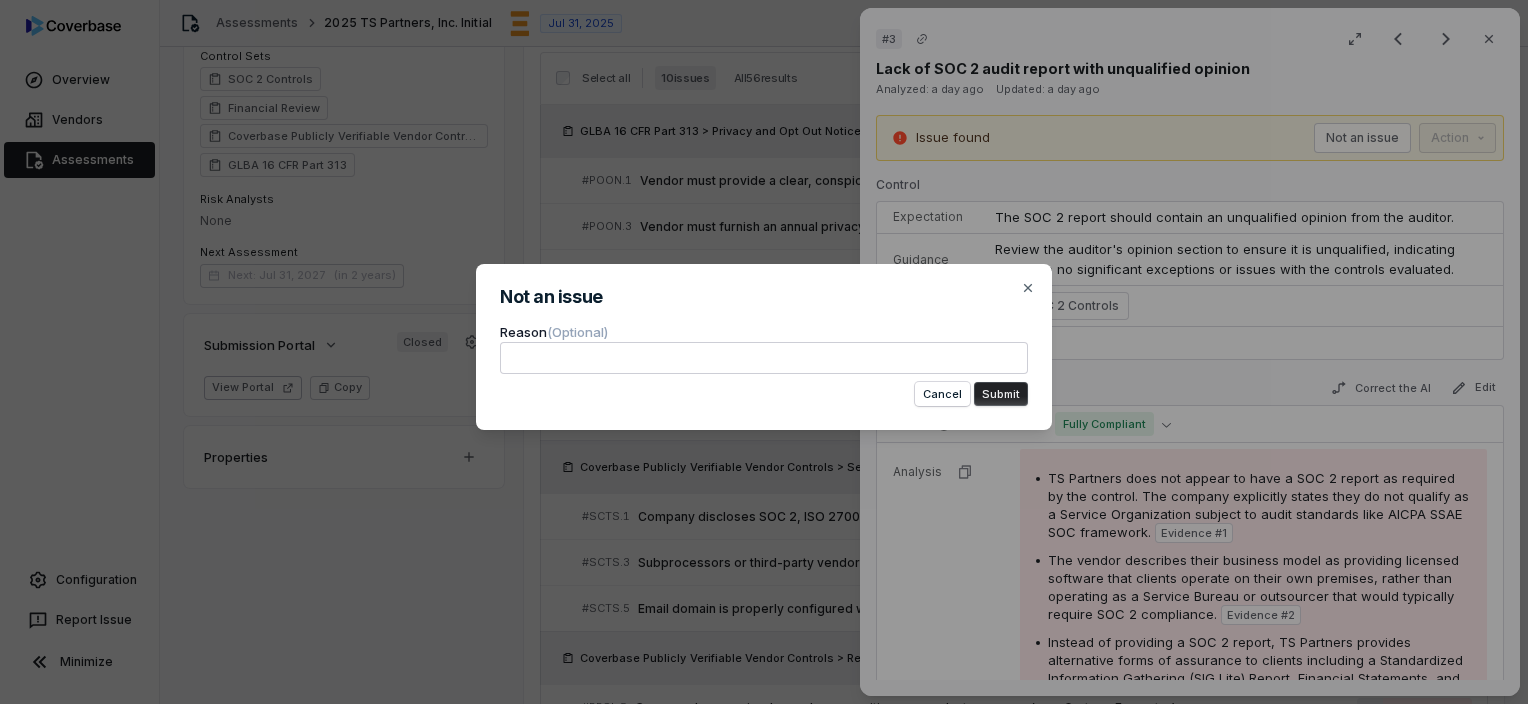 click on "Submit" at bounding box center [1001, 394] 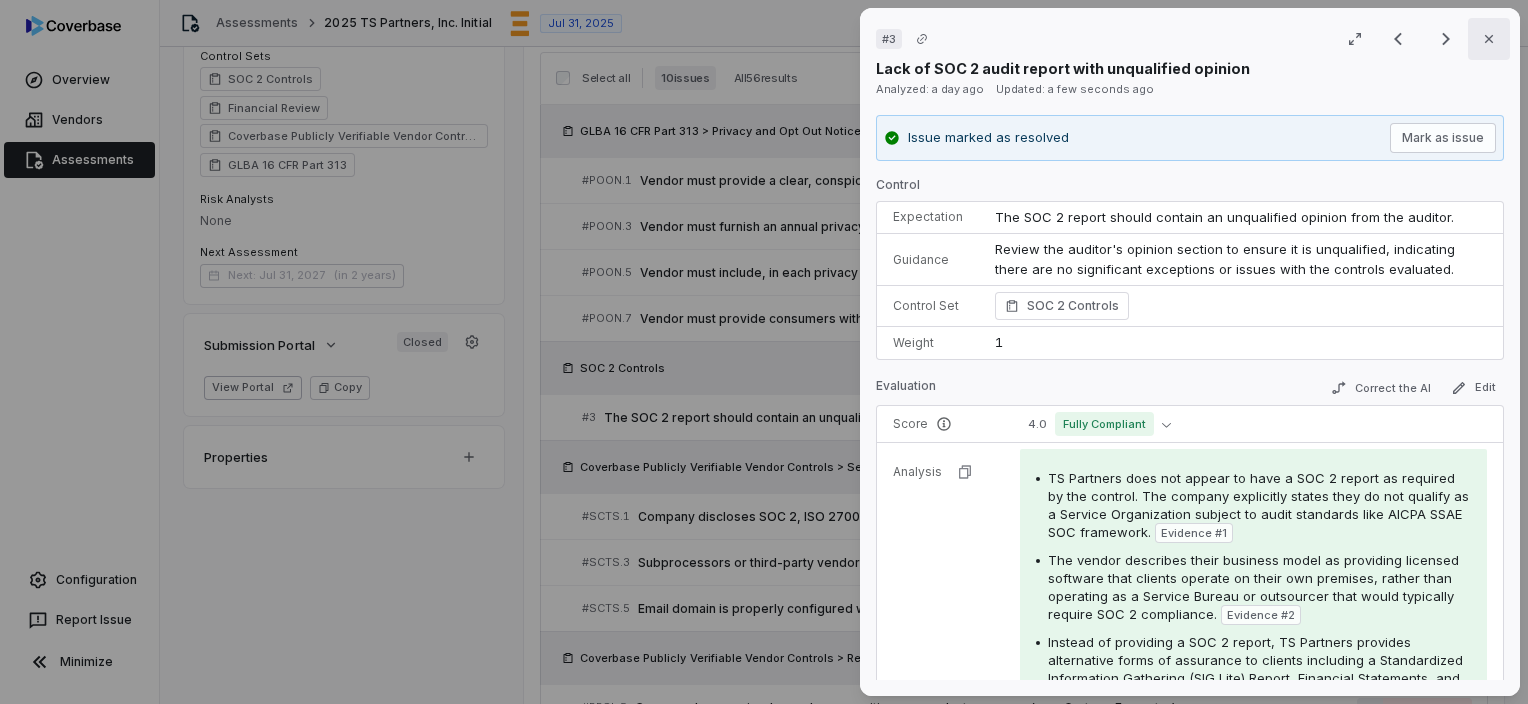 click 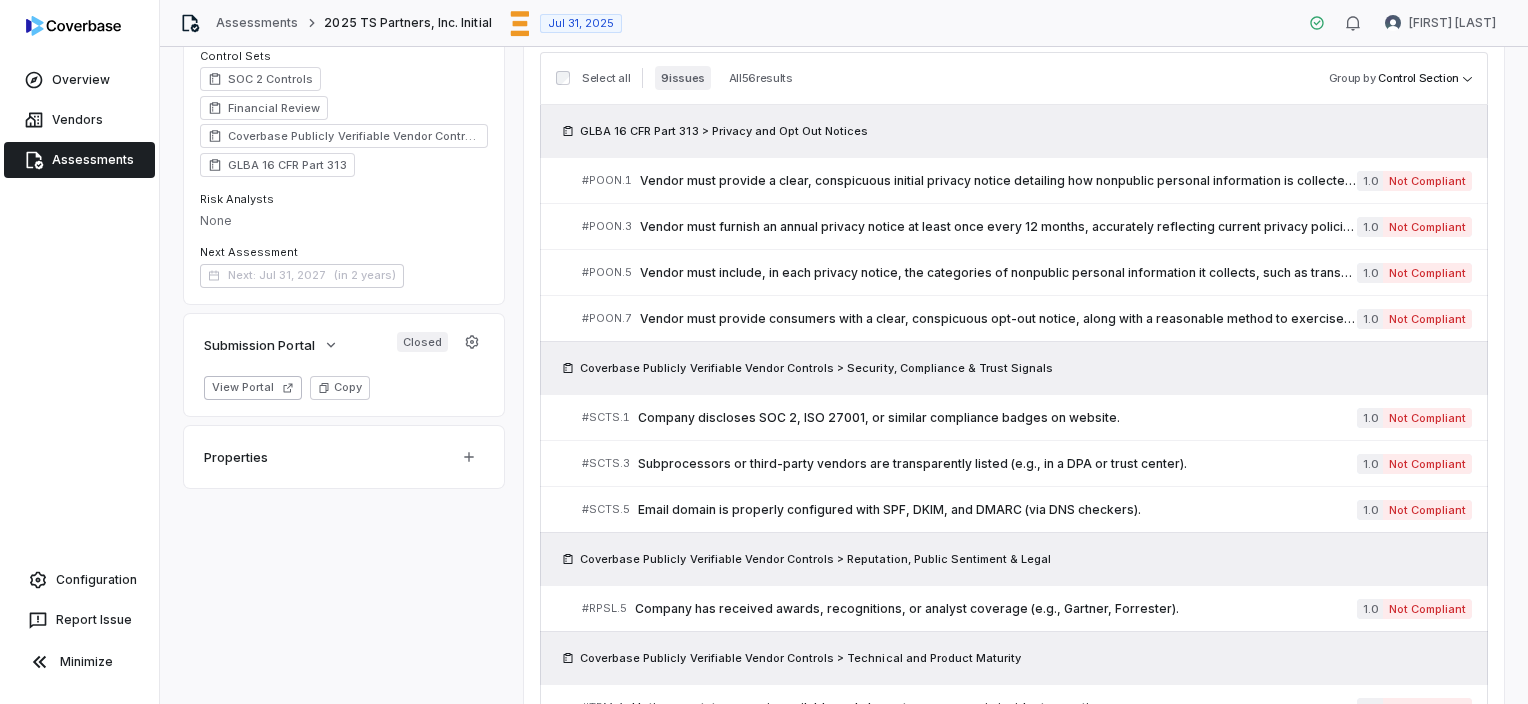 click on "Coverbase Publicly Verifiable Vendor Controls    > Security, Compliance & Trust Signals" at bounding box center [1014, 367] 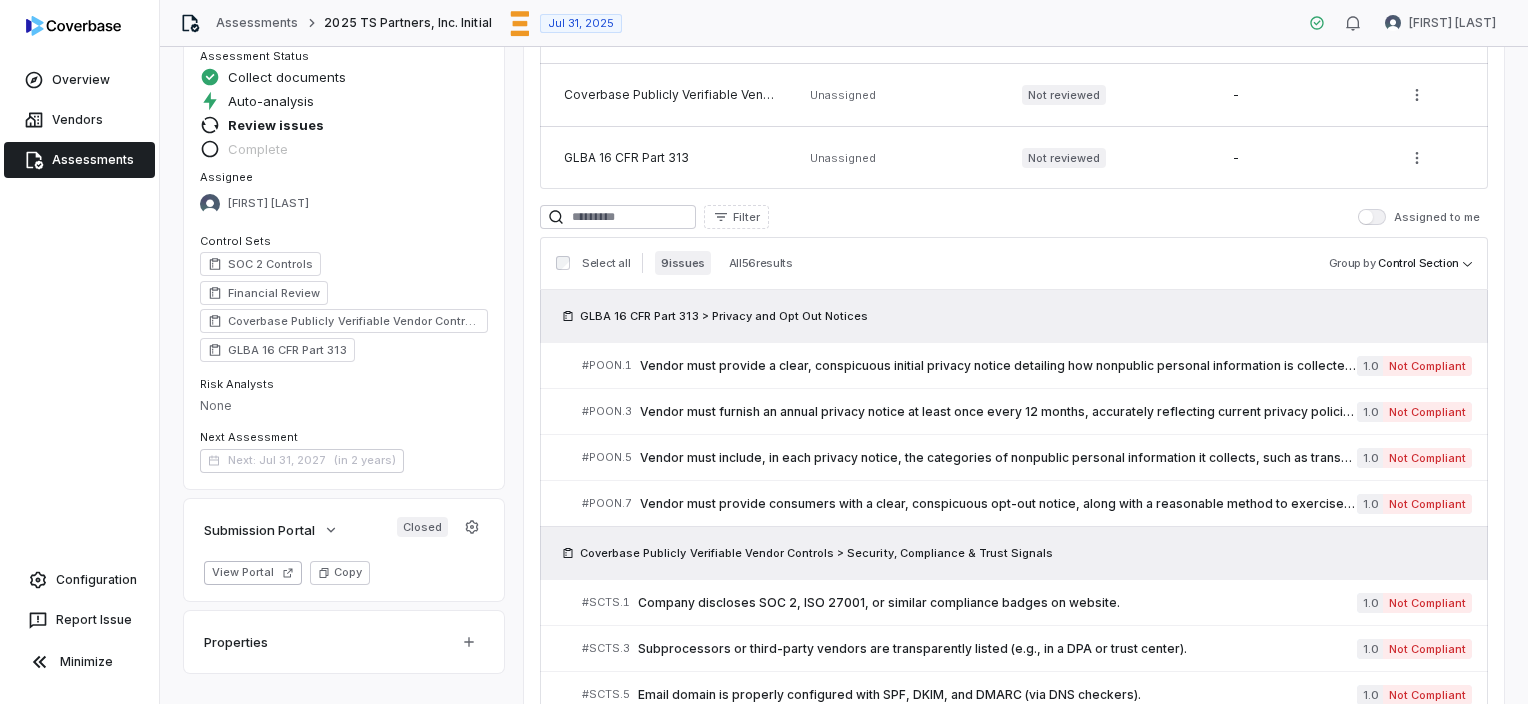 scroll, scrollTop: 559, scrollLeft: 0, axis: vertical 